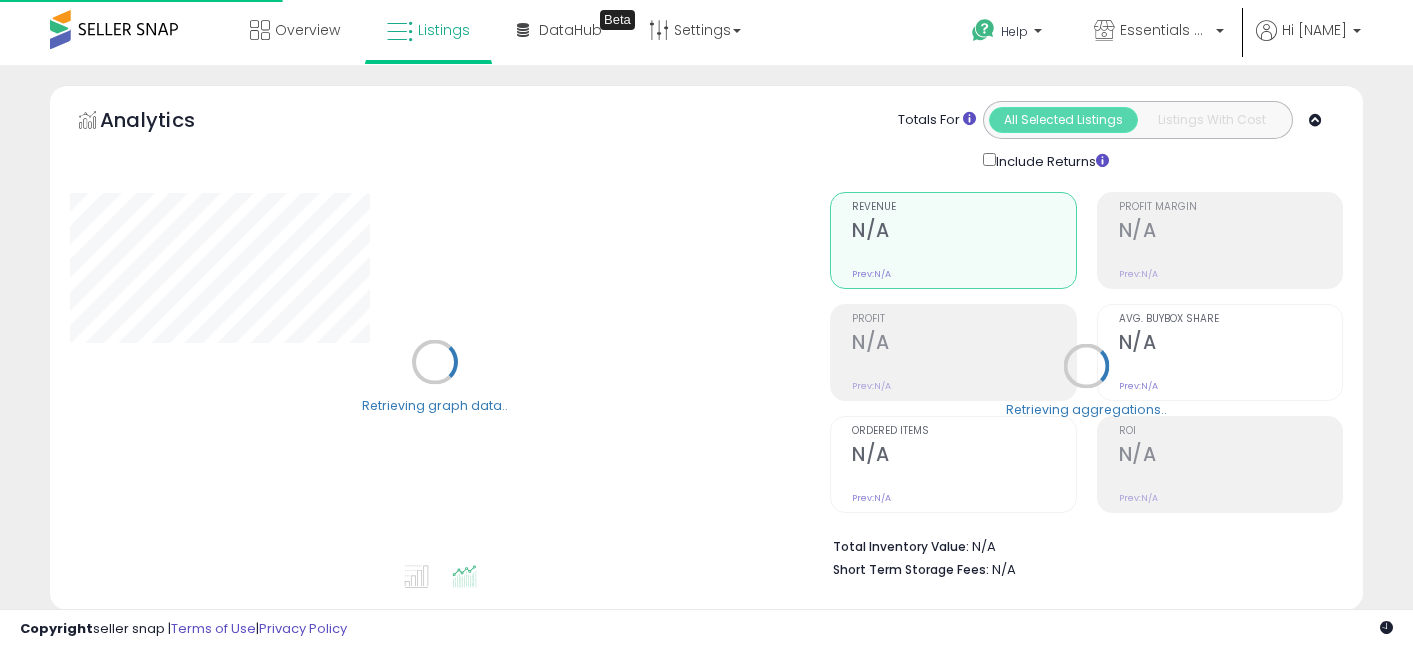 select on "**" 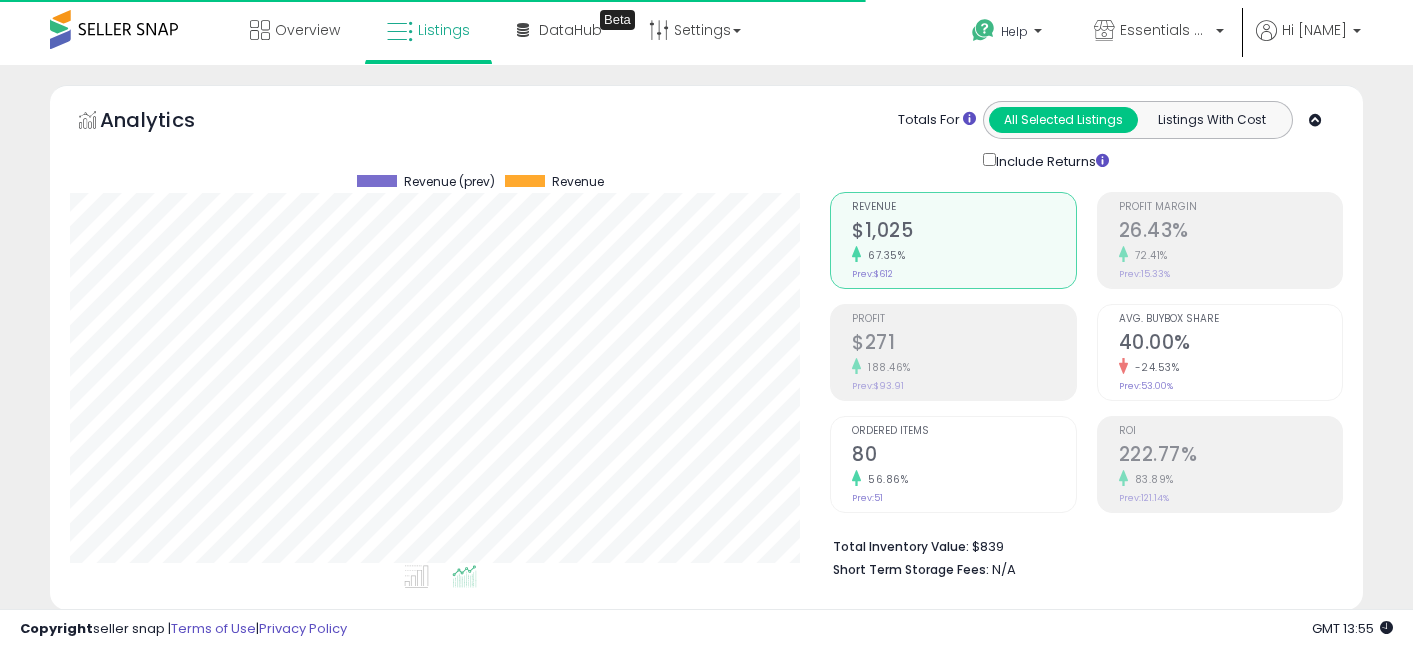 scroll, scrollTop: 0, scrollLeft: 0, axis: both 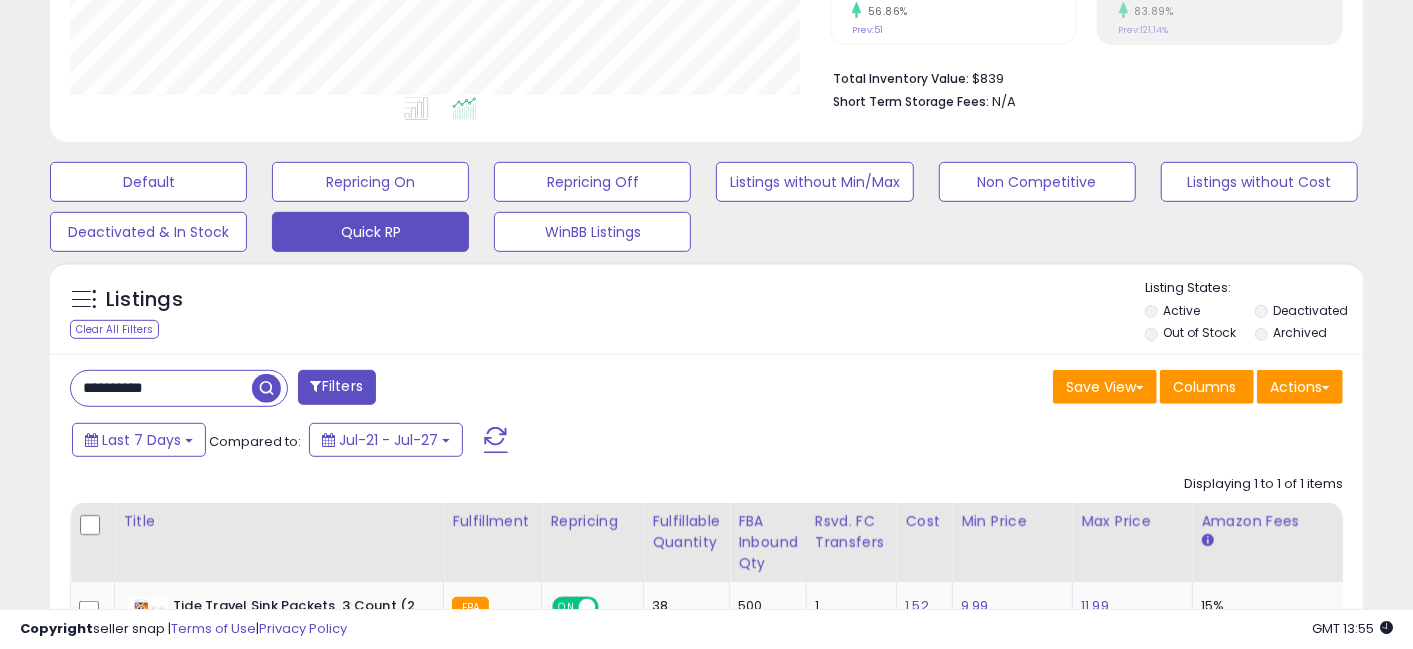 click on "**********" at bounding box center (161, 388) 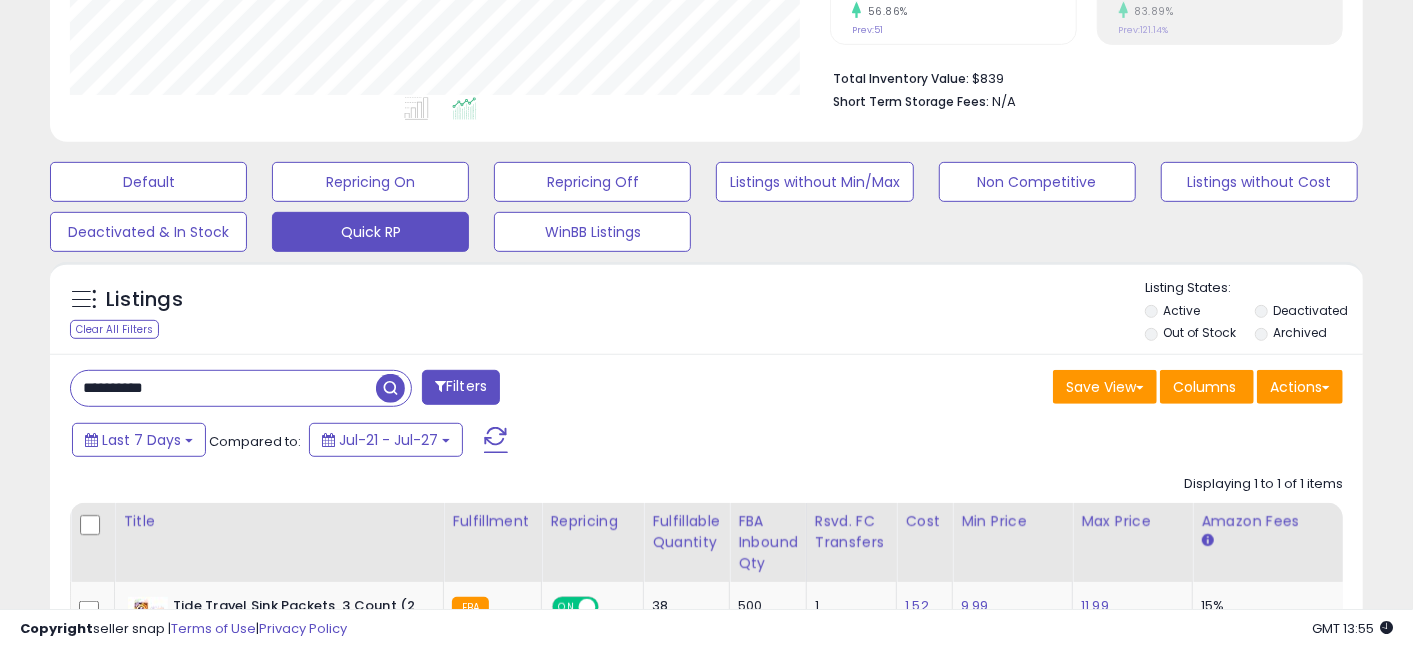 paste on "**********" 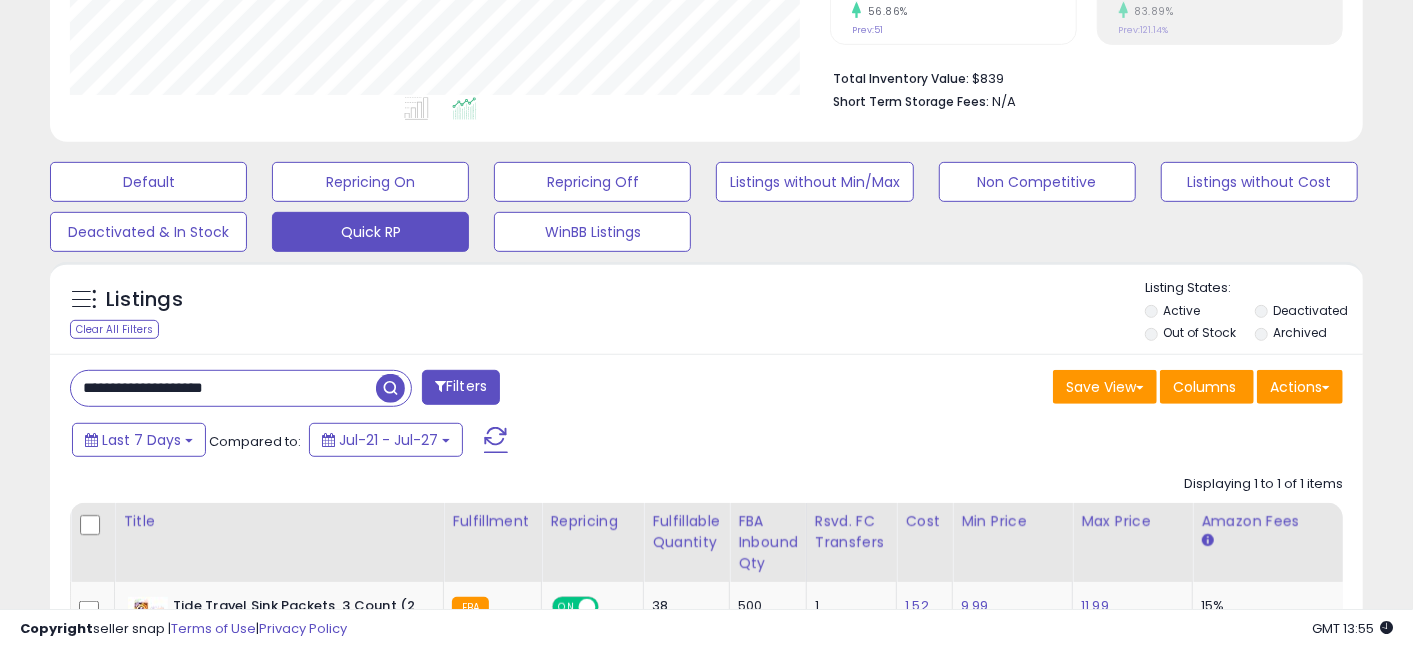paste 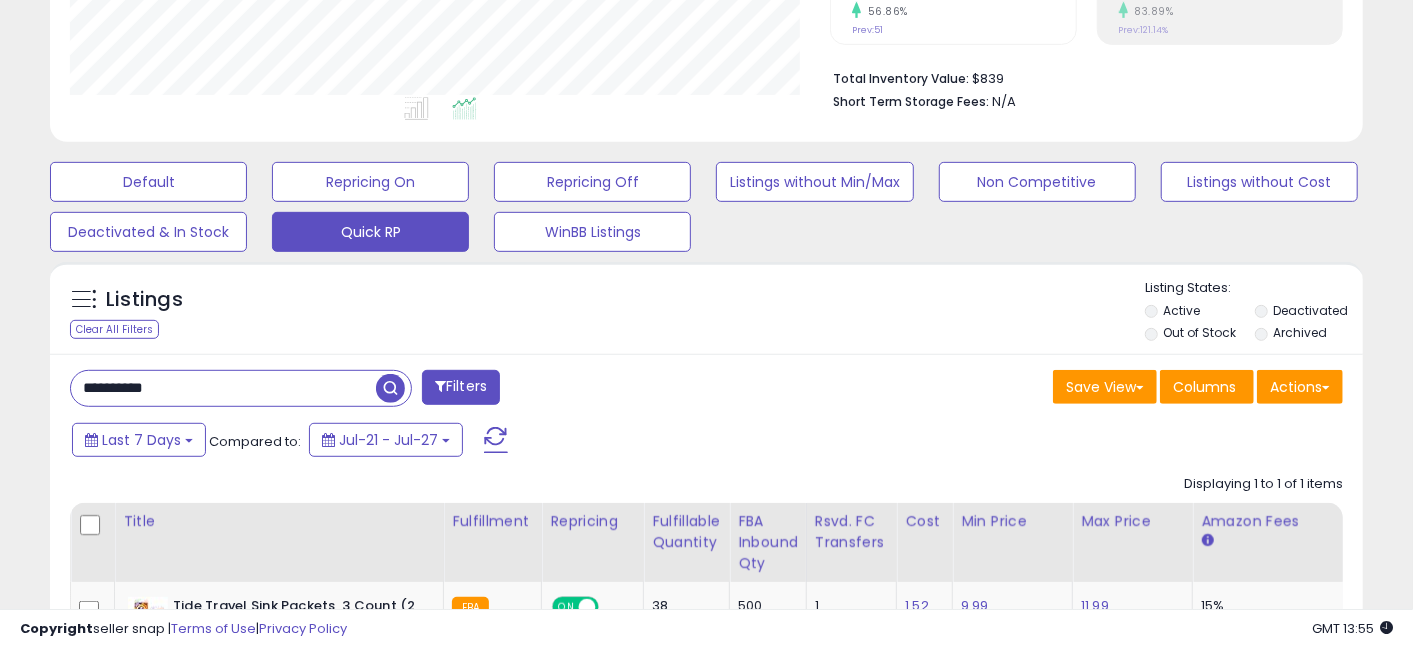 type on "**********" 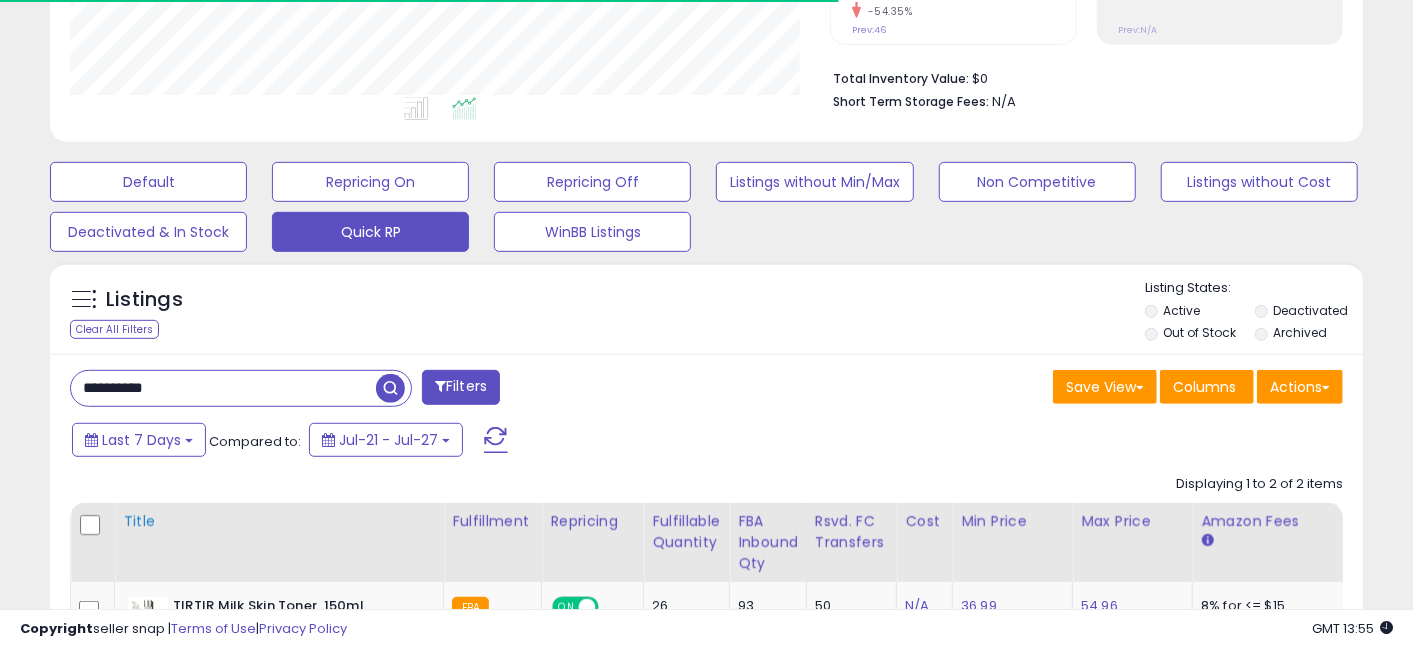 scroll, scrollTop: 826, scrollLeft: 0, axis: vertical 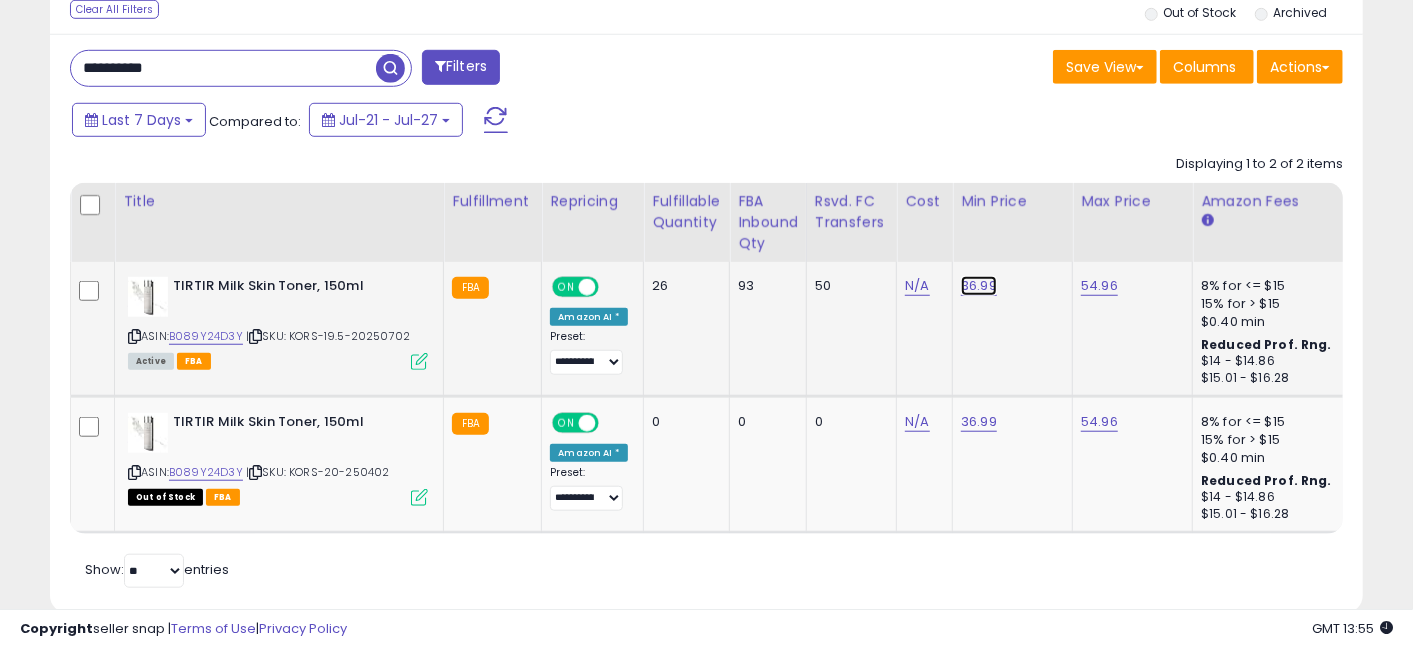 click on "36.99" at bounding box center [979, 286] 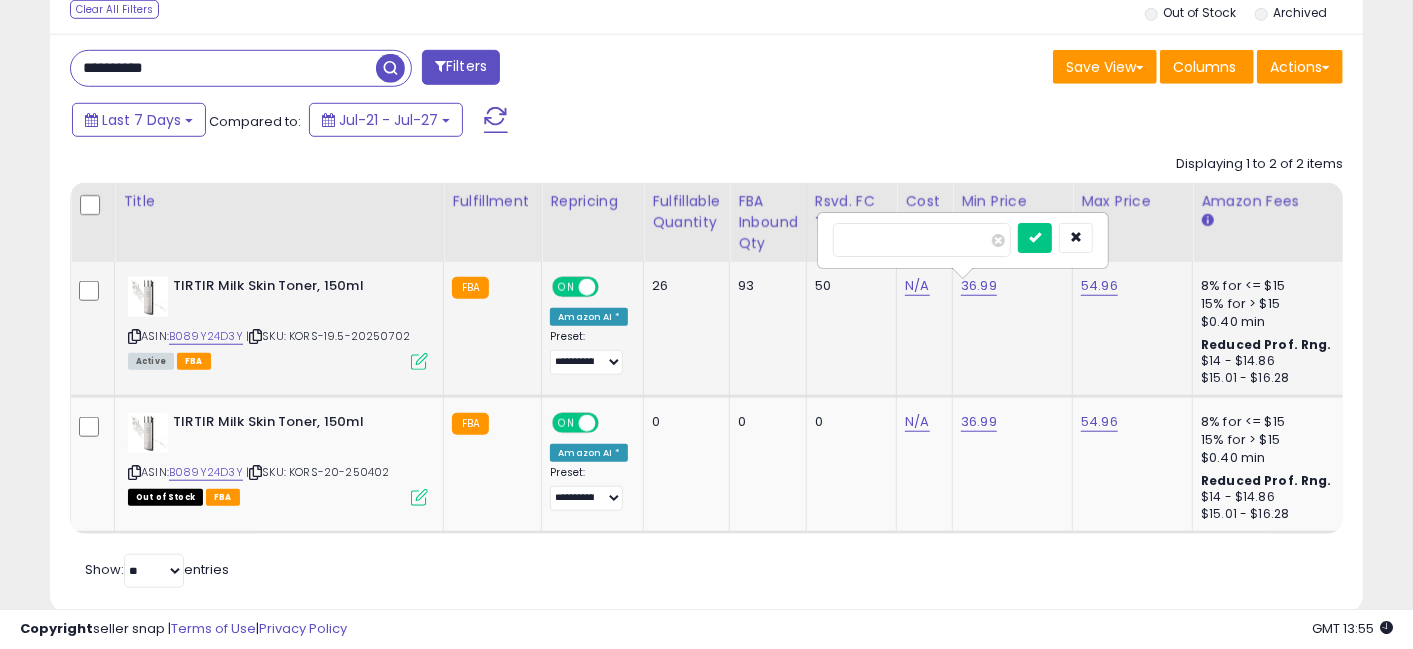 type on "*****" 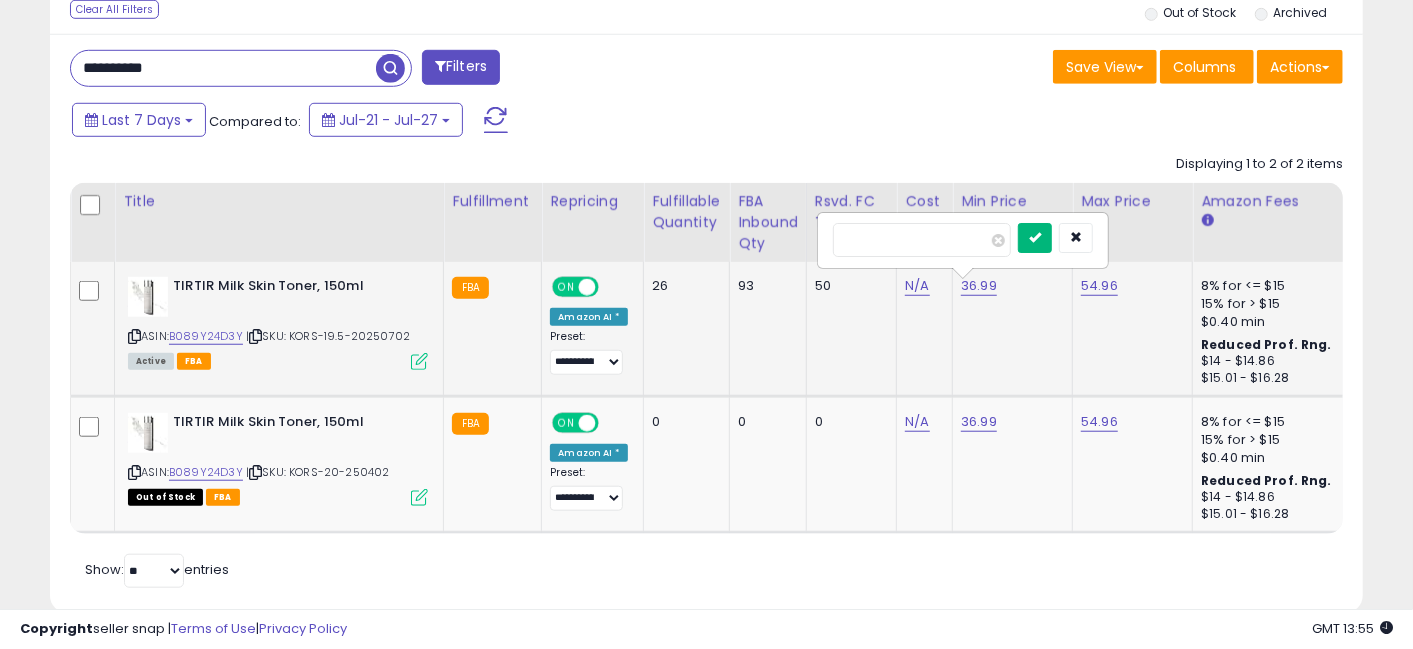 click at bounding box center (1035, 238) 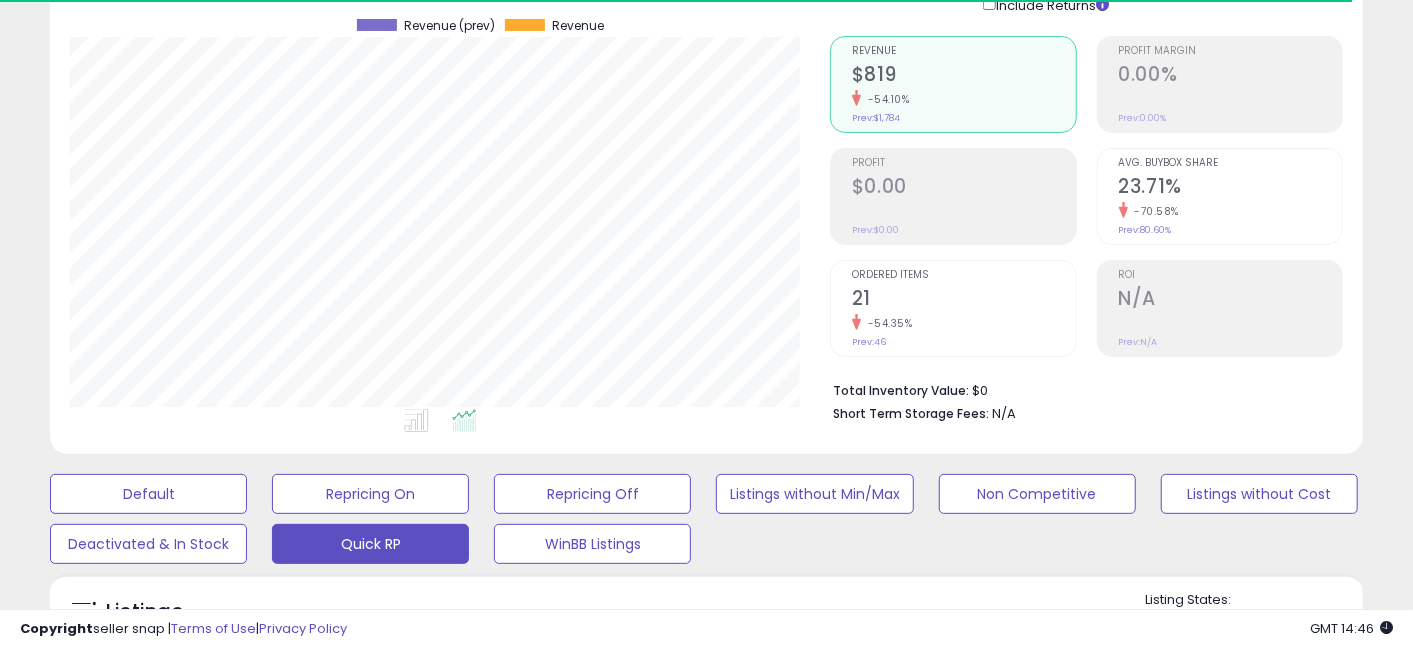 scroll, scrollTop: 474, scrollLeft: 0, axis: vertical 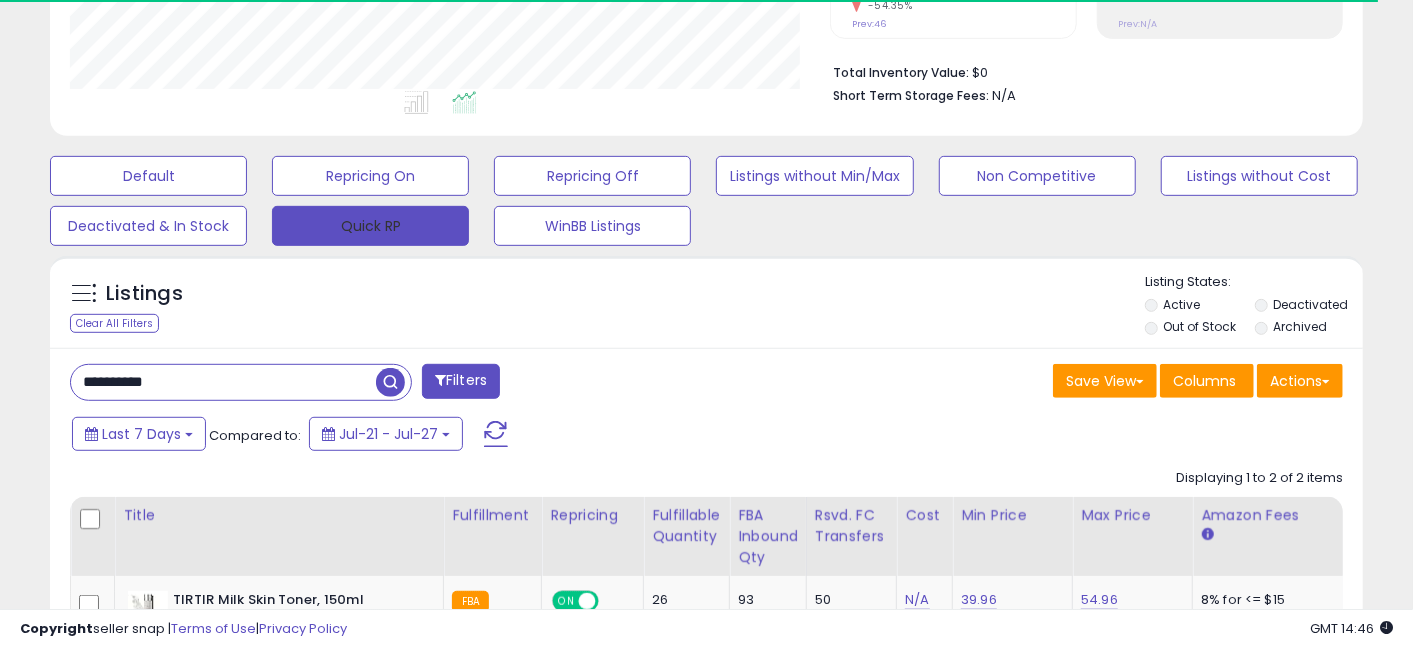 click on "Quick RP" at bounding box center [370, 226] 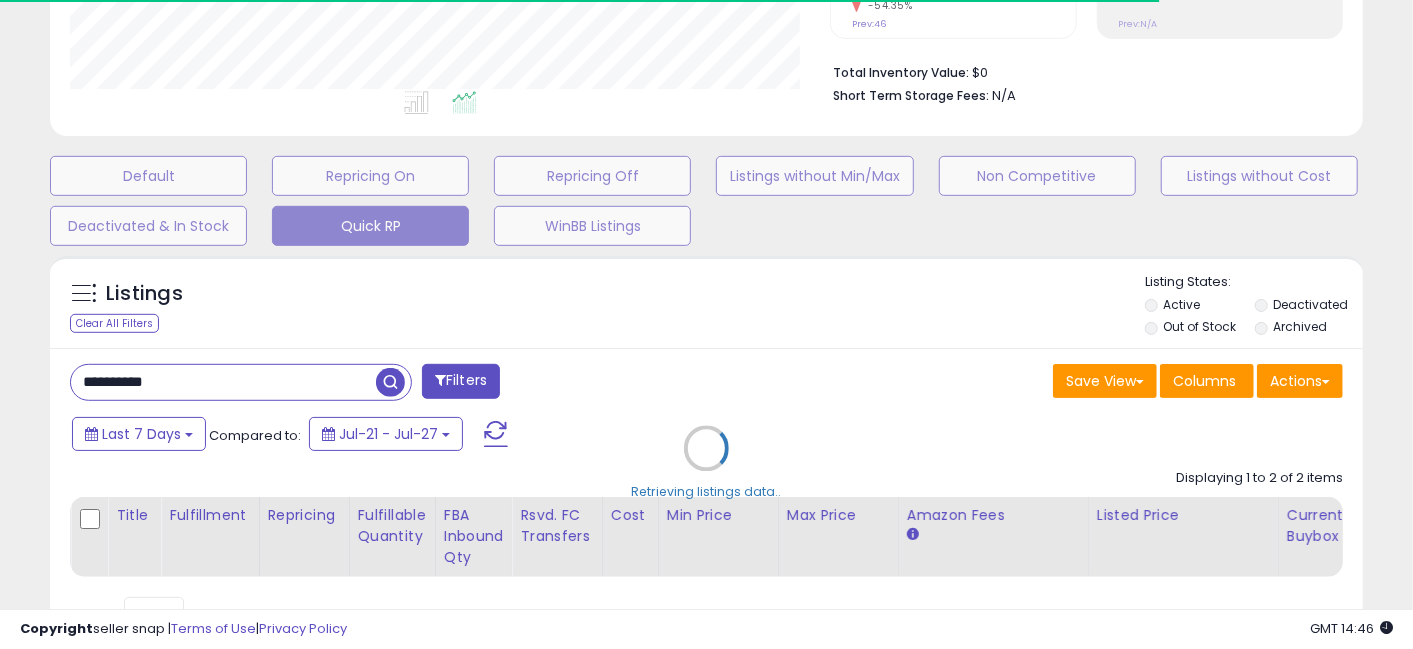 click on "Retrieving listings data.." at bounding box center [706, 463] 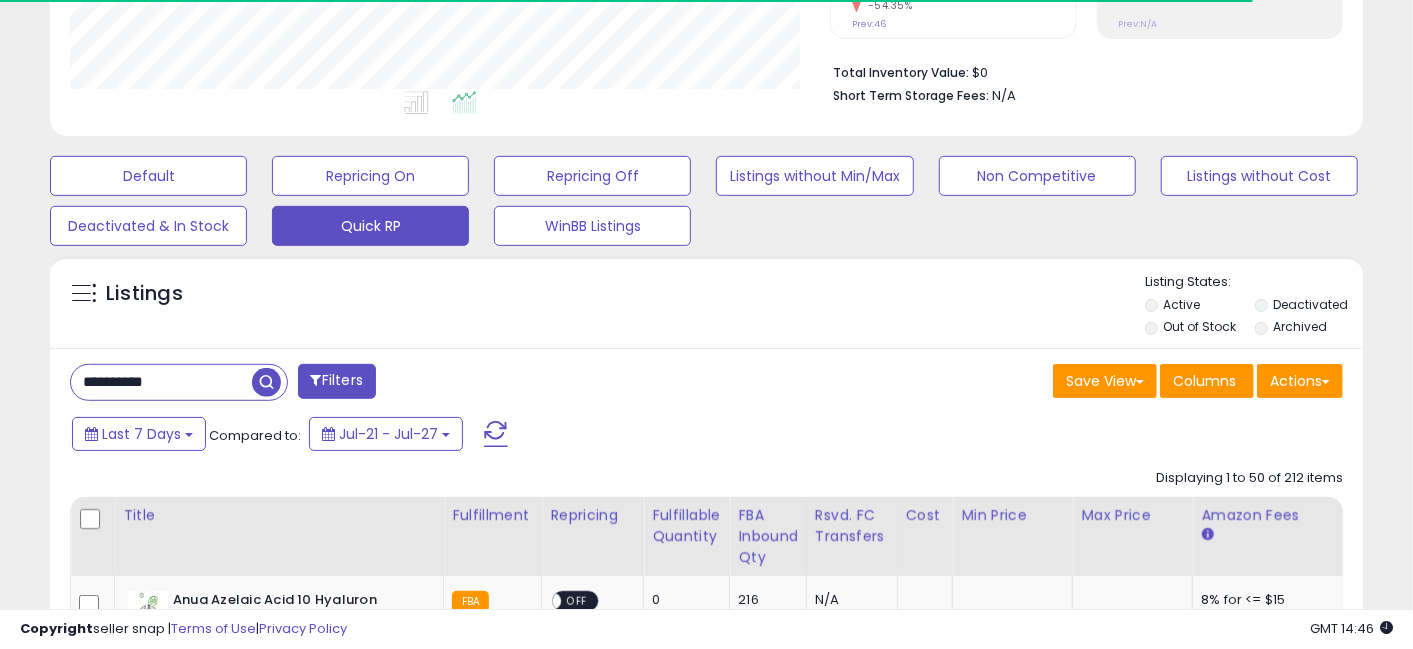 type 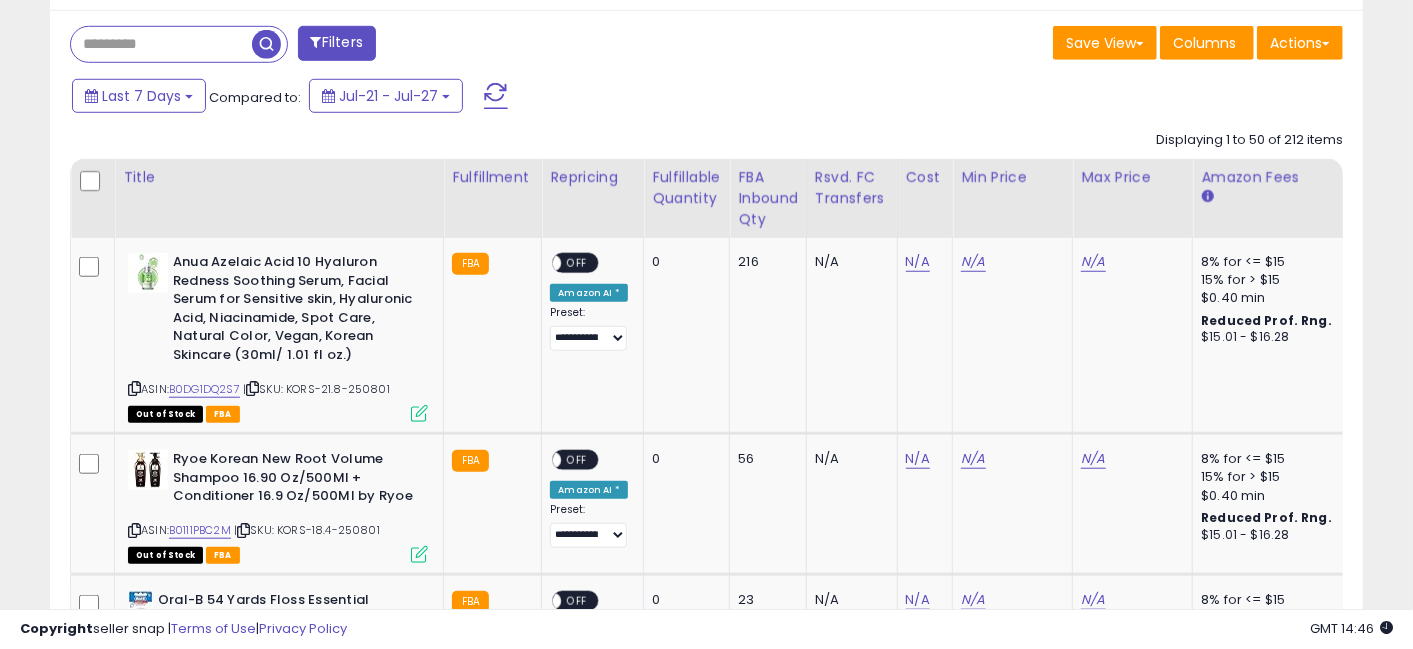 scroll, scrollTop: 835, scrollLeft: 0, axis: vertical 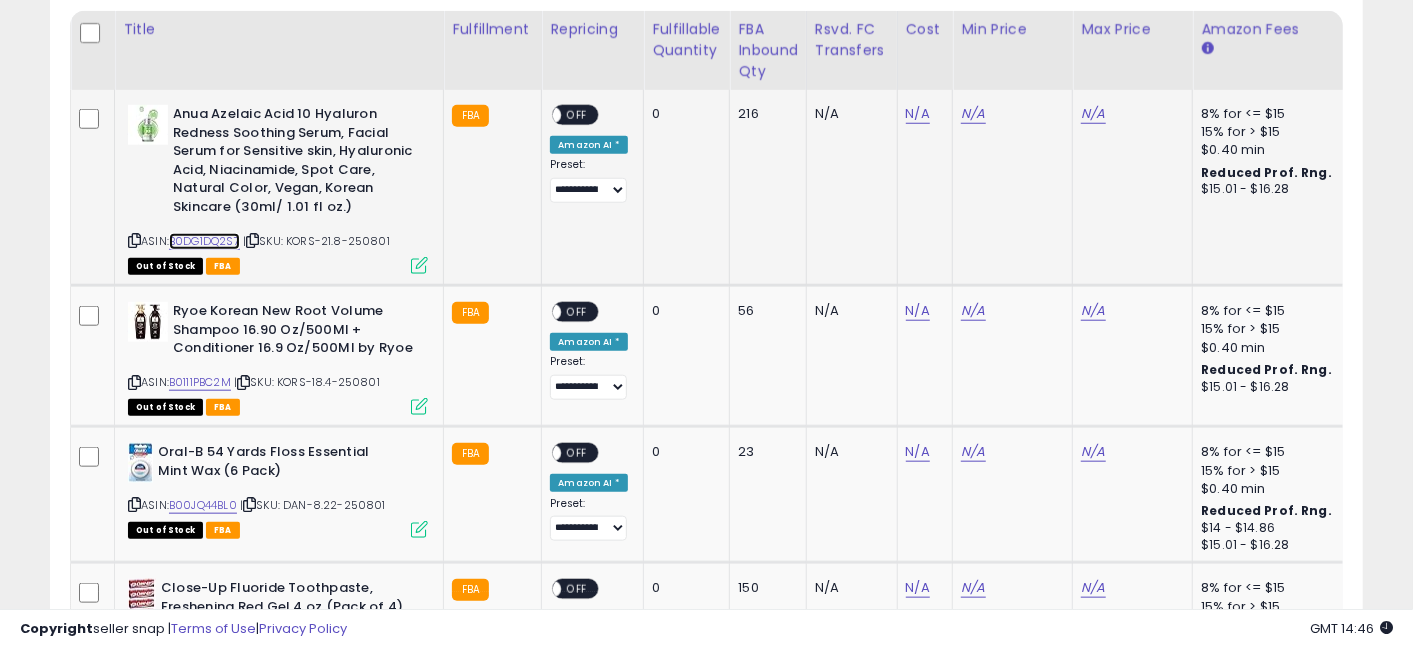 click on "B0DG1DQ2S7" at bounding box center [204, 241] 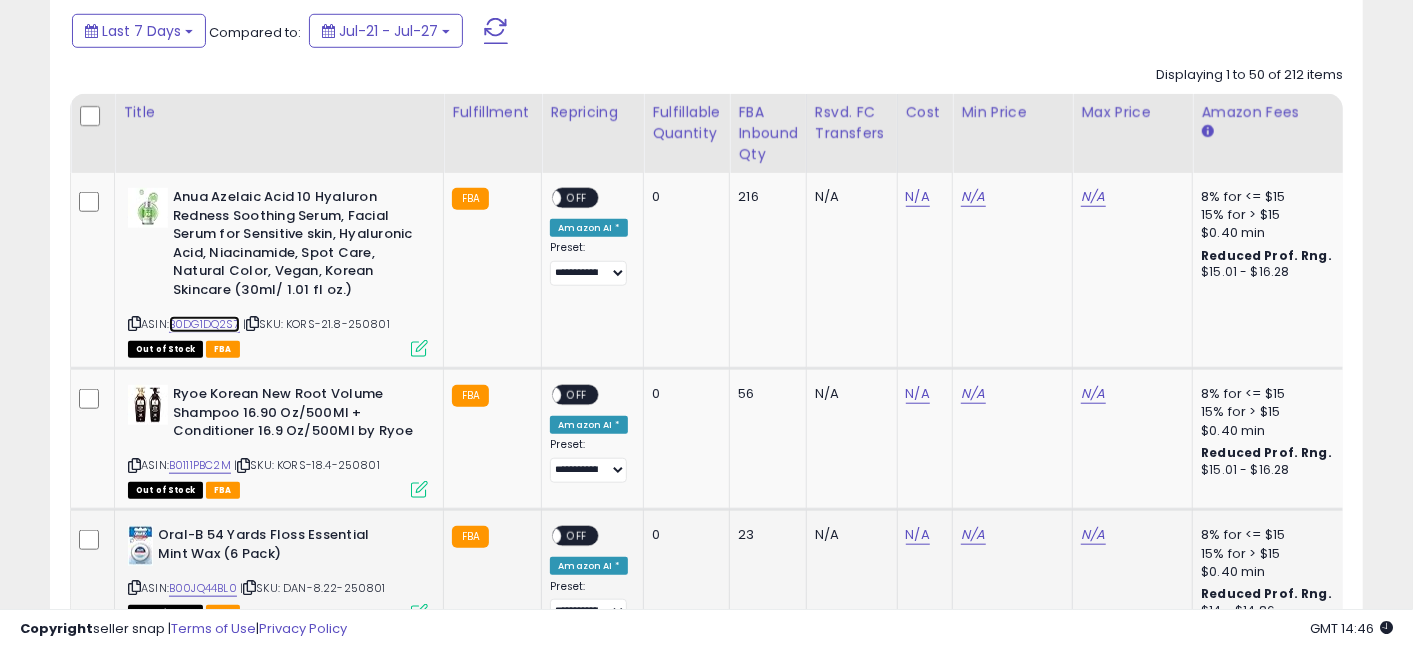 scroll, scrollTop: 876, scrollLeft: 0, axis: vertical 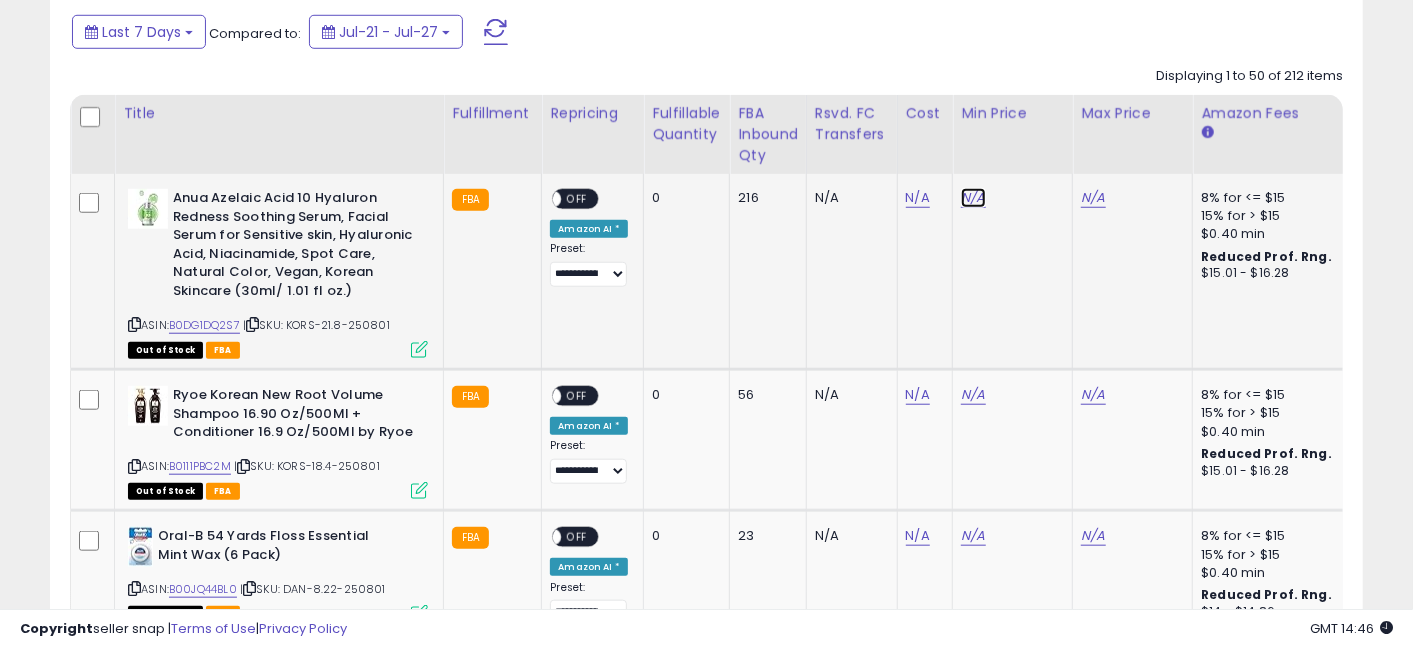 click on "N/A" at bounding box center (973, 198) 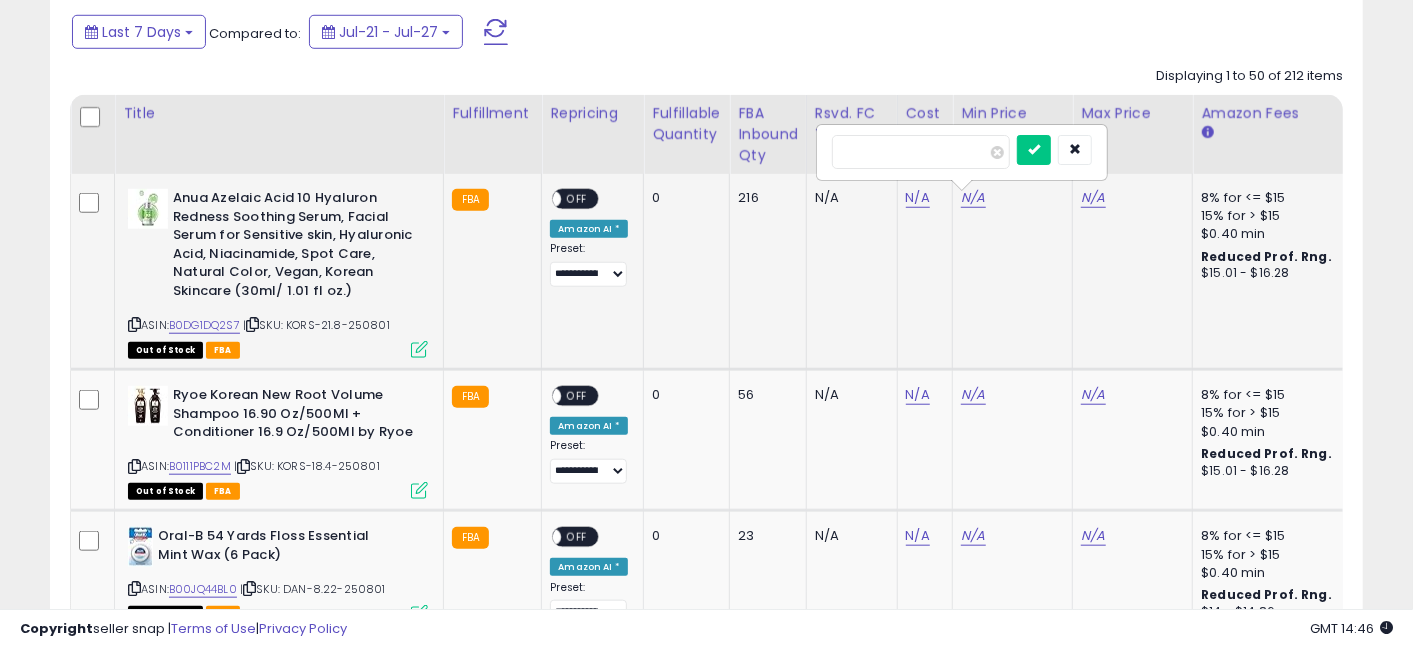 type on "*****" 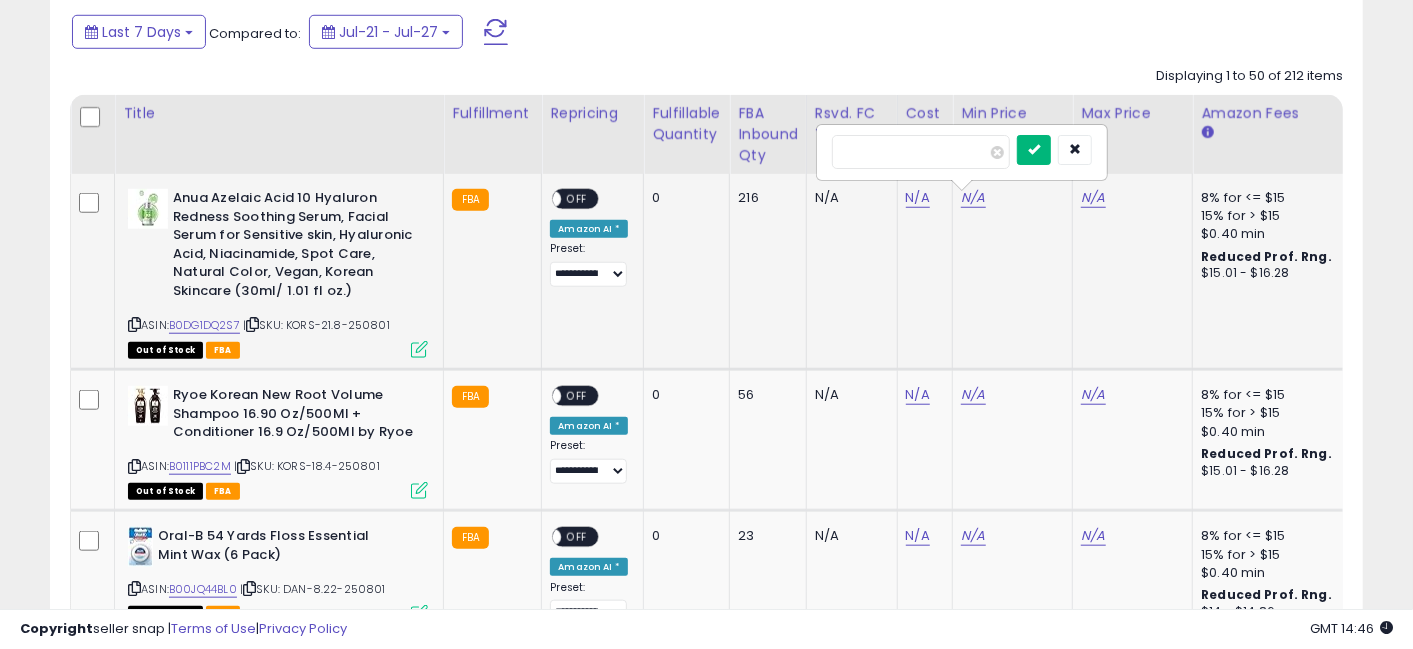 click at bounding box center [1034, 150] 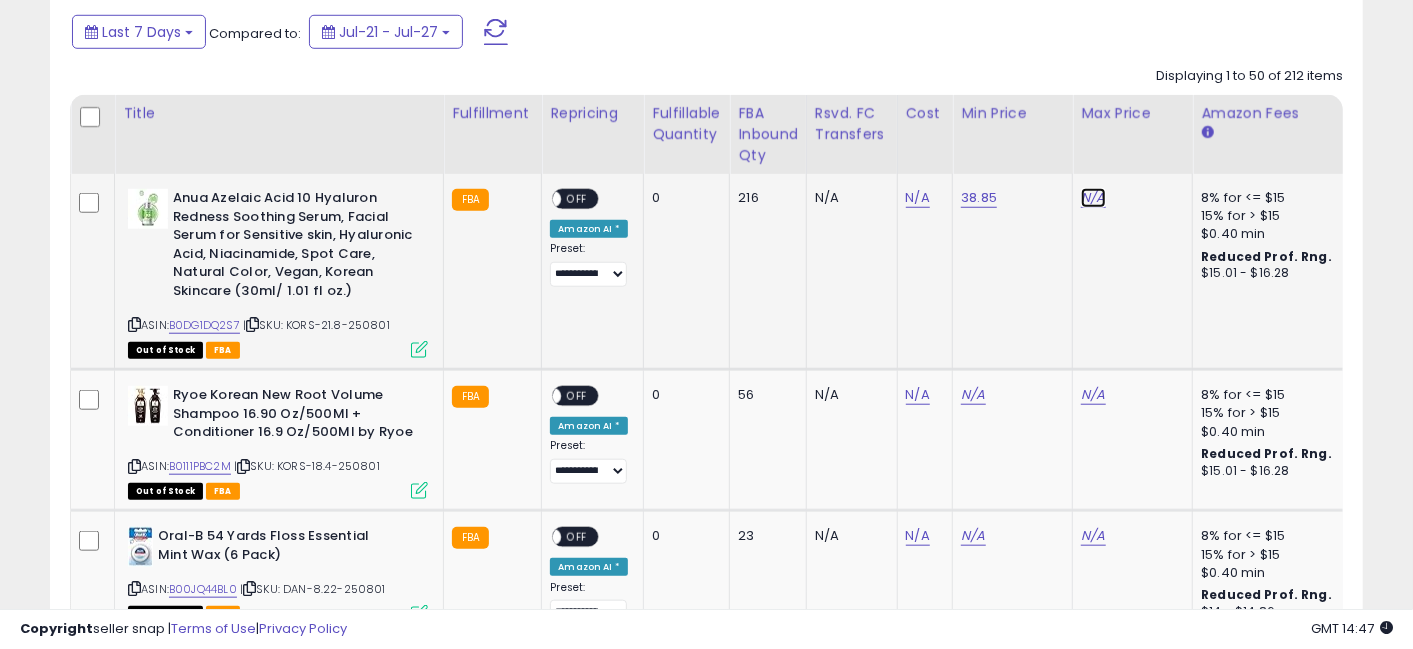 click on "N/A" at bounding box center [1093, 198] 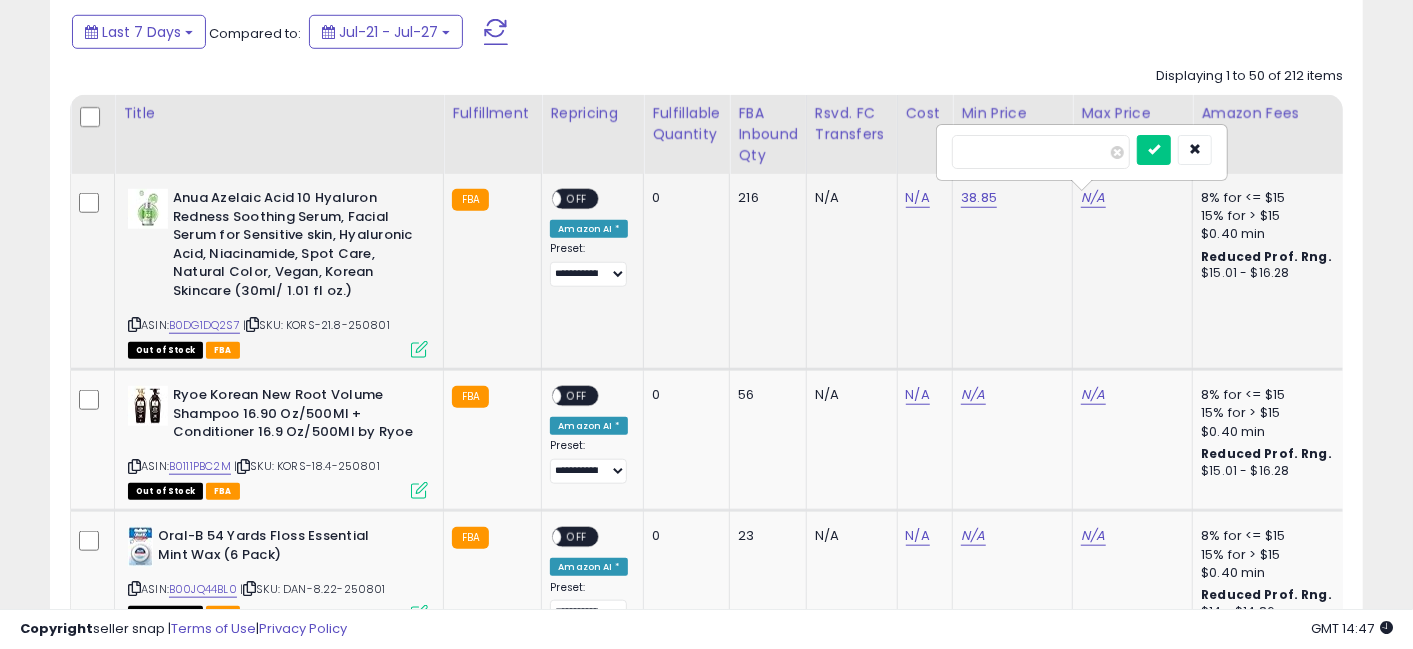 type on "*****" 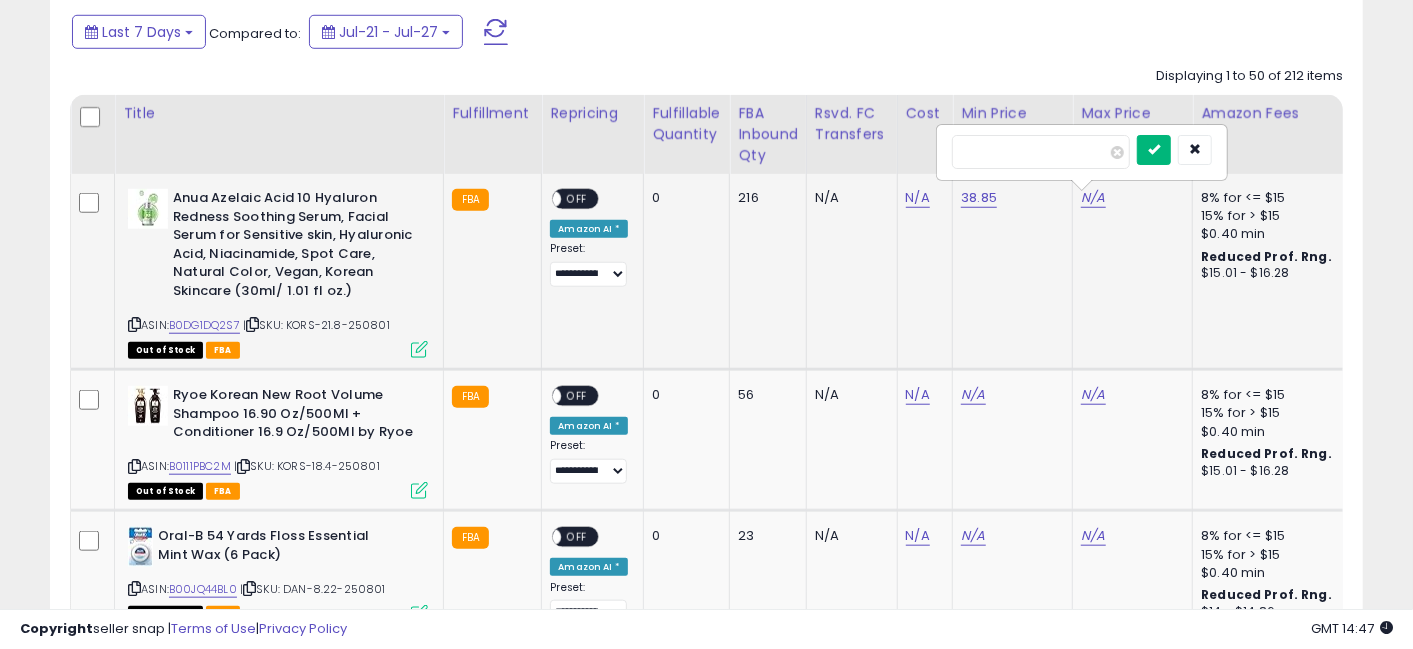 click at bounding box center (1154, 149) 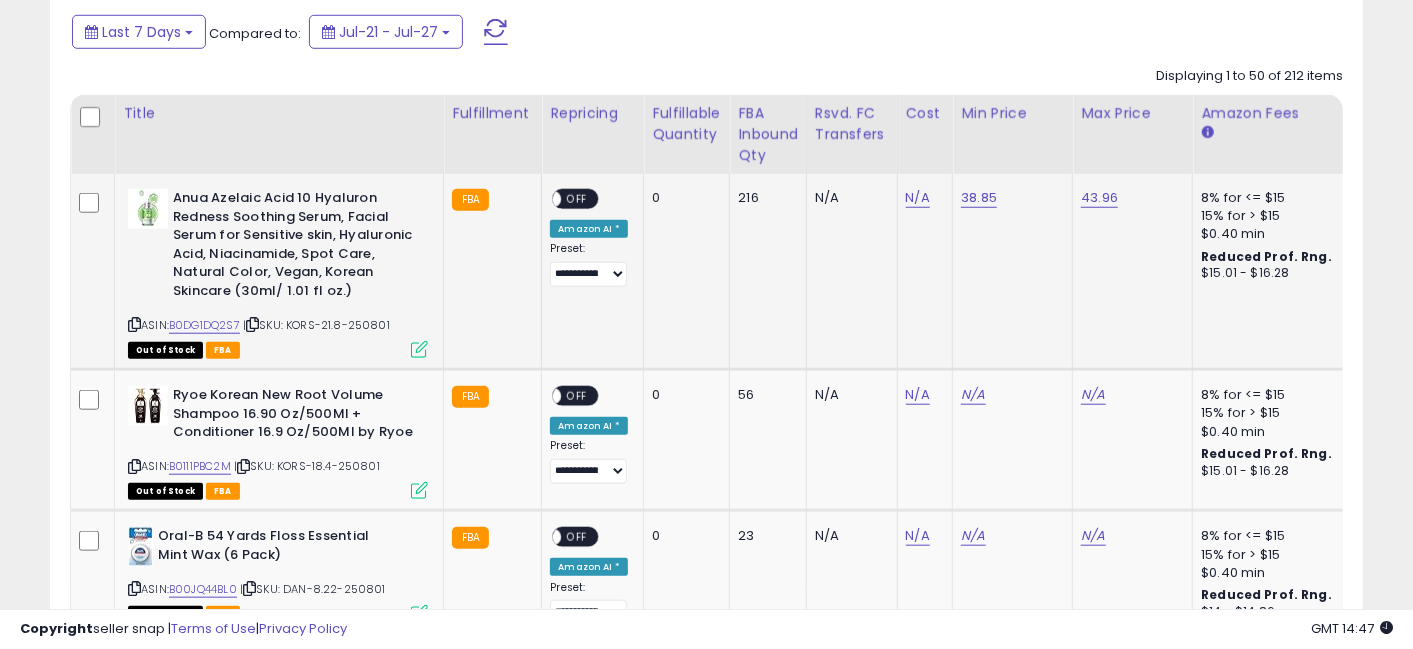 click on "**********" at bounding box center [589, 238] 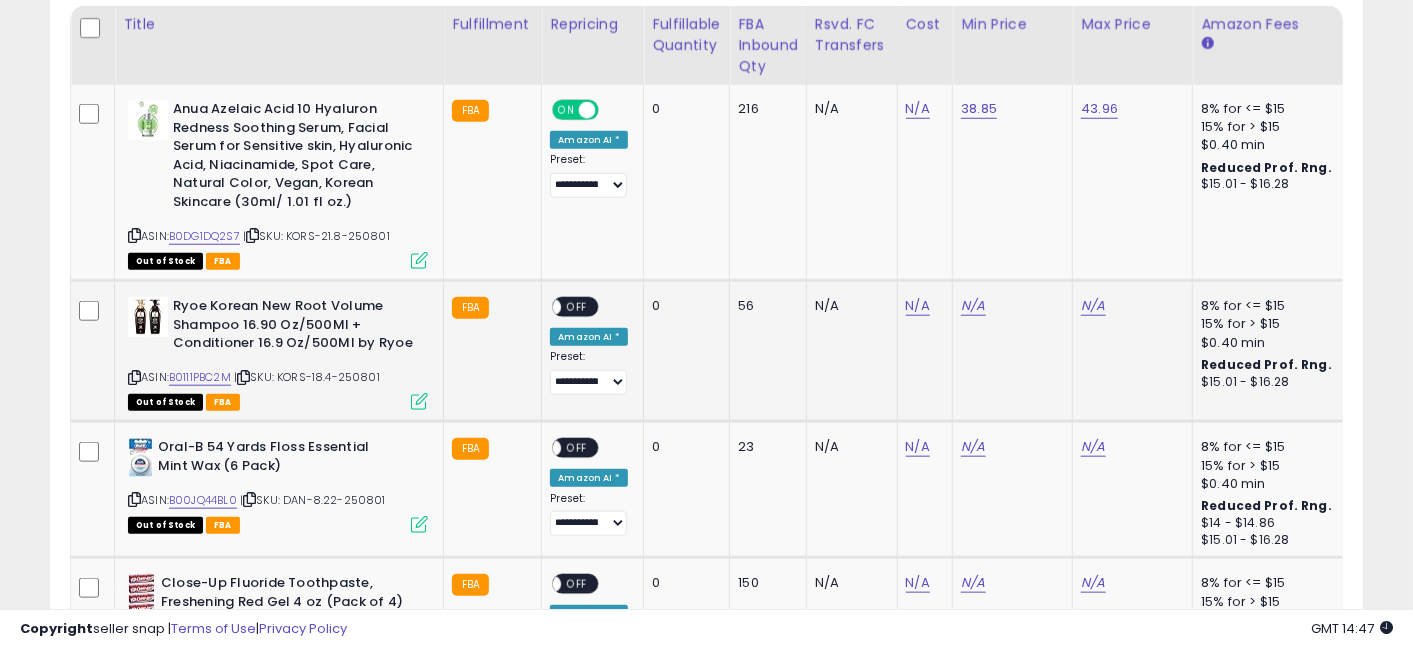 scroll, scrollTop: 964, scrollLeft: 0, axis: vertical 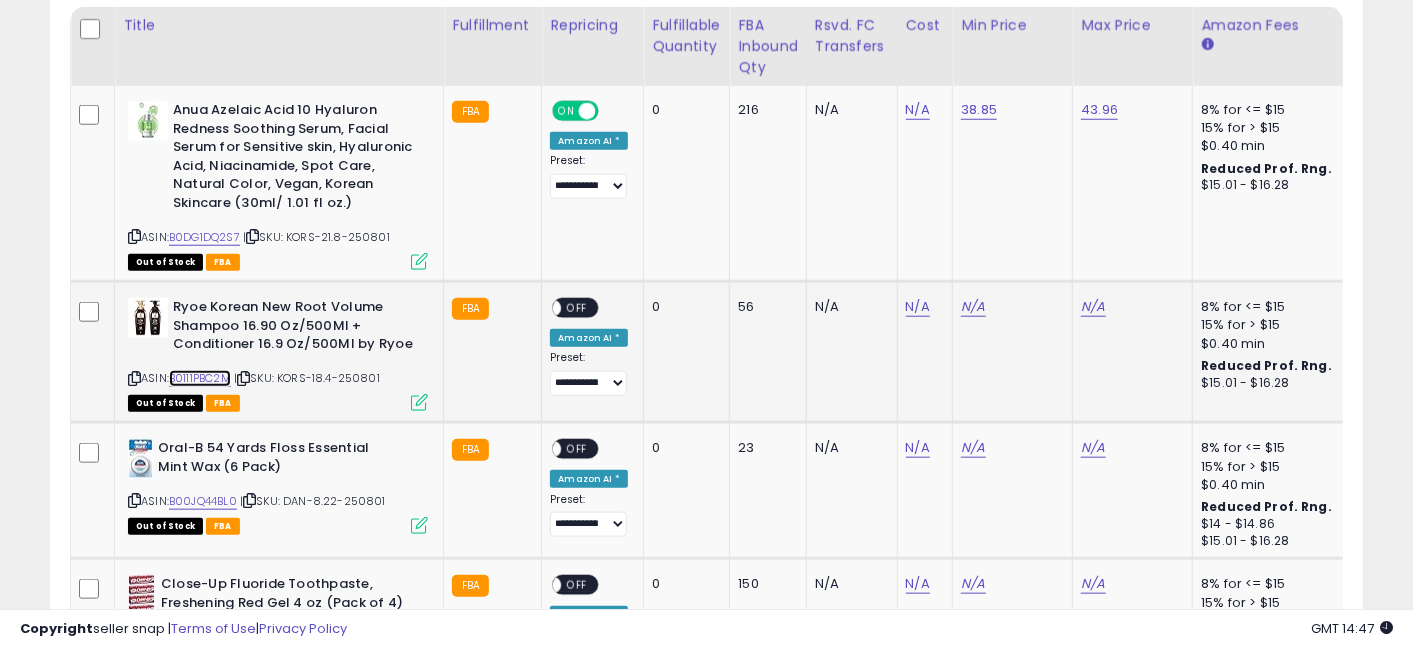 click on "B0111PBC2M" at bounding box center (200, 378) 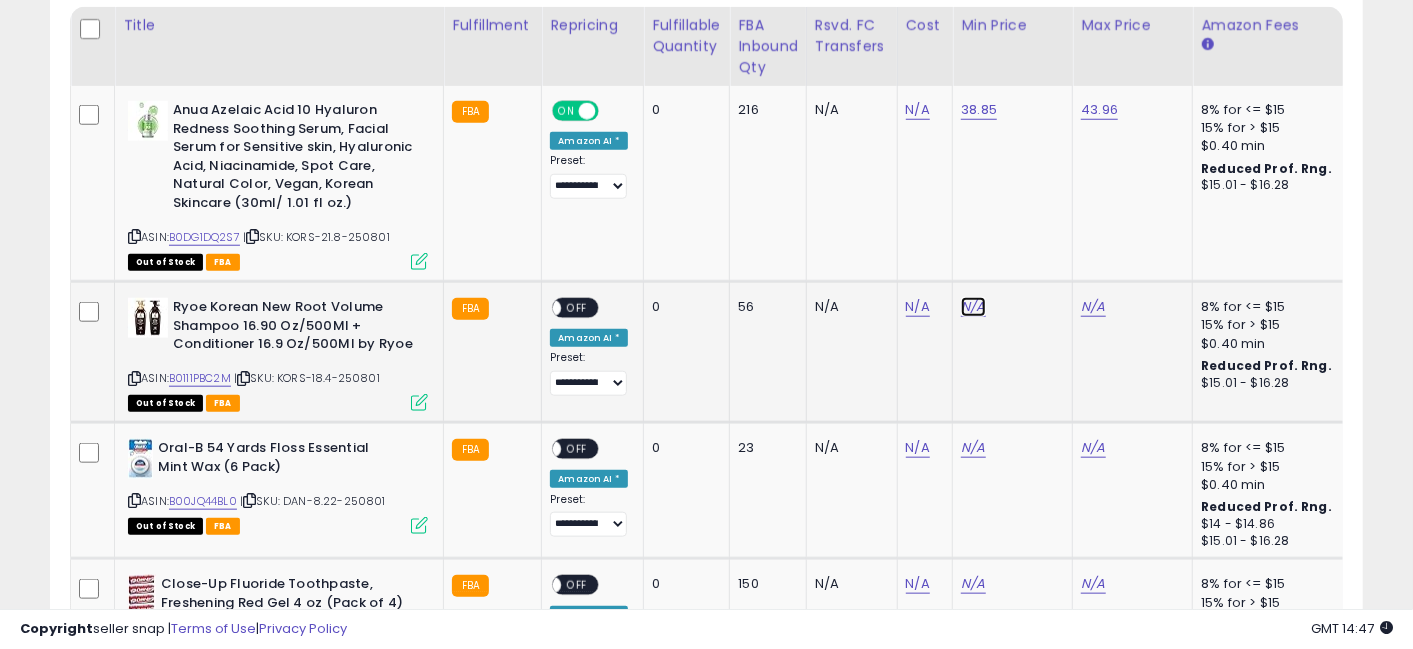 click on "N/A" at bounding box center [973, 307] 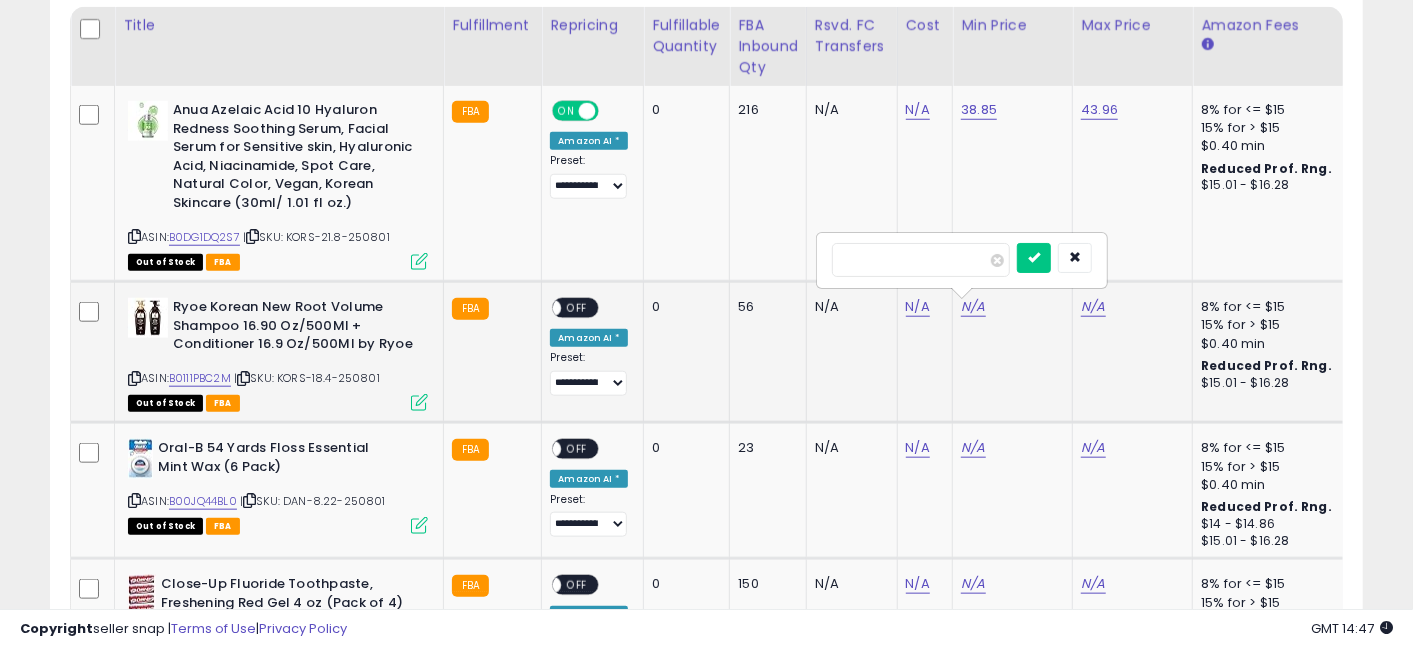 type on "*****" 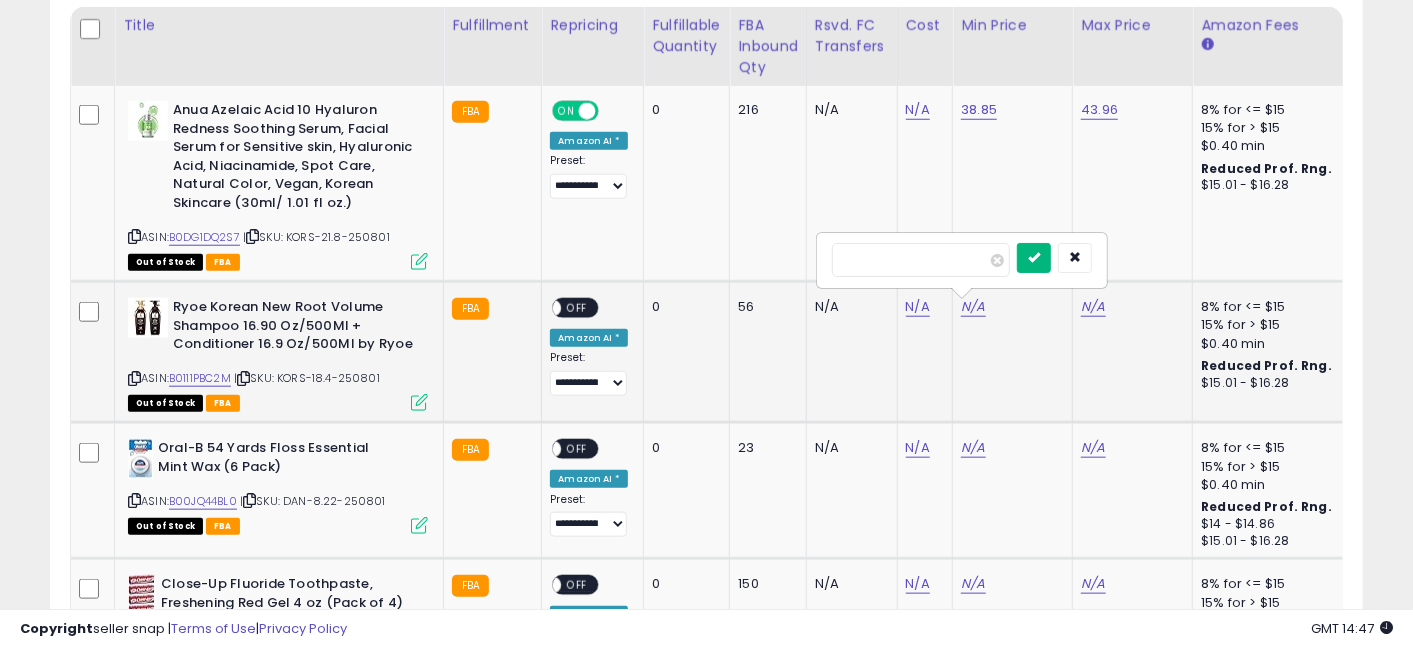 click at bounding box center (1034, 257) 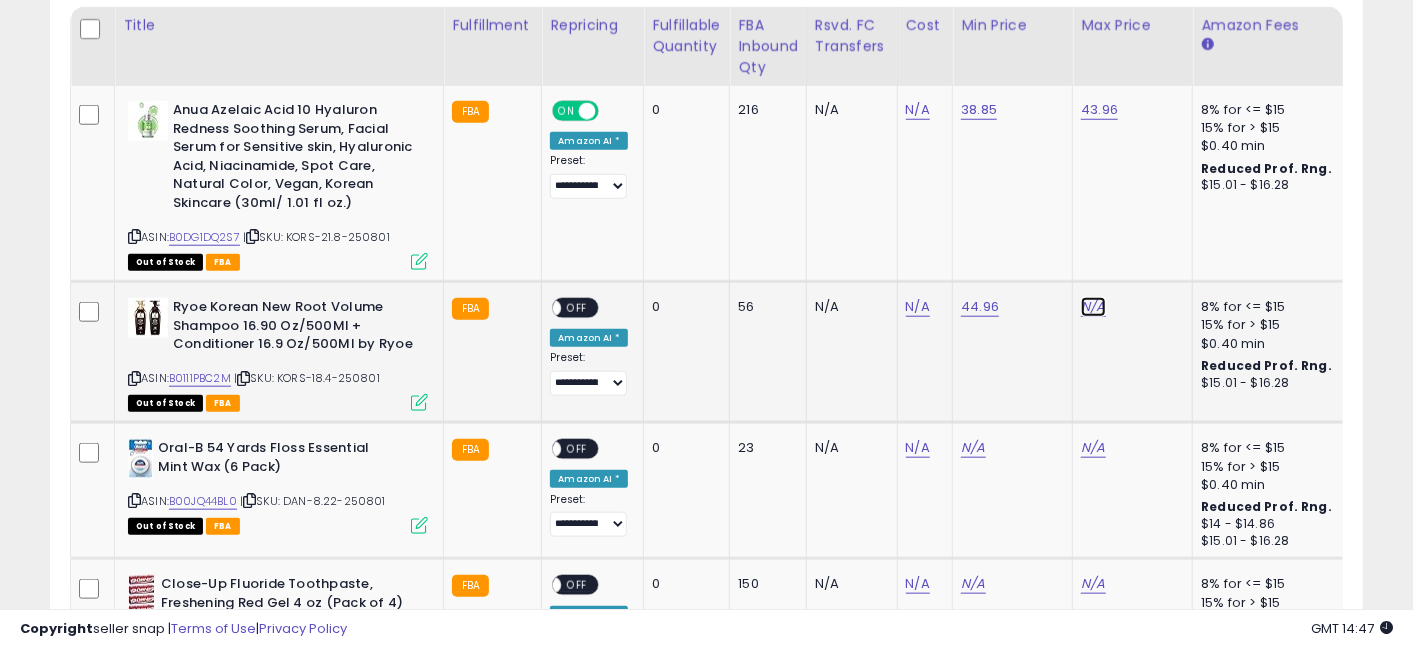 click on "N/A" at bounding box center (1093, 307) 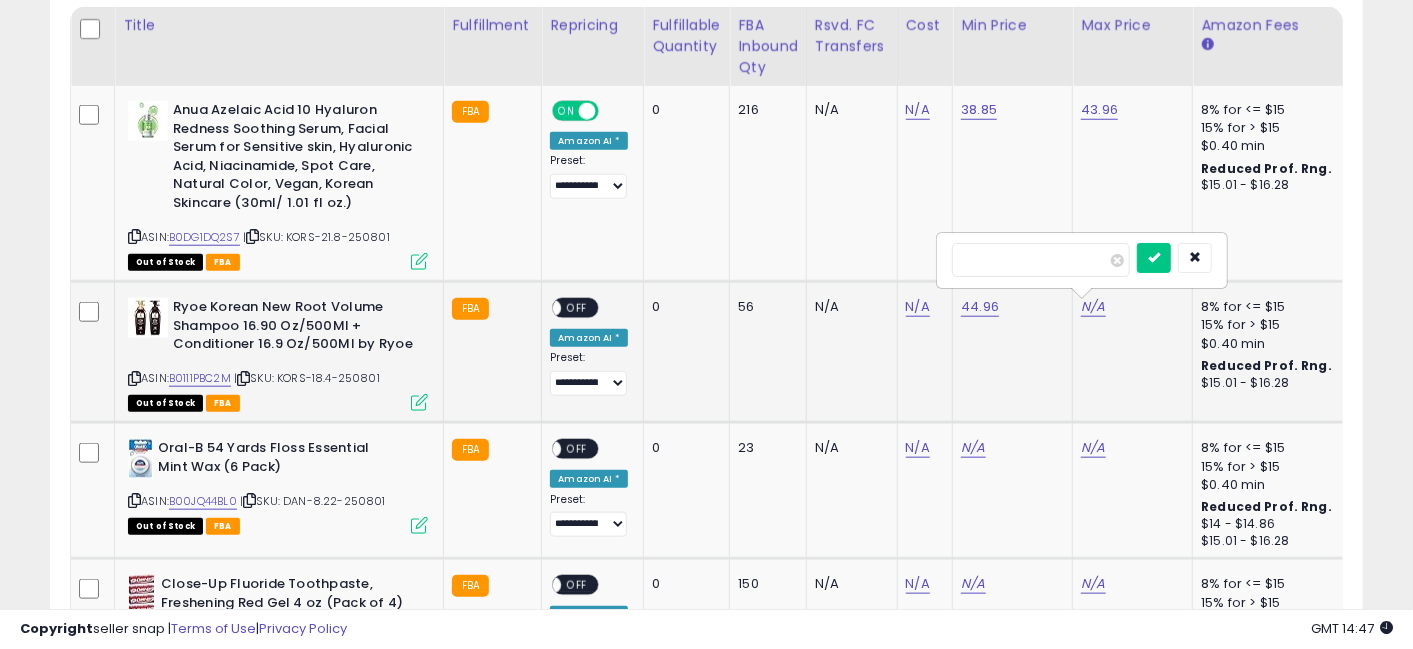 type on "*****" 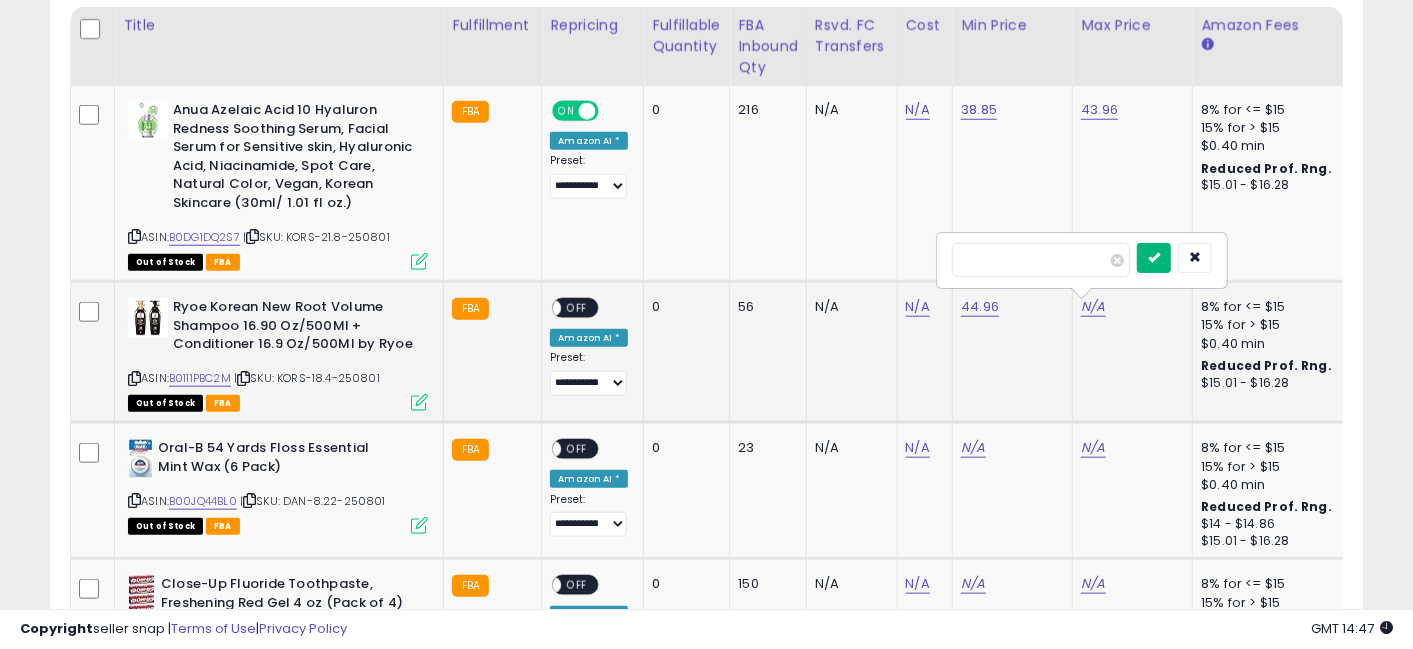 click at bounding box center (1154, 257) 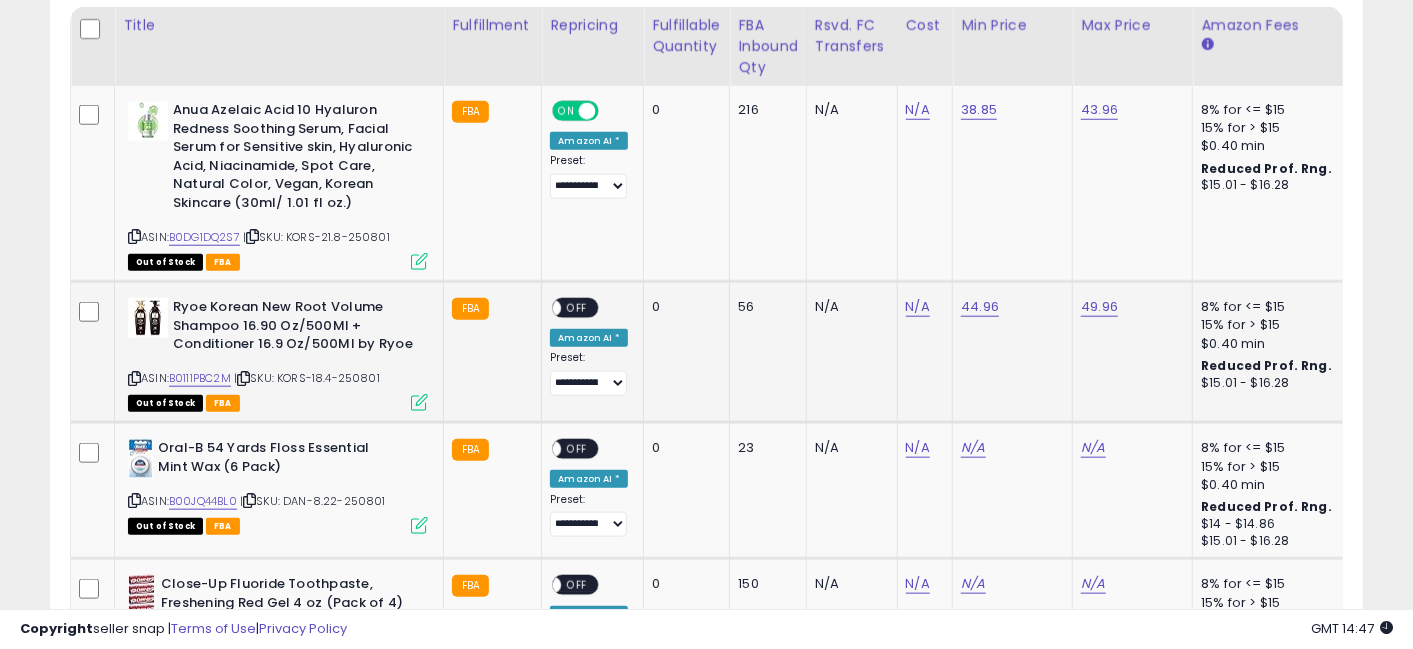 click on "OFF" at bounding box center [578, 308] 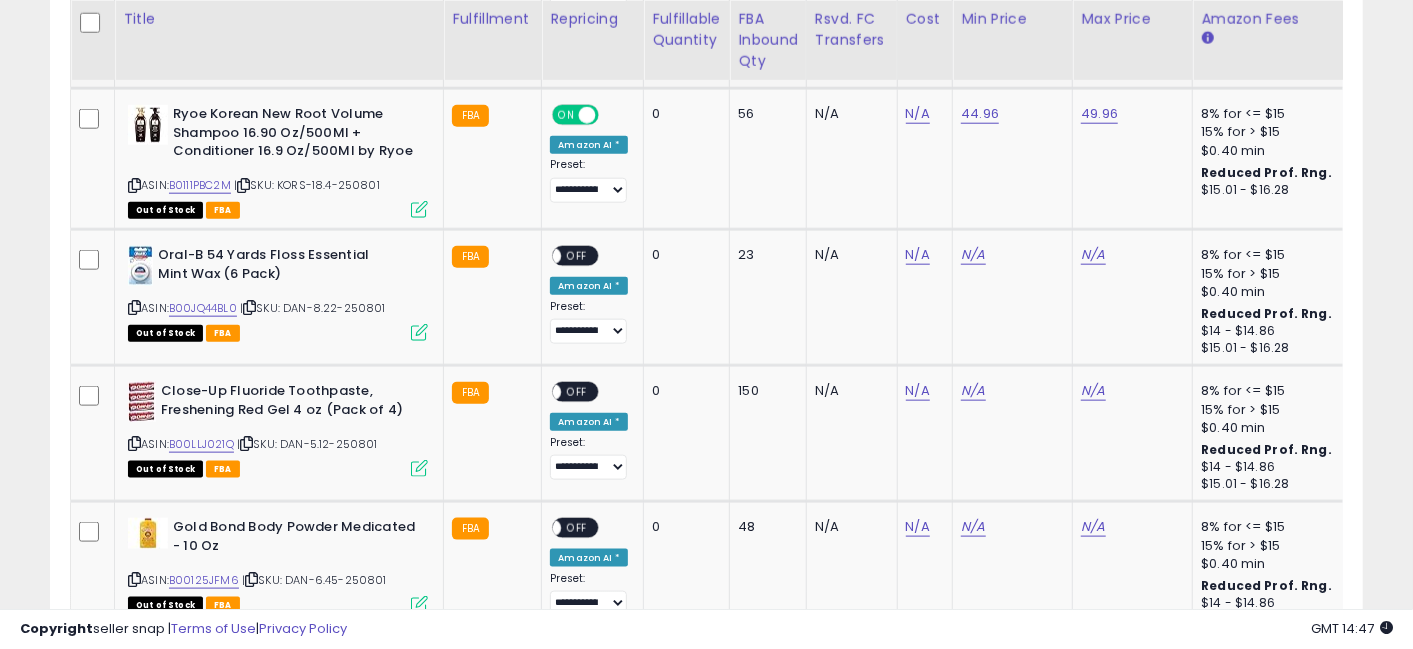 scroll, scrollTop: 1181, scrollLeft: 0, axis: vertical 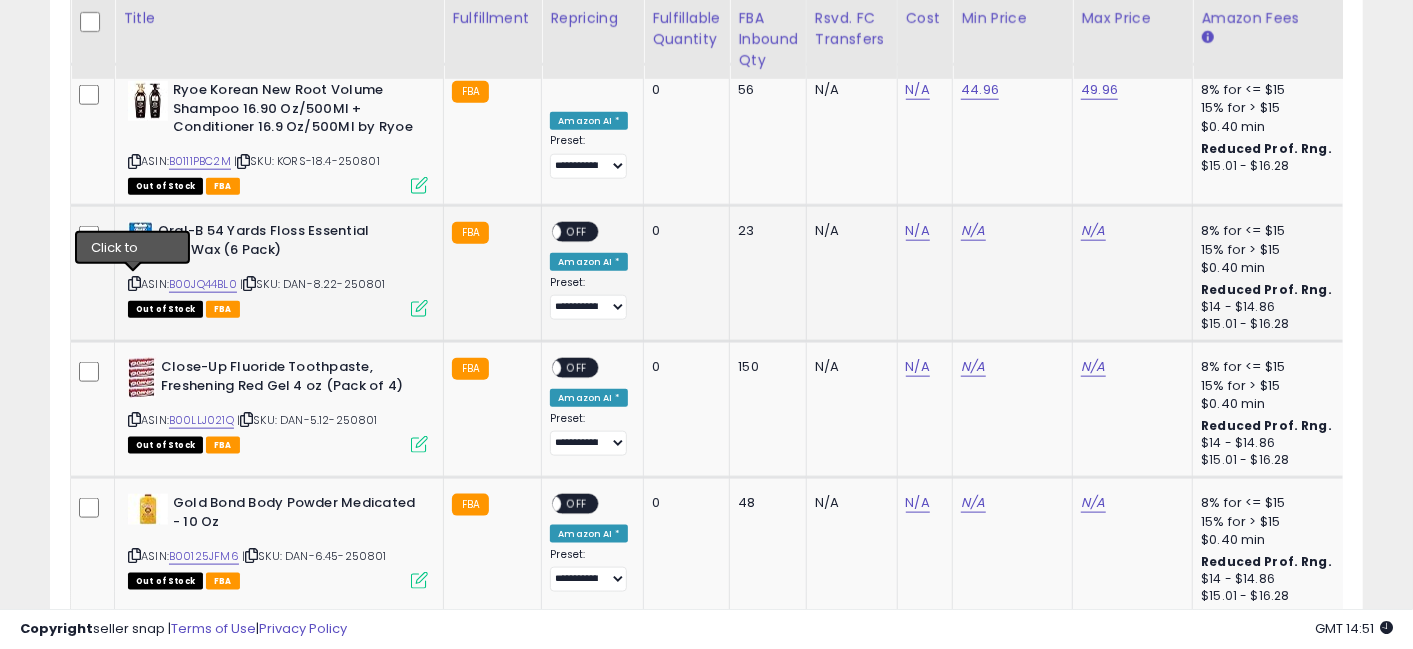 click at bounding box center (134, 283) 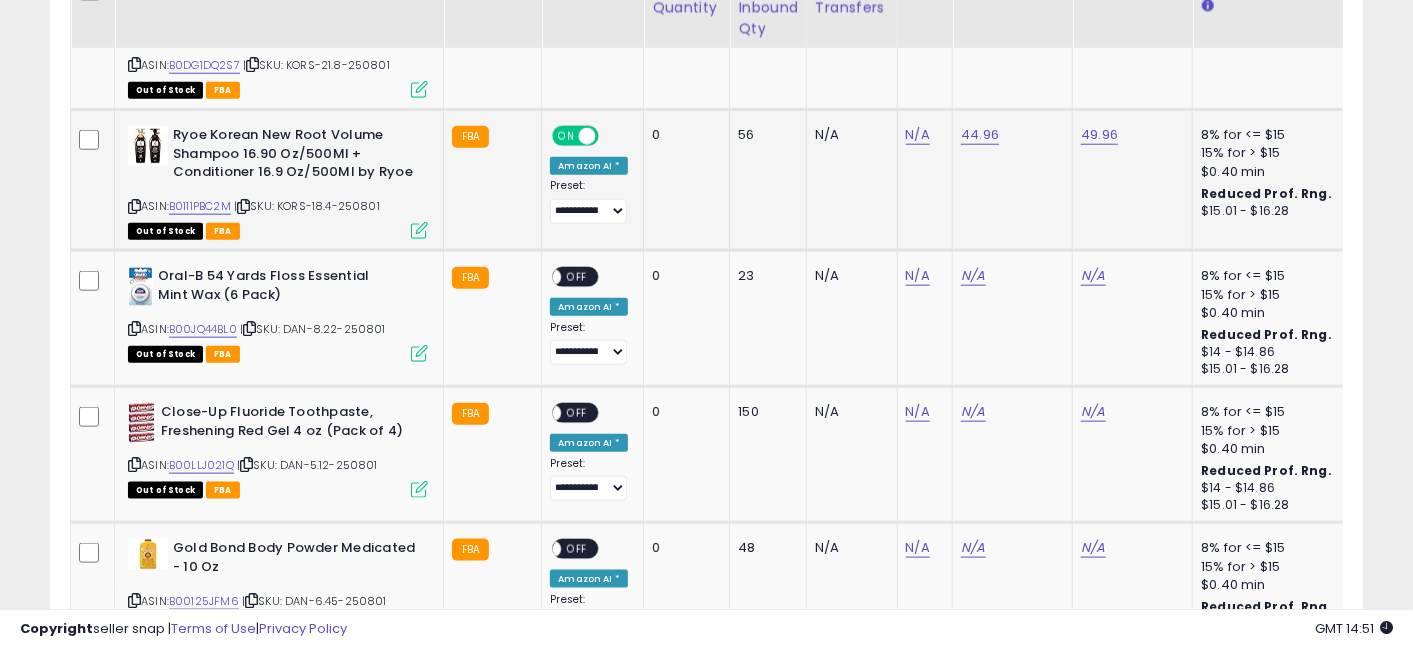 scroll, scrollTop: 1087, scrollLeft: 0, axis: vertical 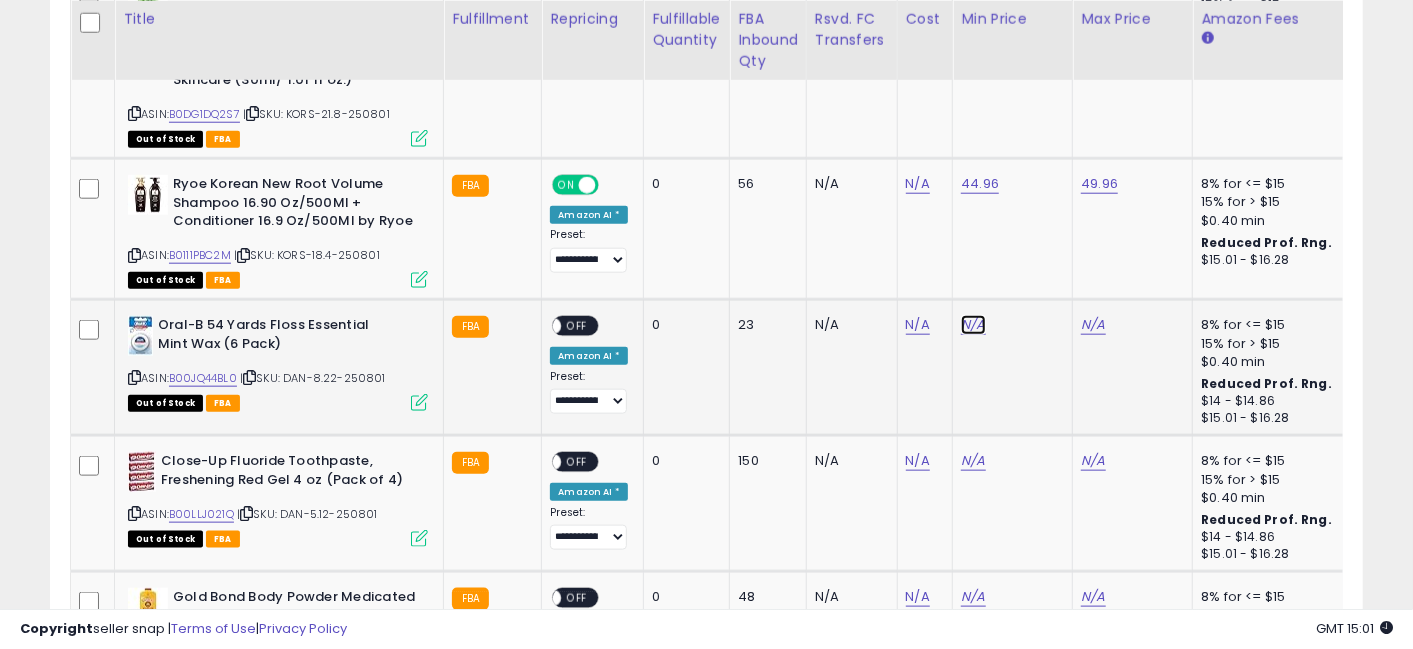 click on "N/A" at bounding box center (973, 325) 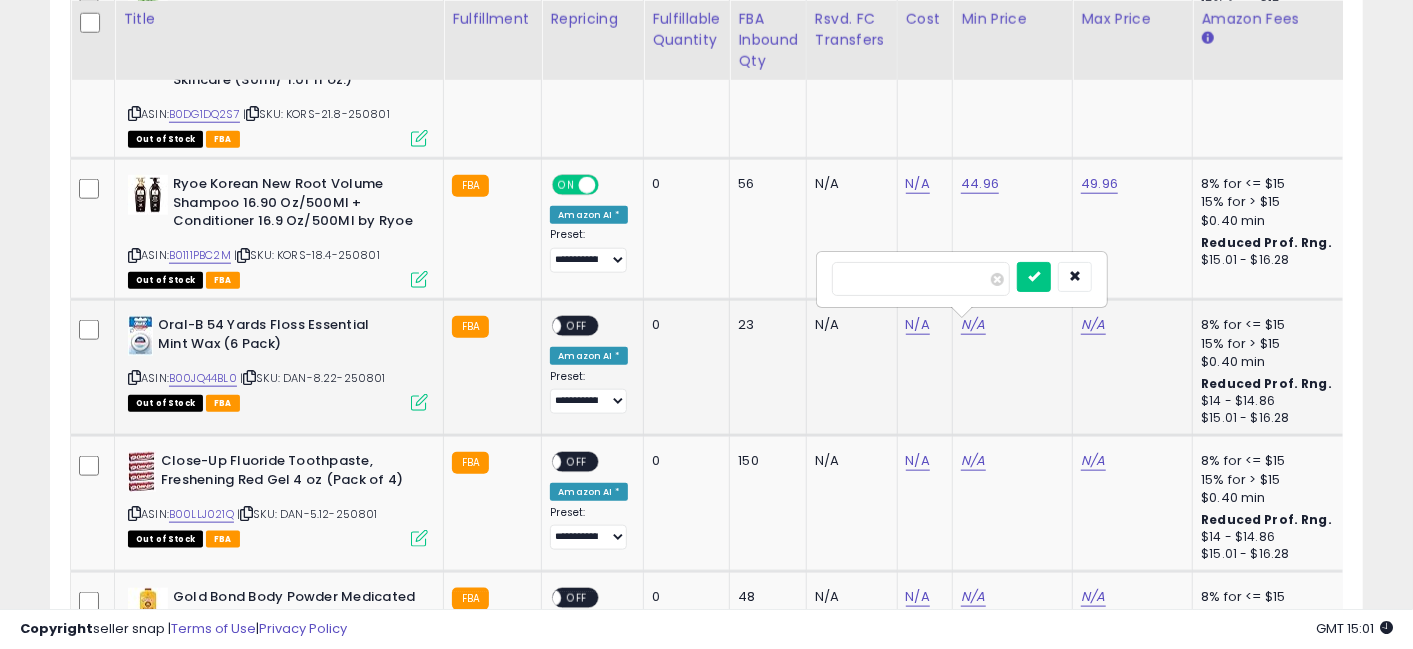 type on "*****" 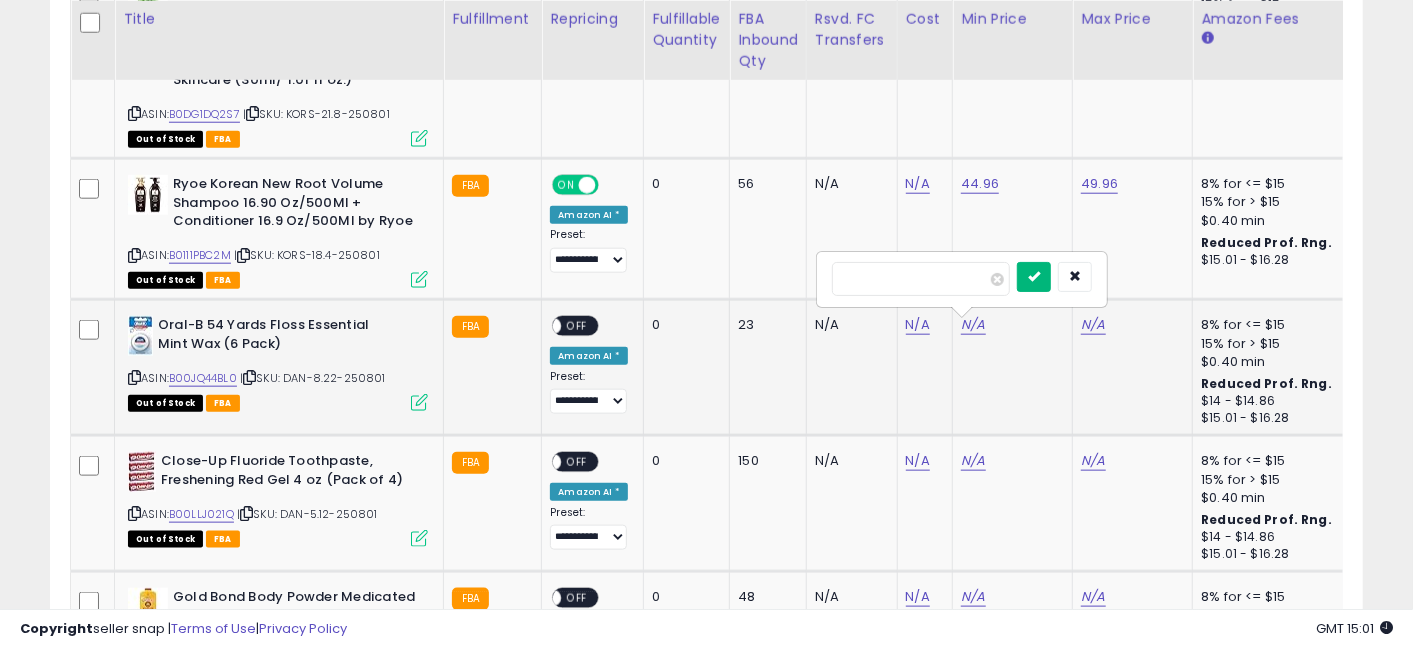 click at bounding box center [1034, 277] 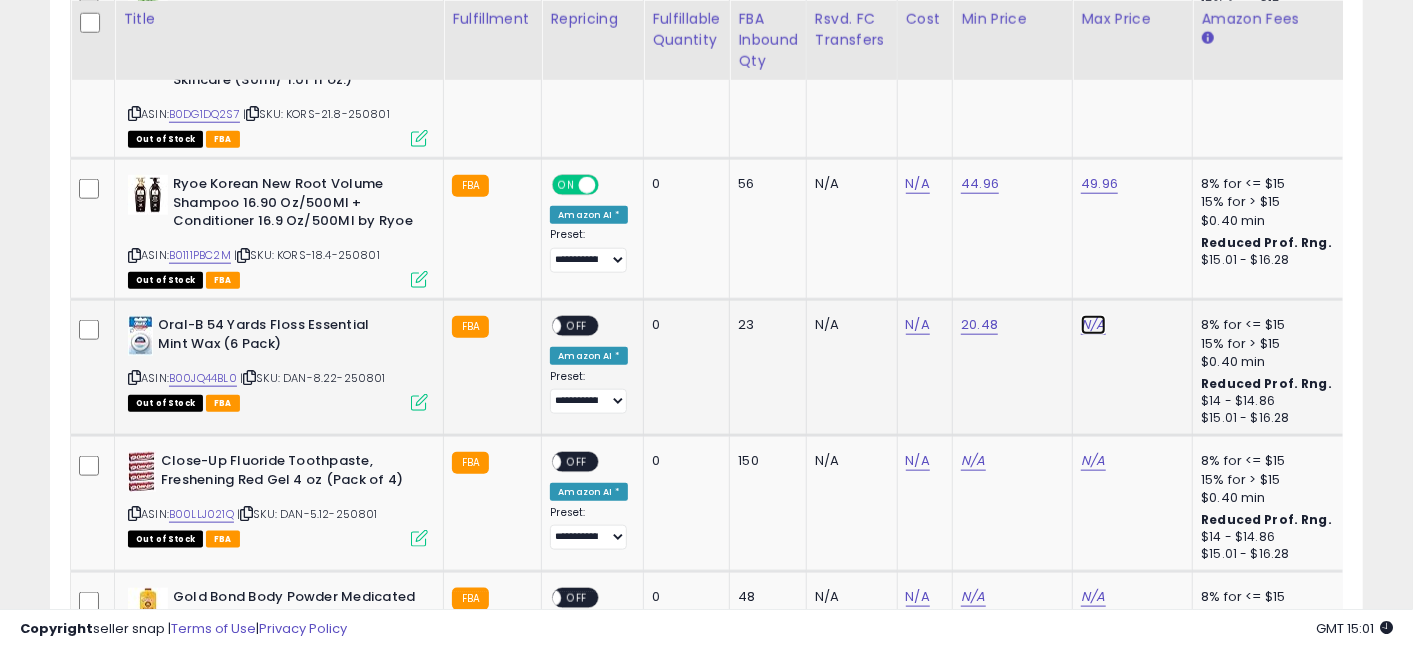 click on "N/A" at bounding box center [1093, 325] 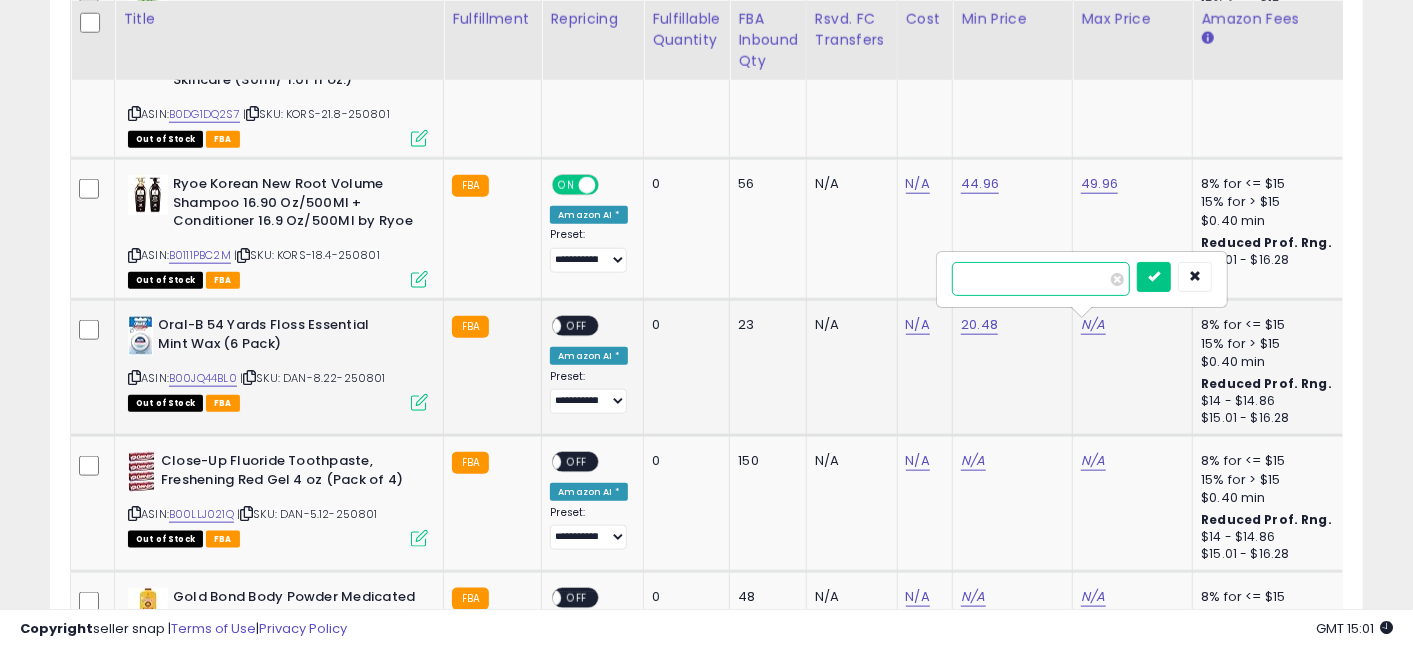 type on "*****" 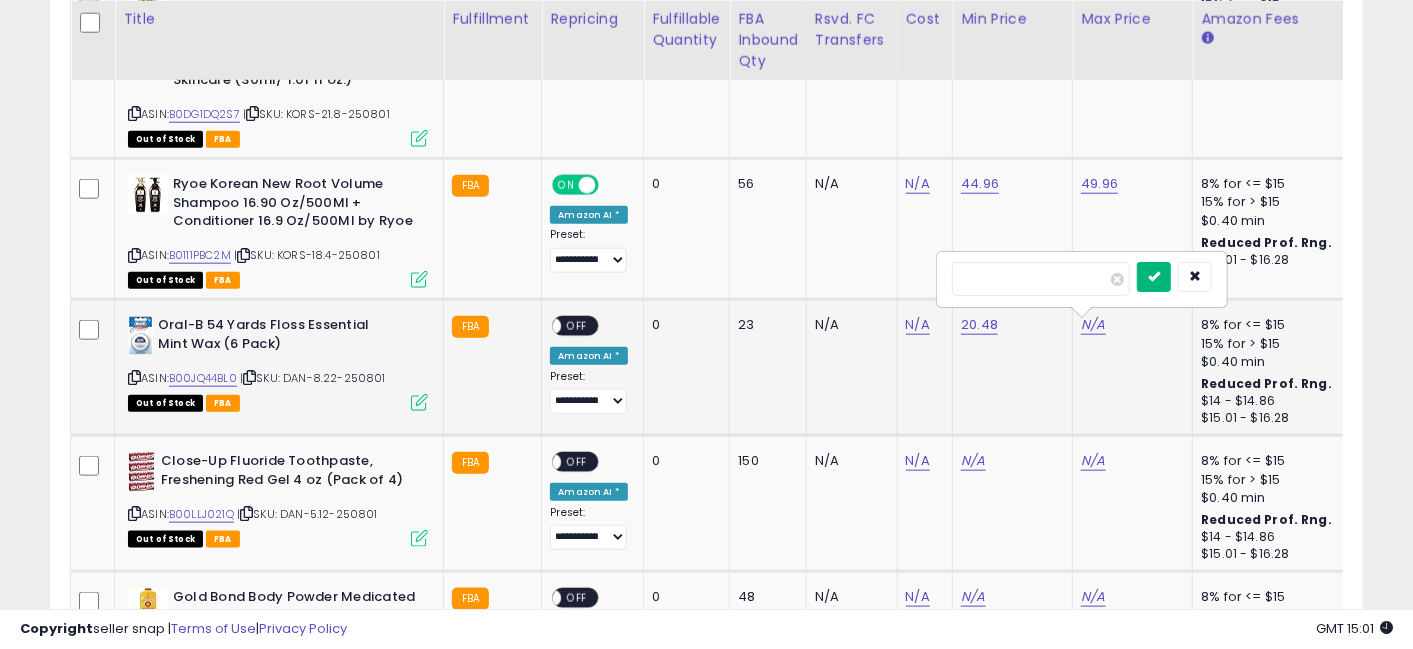 click at bounding box center (1154, 276) 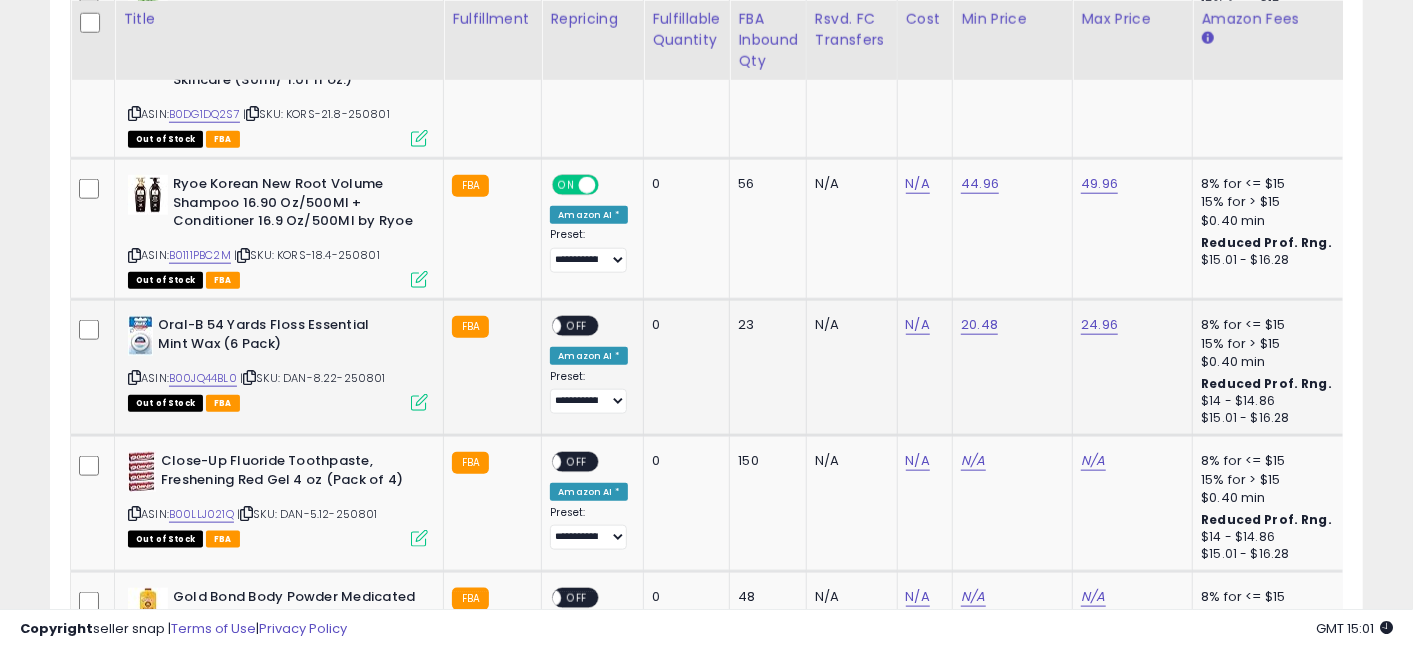 click on "OFF" at bounding box center [578, 326] 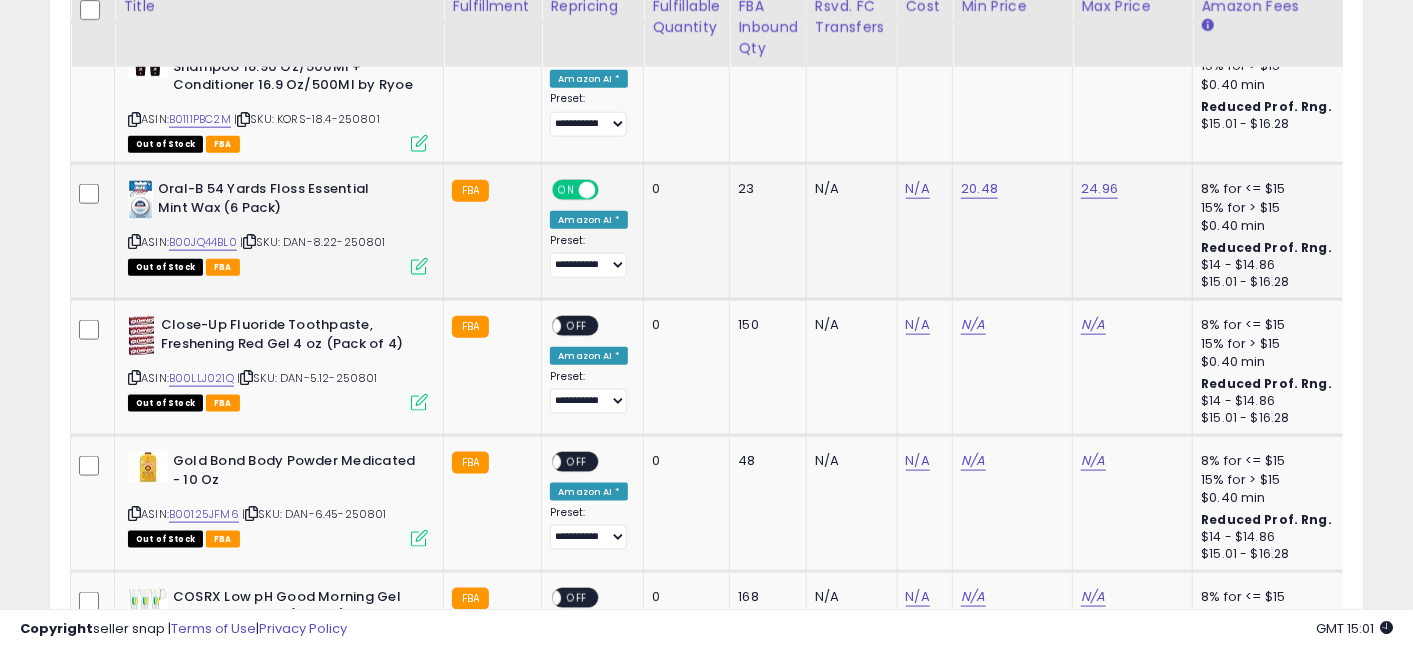 scroll, scrollTop: 1230, scrollLeft: 0, axis: vertical 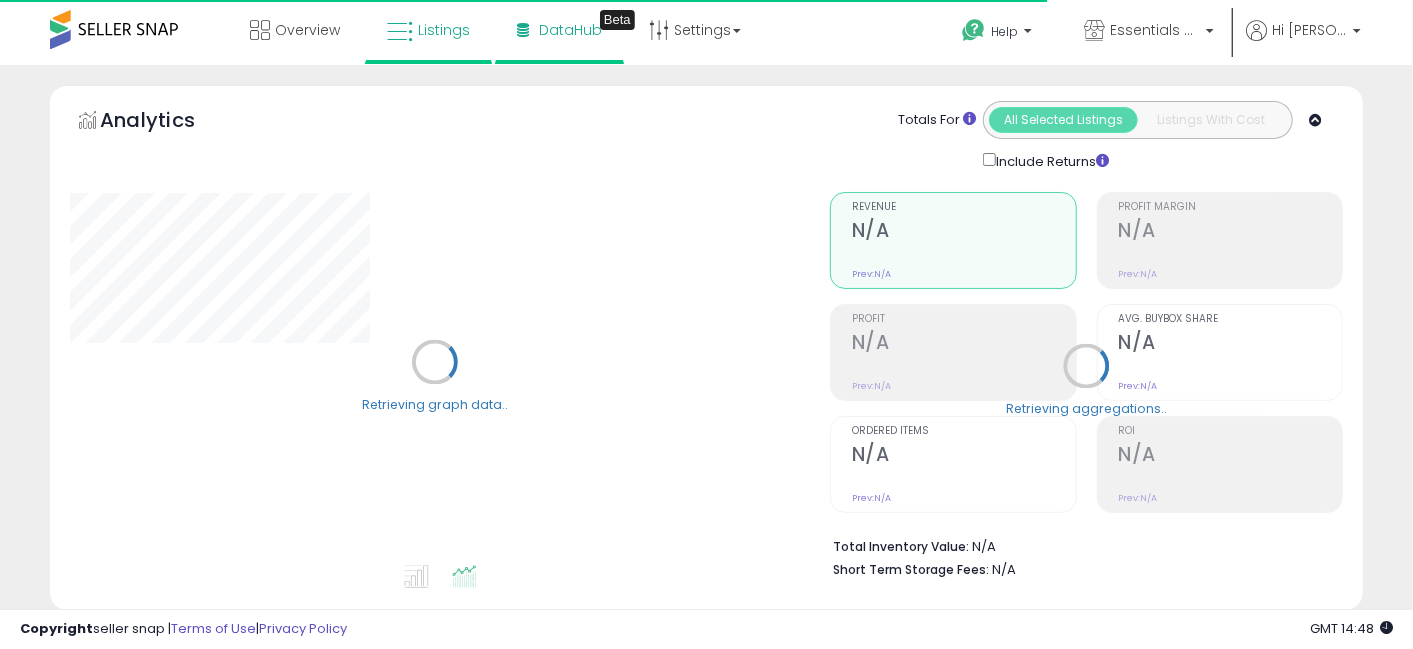 select on "**" 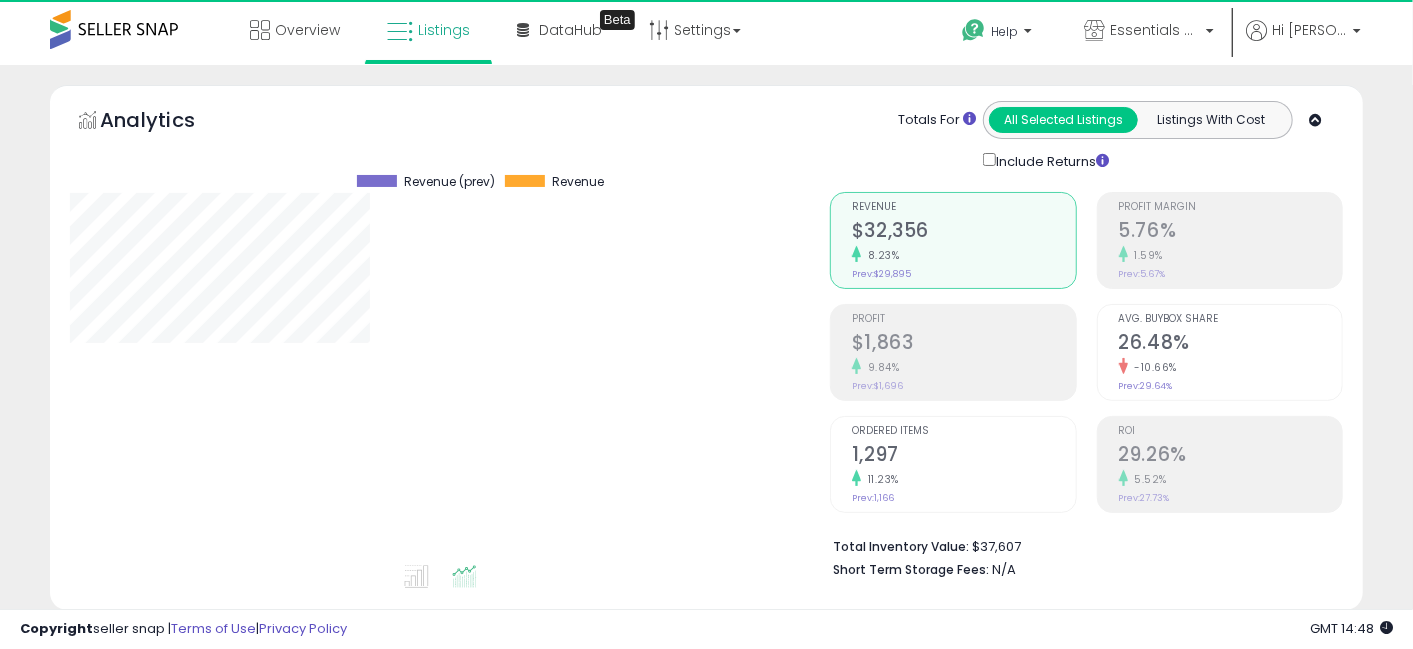 scroll, scrollTop: 999590, scrollLeft: 999239, axis: both 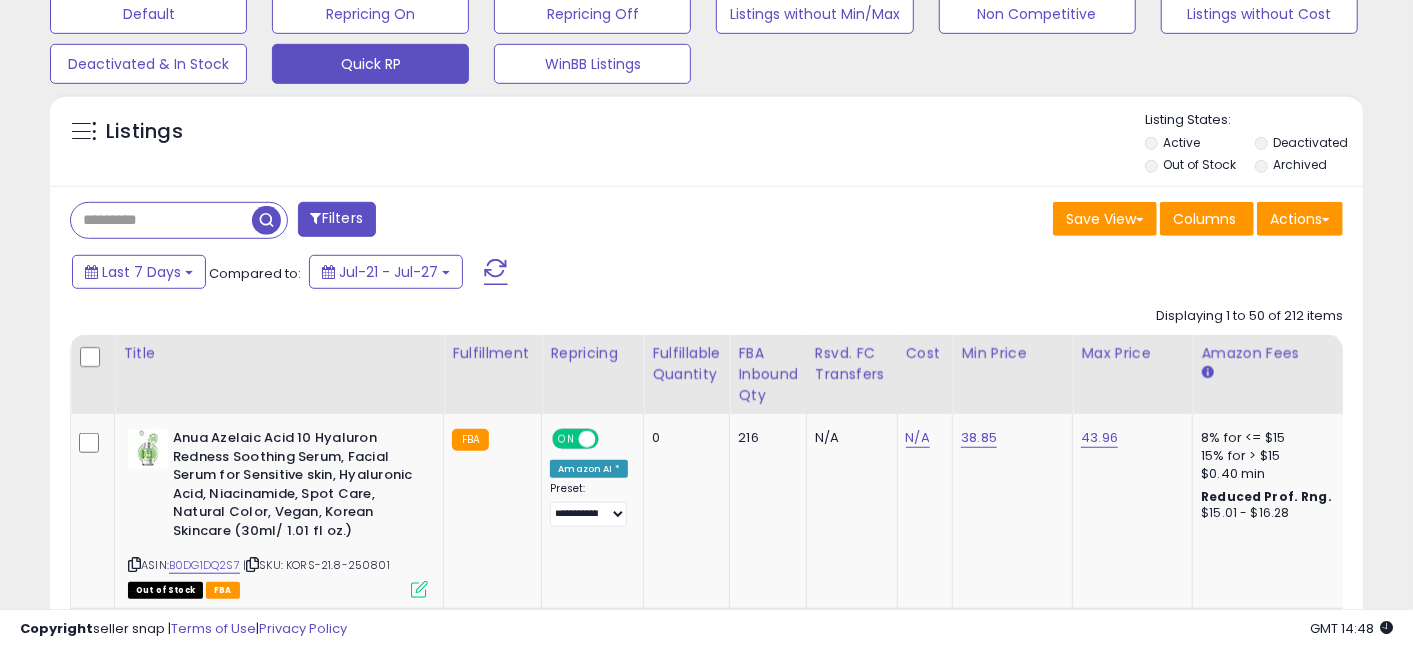 click at bounding box center (161, 220) 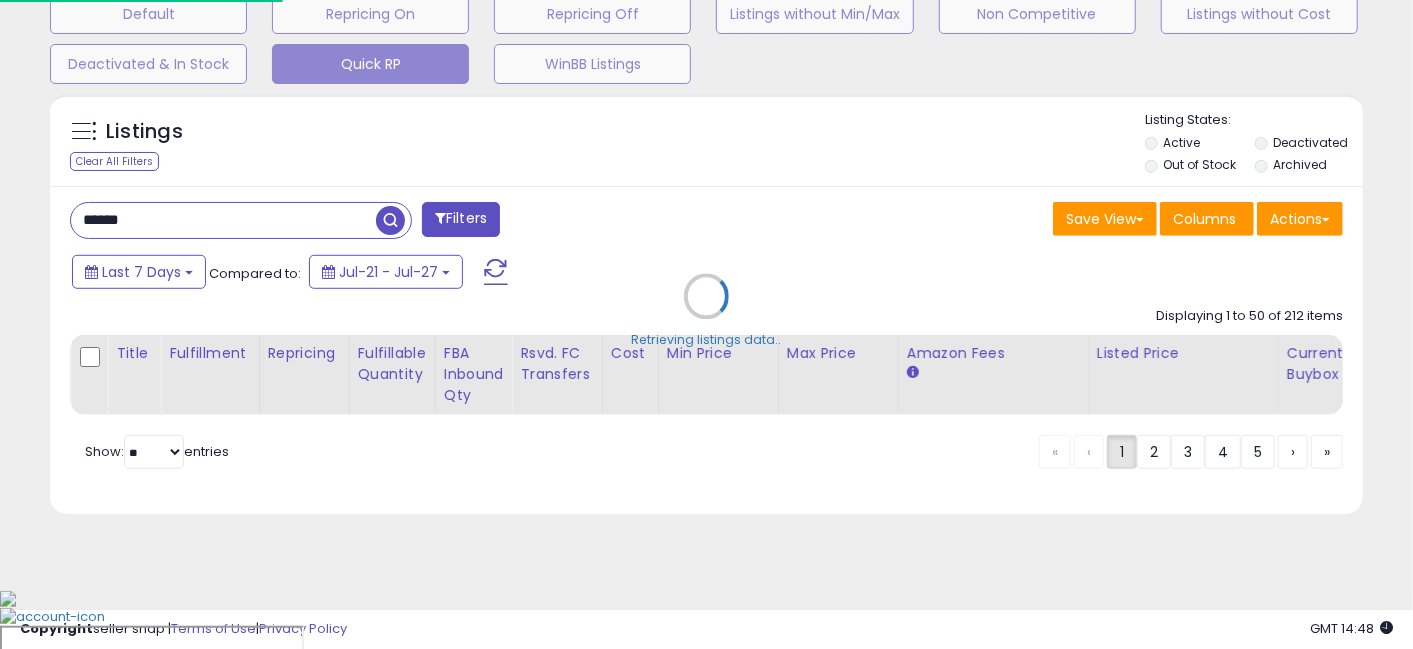 scroll, scrollTop: 555, scrollLeft: 0, axis: vertical 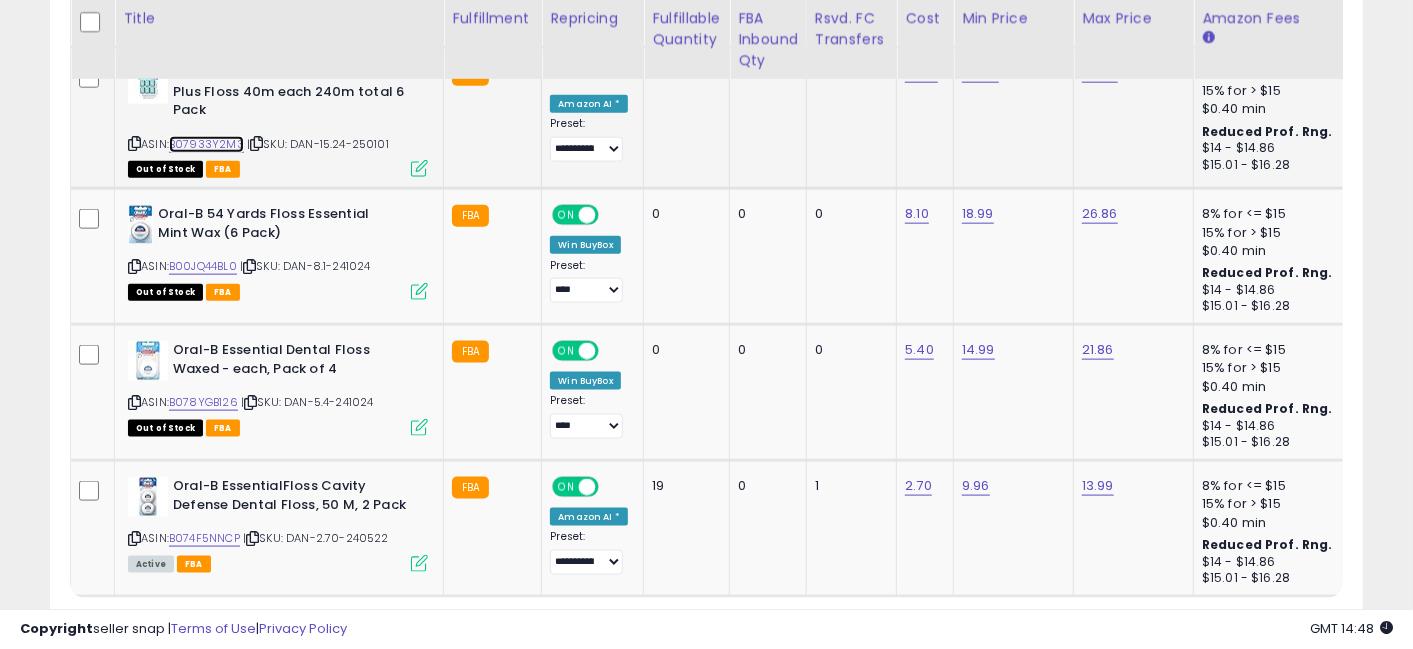 click on "B07933Y2M3" at bounding box center (206, 144) 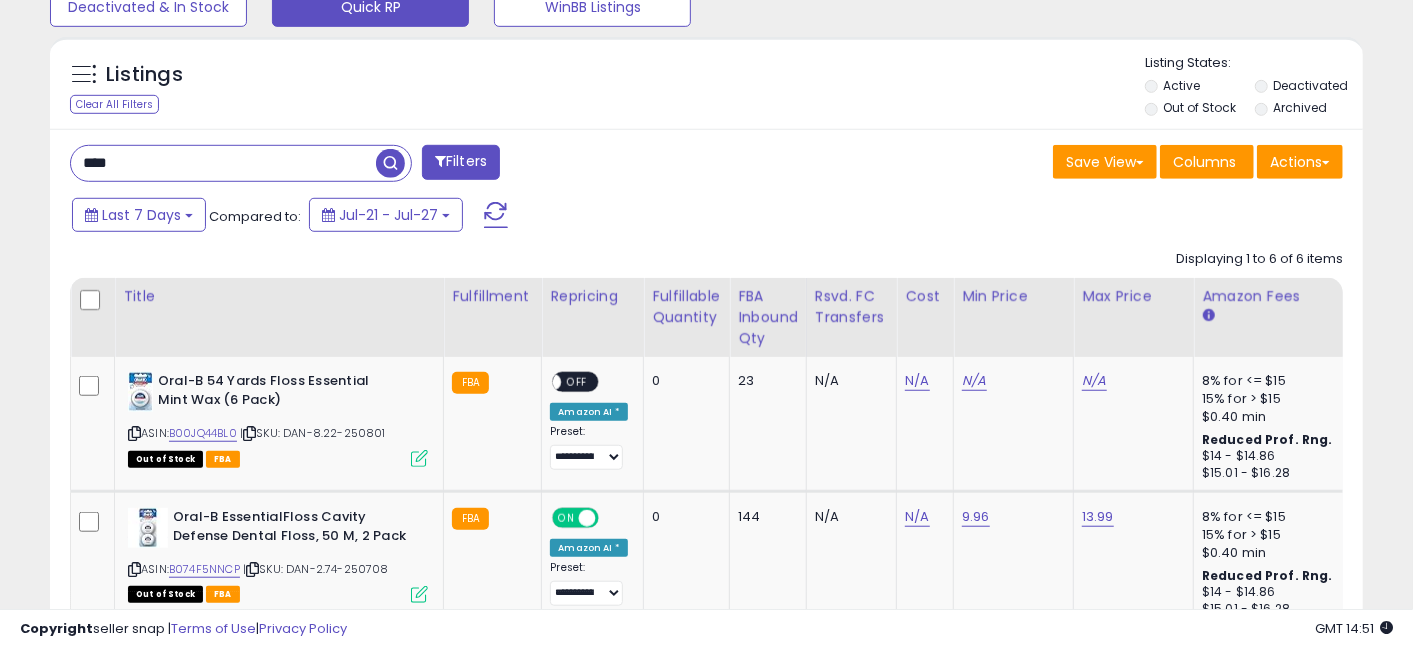 scroll, scrollTop: 680, scrollLeft: 0, axis: vertical 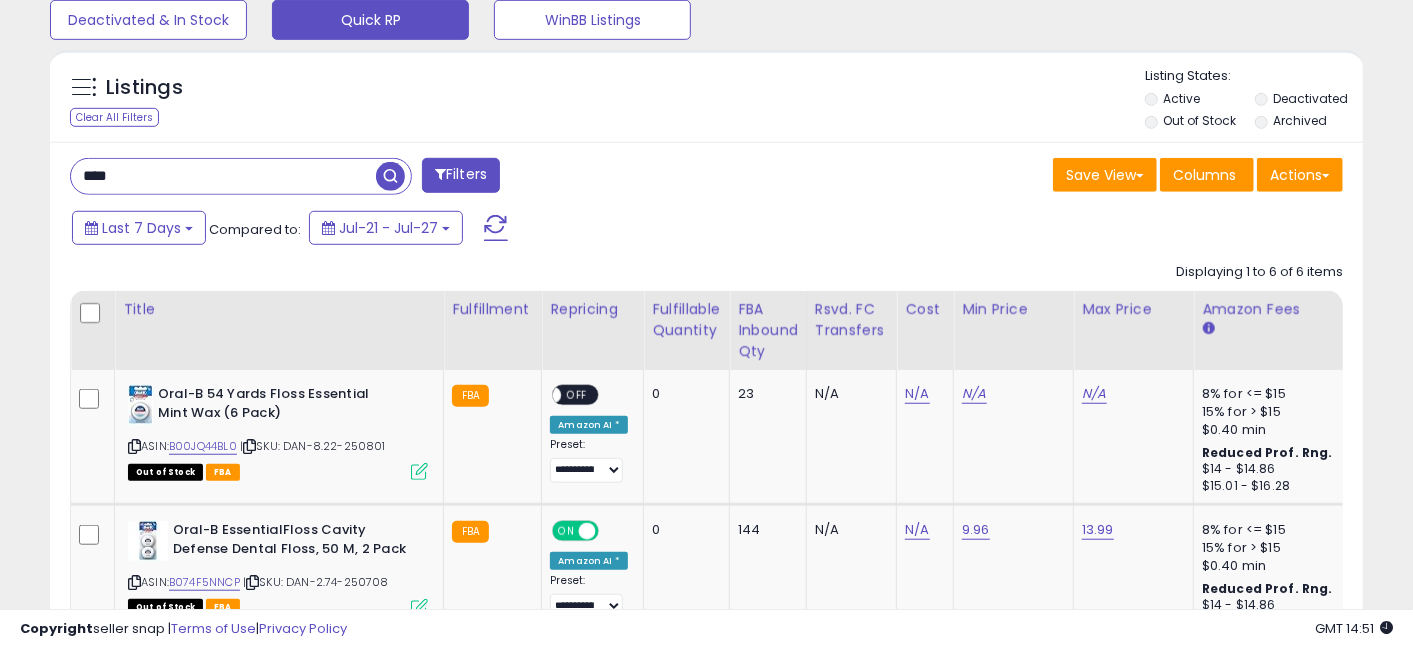 click on "****" at bounding box center (223, 176) 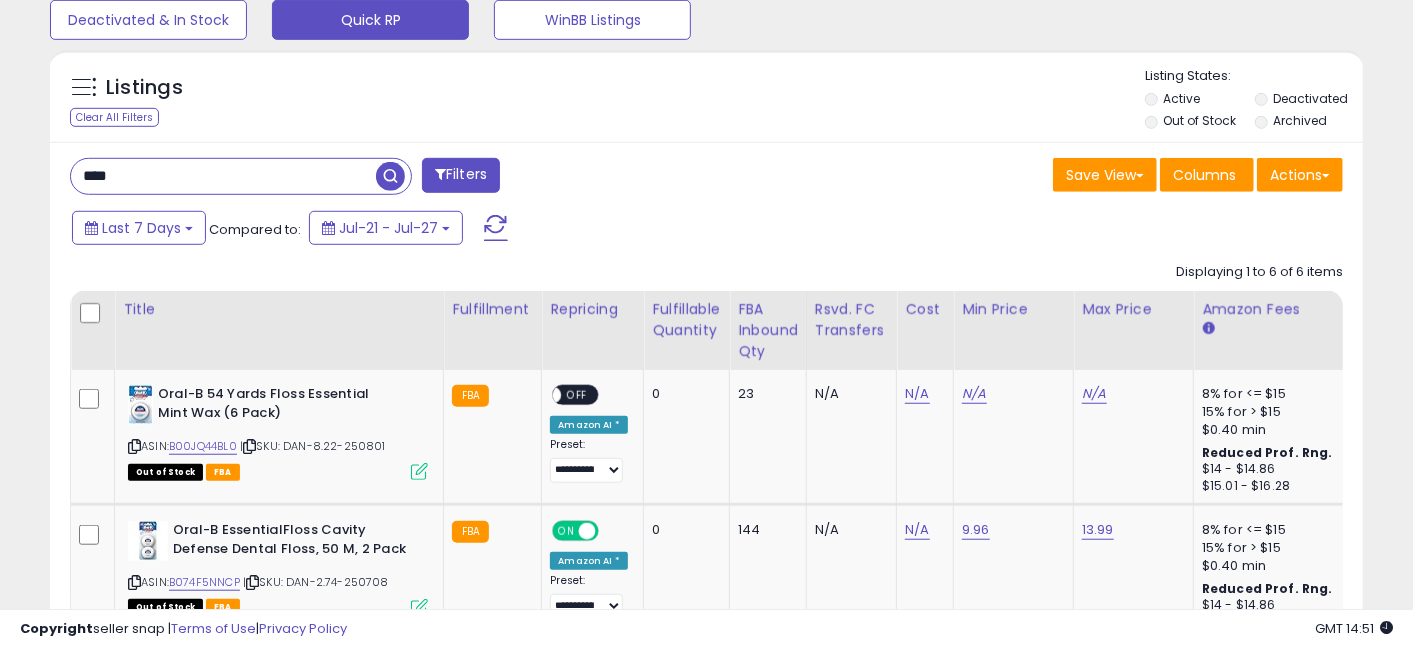 paste on "******" 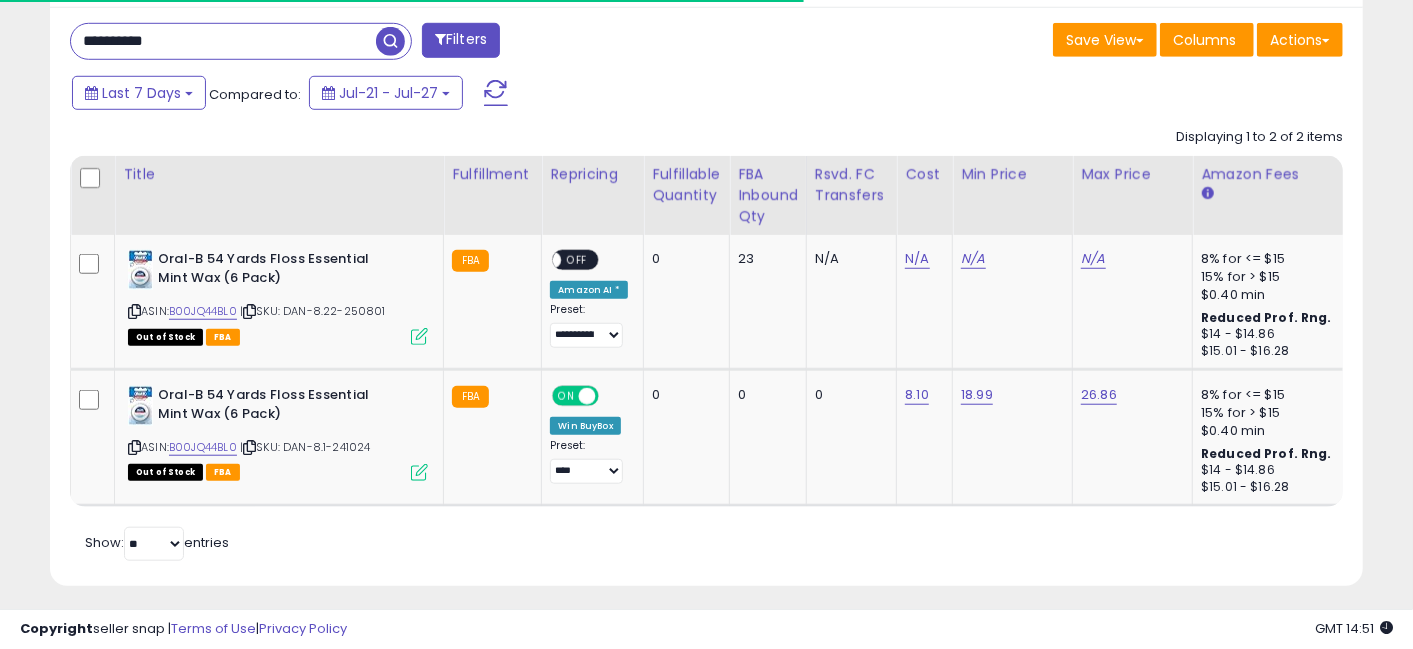 scroll, scrollTop: 826, scrollLeft: 0, axis: vertical 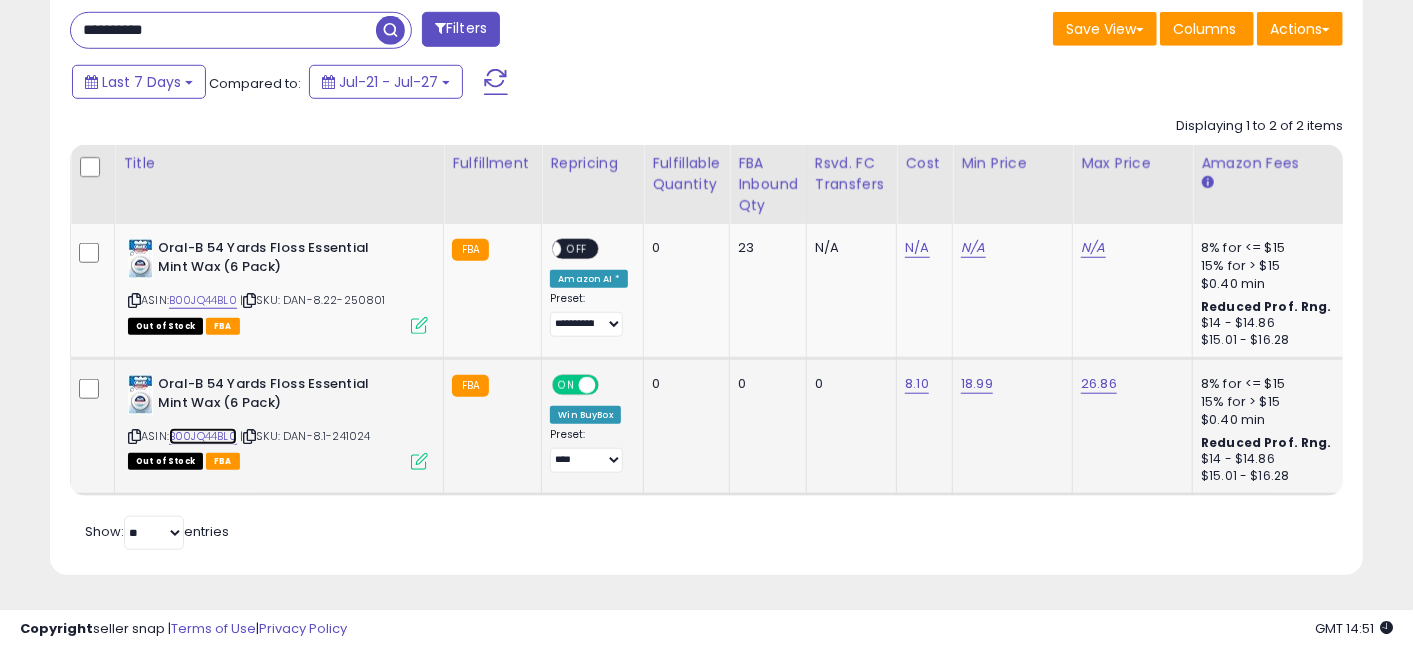 click on "B00JQ44BL0" at bounding box center (203, 436) 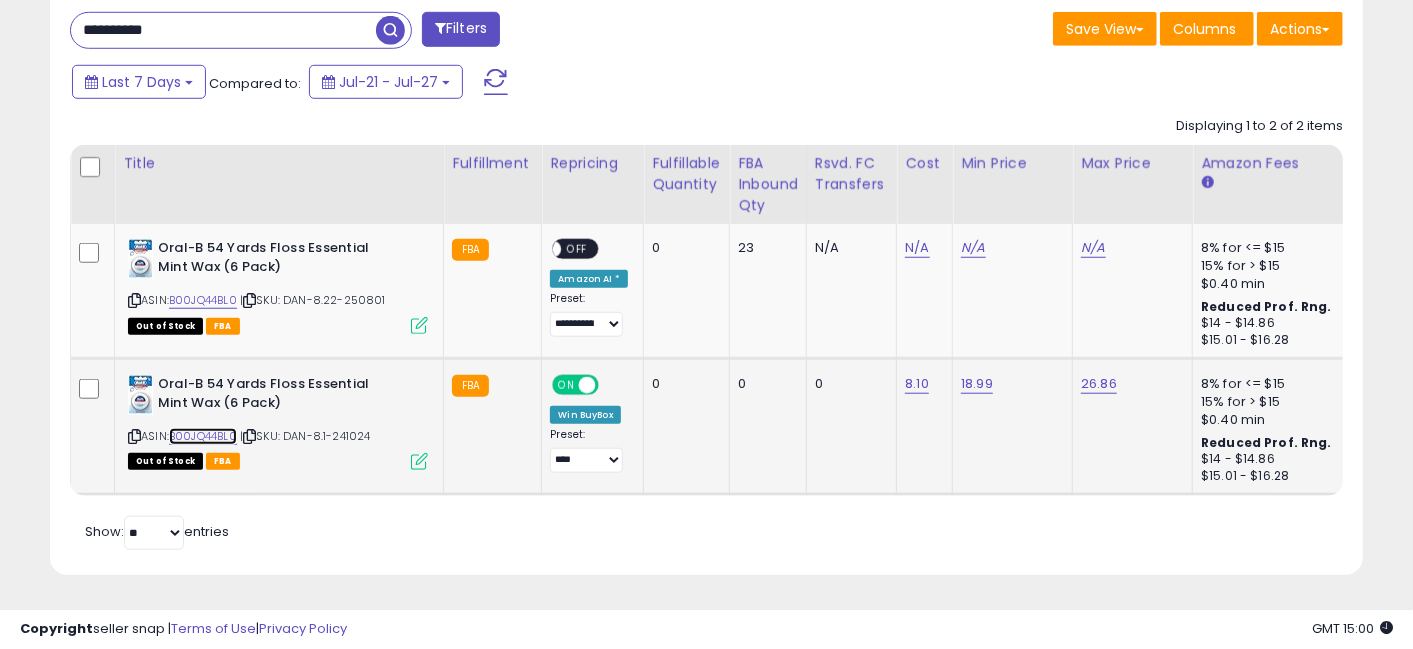 click on "B00JQ44BL0" at bounding box center (203, 436) 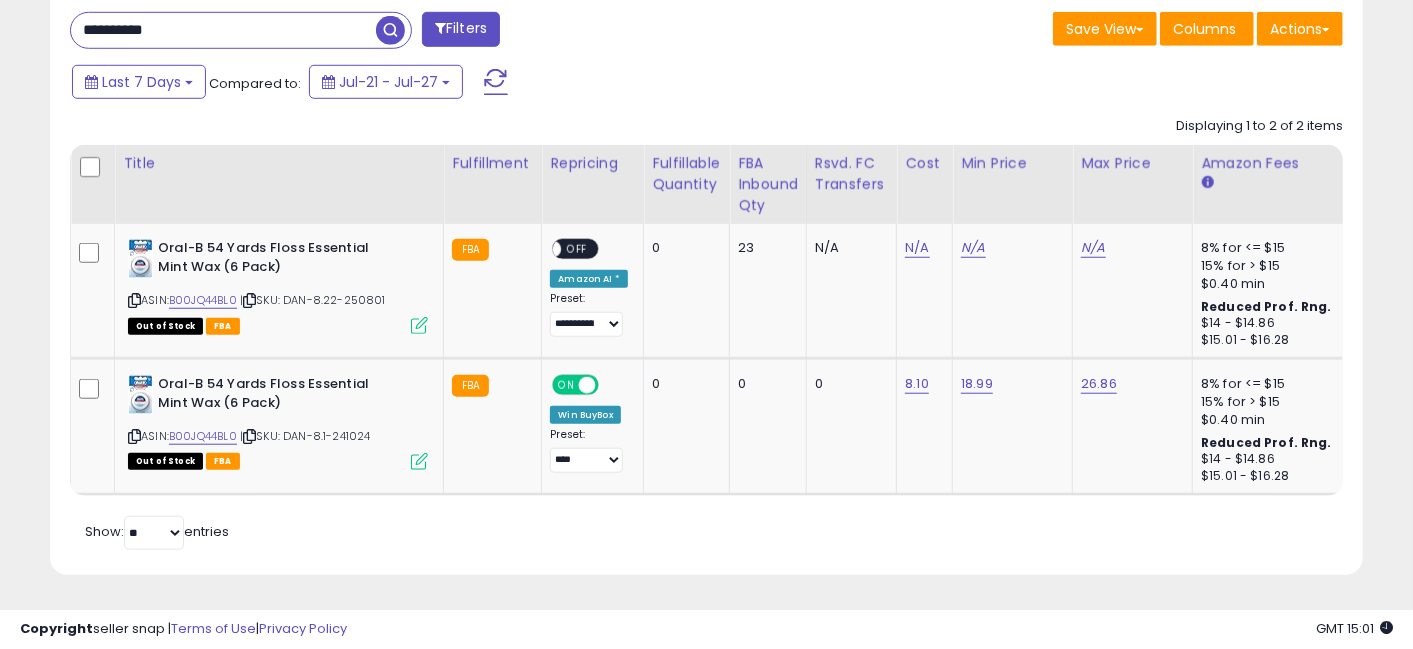 click on "**********" at bounding box center [223, 30] 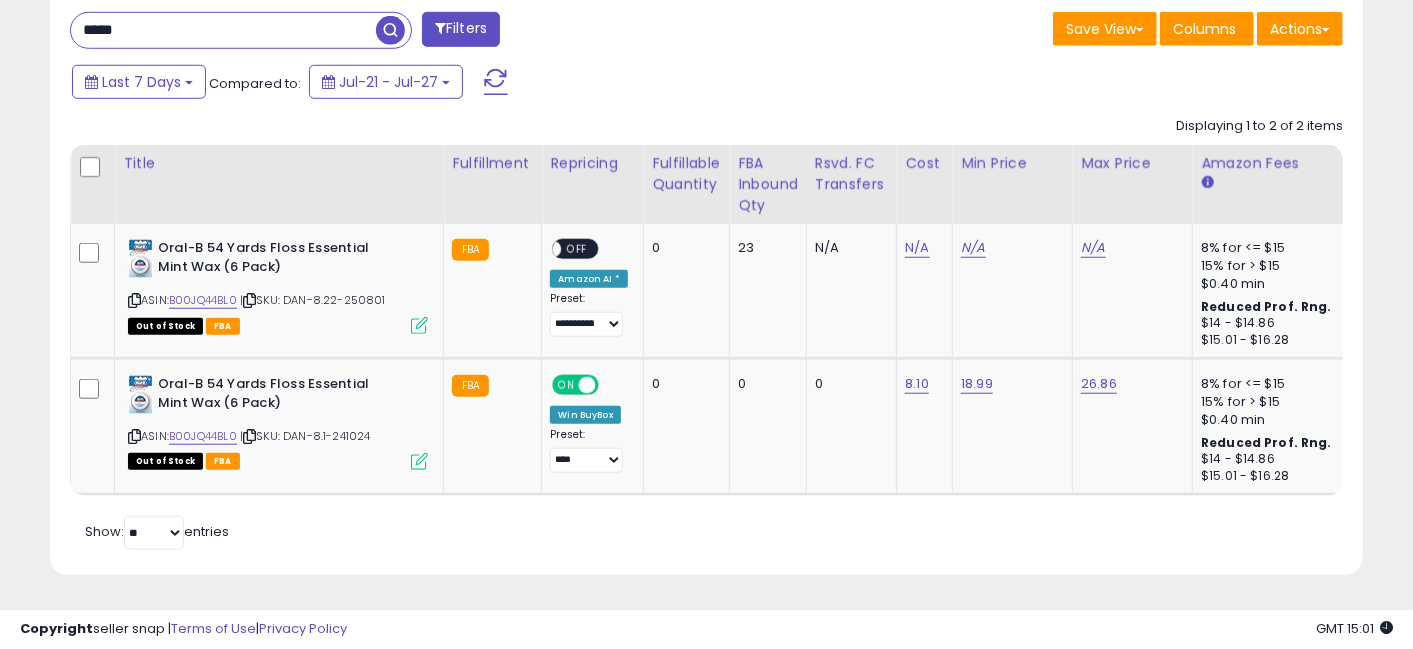 type on "*****" 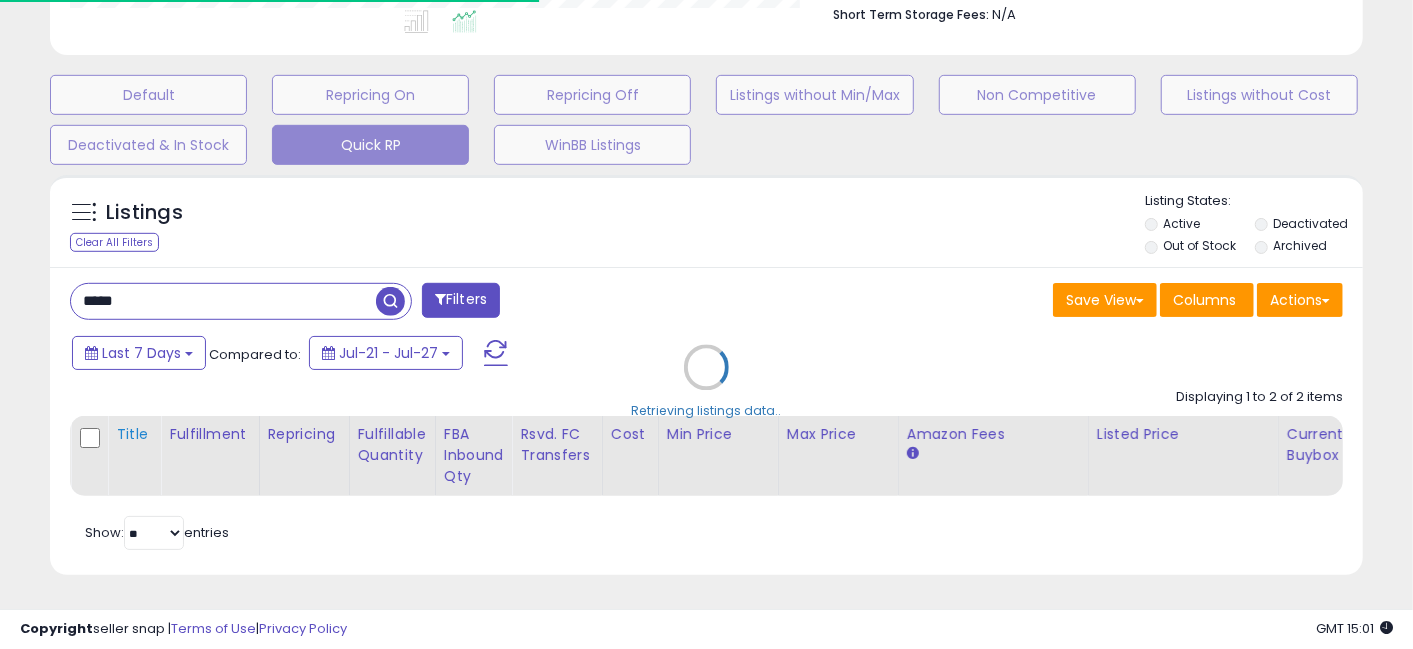 scroll, scrollTop: 826, scrollLeft: 0, axis: vertical 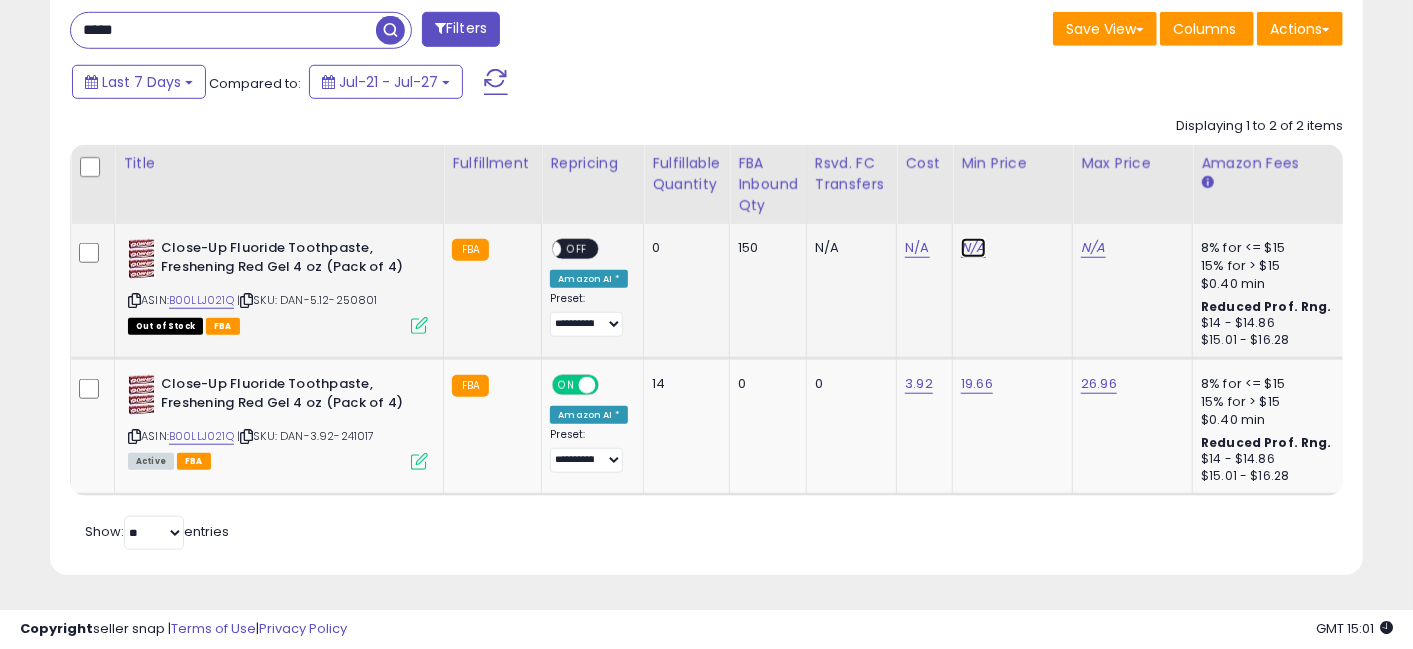click on "N/A" at bounding box center [973, 248] 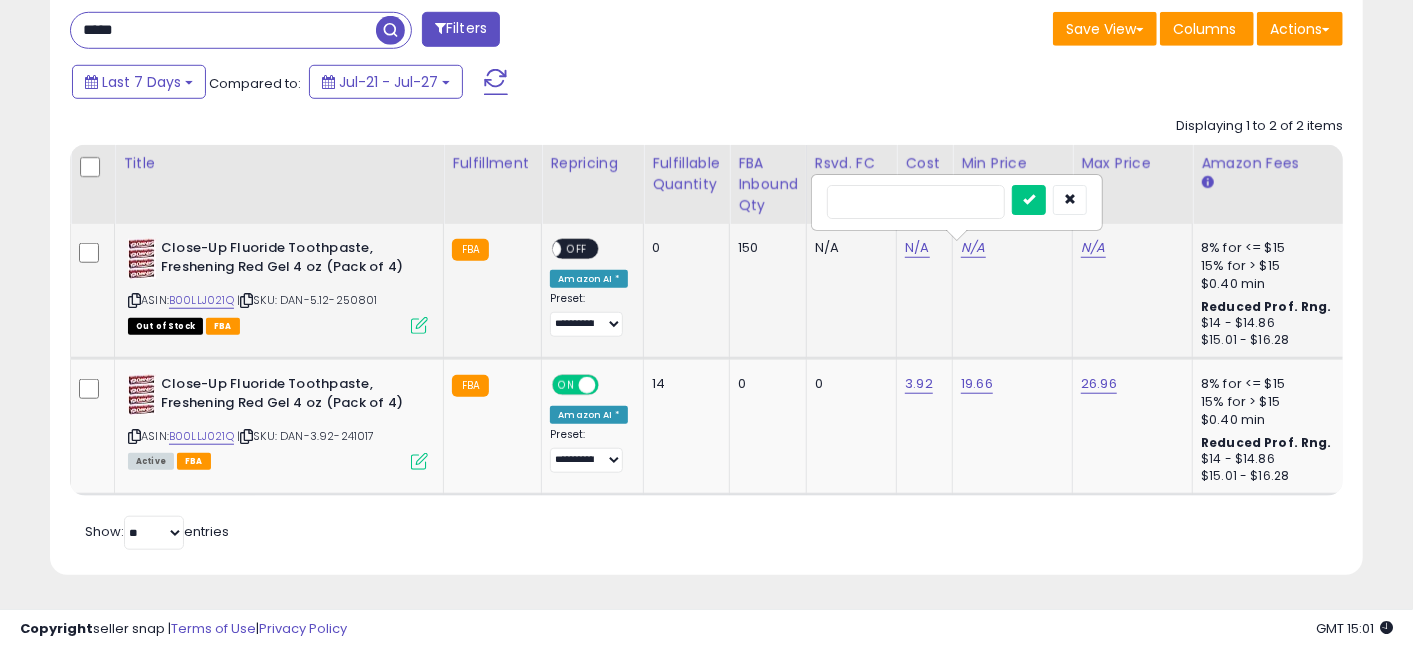 type on "*****" 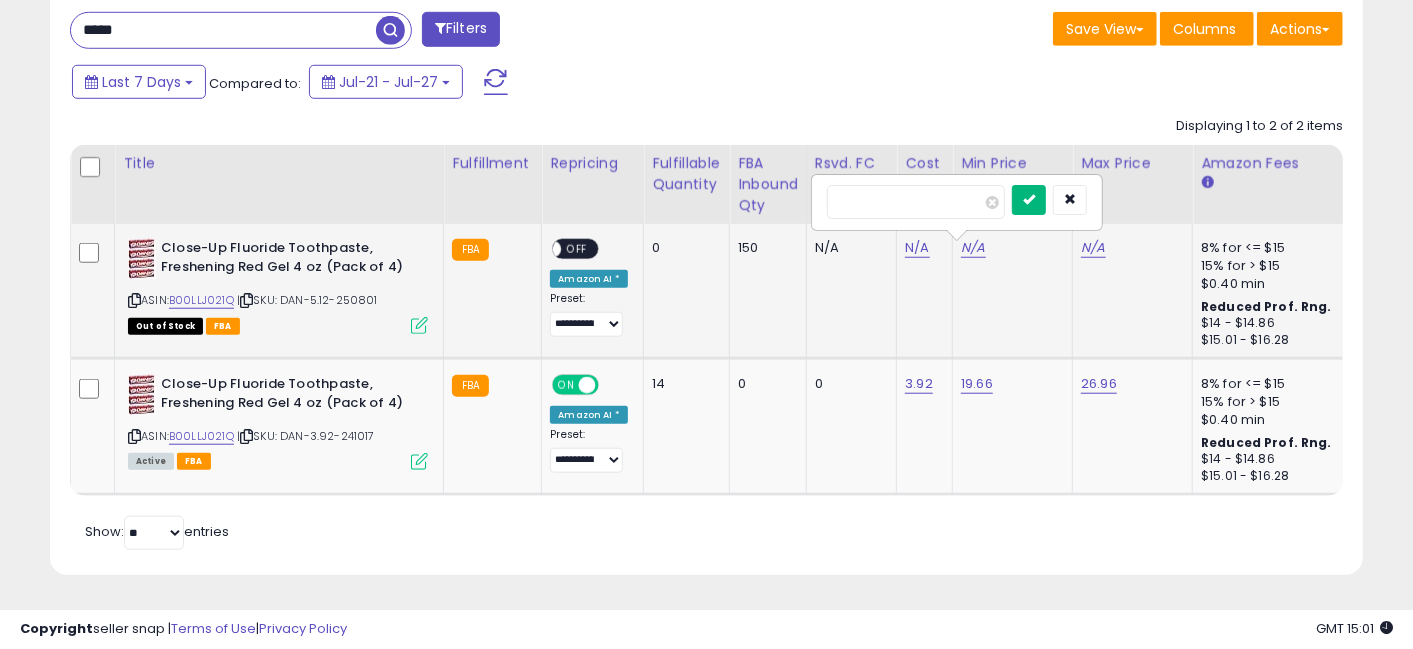 click at bounding box center (1029, 200) 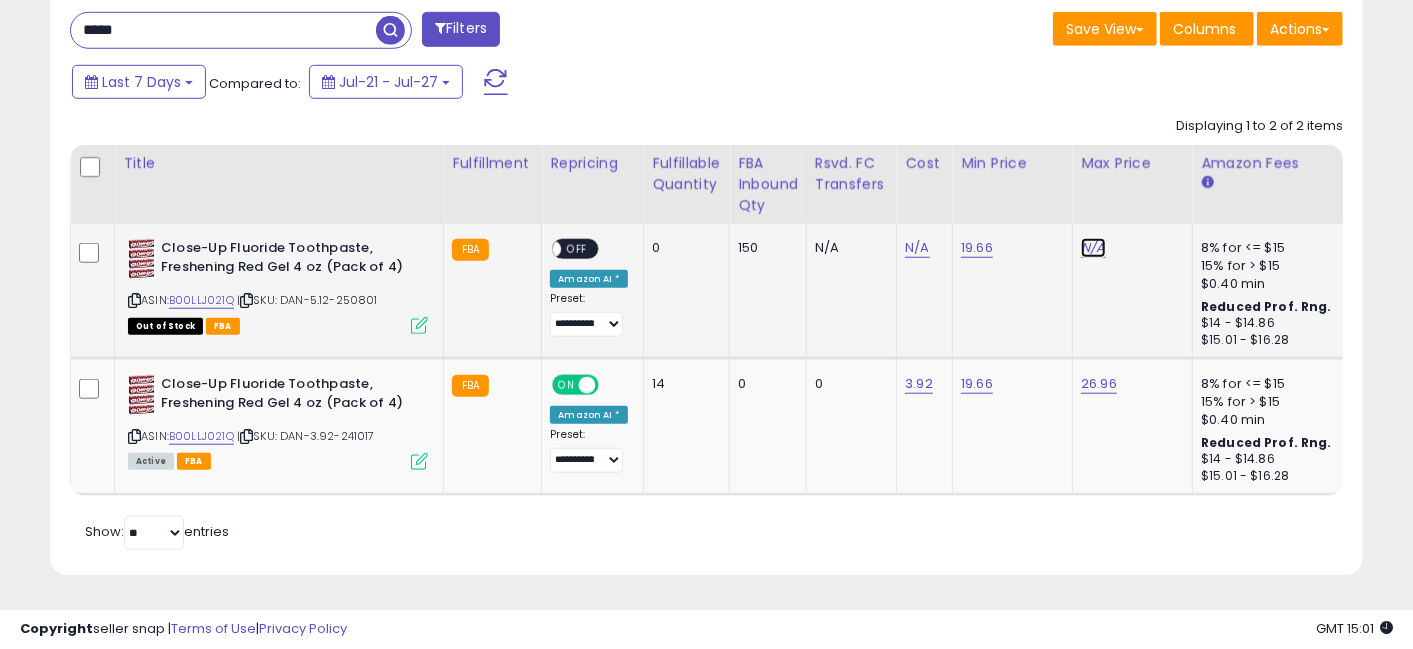 click on "N/A" at bounding box center [1093, 248] 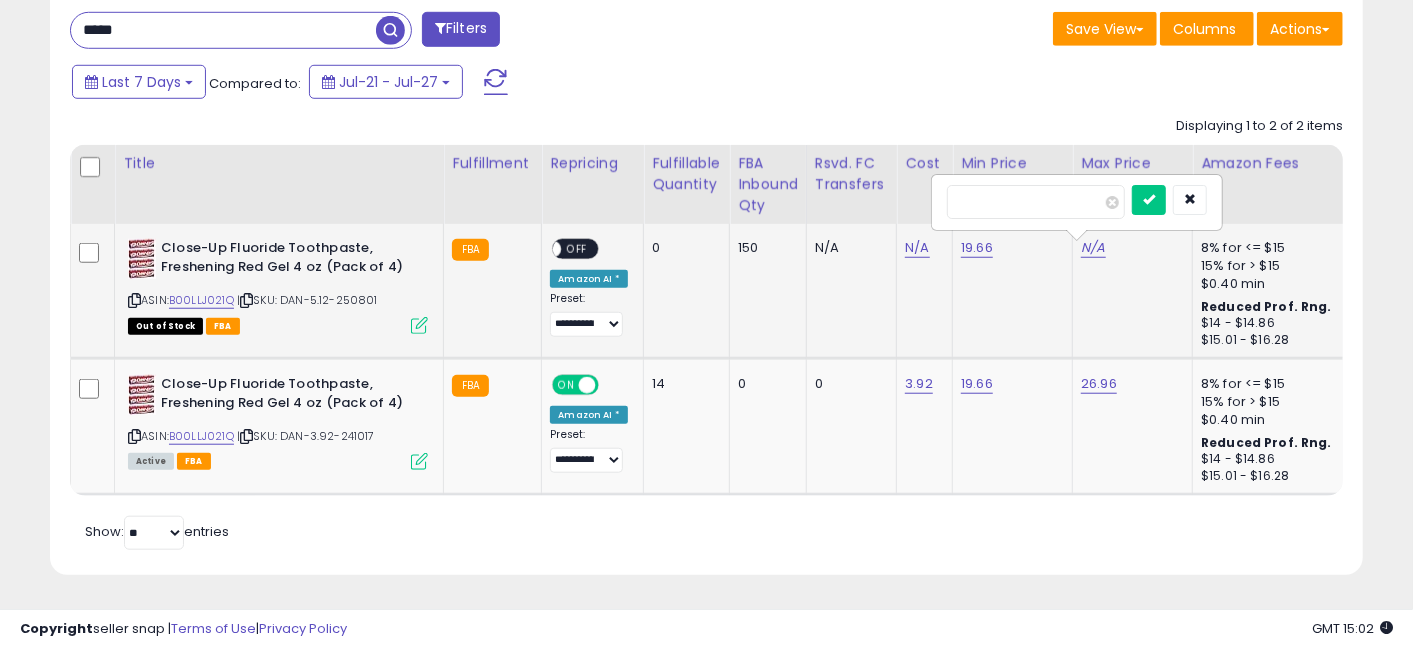 type on "*****" 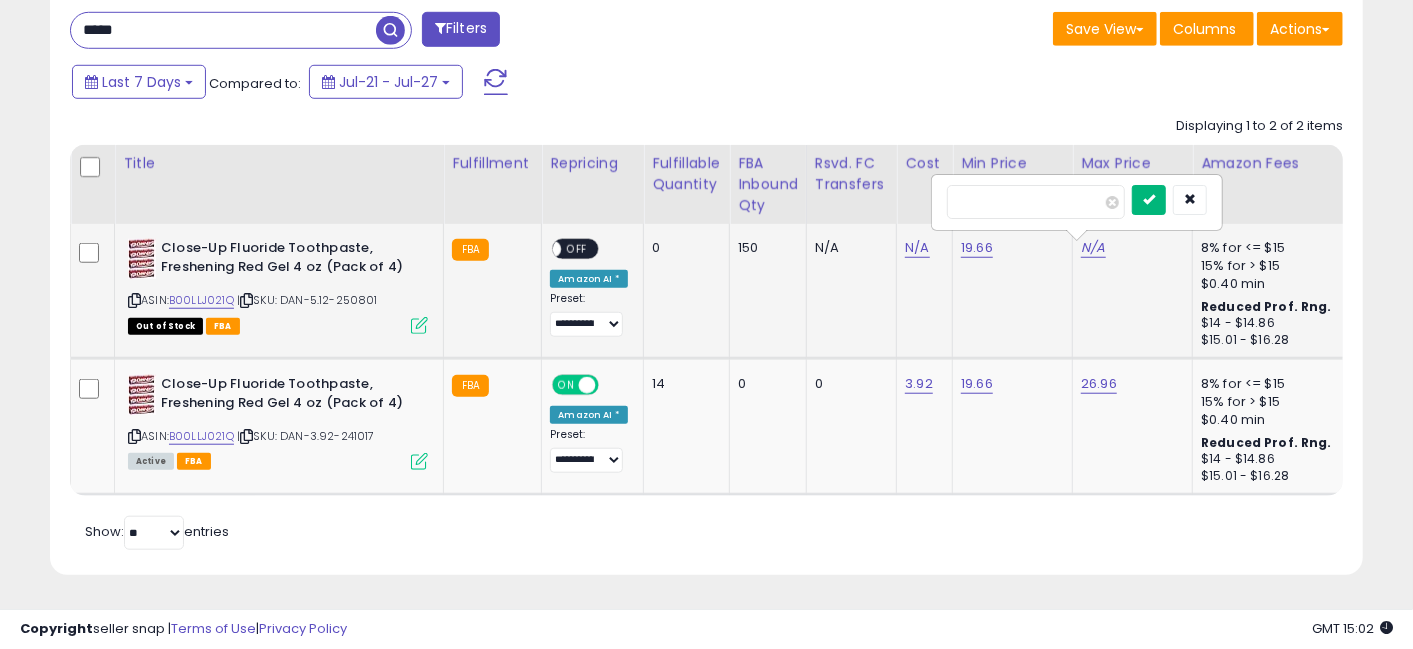 click at bounding box center (1149, 200) 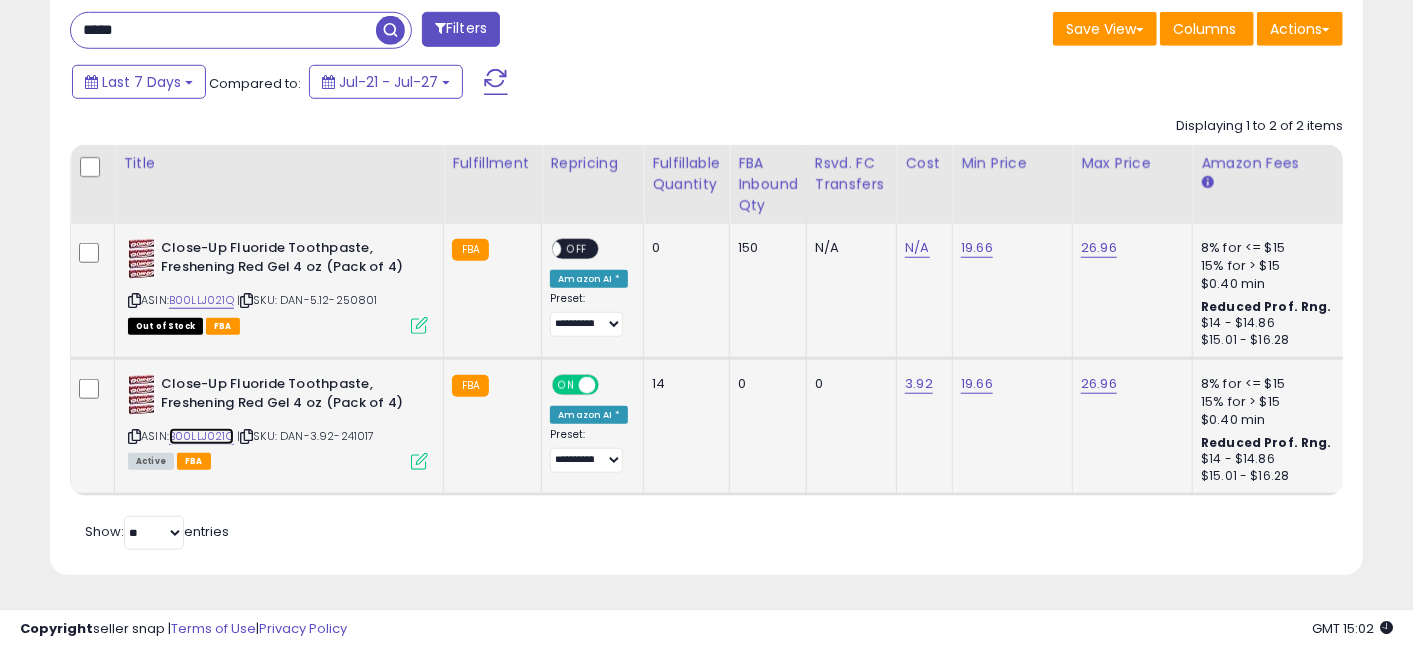 click on "B00LLJ021Q" at bounding box center [201, 436] 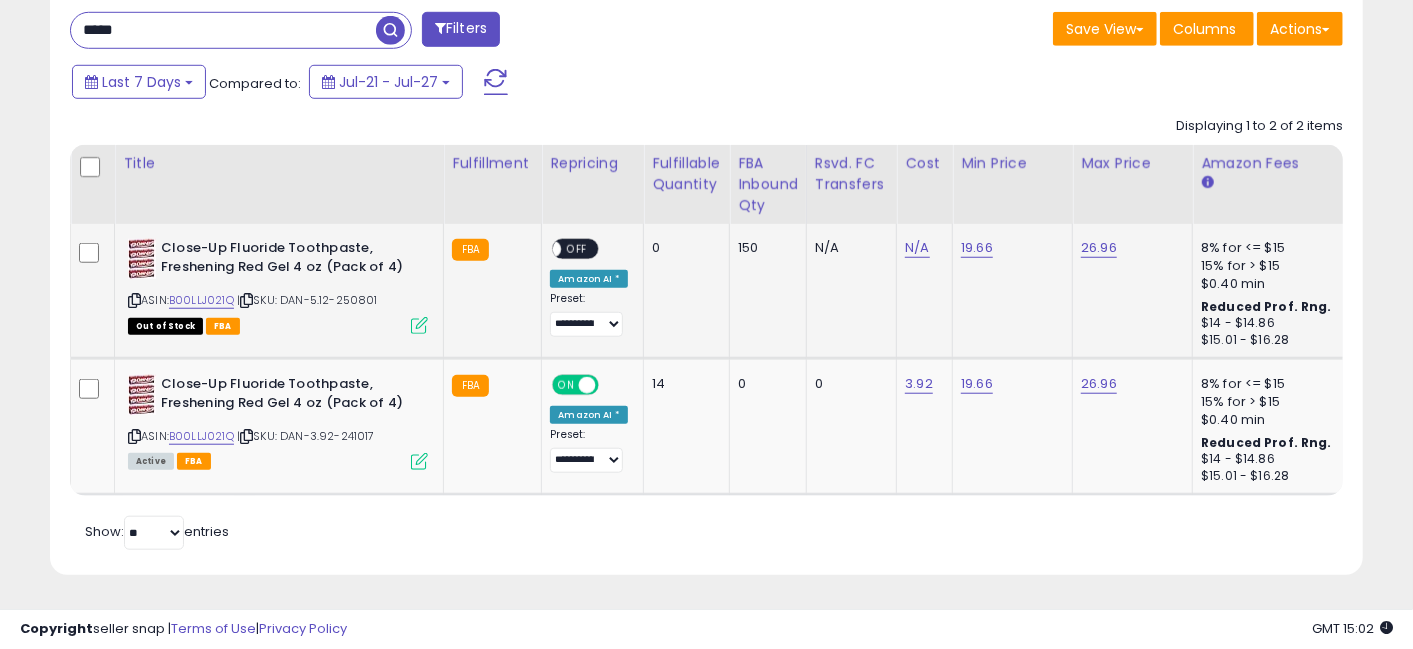 click on "0" 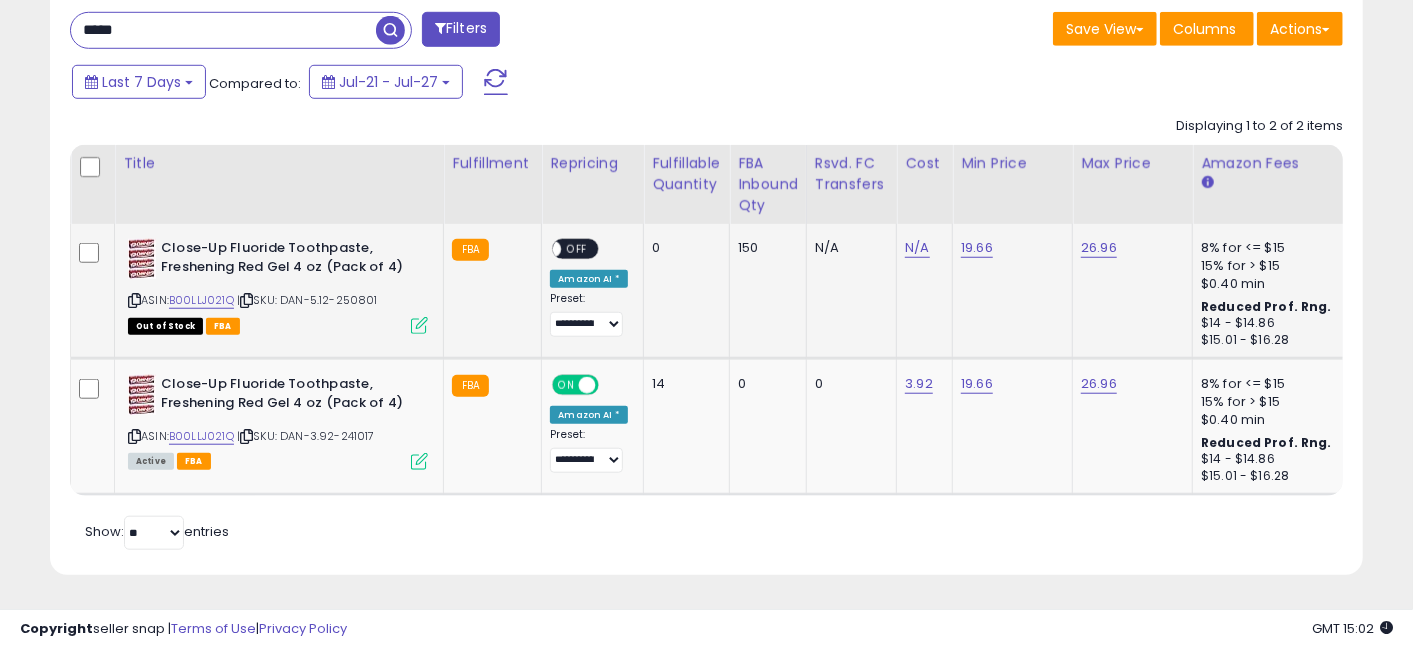 click on "OFF" at bounding box center [578, 249] 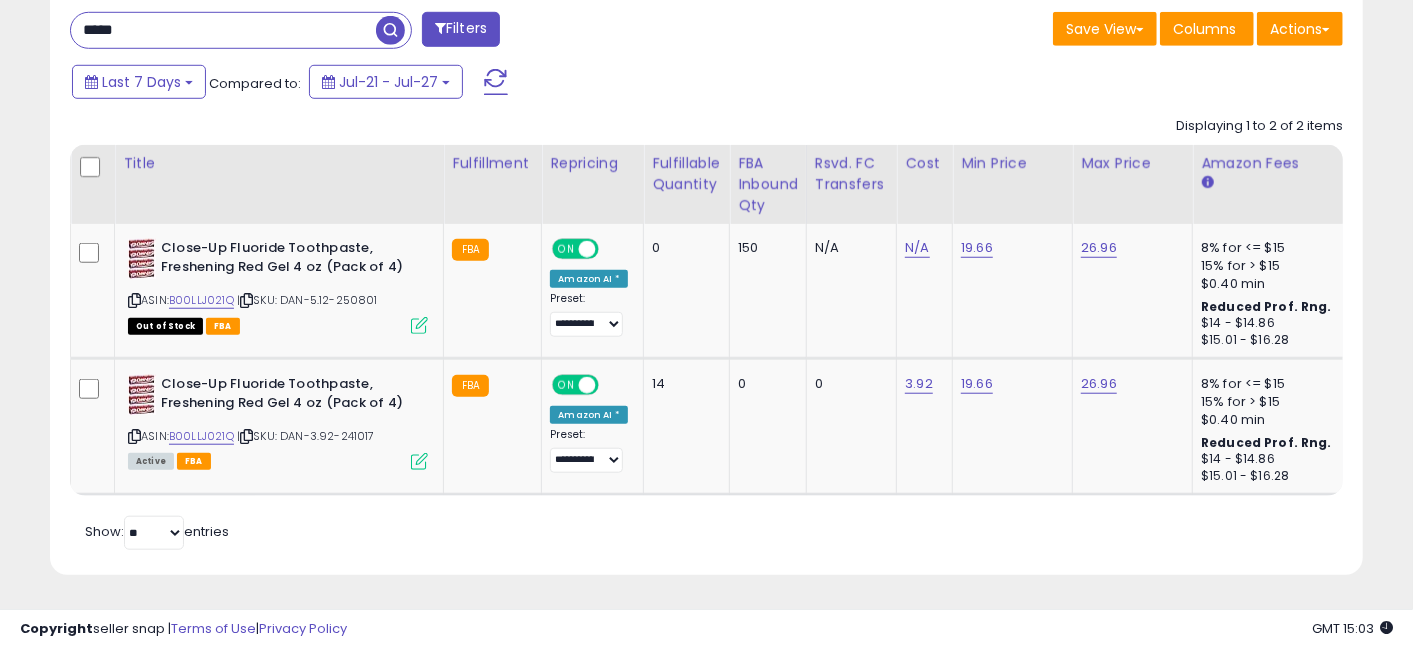 click on "*****" at bounding box center (223, 30) 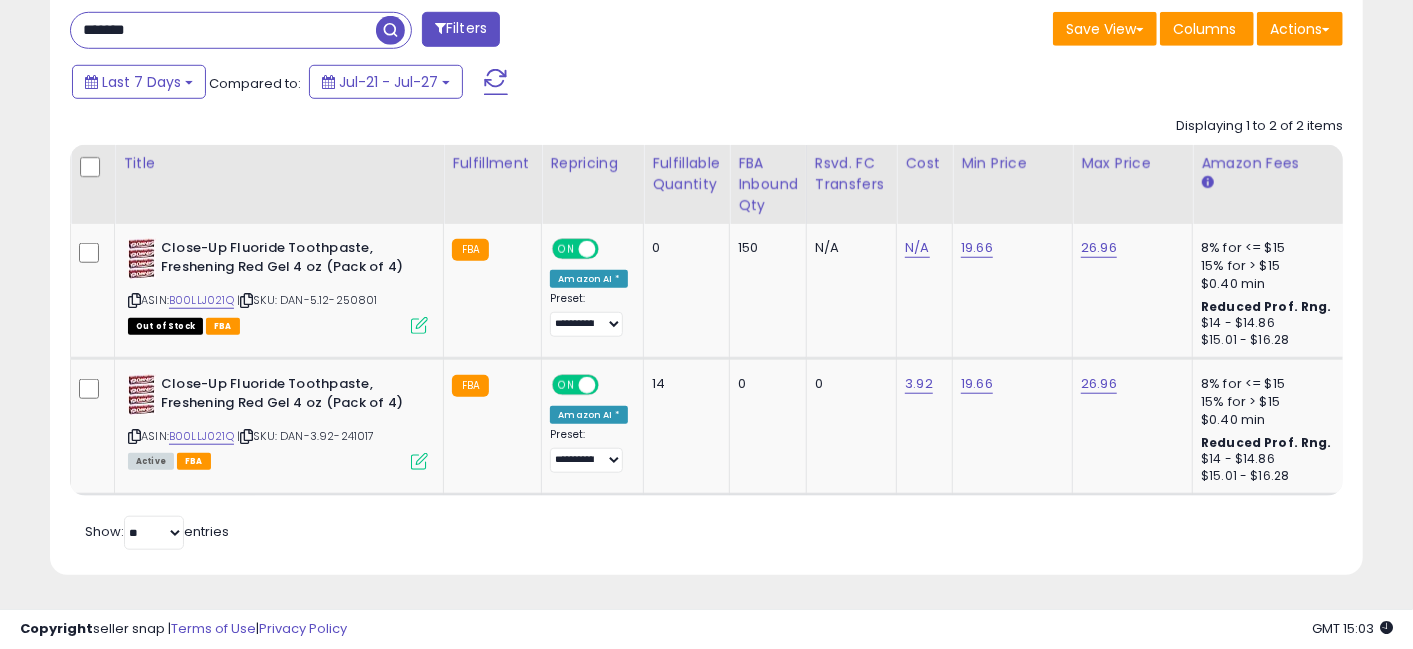 type on "*******" 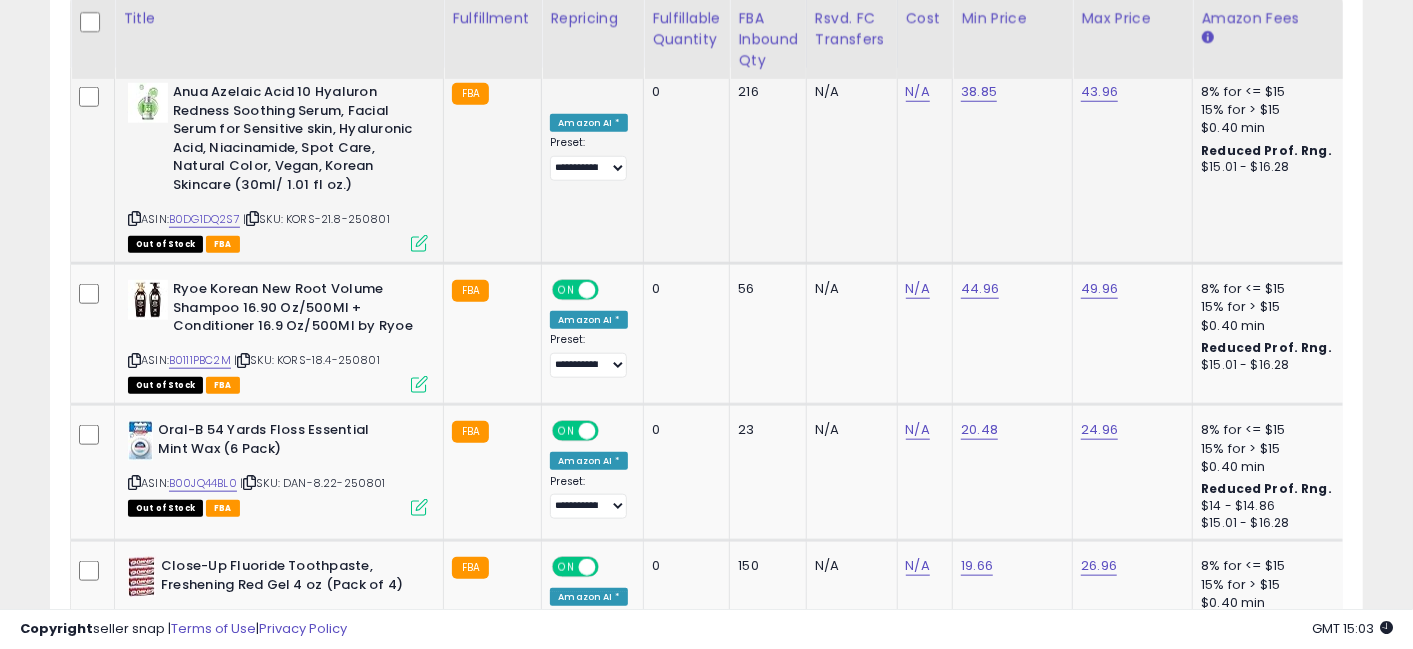 scroll, scrollTop: 797, scrollLeft: 0, axis: vertical 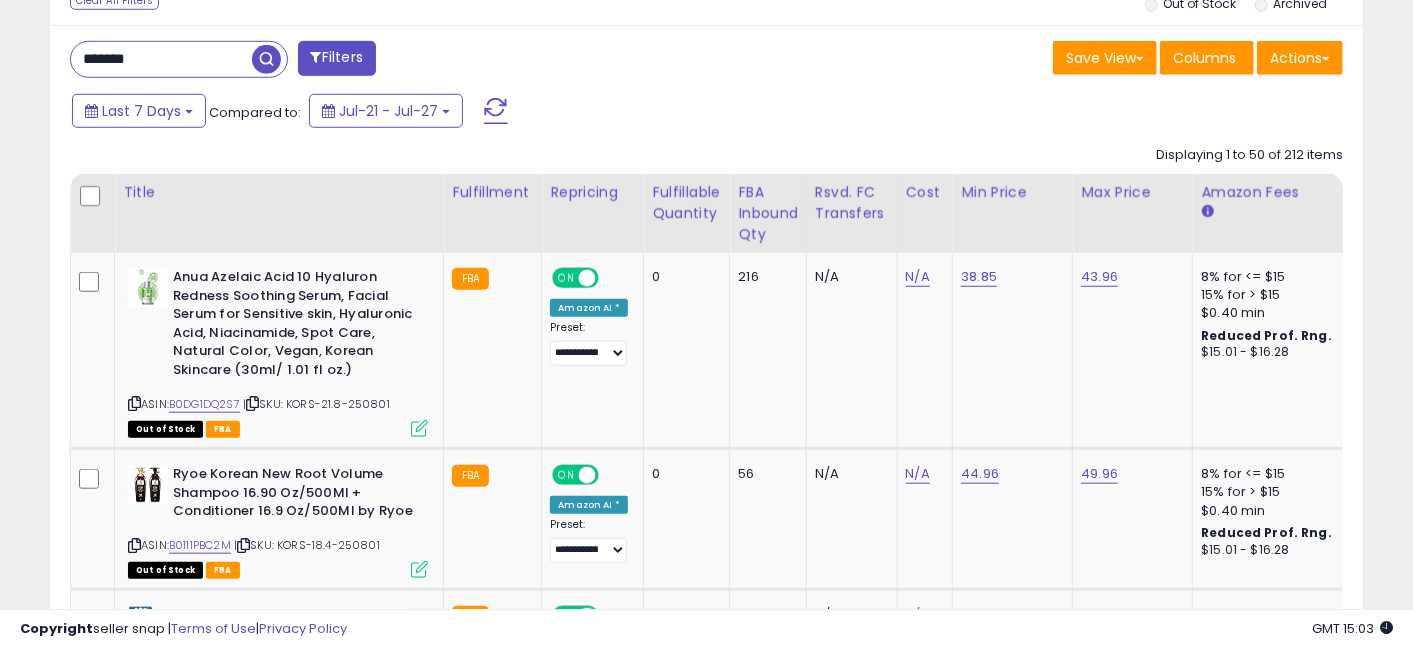 type on "*******" 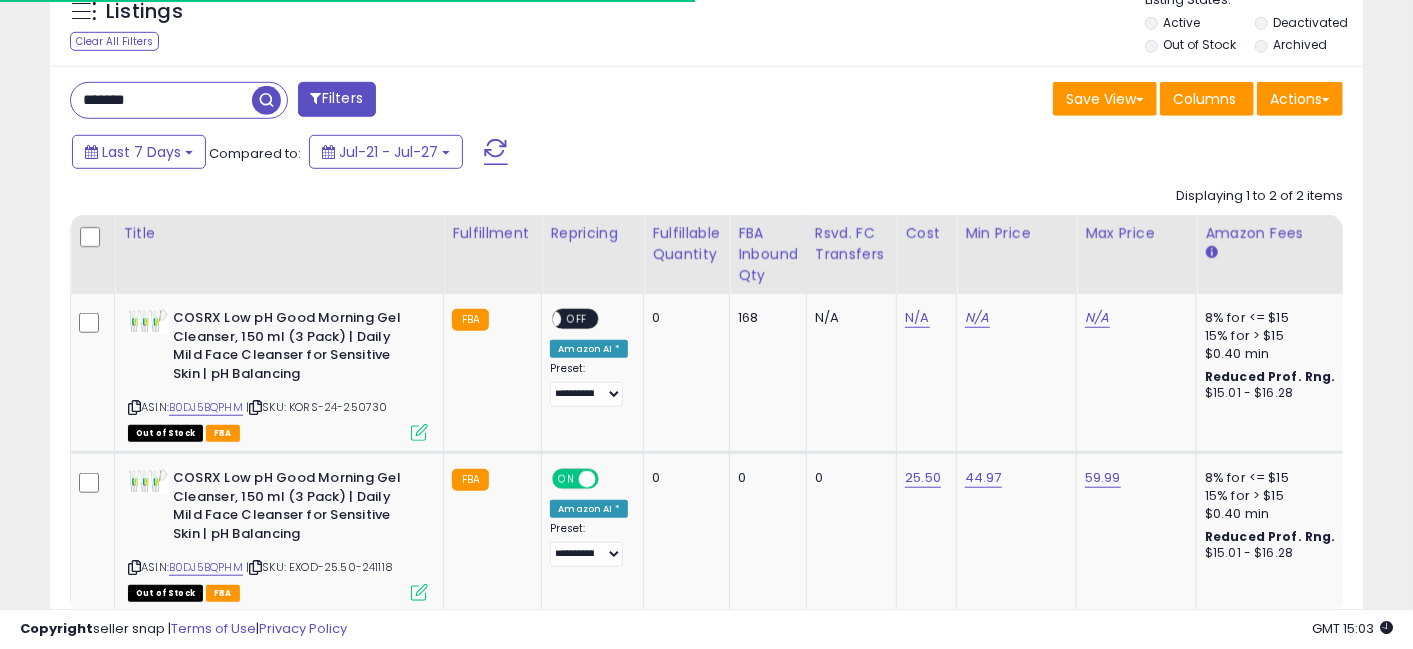 scroll, scrollTop: 785, scrollLeft: 0, axis: vertical 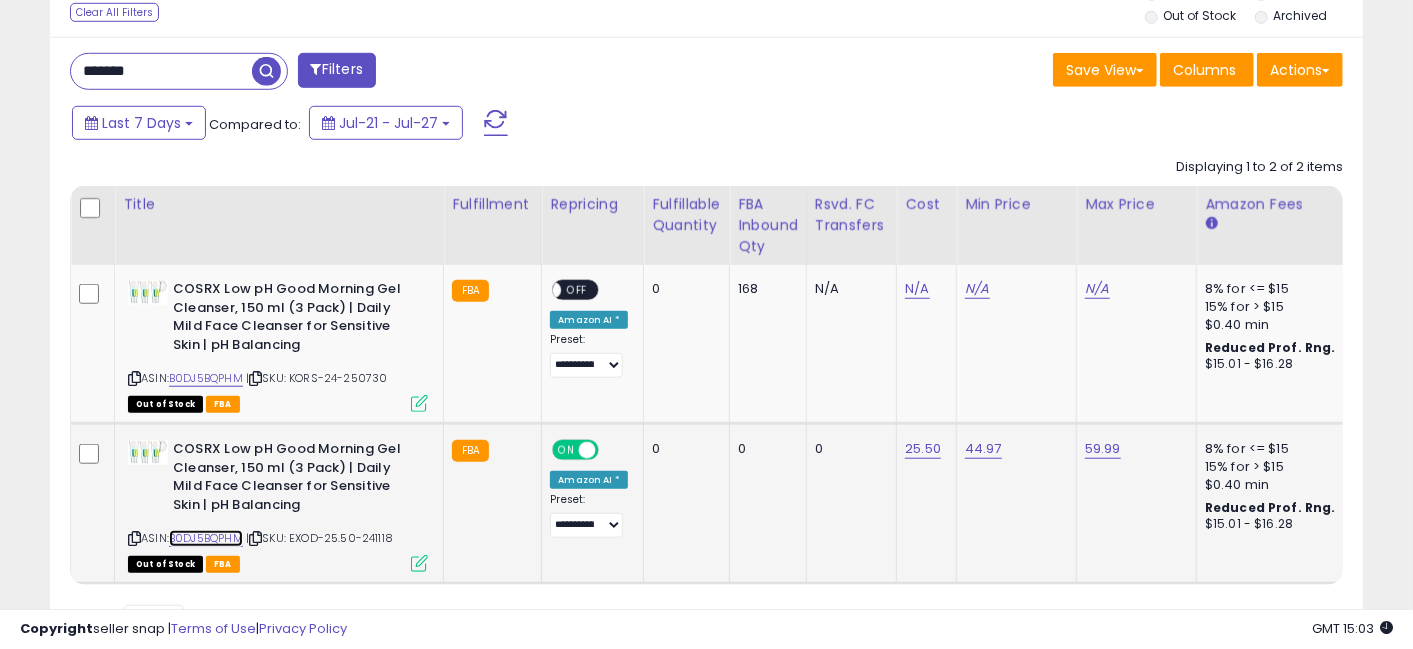 click on "B0DJ5BQPHM" at bounding box center (206, 538) 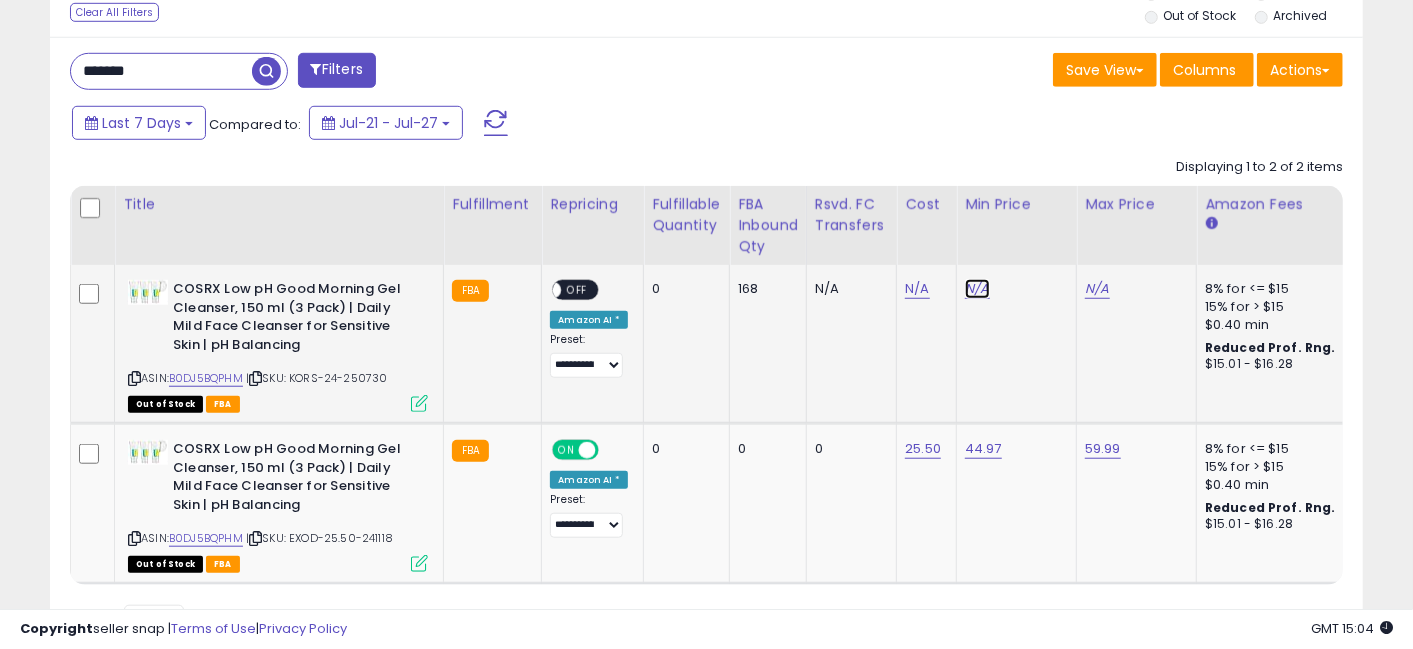 click on "N/A" at bounding box center [977, 289] 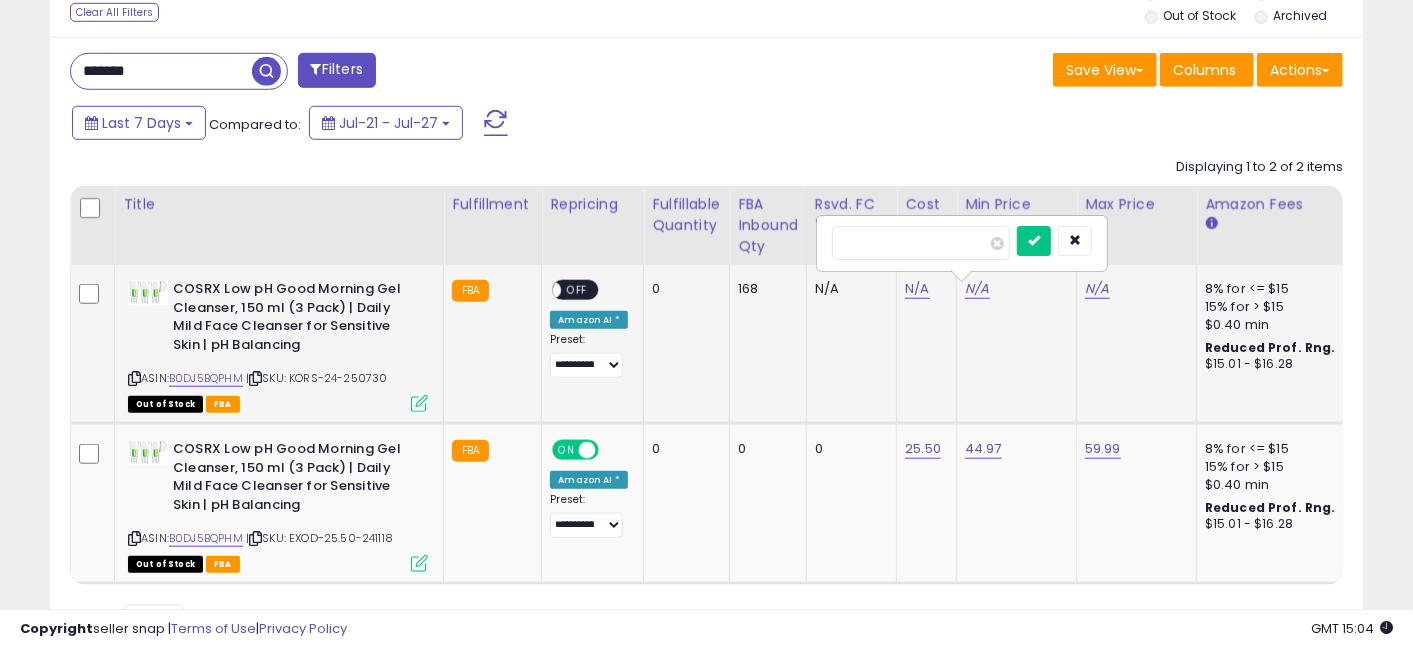 type on "*****" 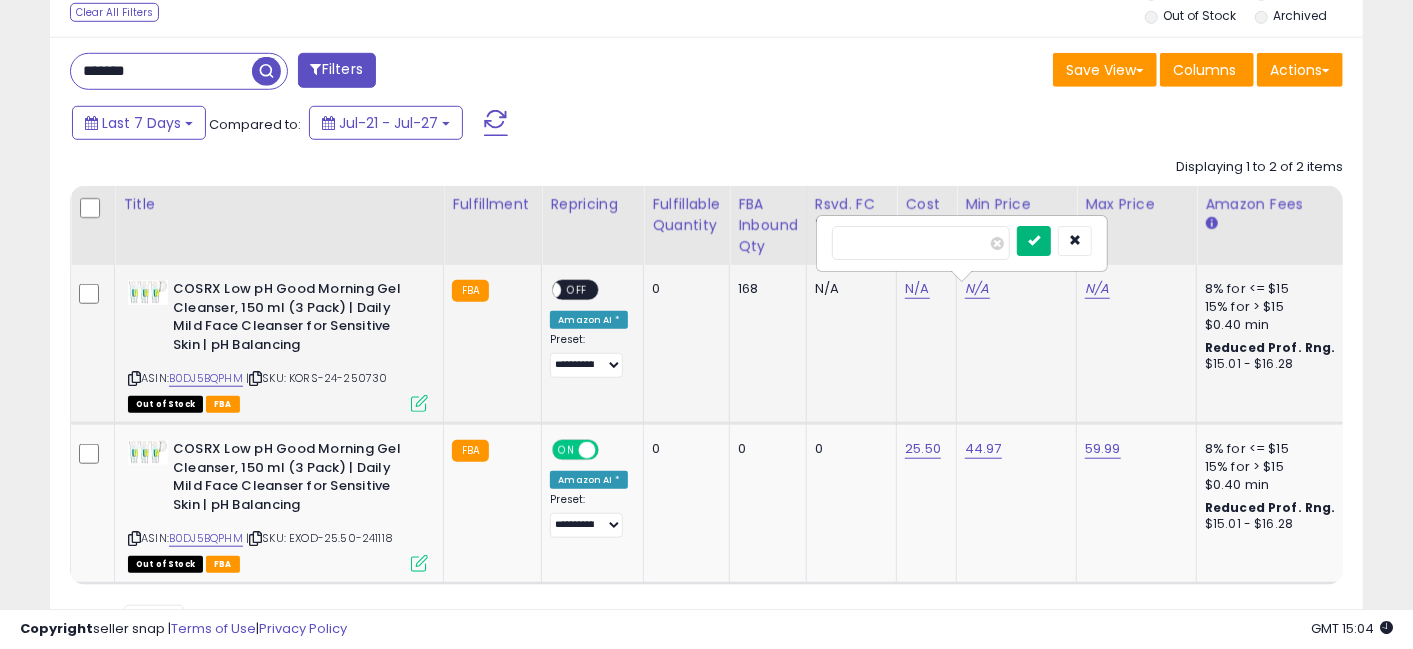 click at bounding box center [1034, 241] 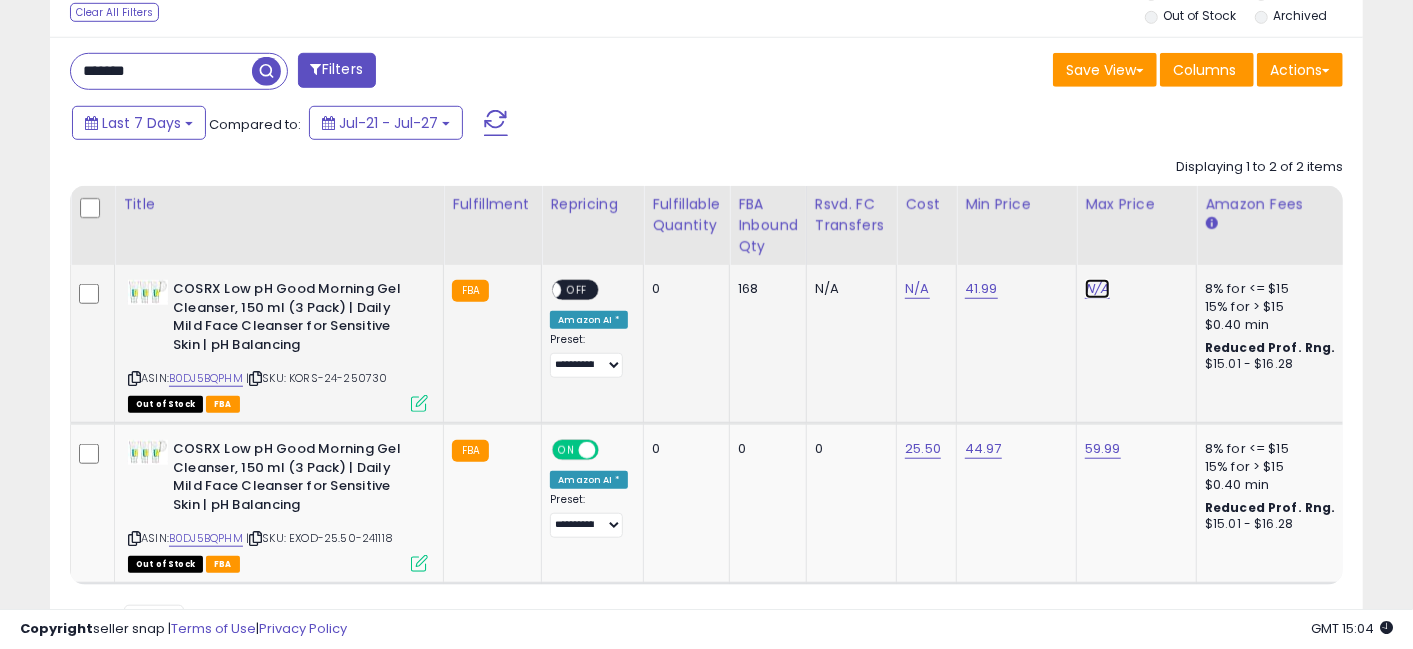 click on "N/A" at bounding box center (1097, 289) 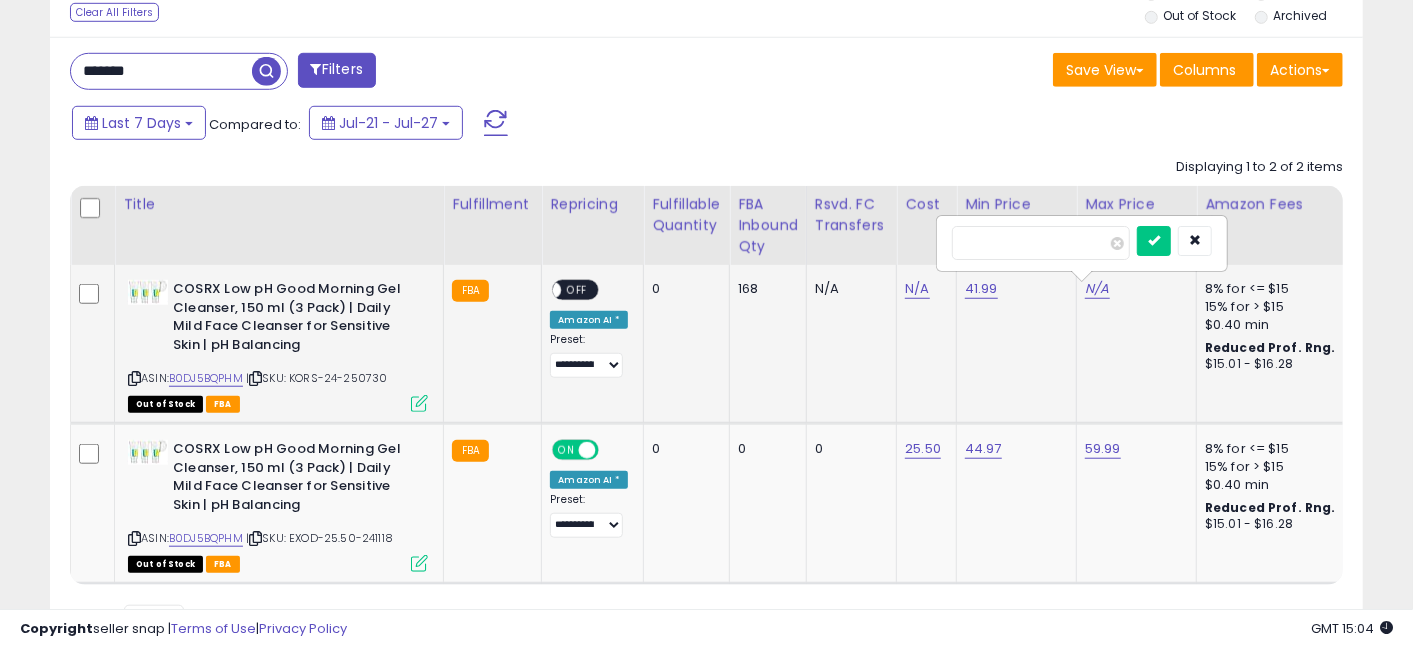 type on "*****" 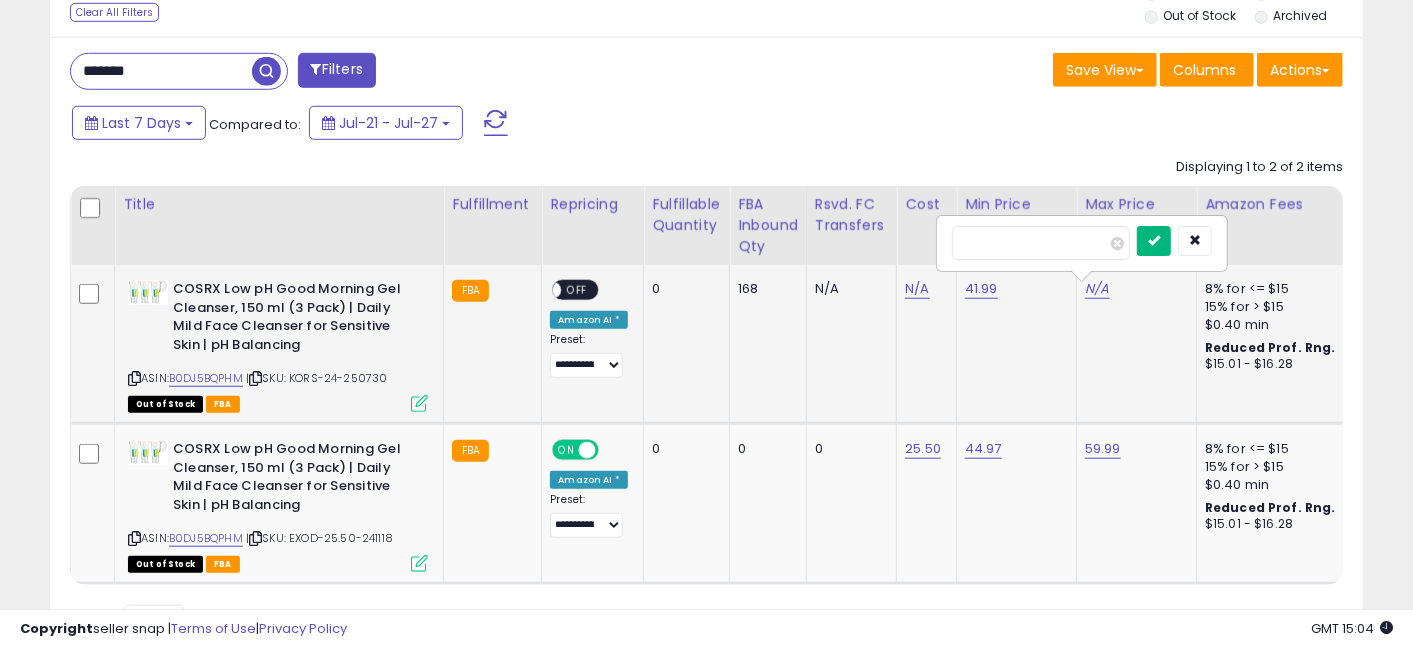 click at bounding box center (1154, 241) 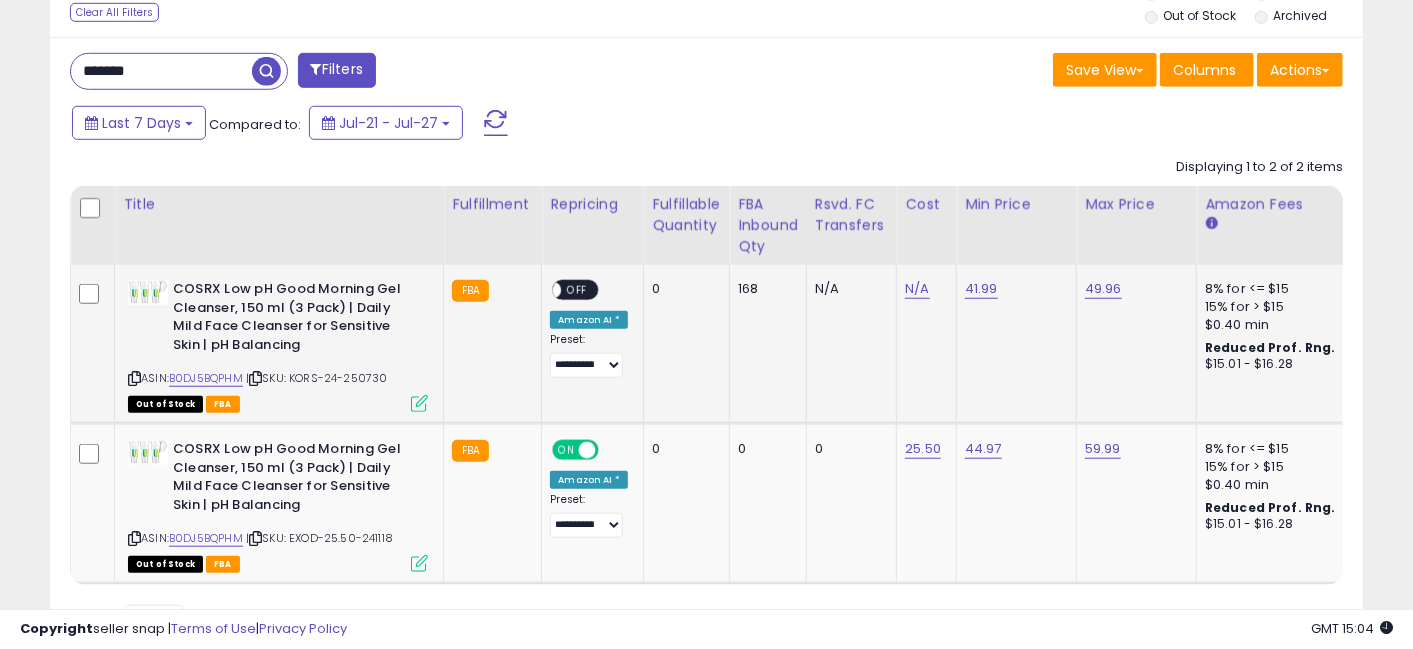 click on "**********" 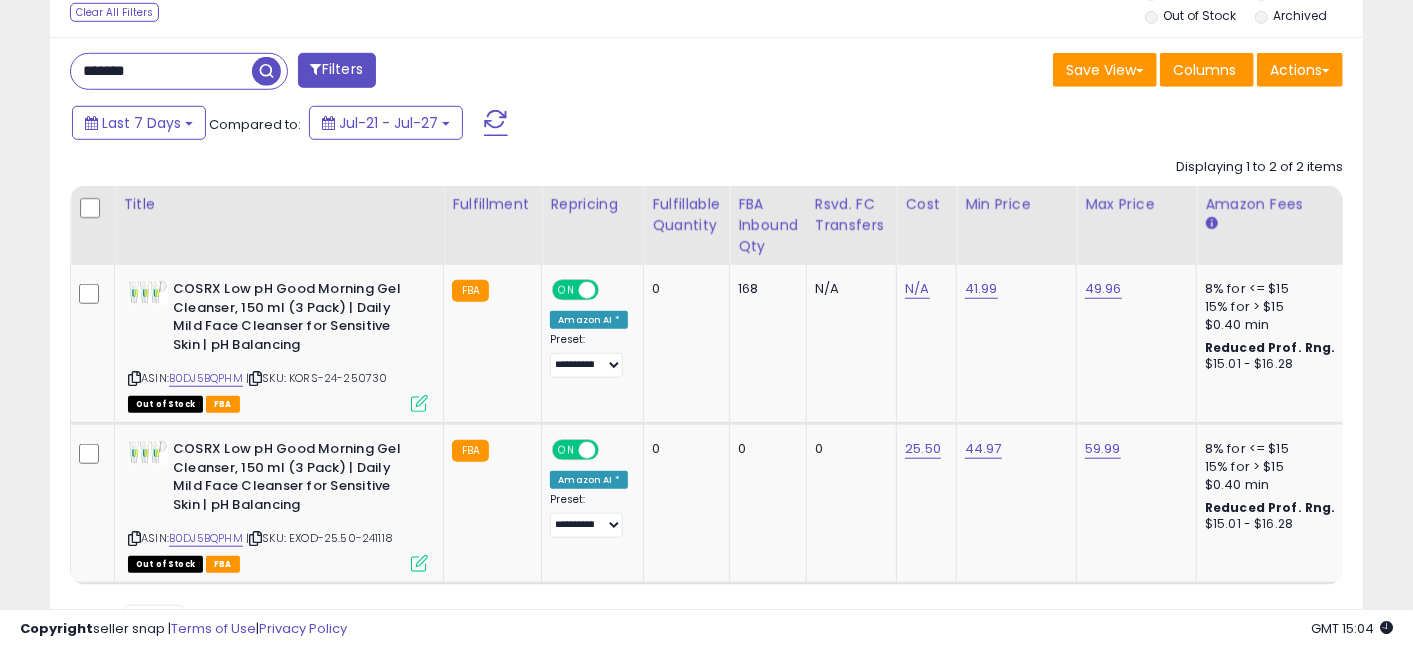 click on "*******" at bounding box center [161, 71] 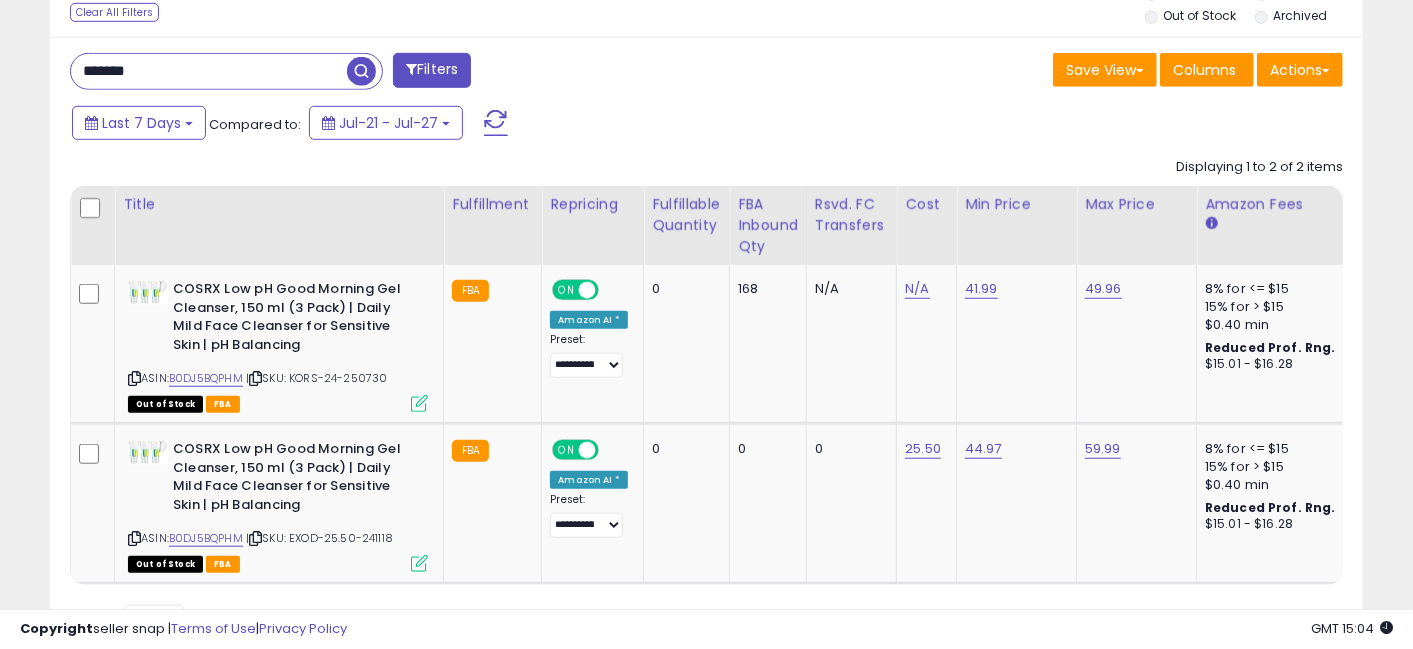 click on "*******" at bounding box center (209, 71) 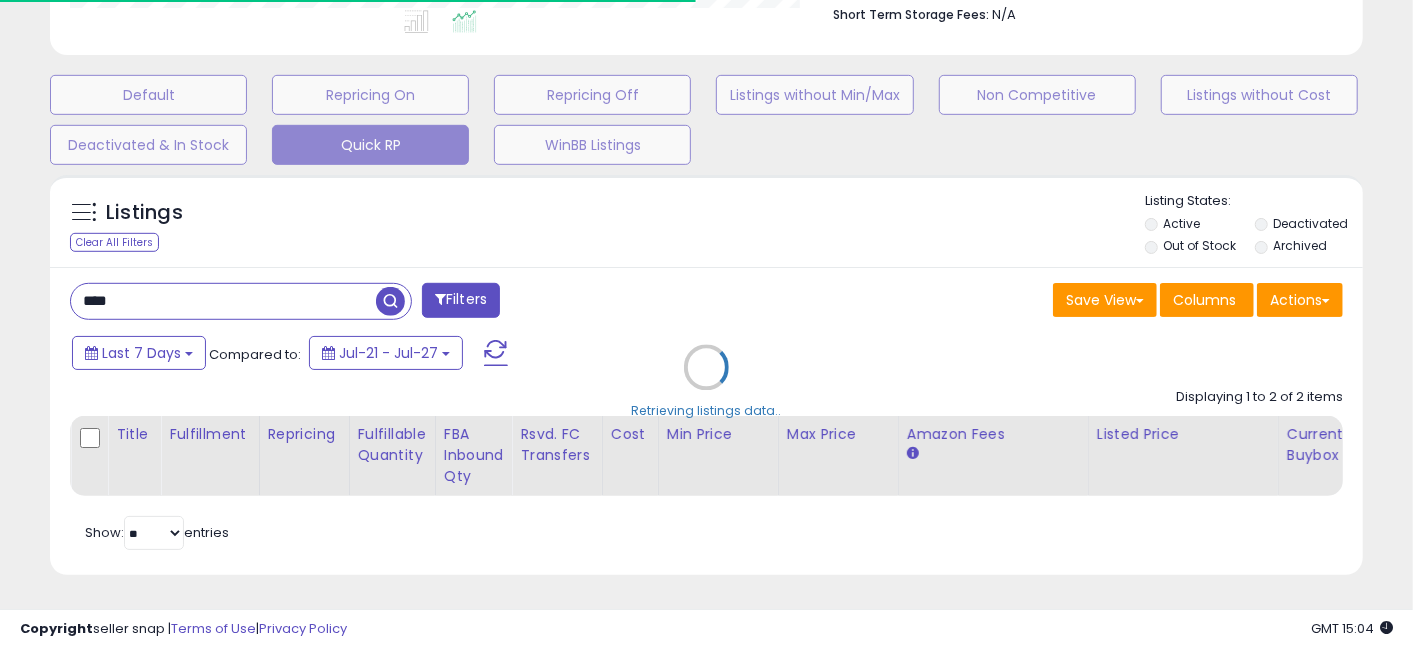 scroll, scrollTop: 785, scrollLeft: 0, axis: vertical 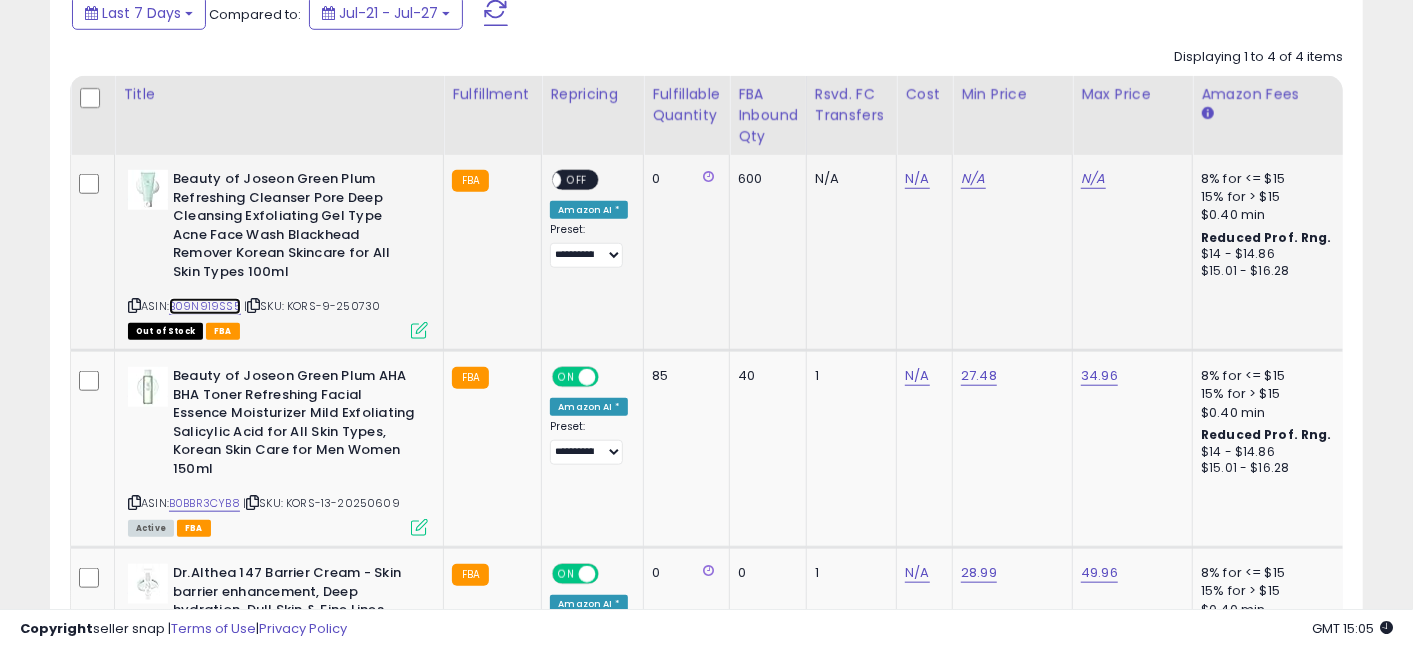 click on "B09N919SS5" at bounding box center (205, 306) 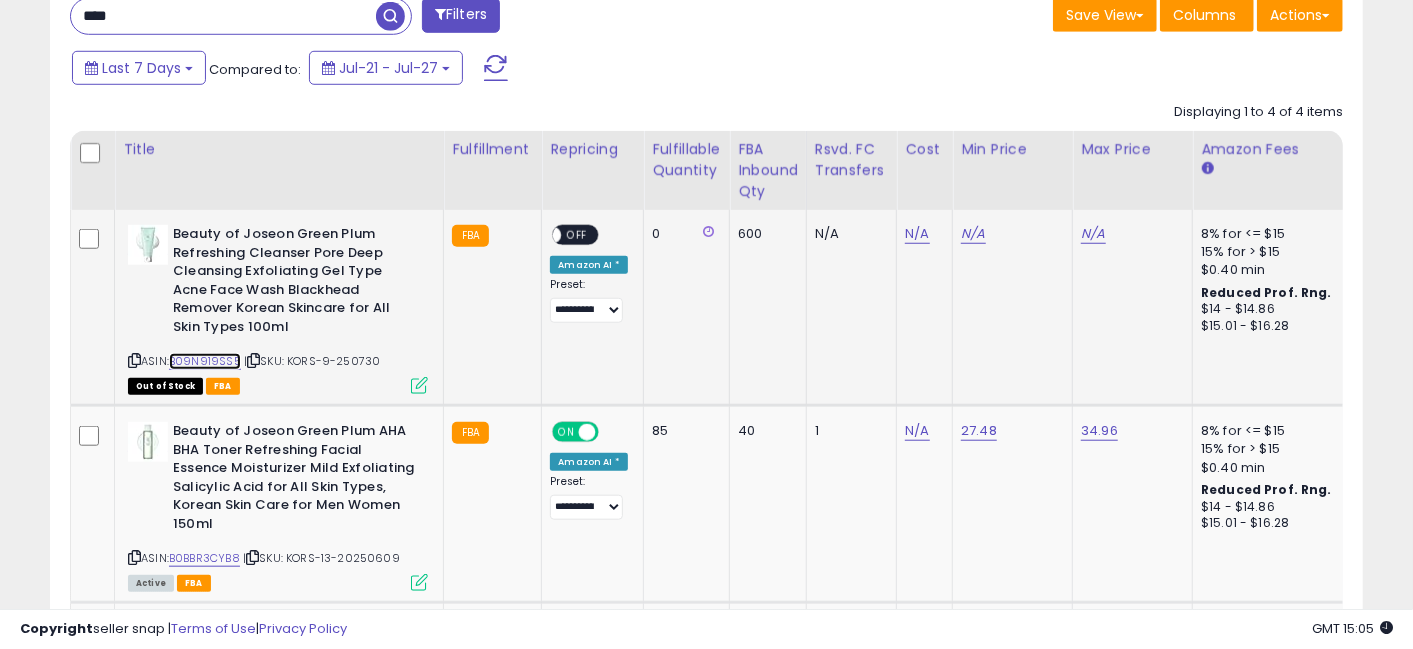 scroll, scrollTop: 608, scrollLeft: 0, axis: vertical 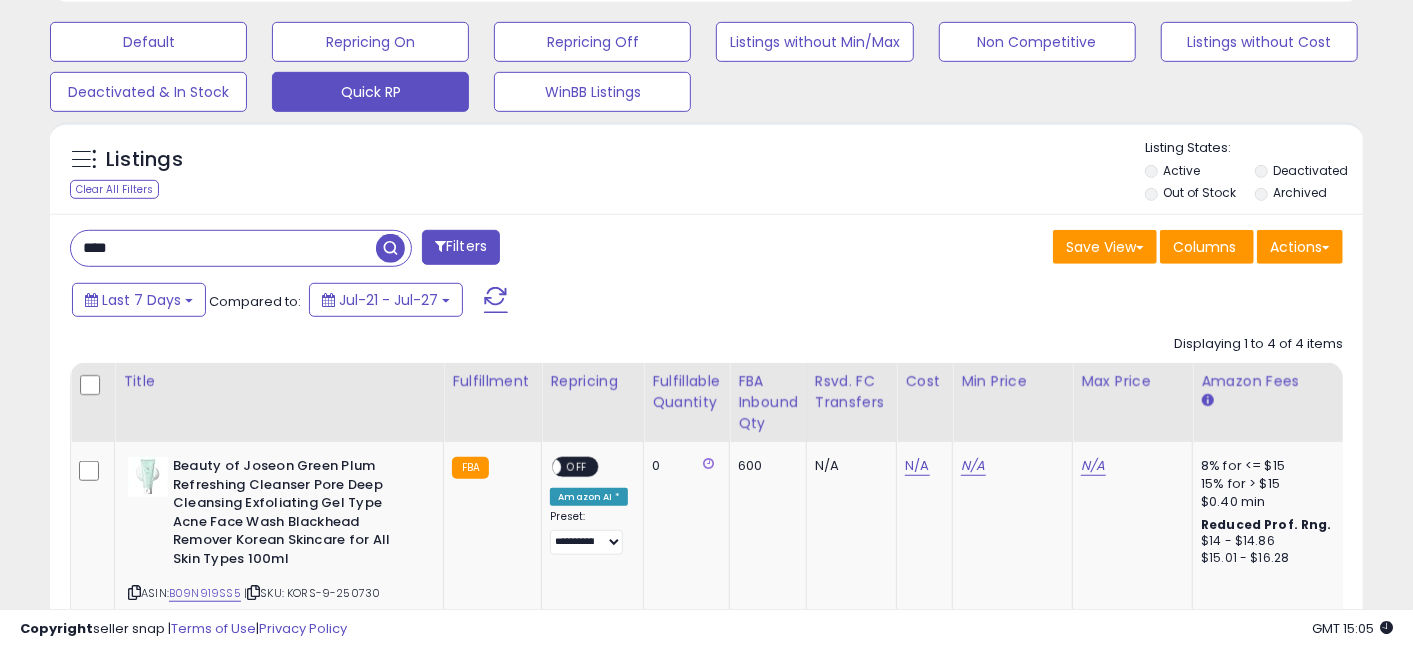 click on "****" at bounding box center [223, 248] 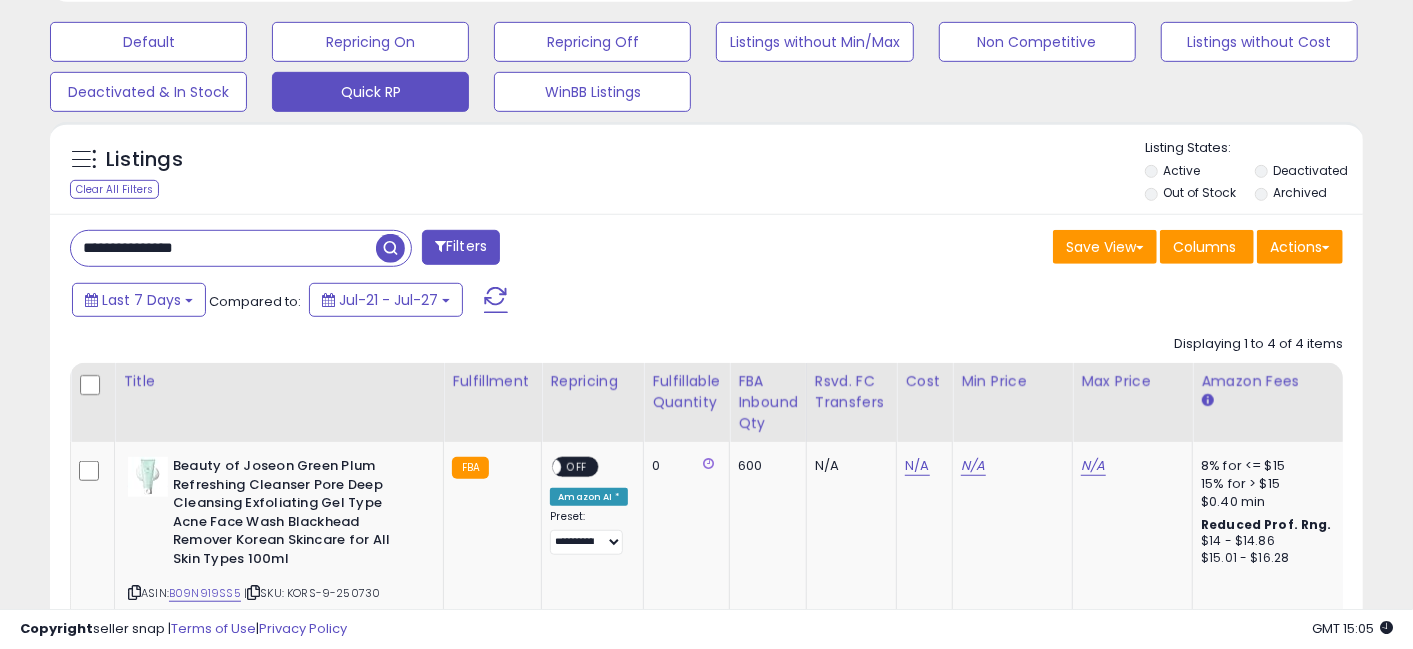 type on "**********" 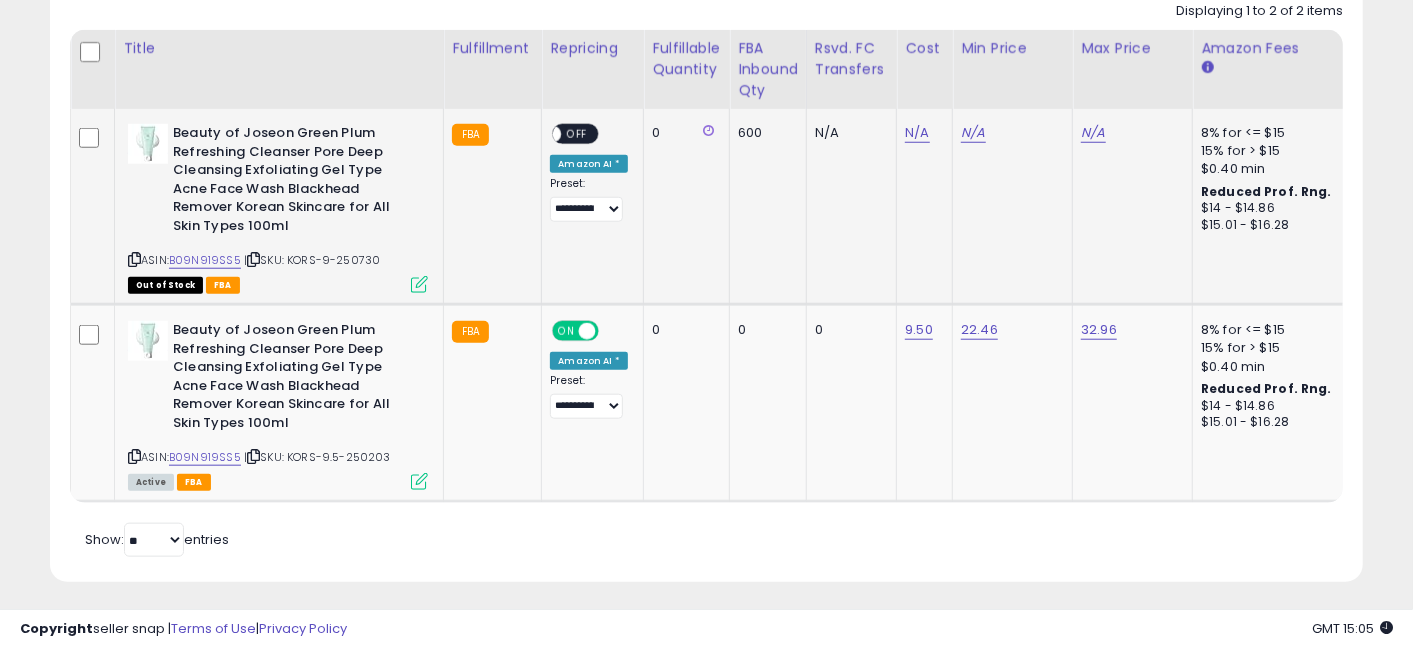scroll, scrollTop: 948, scrollLeft: 0, axis: vertical 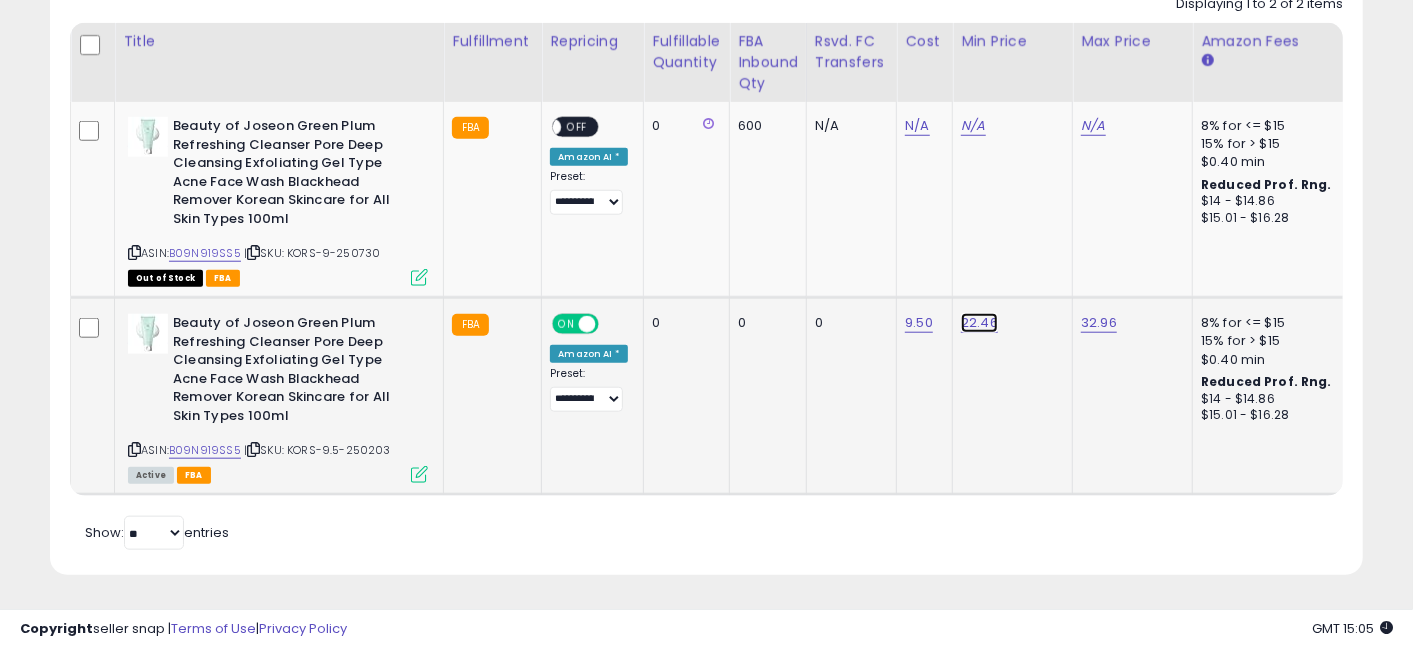 click on "22.46" at bounding box center (973, 126) 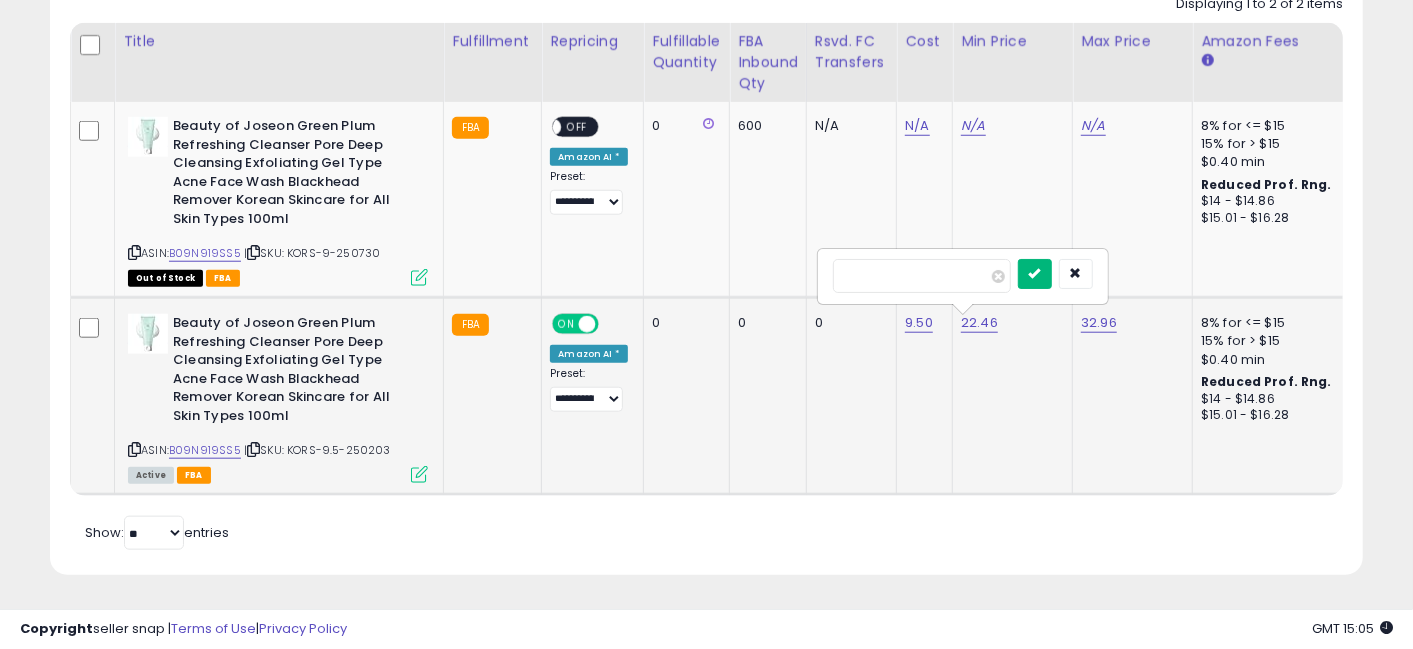type on "*****" 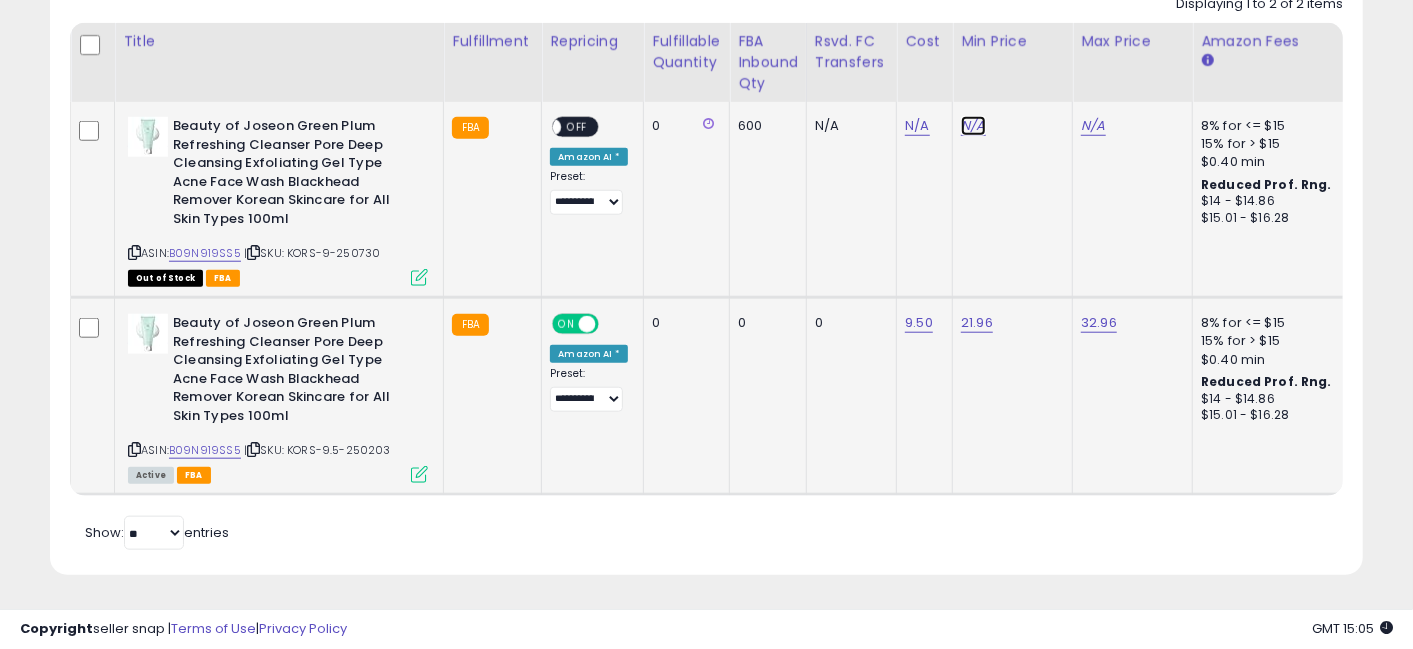 click on "N/A" at bounding box center (973, 126) 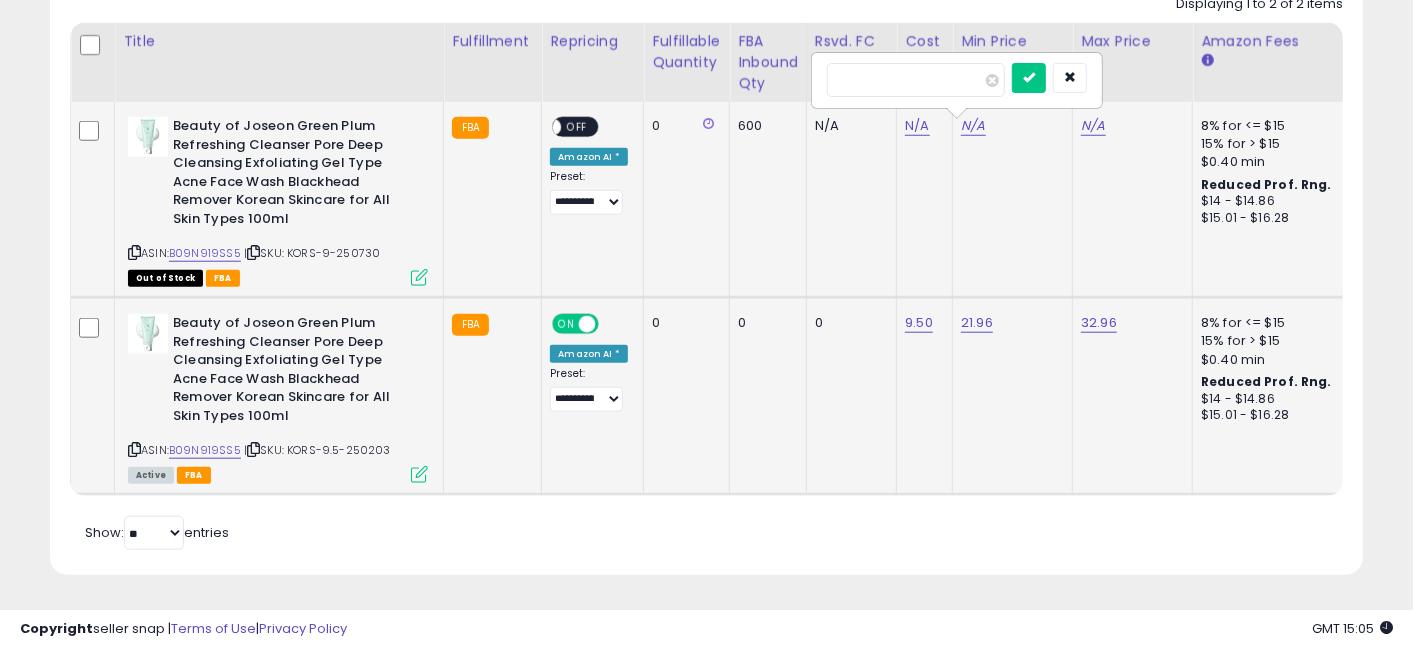 type on "*****" 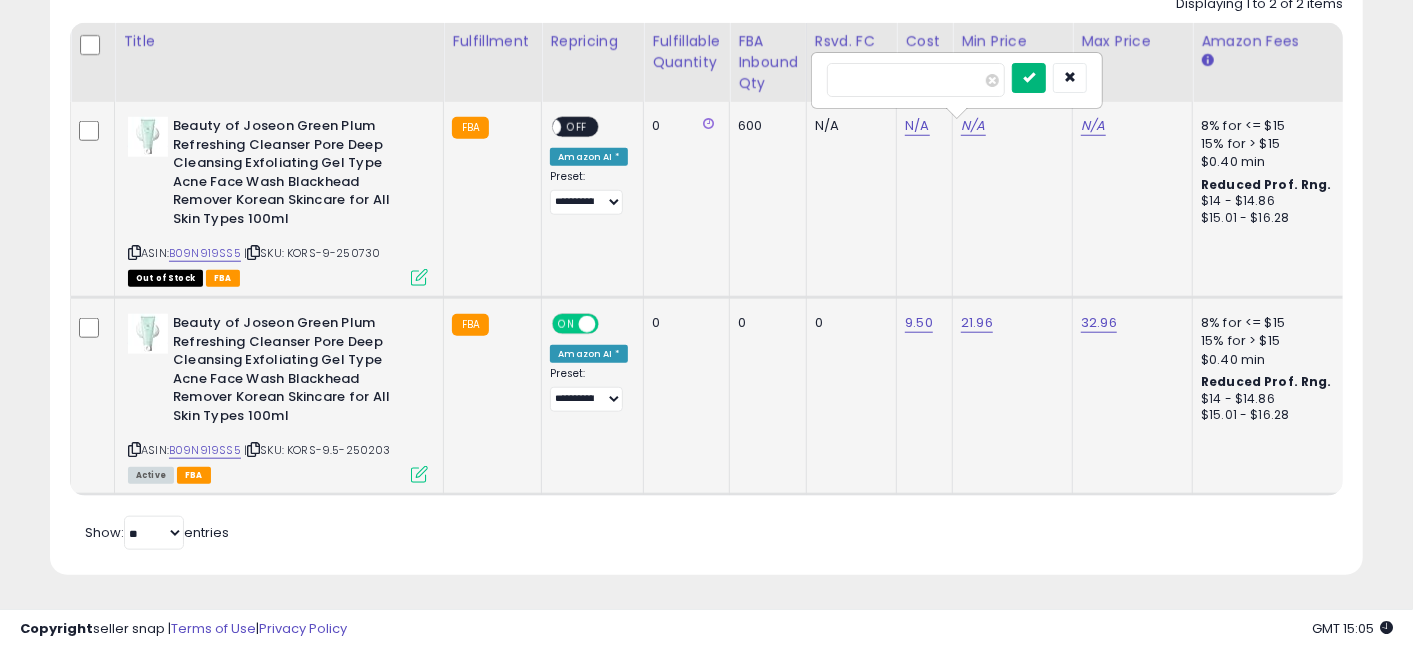click at bounding box center [1029, 78] 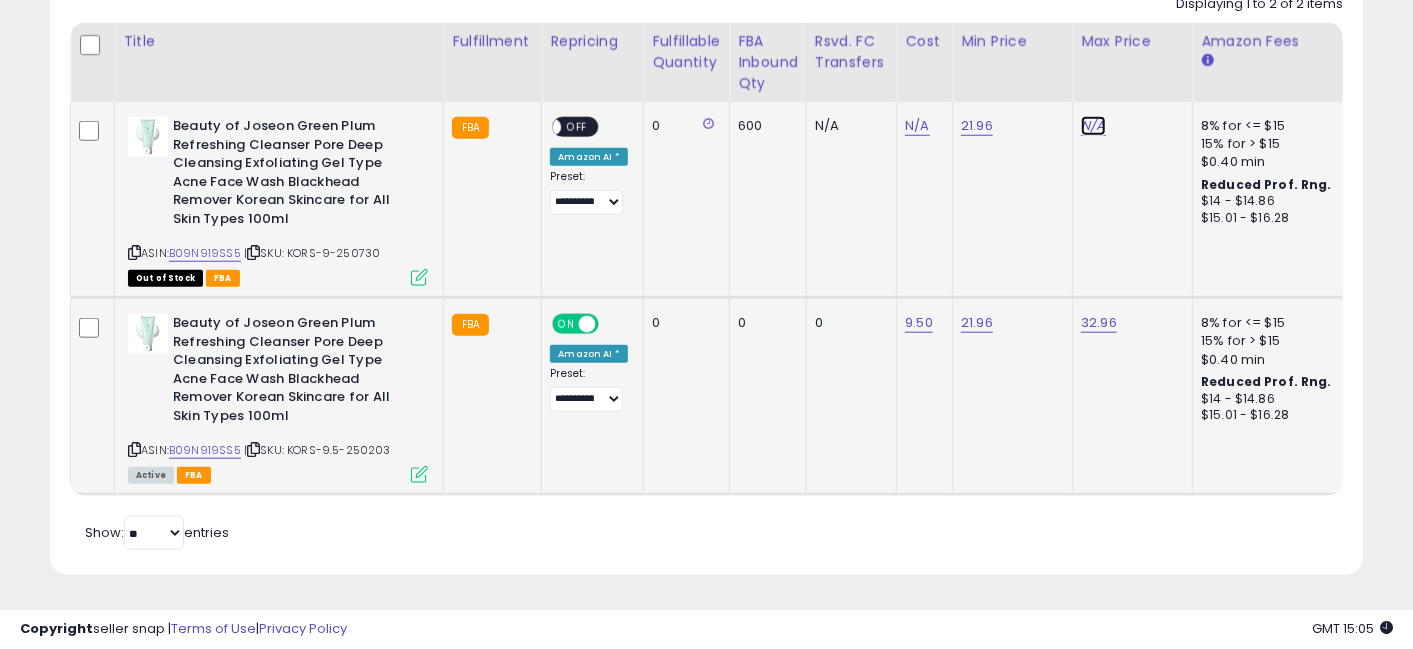 click on "N/A" at bounding box center [1093, 126] 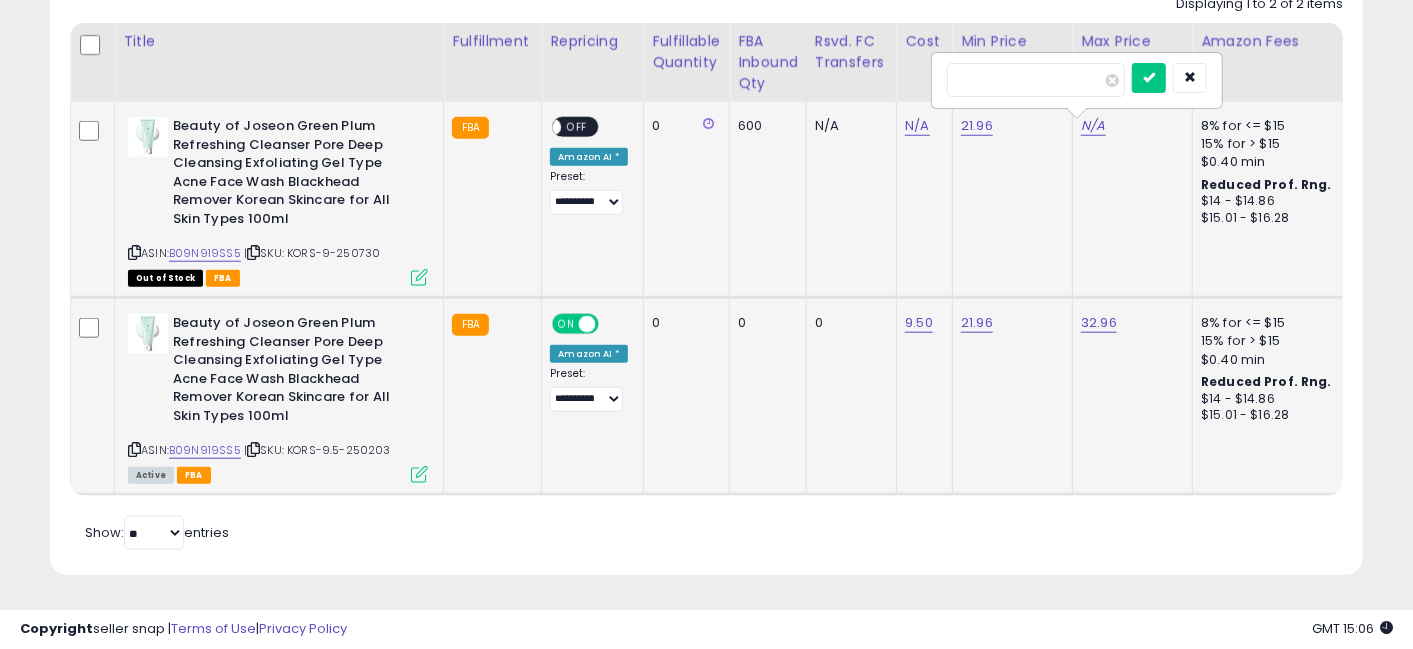 type on "*****" 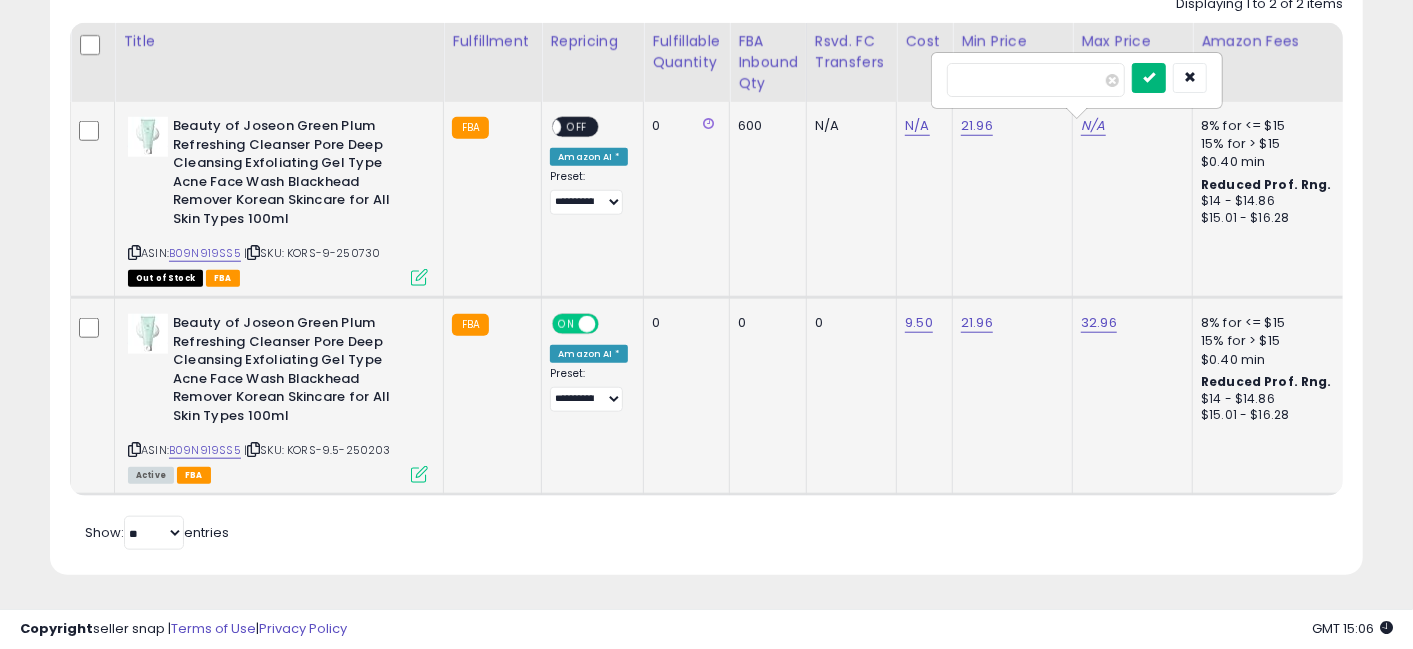 click at bounding box center (1149, 78) 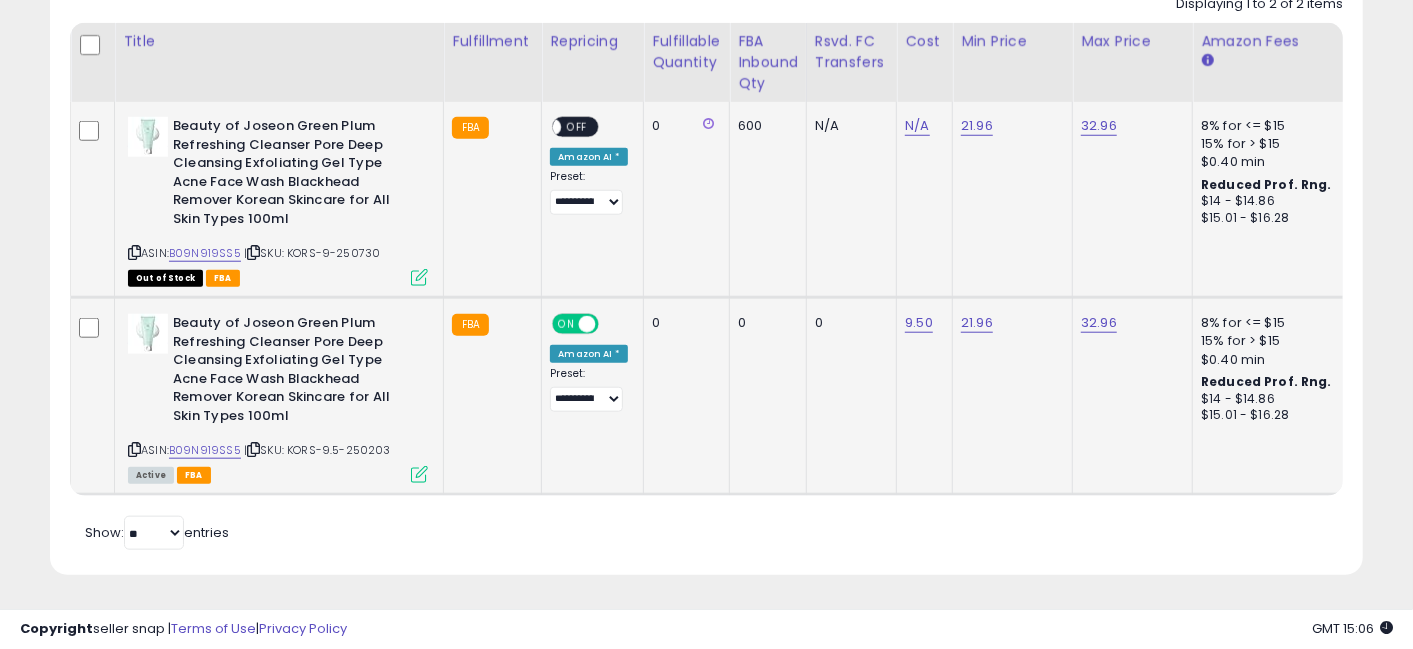 click on "OFF" at bounding box center (578, 127) 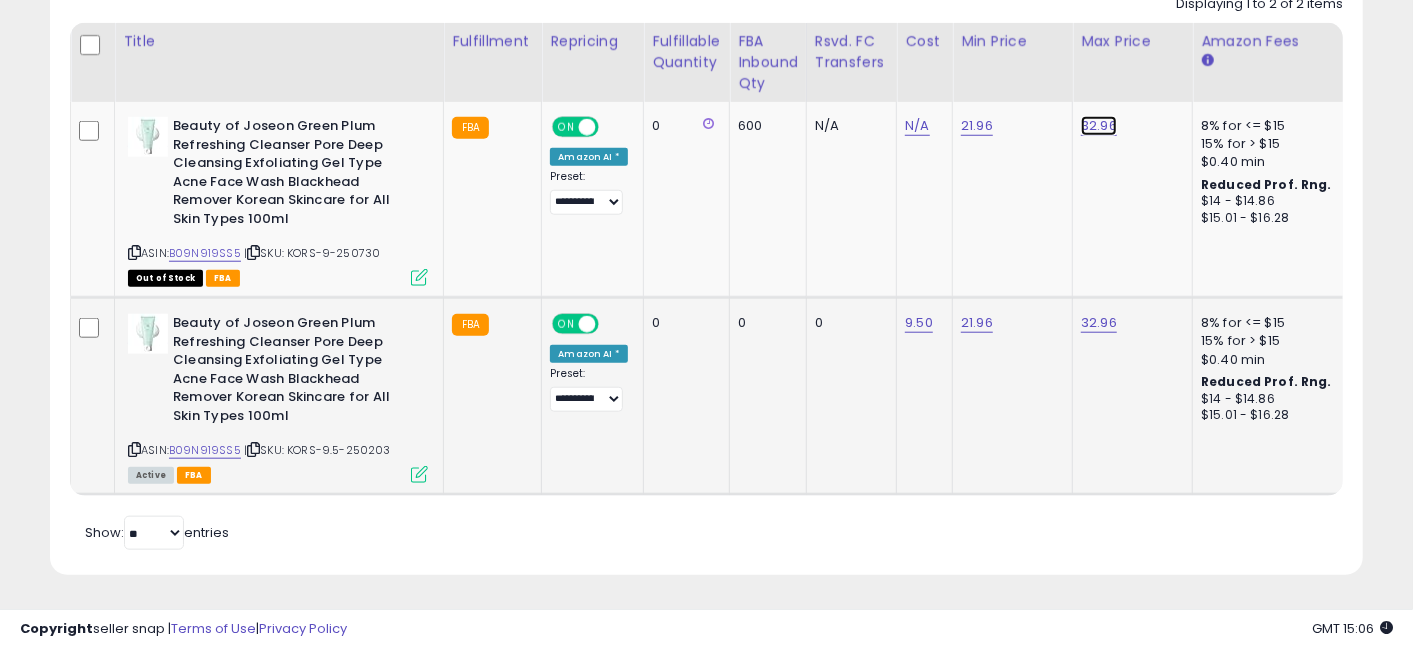 click on "32.96" at bounding box center [1099, 126] 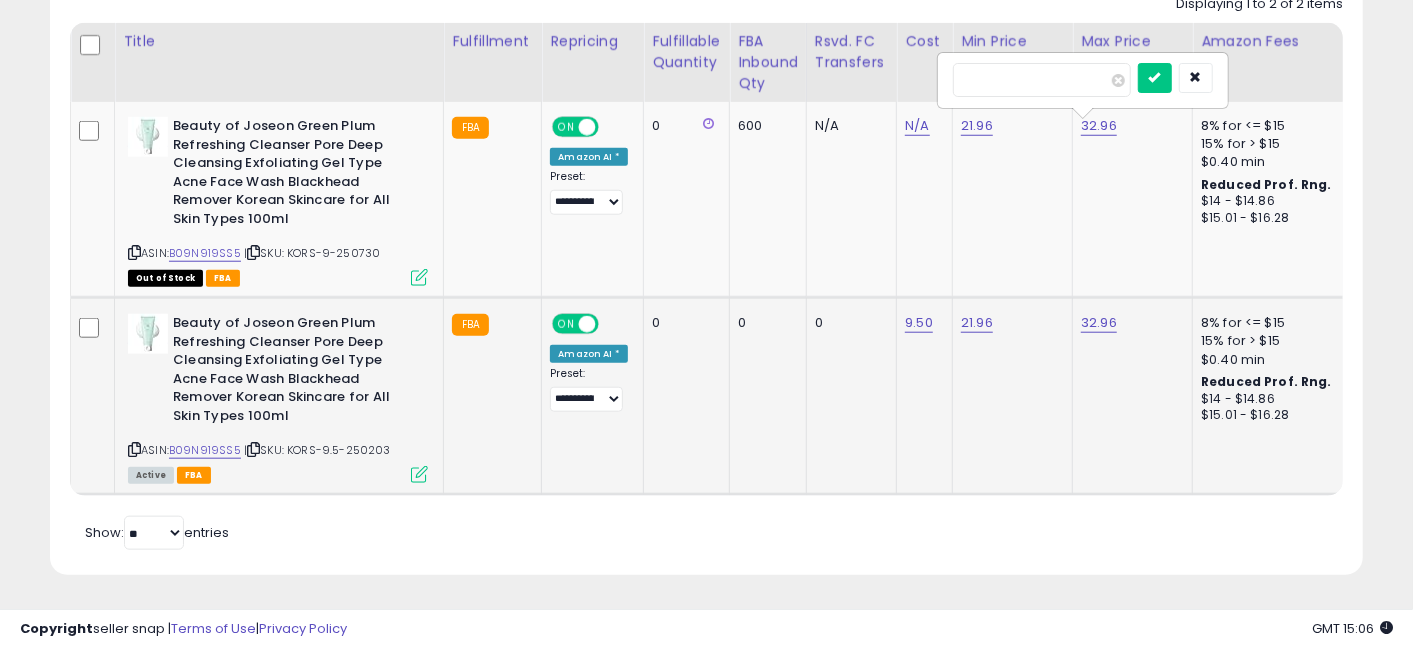 type on "*****" 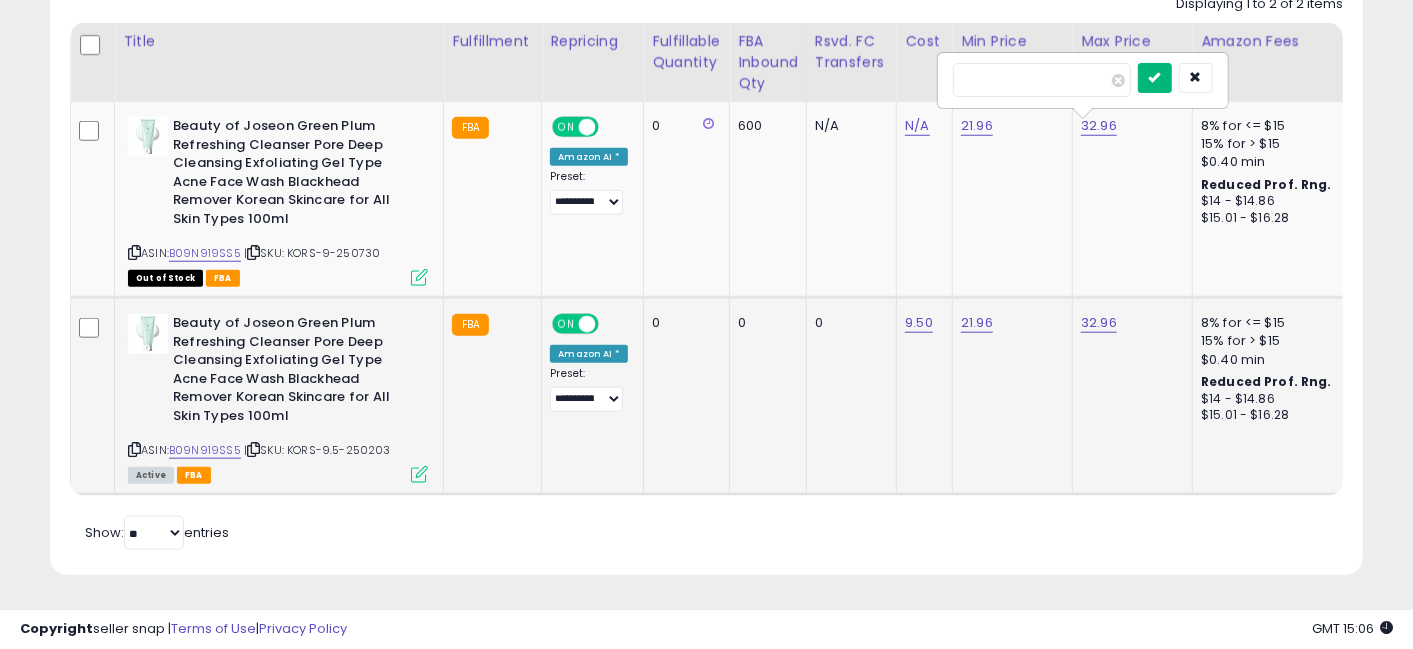 click at bounding box center (1155, 78) 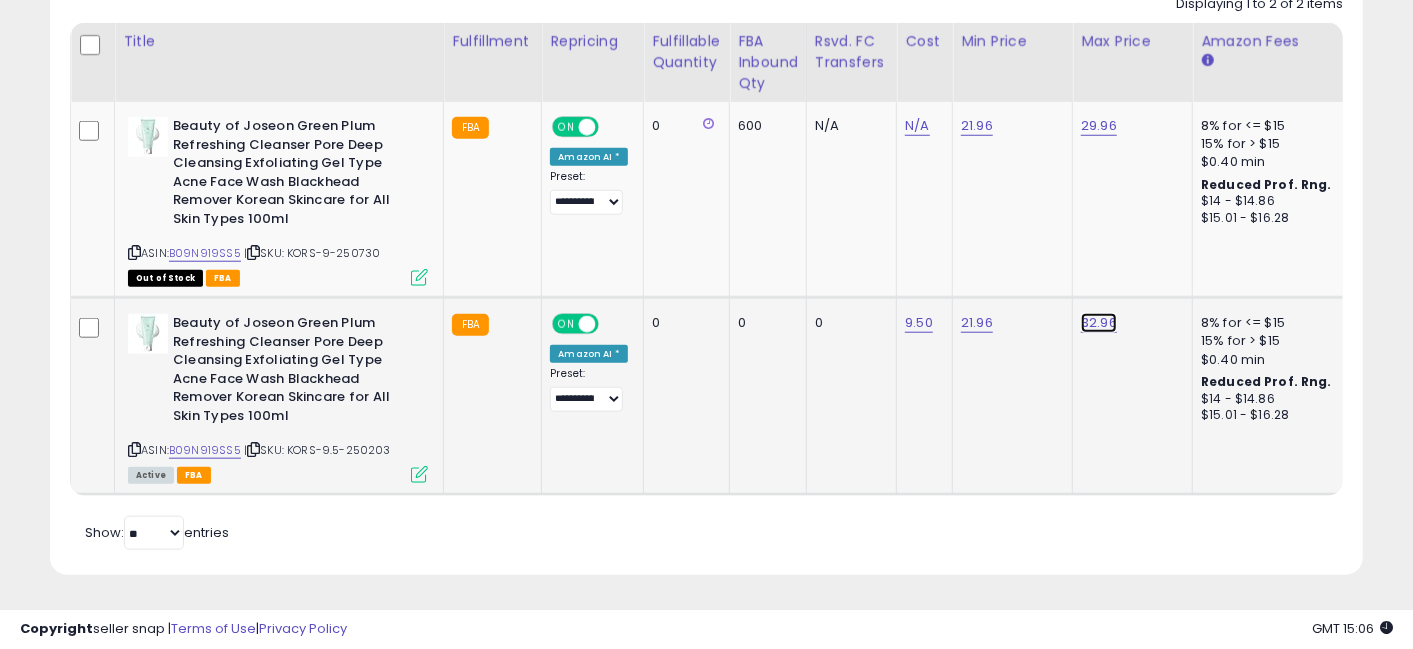 click on "32.96" at bounding box center (1099, 126) 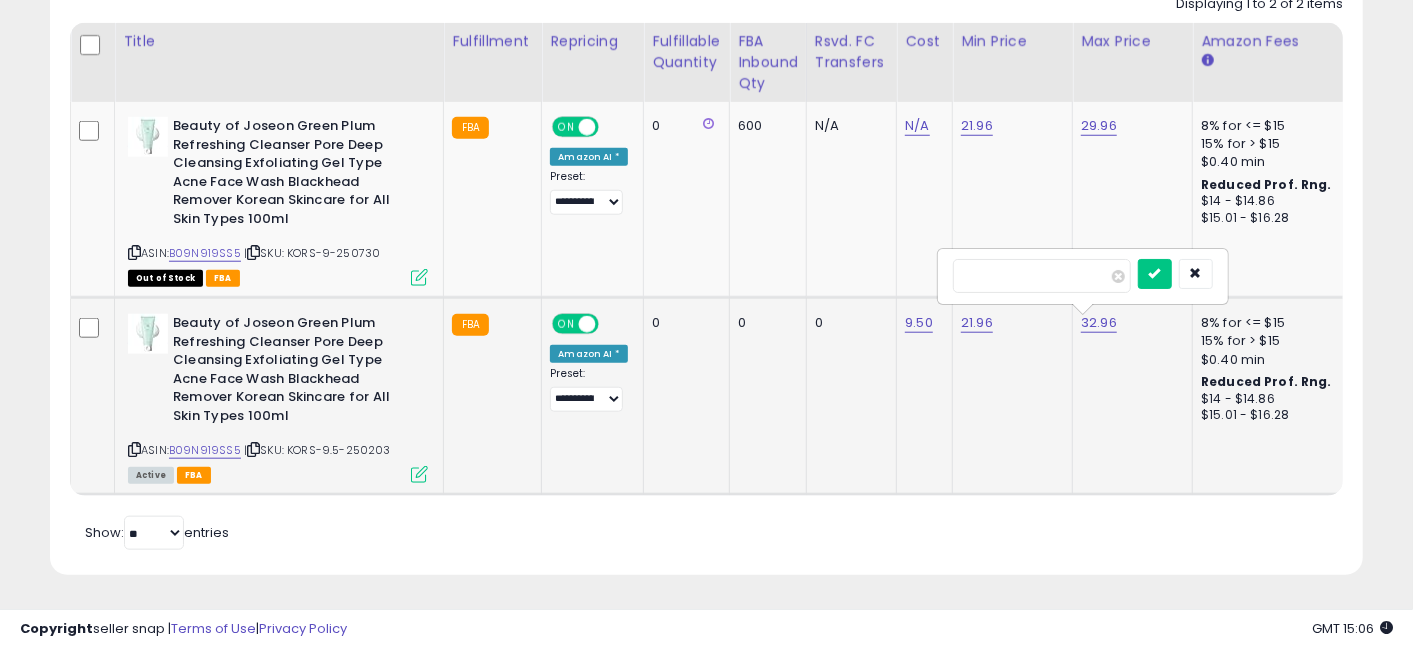 type on "*****" 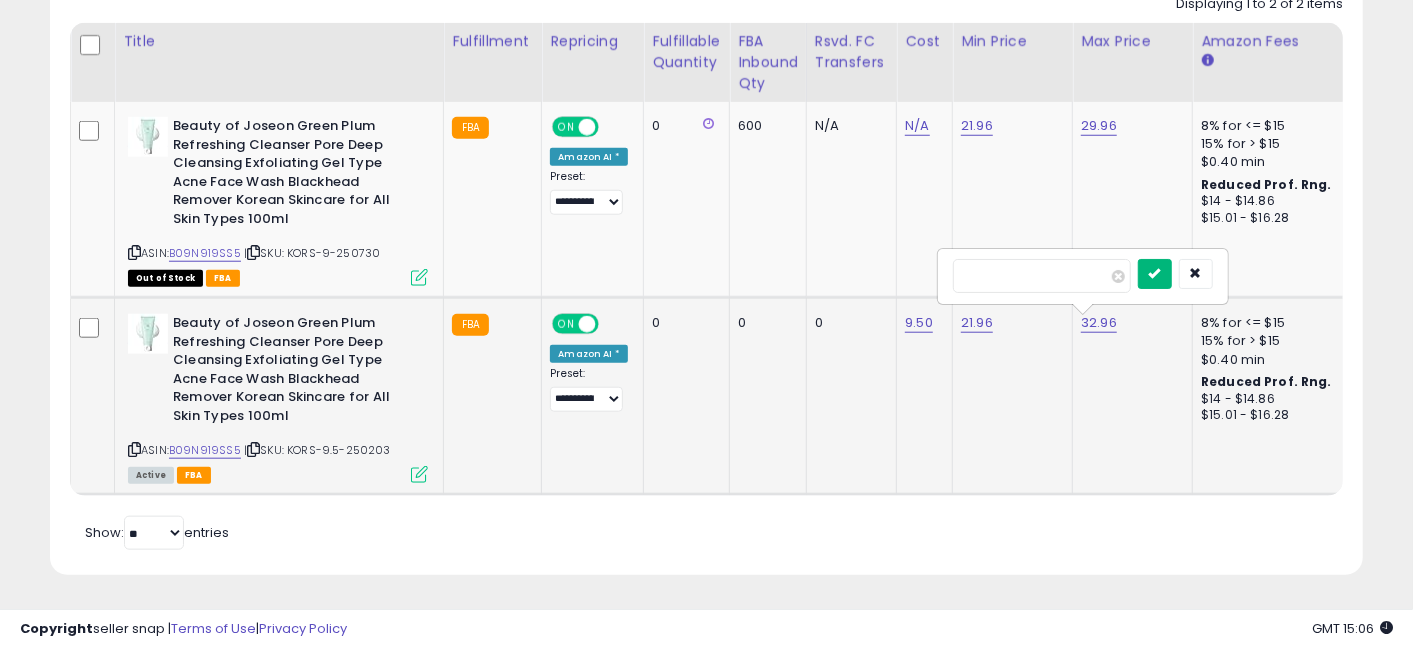 click at bounding box center (1155, 274) 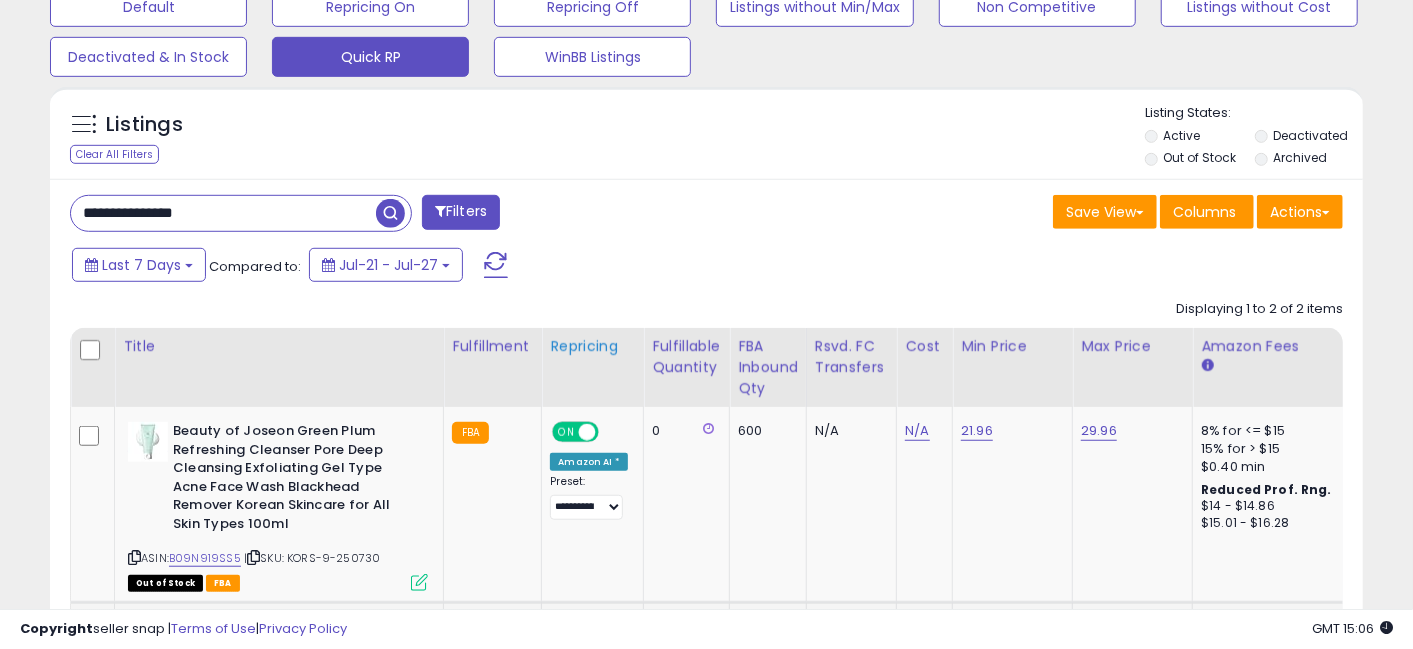 scroll, scrollTop: 482, scrollLeft: 0, axis: vertical 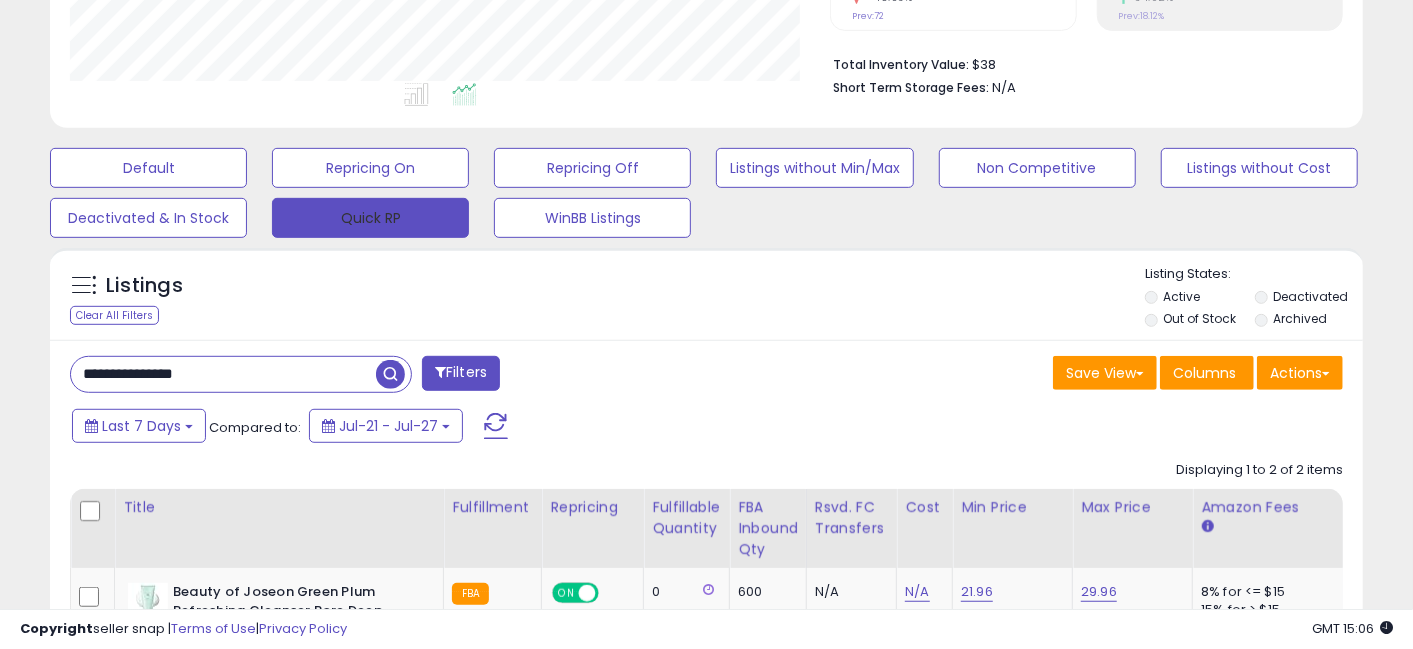 click on "Quick RP" at bounding box center (370, 218) 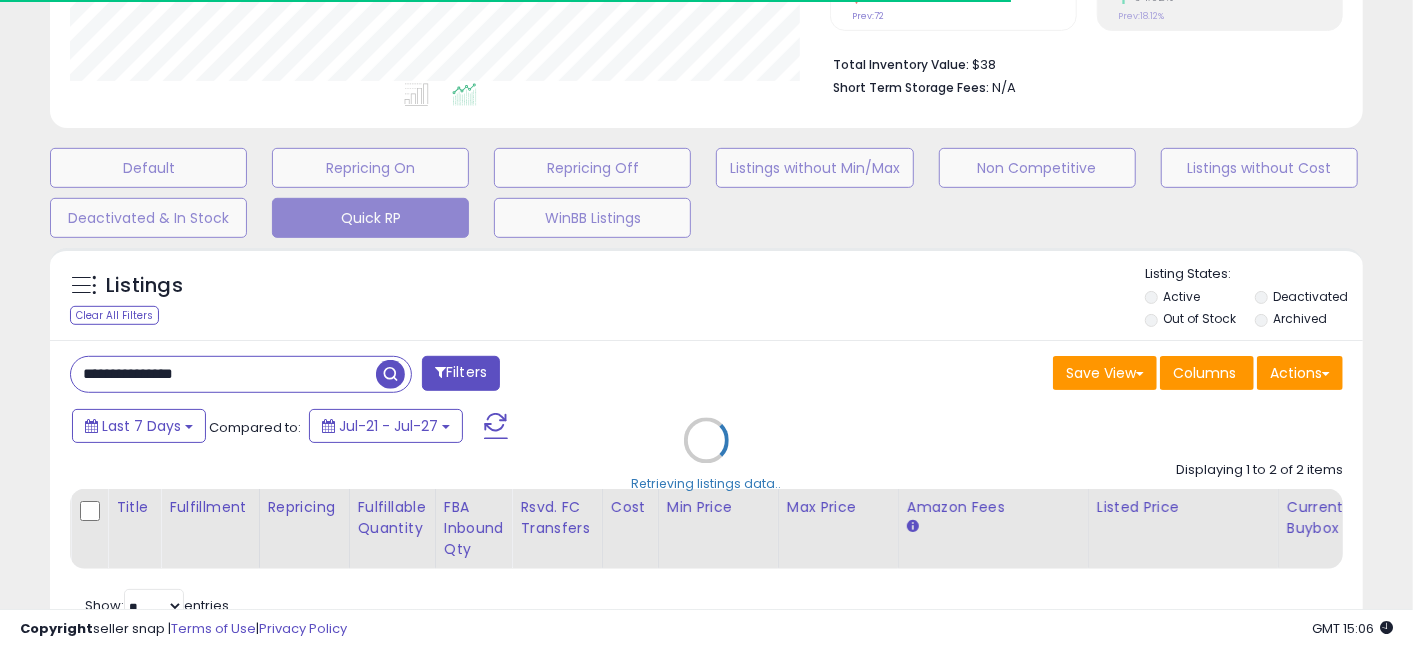type 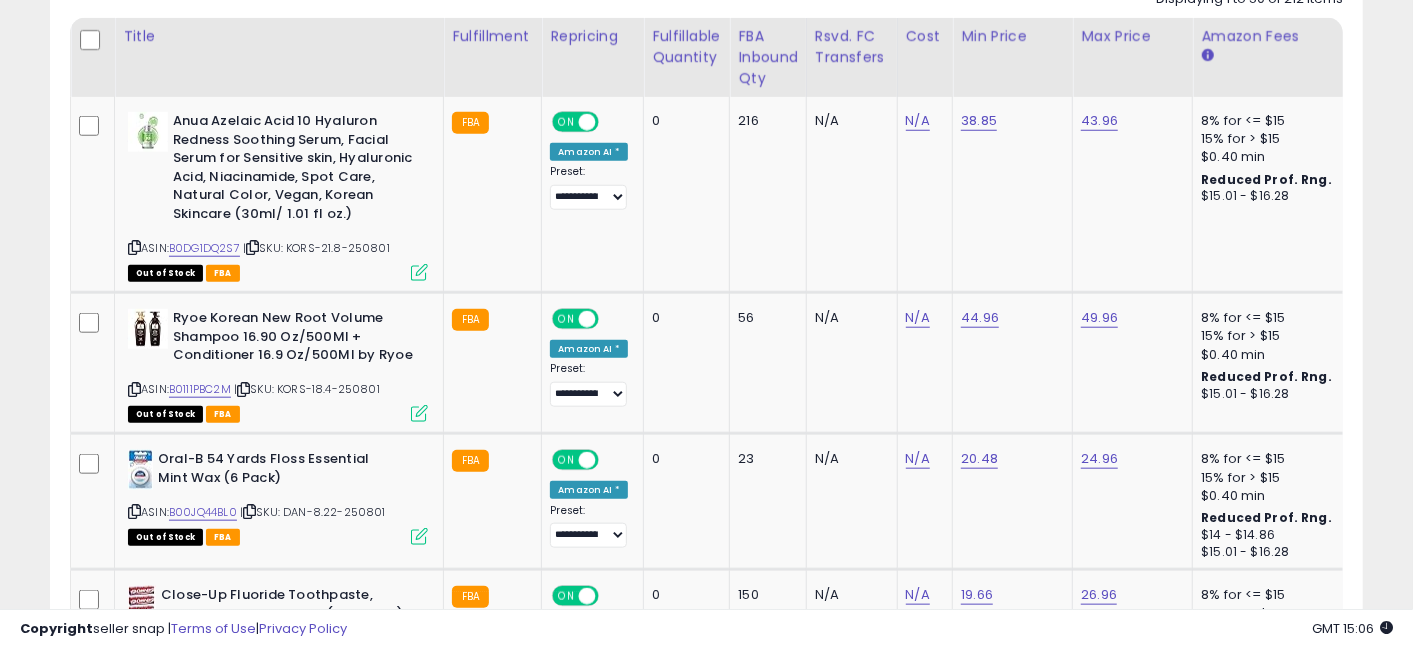 scroll, scrollTop: 975, scrollLeft: 0, axis: vertical 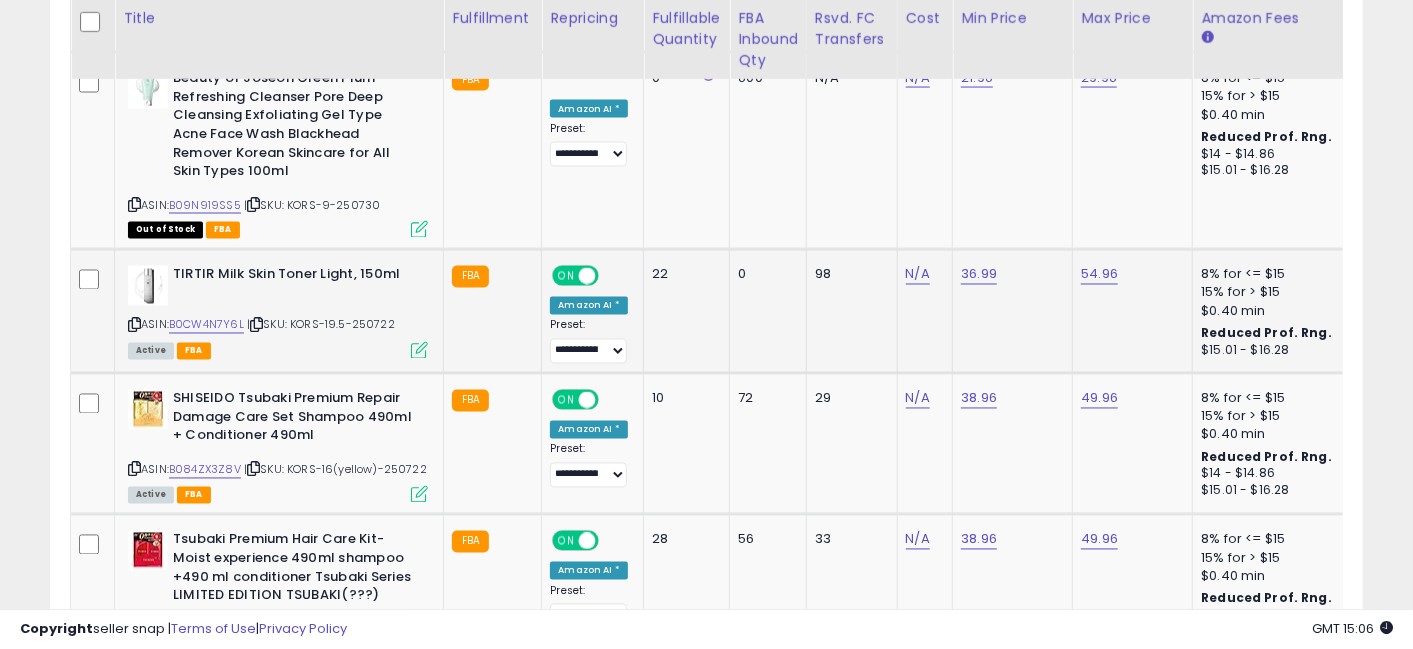 click on "**********" at bounding box center [589, 341] 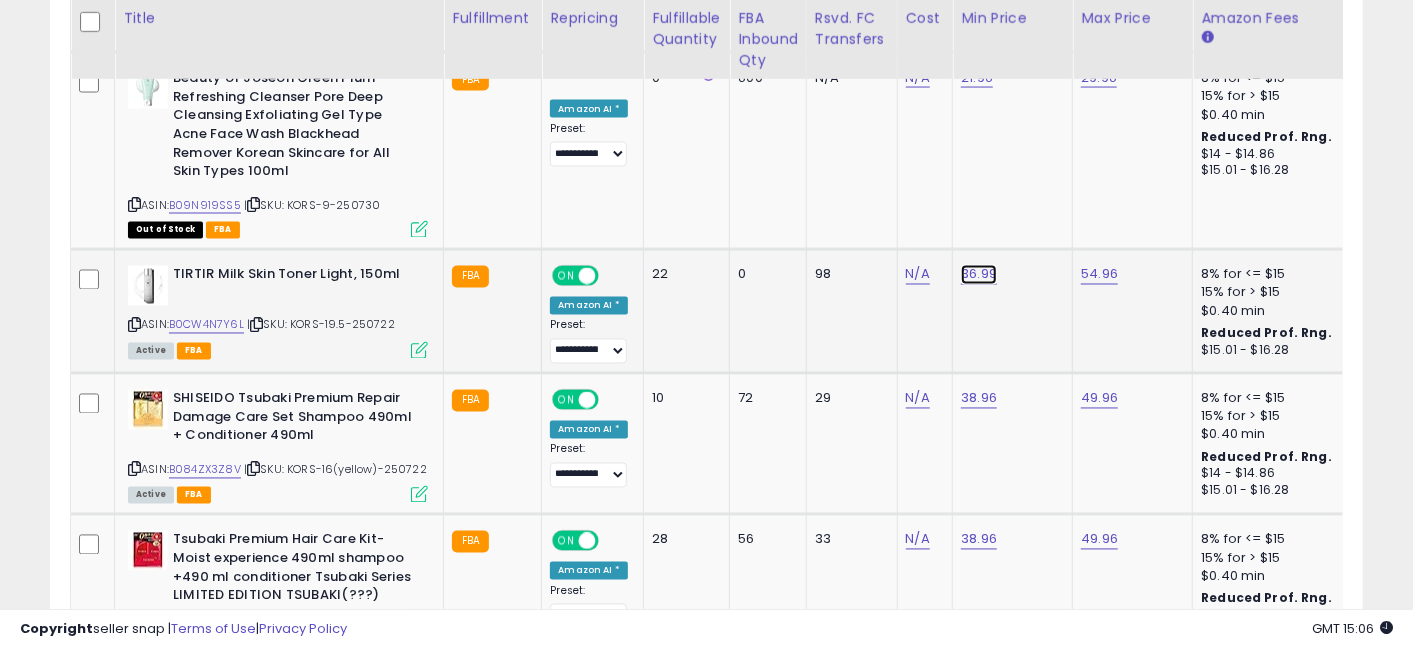 click on "36.99" at bounding box center (979, -828) 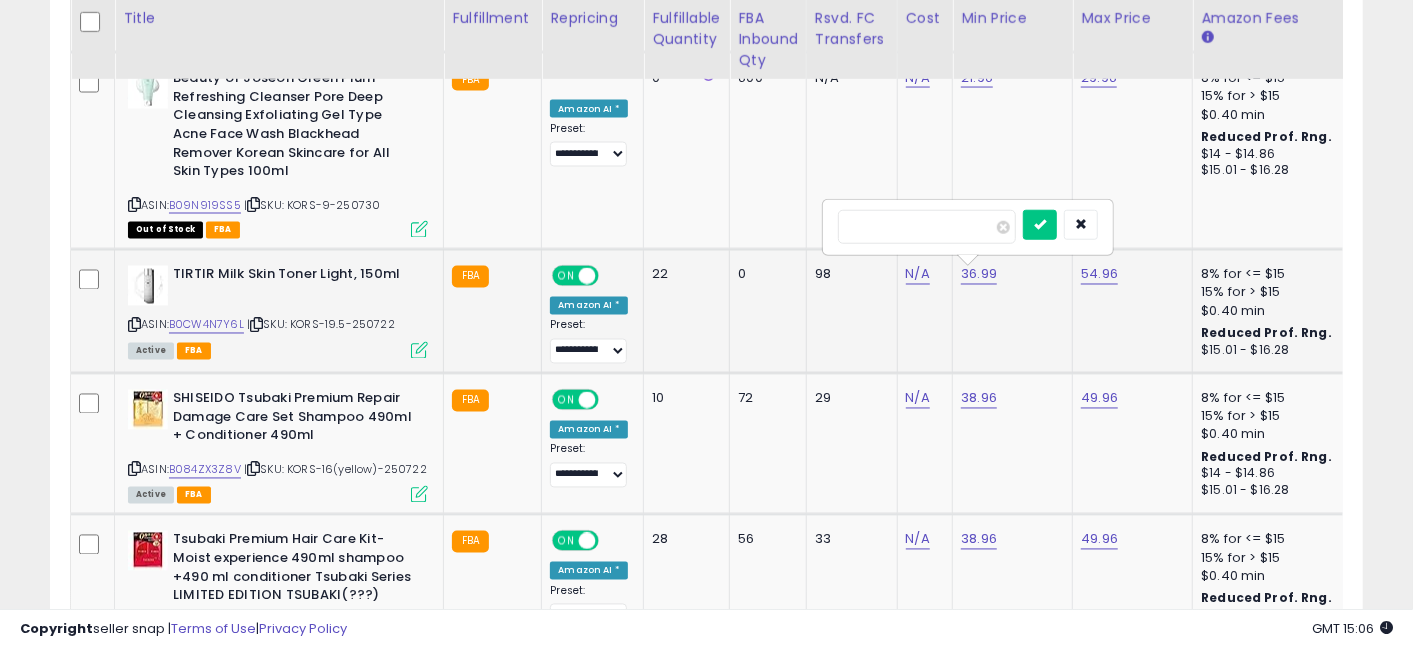 type on "*****" 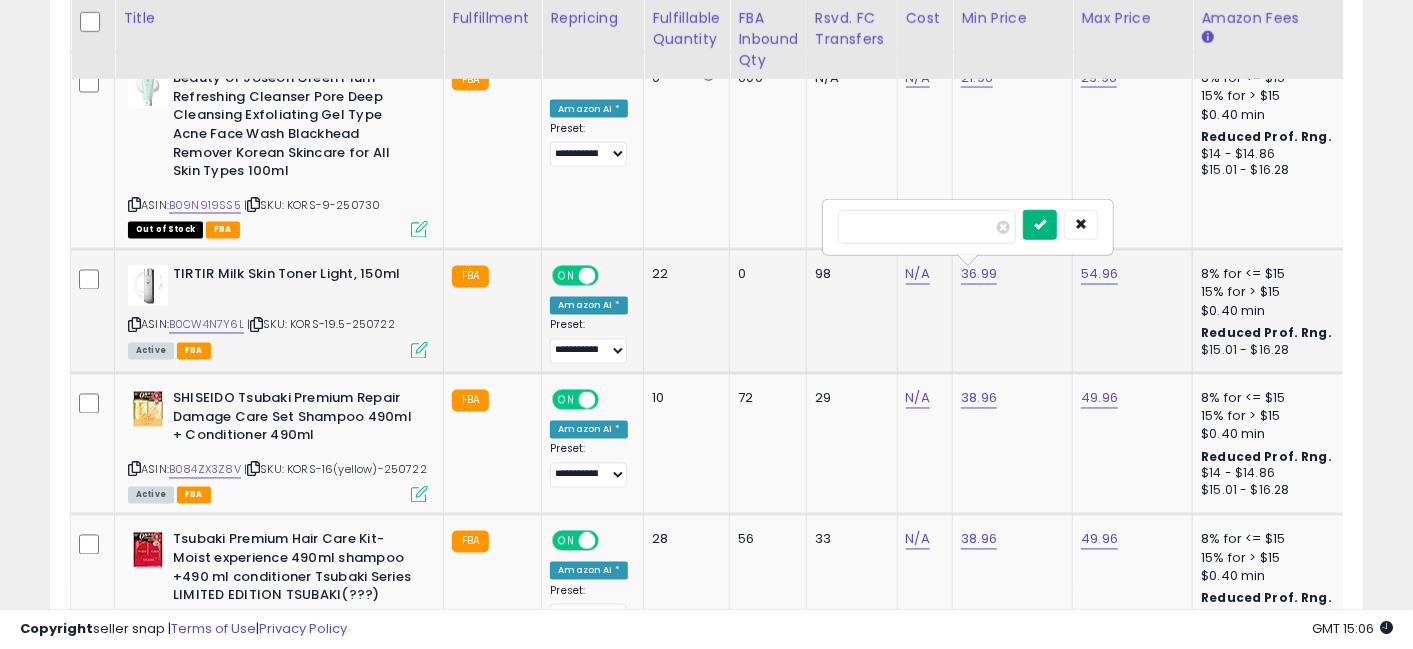 click at bounding box center (1040, 224) 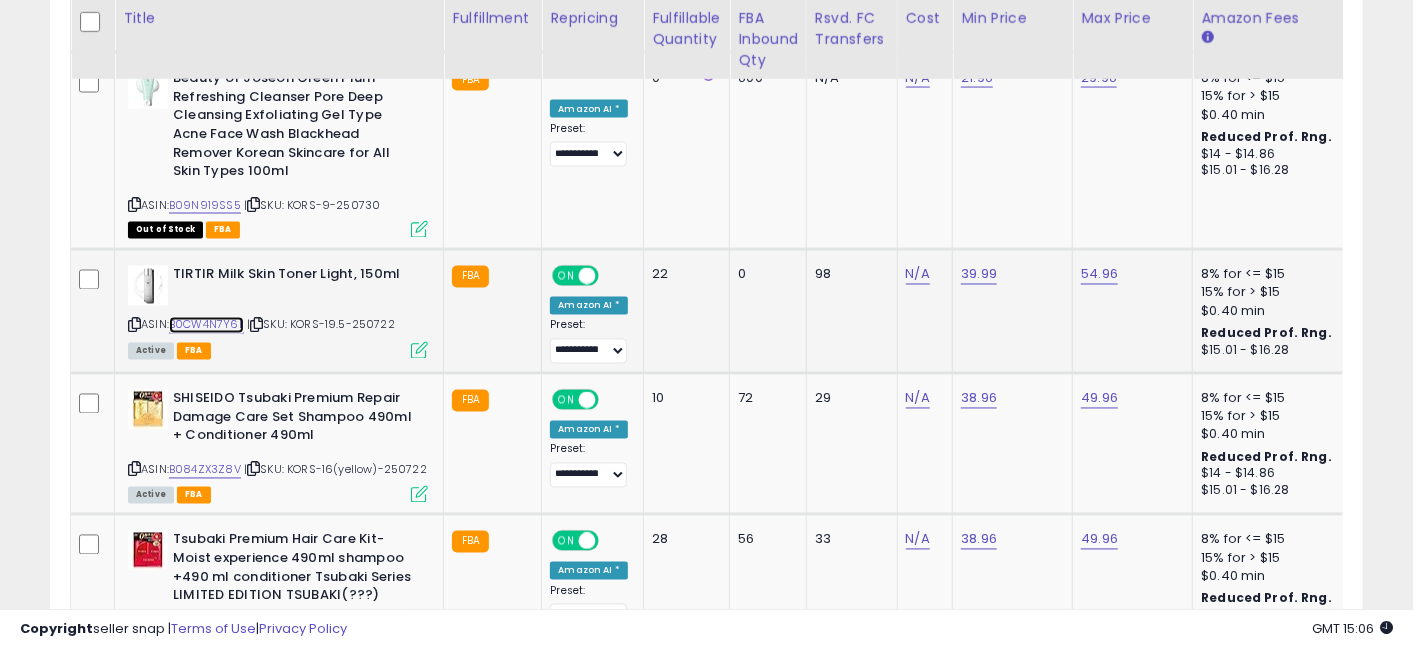 click on "B0CW4N7Y6L" at bounding box center (206, 325) 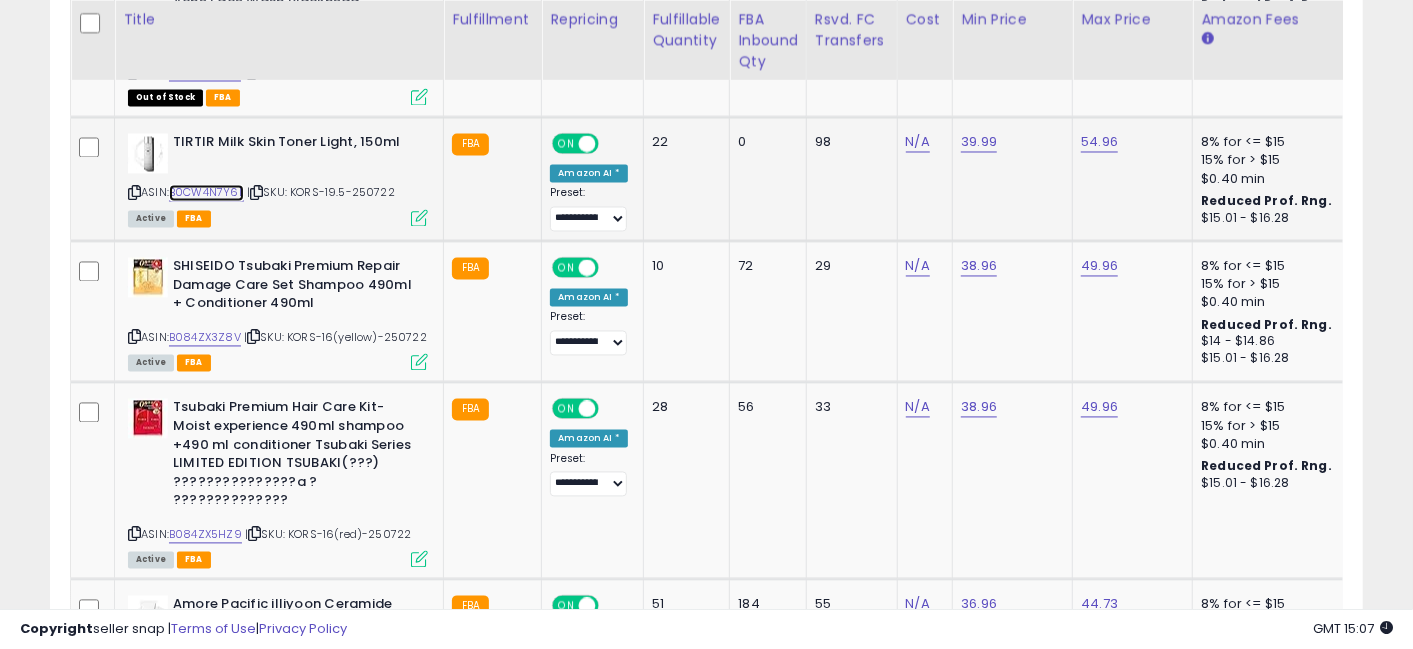 scroll, scrollTop: 2035, scrollLeft: 0, axis: vertical 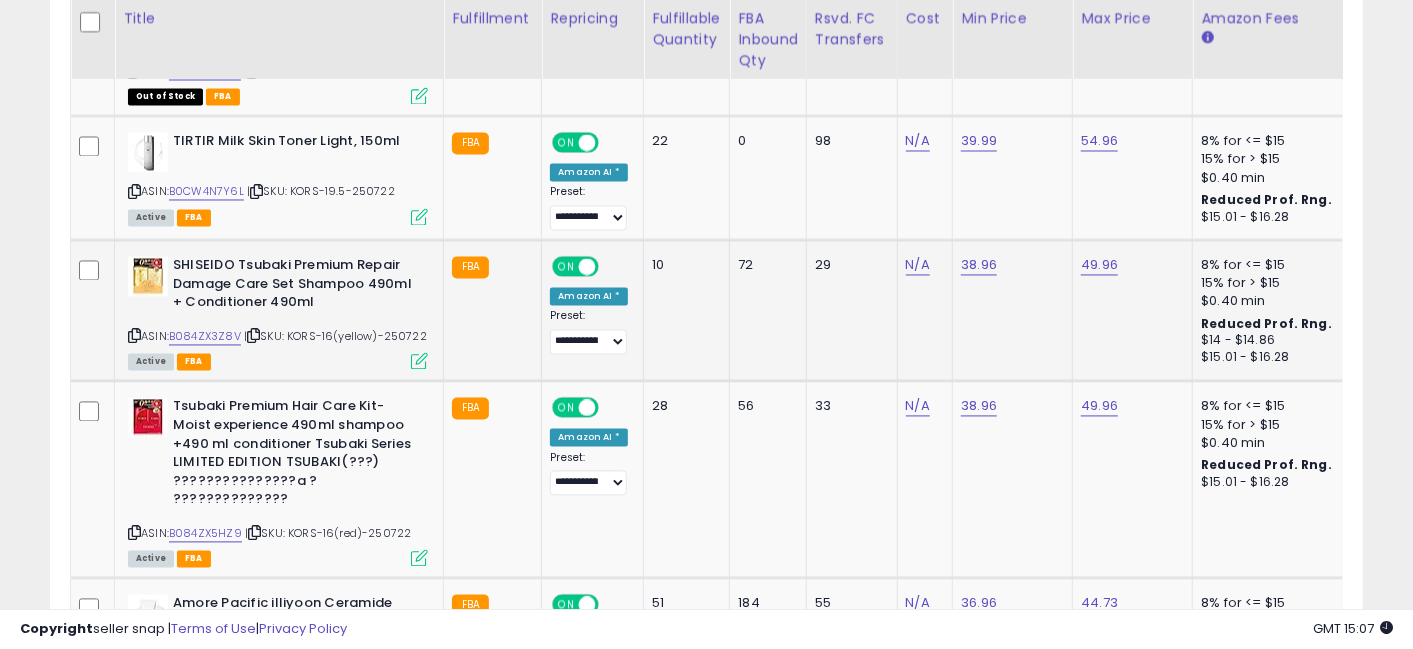 click on "ASIN:  B084ZX3Z8V    |   SKU: KORS-16(yellow)-250722 Active FBA" at bounding box center [278, 312] 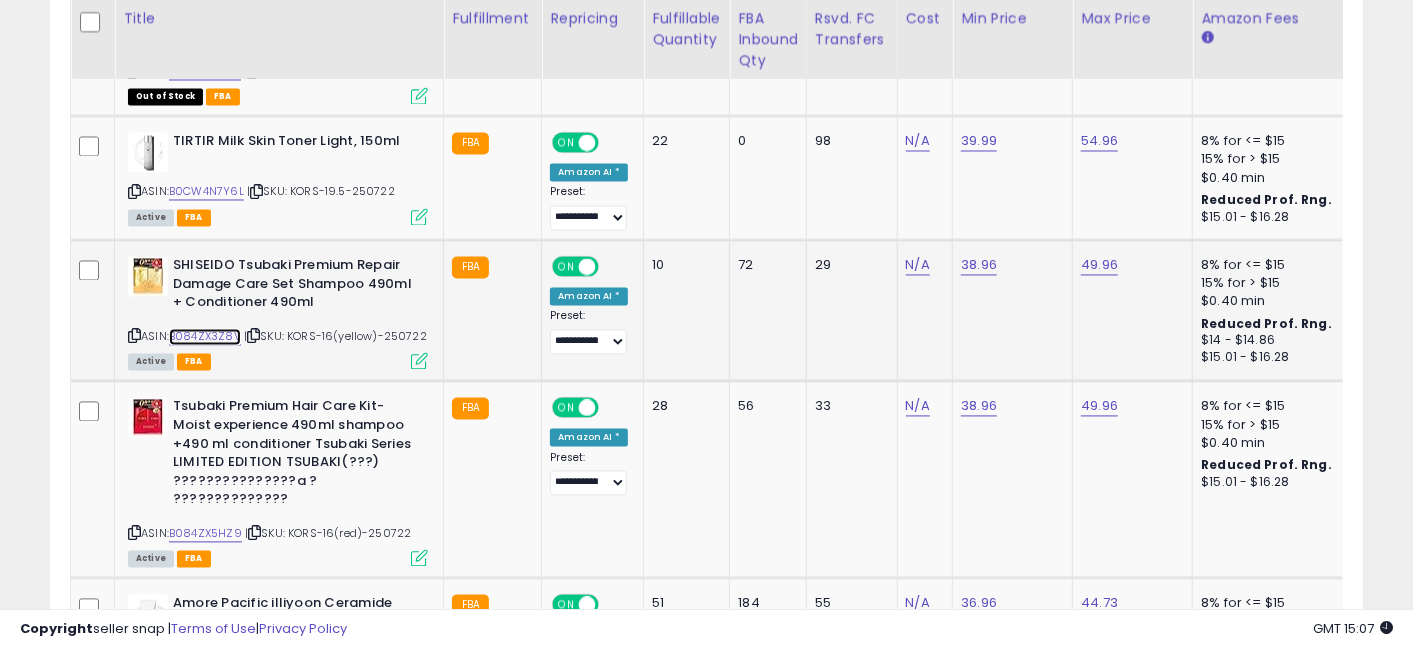 click on "B084ZX3Z8V" at bounding box center (205, 337) 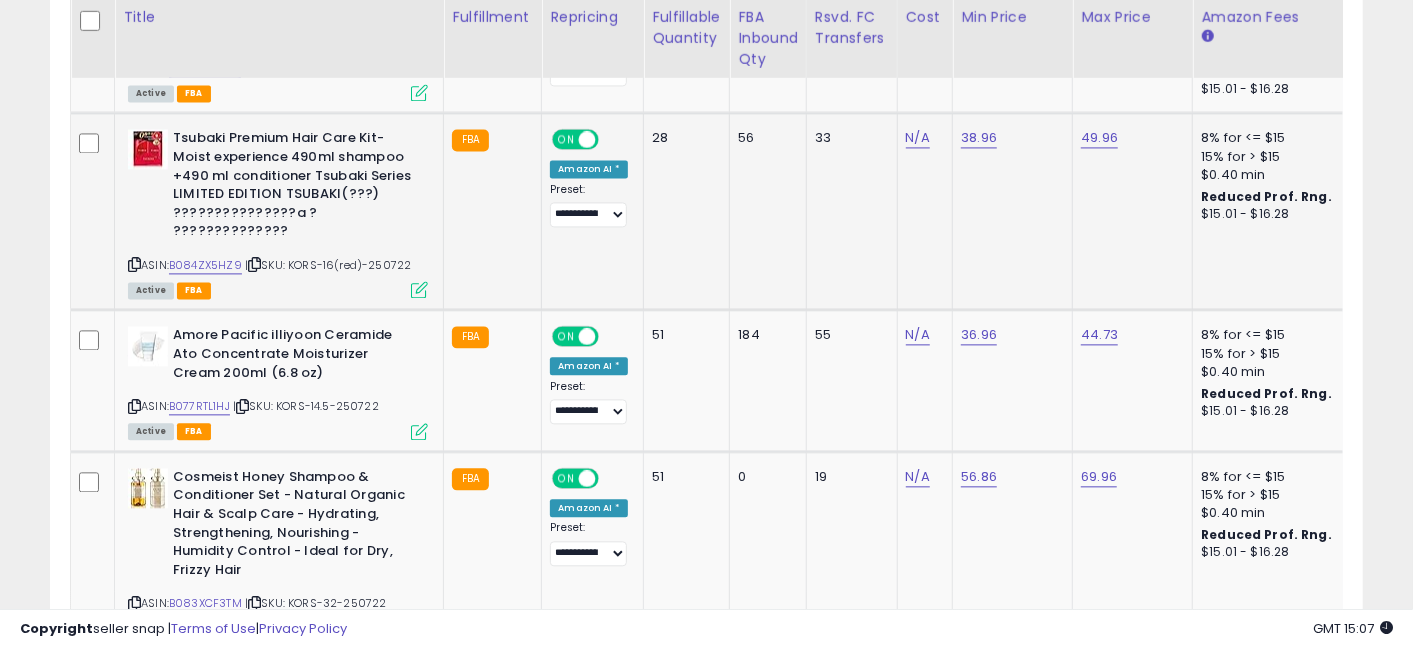 scroll, scrollTop: 2307, scrollLeft: 0, axis: vertical 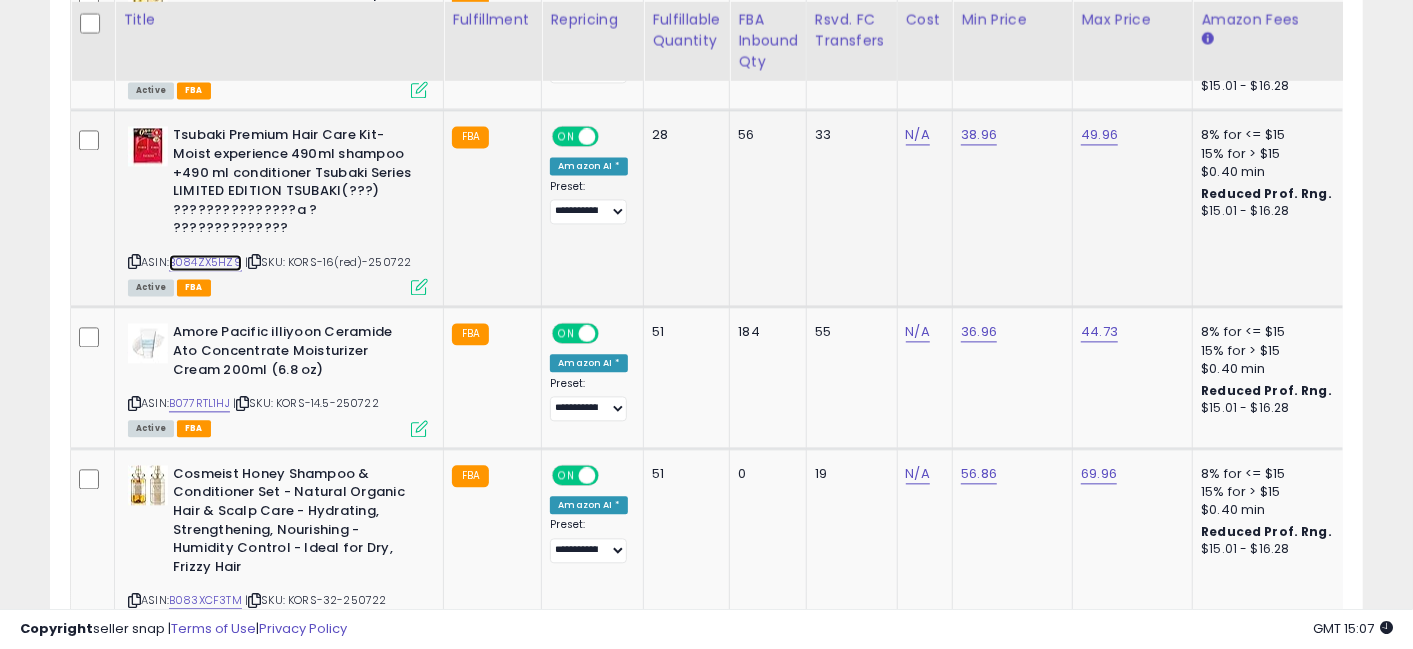 click on "B084ZX5HZ9" at bounding box center (205, 262) 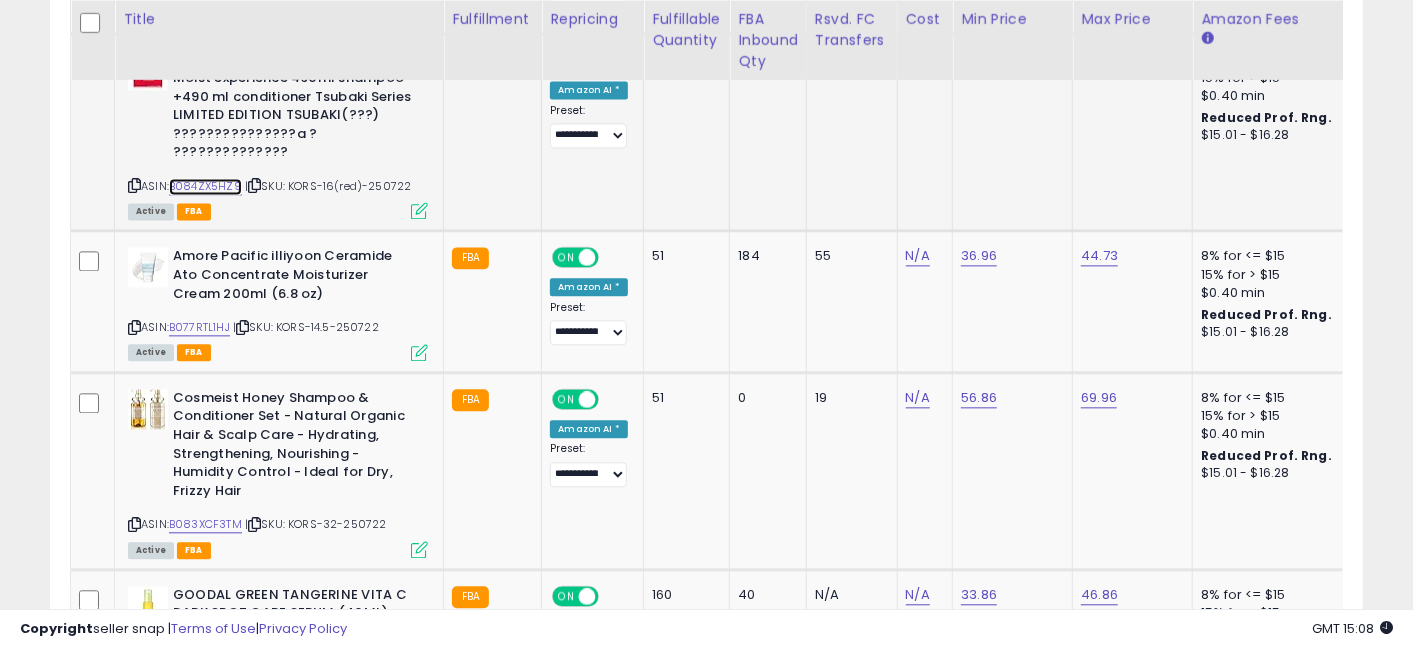 scroll, scrollTop: 2394, scrollLeft: 0, axis: vertical 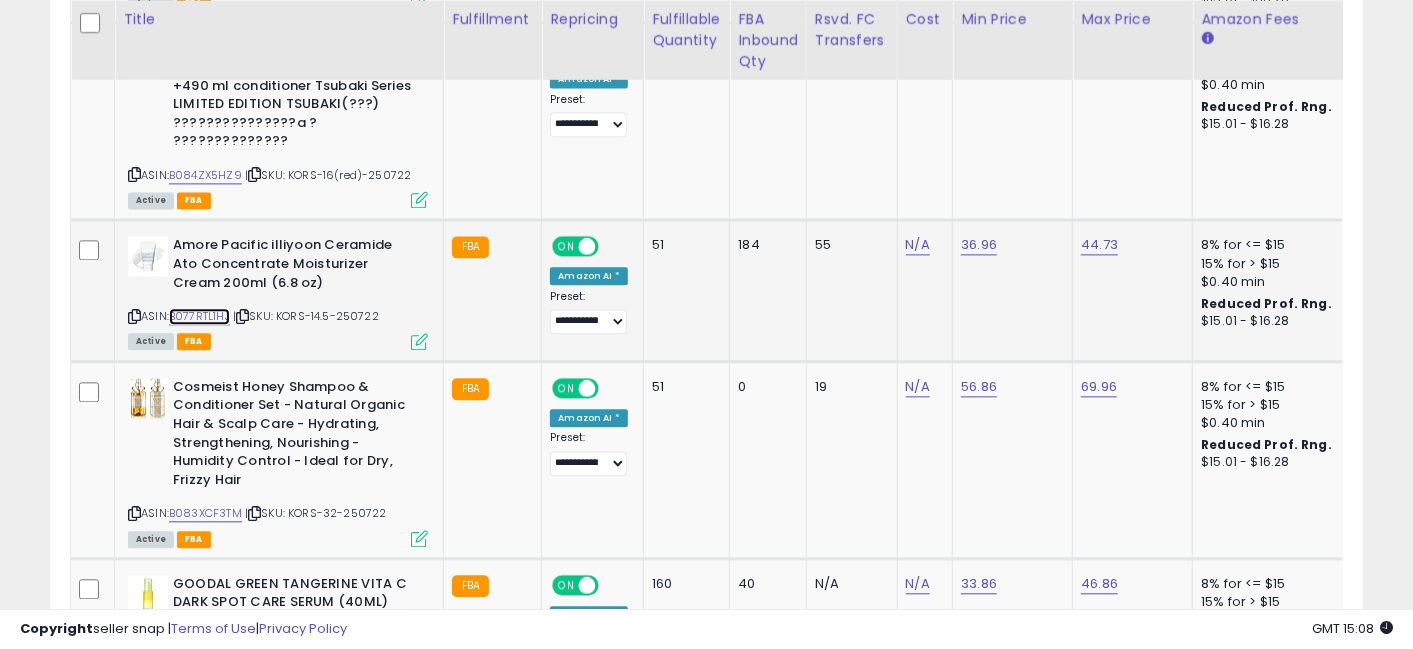 click on "B077RTL1HJ" at bounding box center (199, 316) 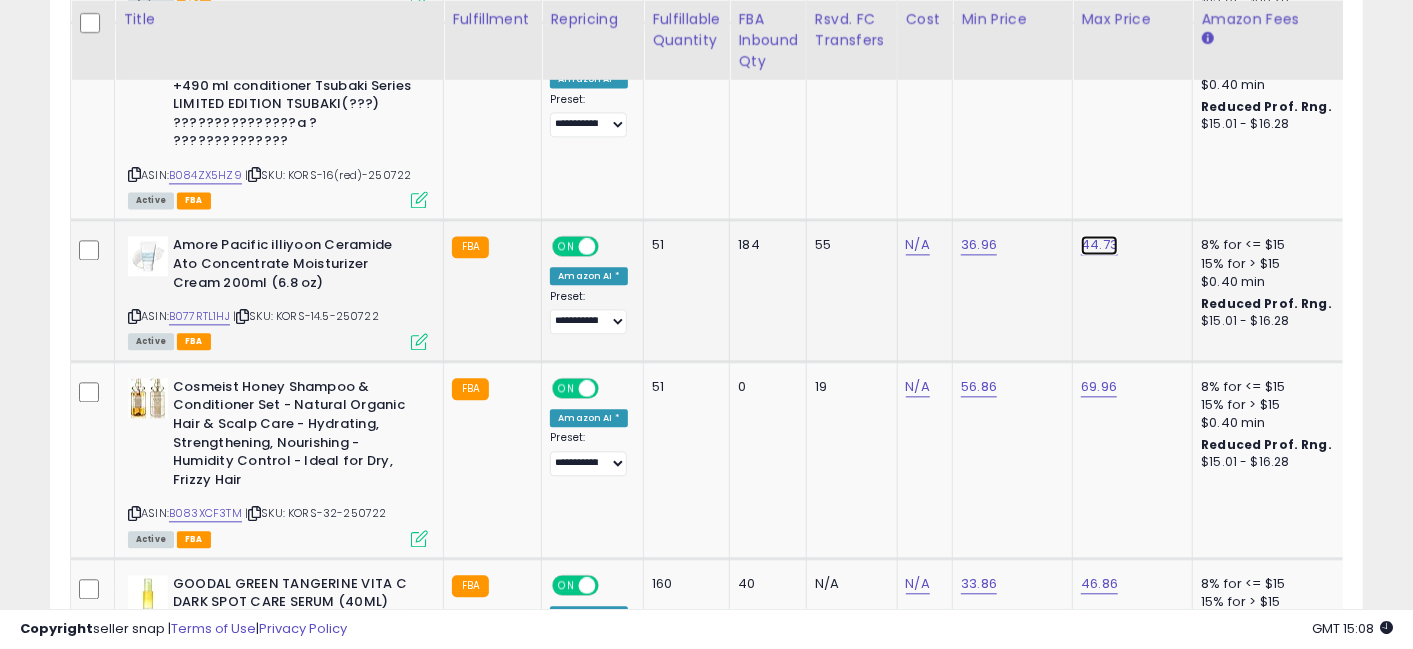 click on "44.73" at bounding box center [1099, -1320] 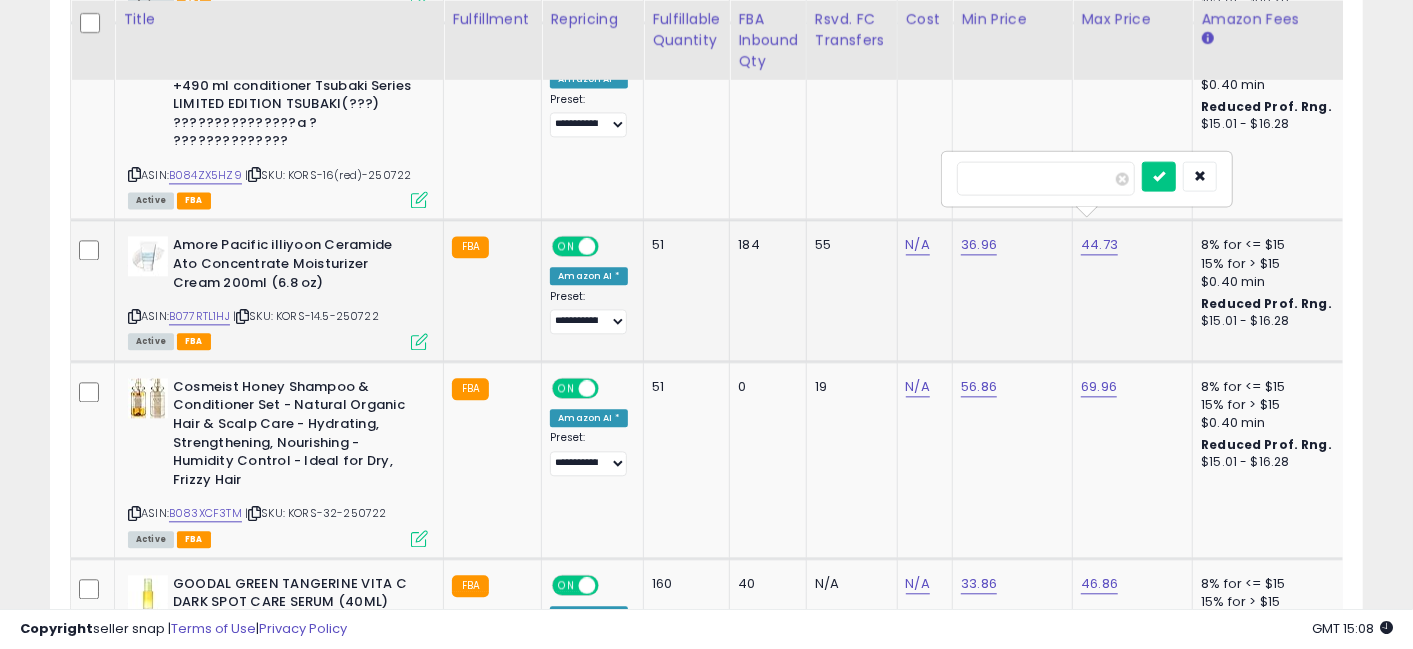 type on "*****" 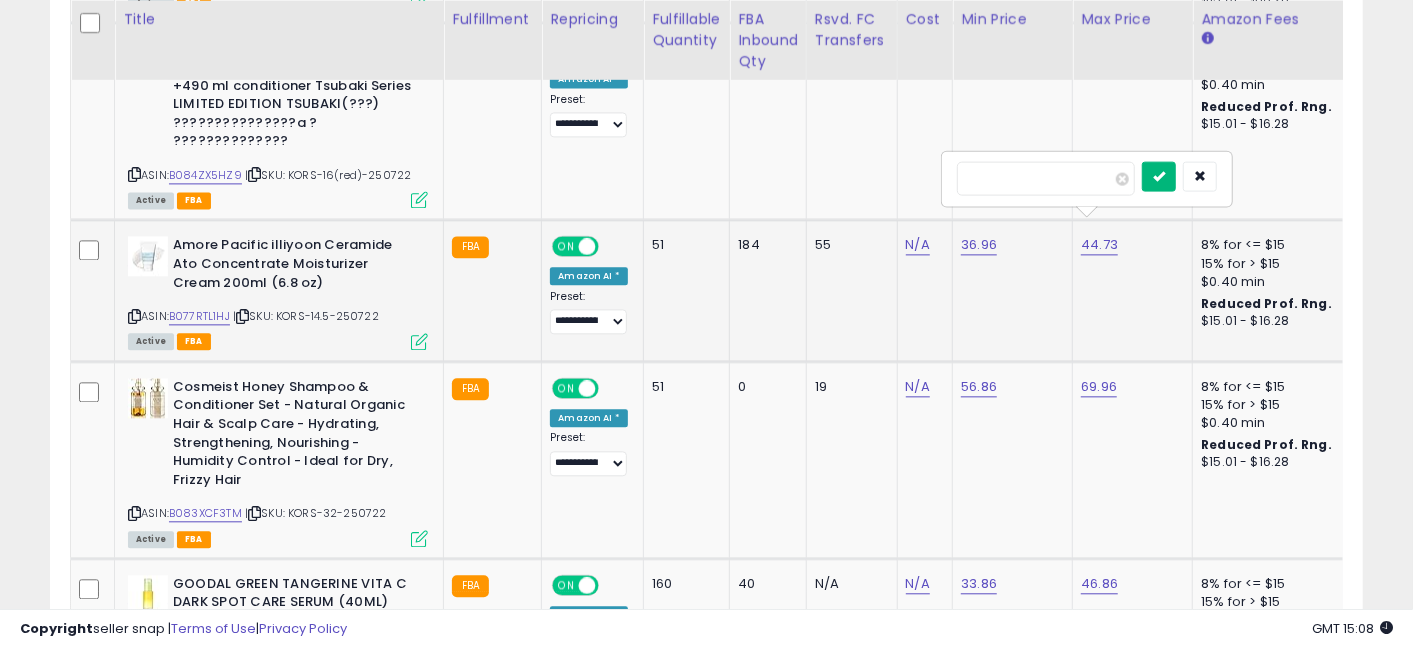 click at bounding box center [1159, 176] 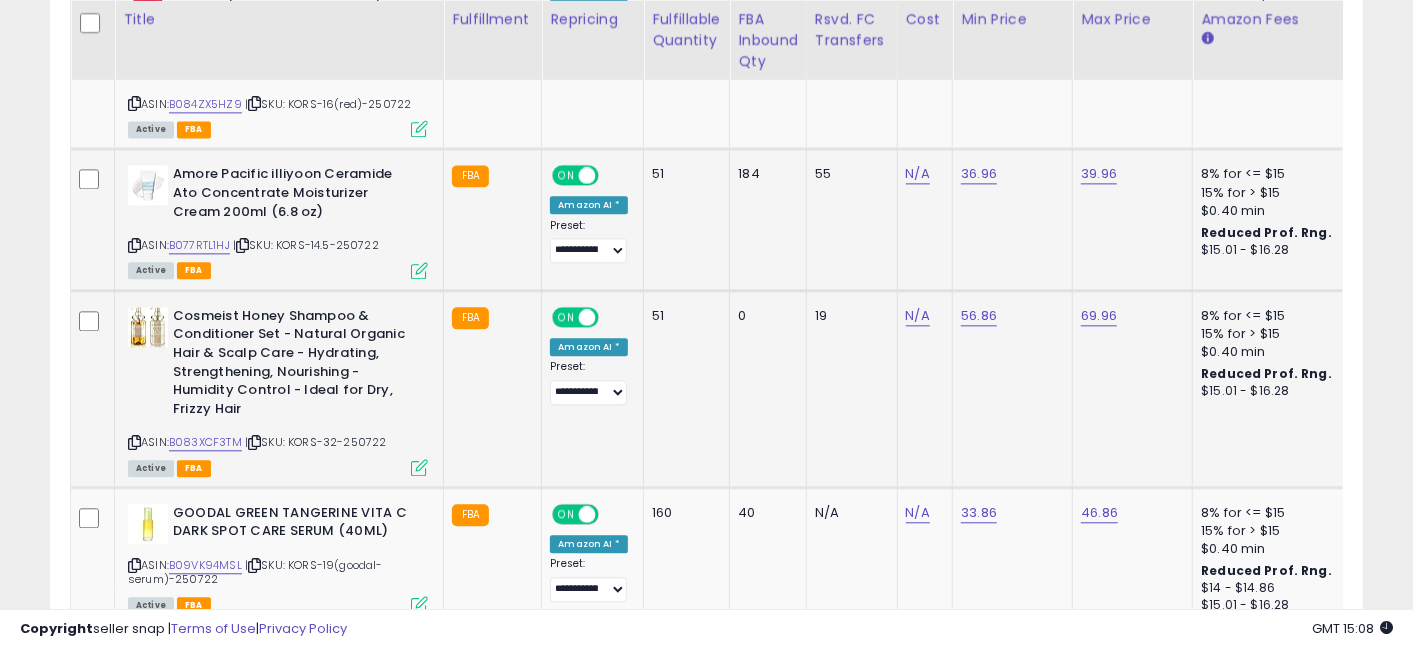 scroll, scrollTop: 2523, scrollLeft: 0, axis: vertical 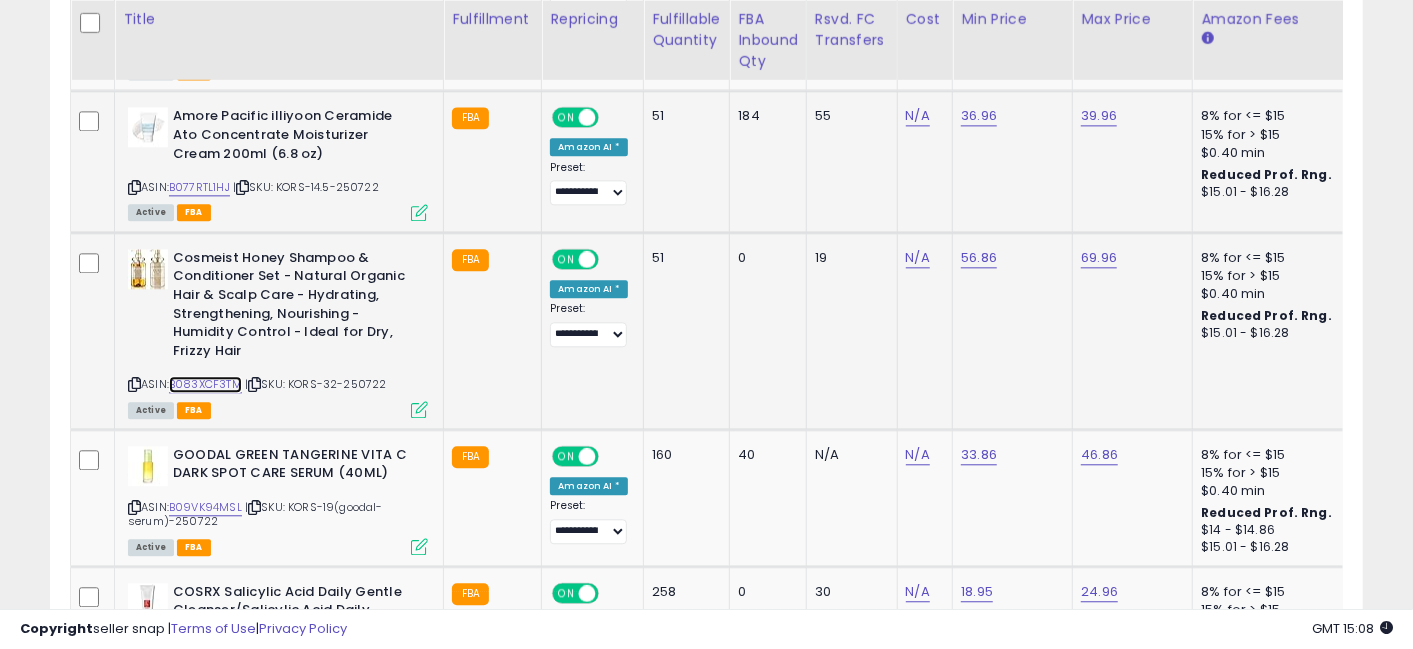 click on "B083XCF3TM" at bounding box center (205, 384) 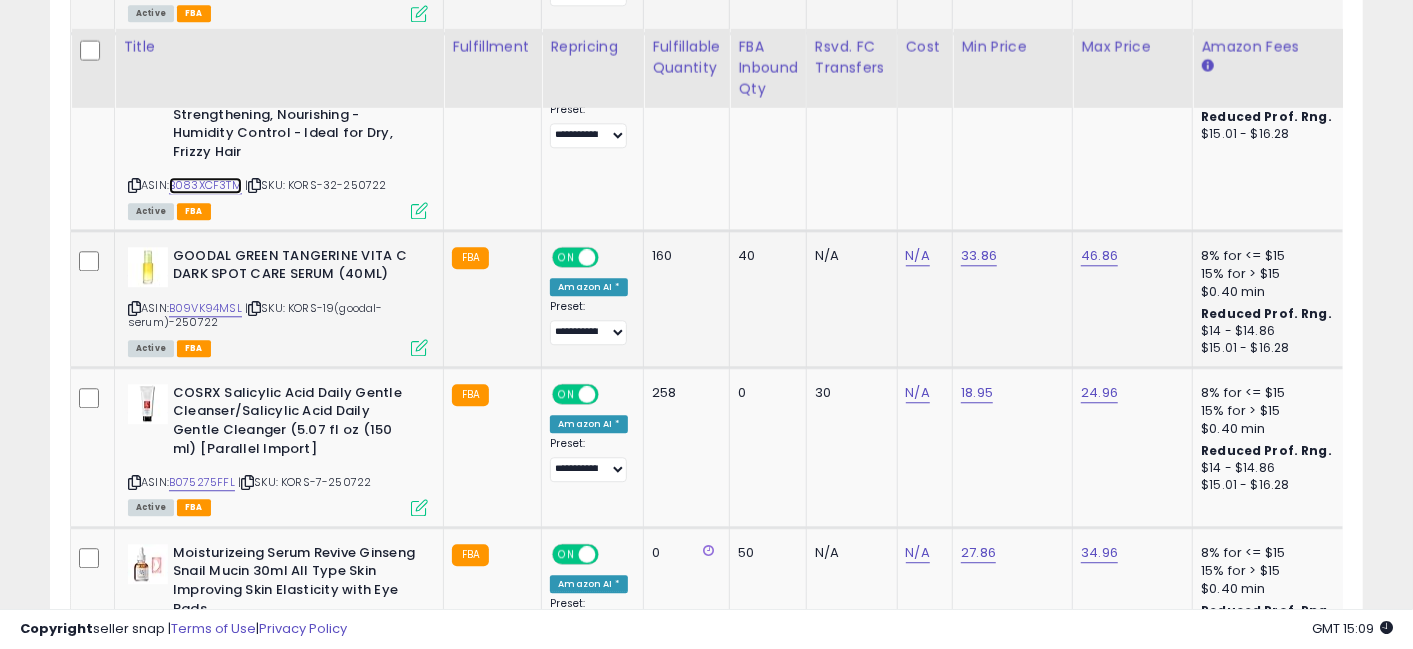 scroll, scrollTop: 2782, scrollLeft: 0, axis: vertical 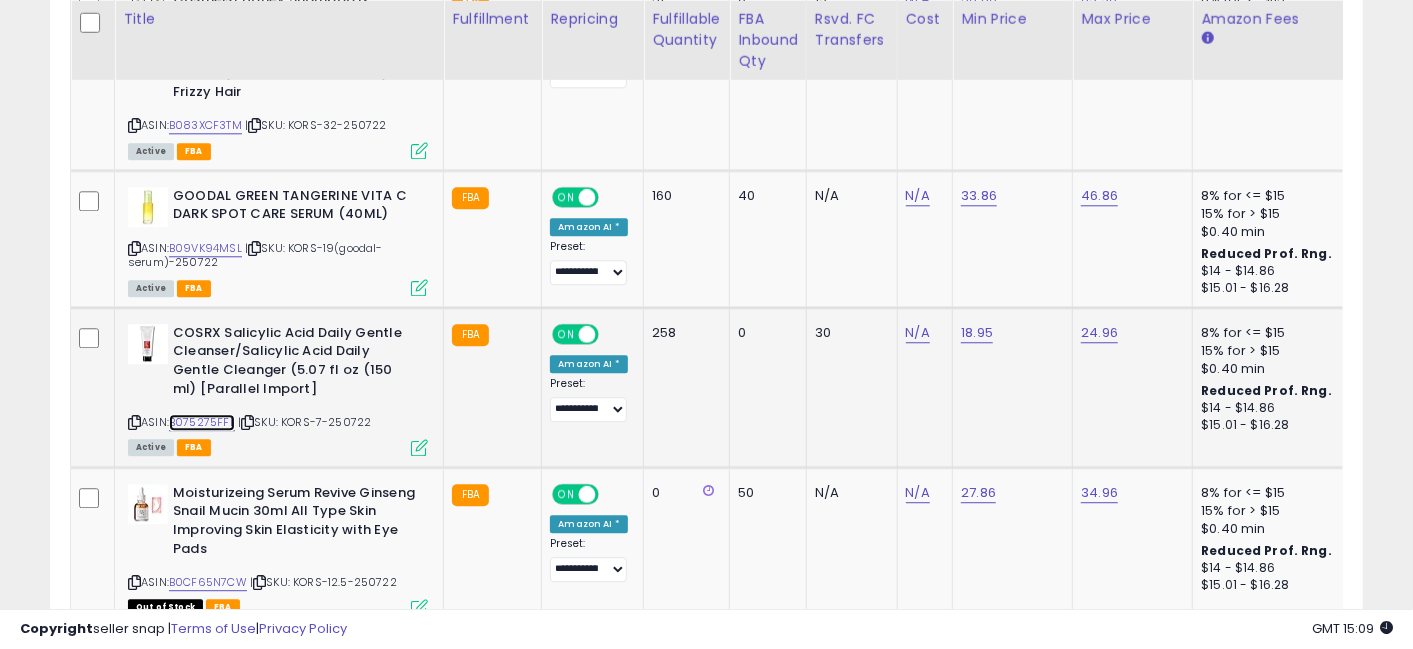 click on "B075275FFL" at bounding box center (202, 422) 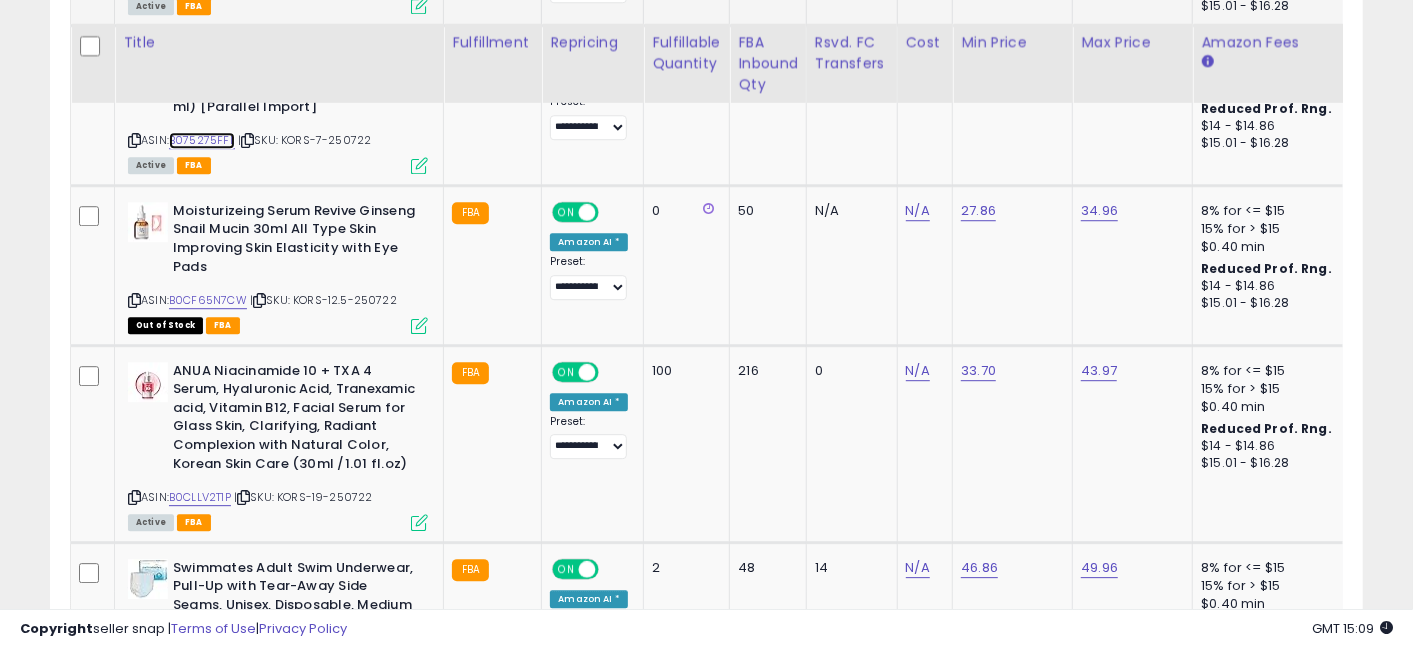 scroll, scrollTop: 3153, scrollLeft: 0, axis: vertical 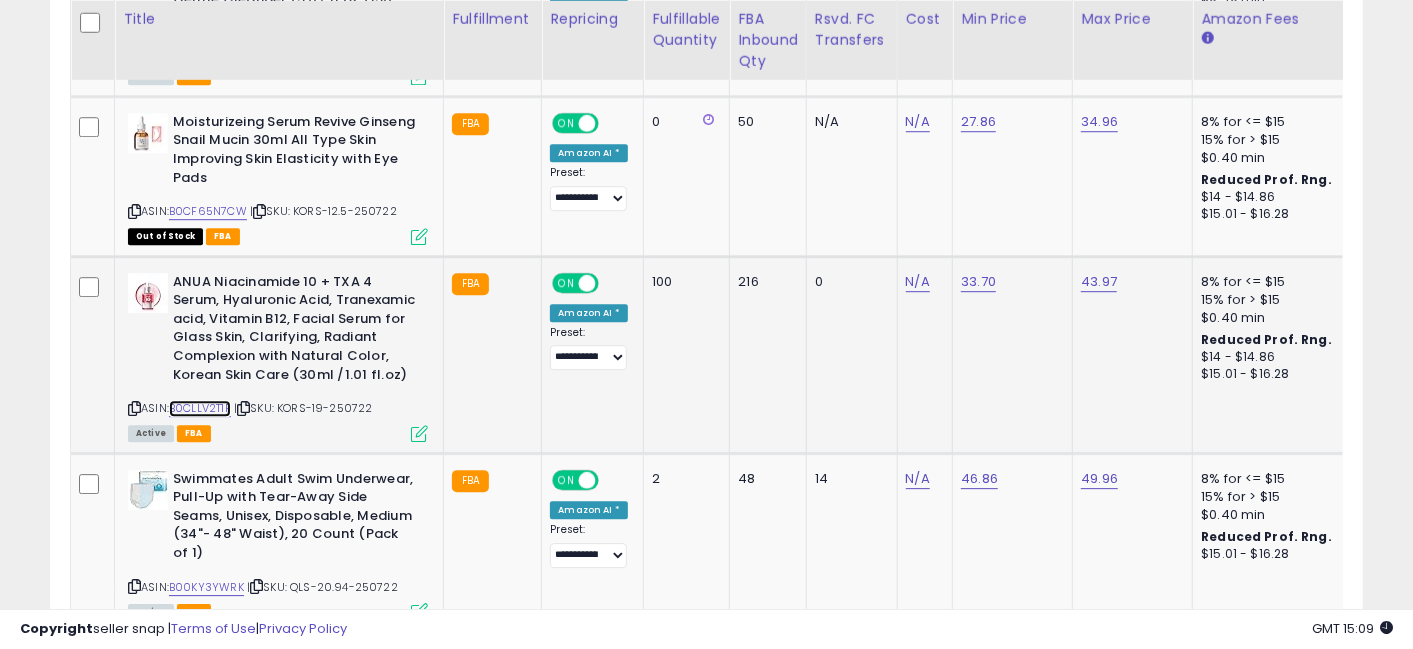 click on "B0CLLV2T1P" at bounding box center [200, 408] 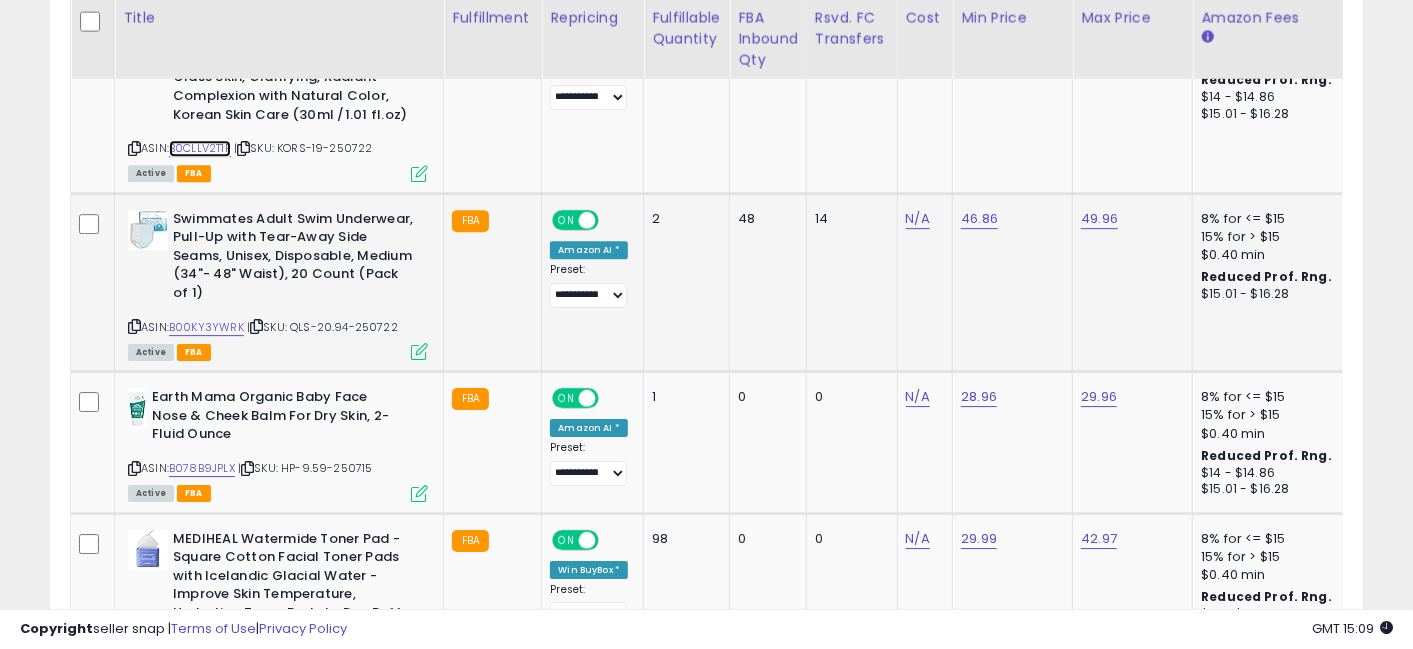 scroll, scrollTop: 3412, scrollLeft: 0, axis: vertical 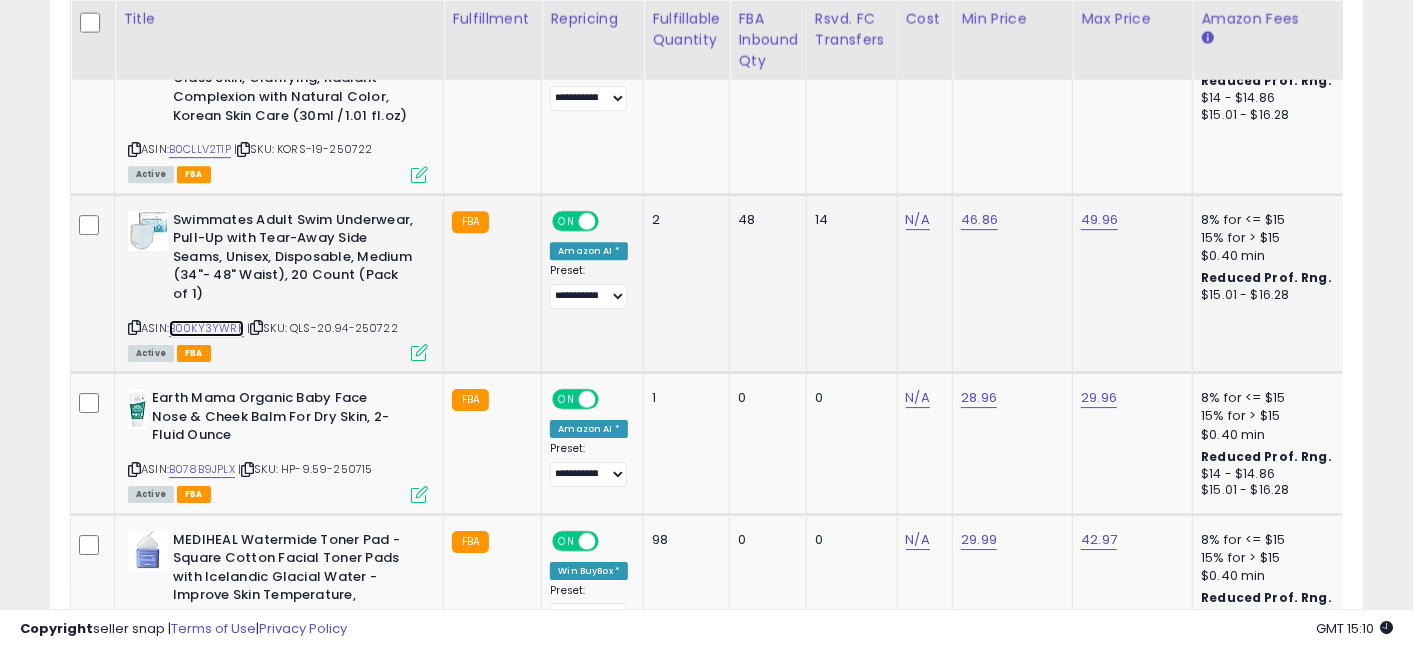 click on "B00KY3YWRK" at bounding box center (206, 328) 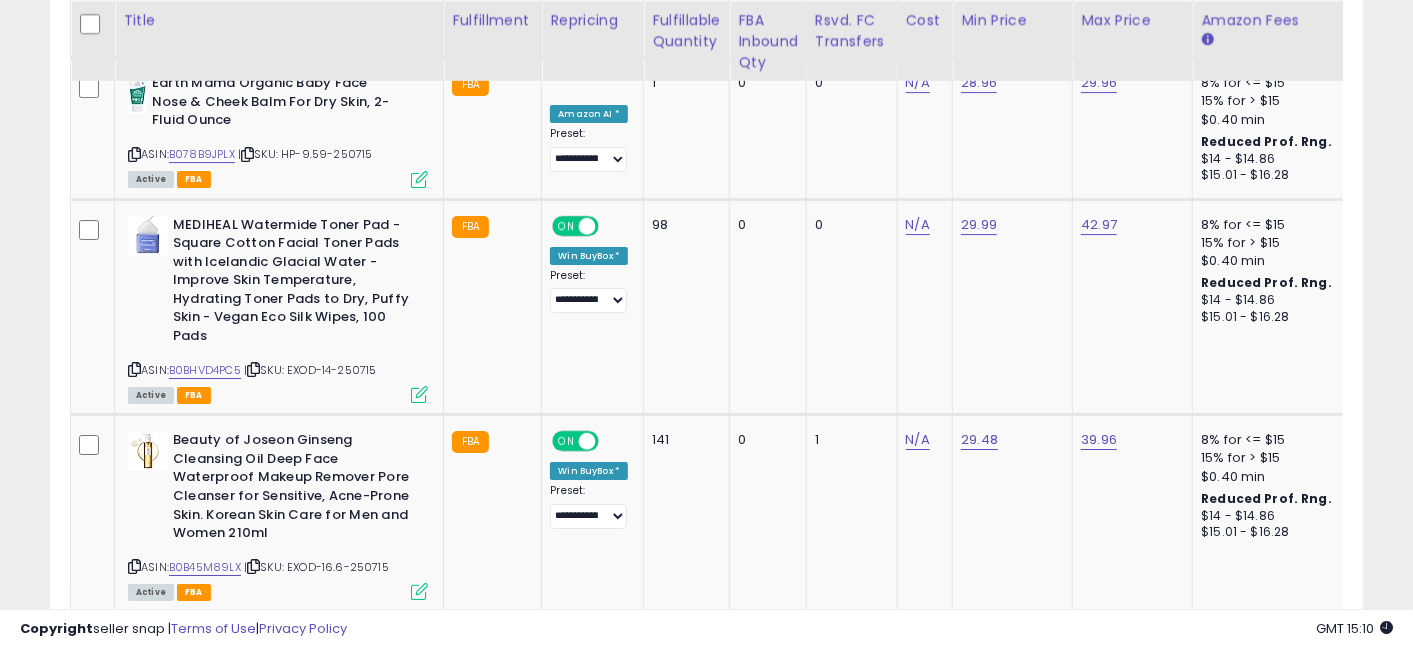 scroll, scrollTop: 3730, scrollLeft: 0, axis: vertical 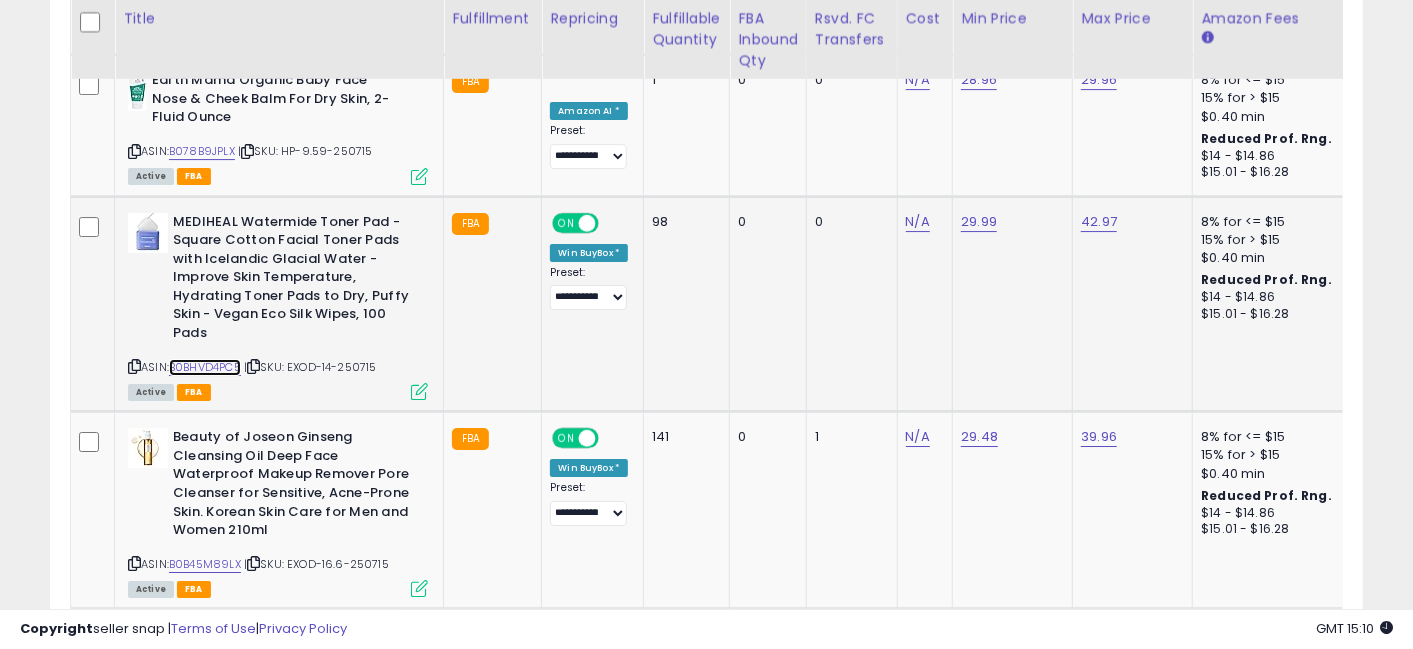 click on "B0BHVD4PC5" at bounding box center [205, 367] 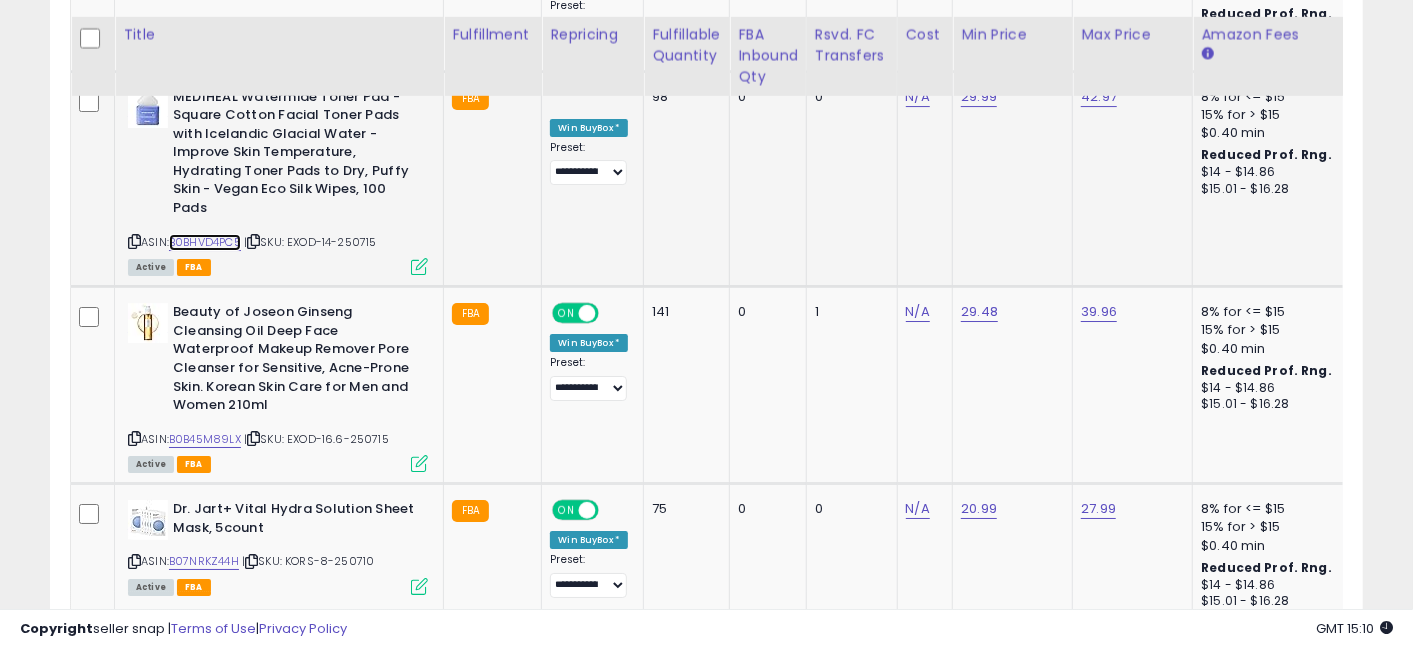 scroll, scrollTop: 3922, scrollLeft: 0, axis: vertical 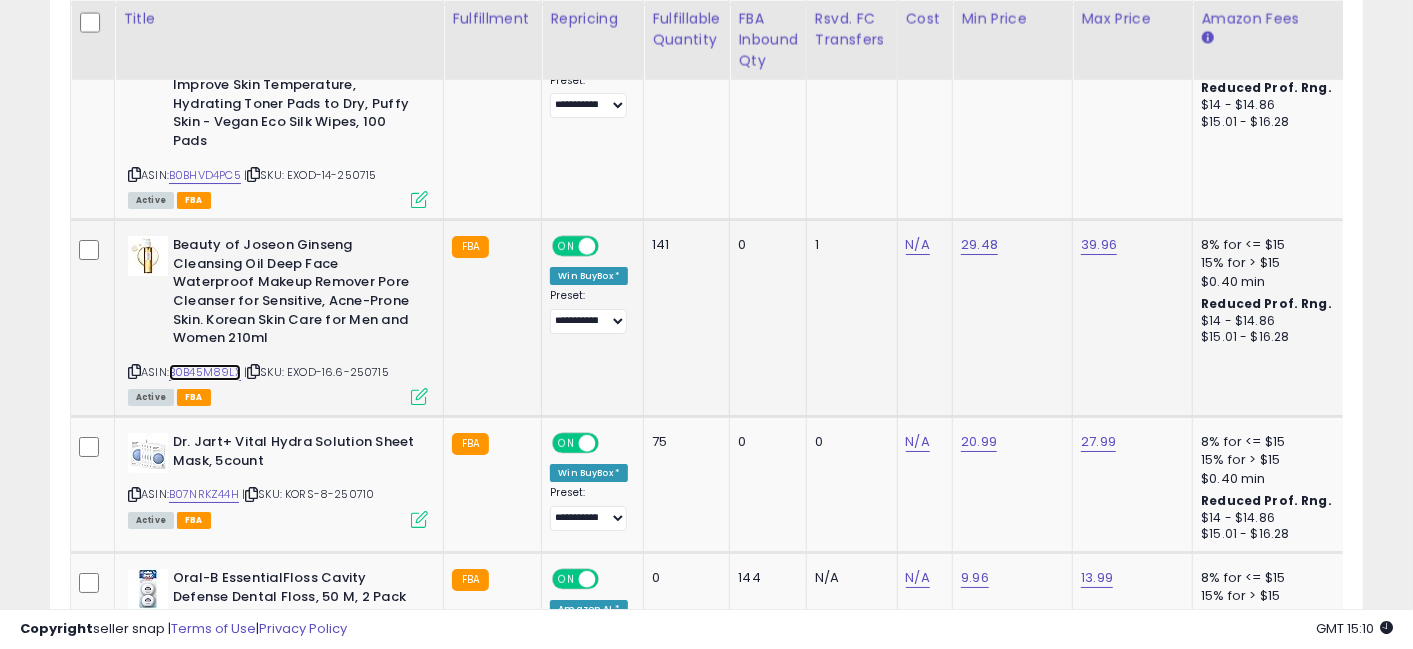 click on "B0B45M89LX" at bounding box center (205, 372) 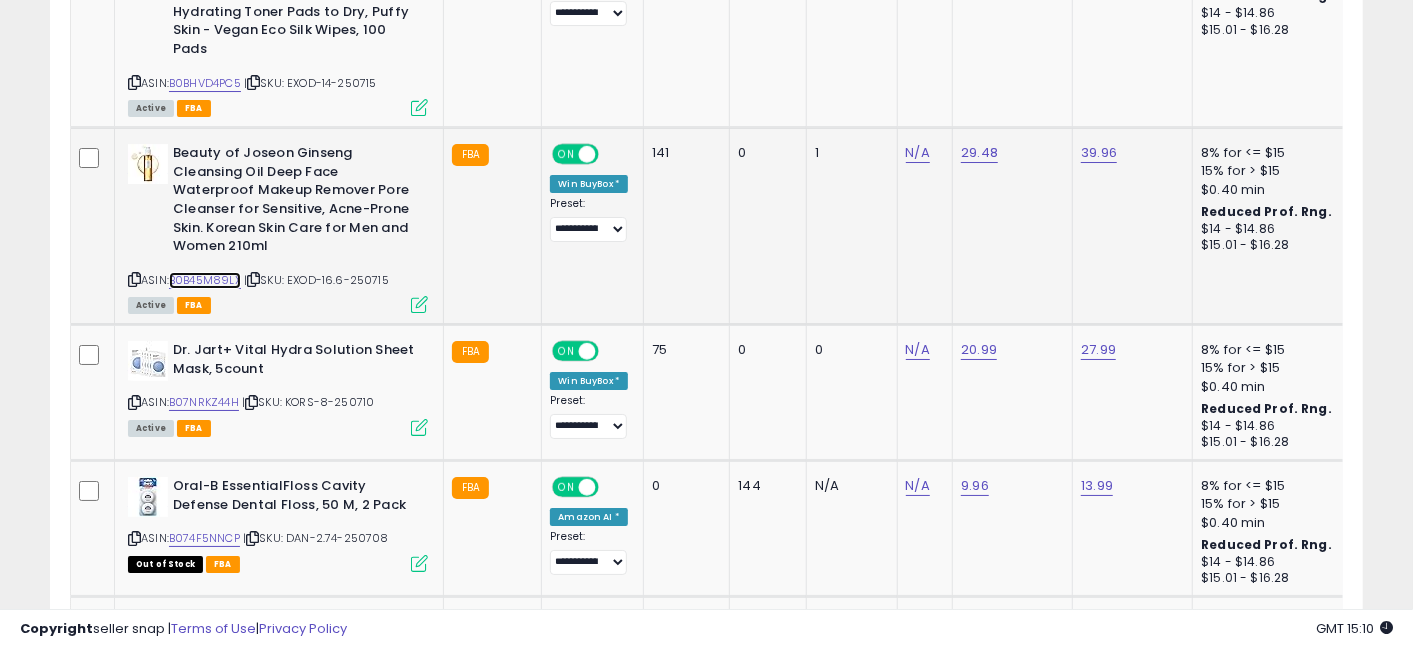 scroll, scrollTop: 4040, scrollLeft: 0, axis: vertical 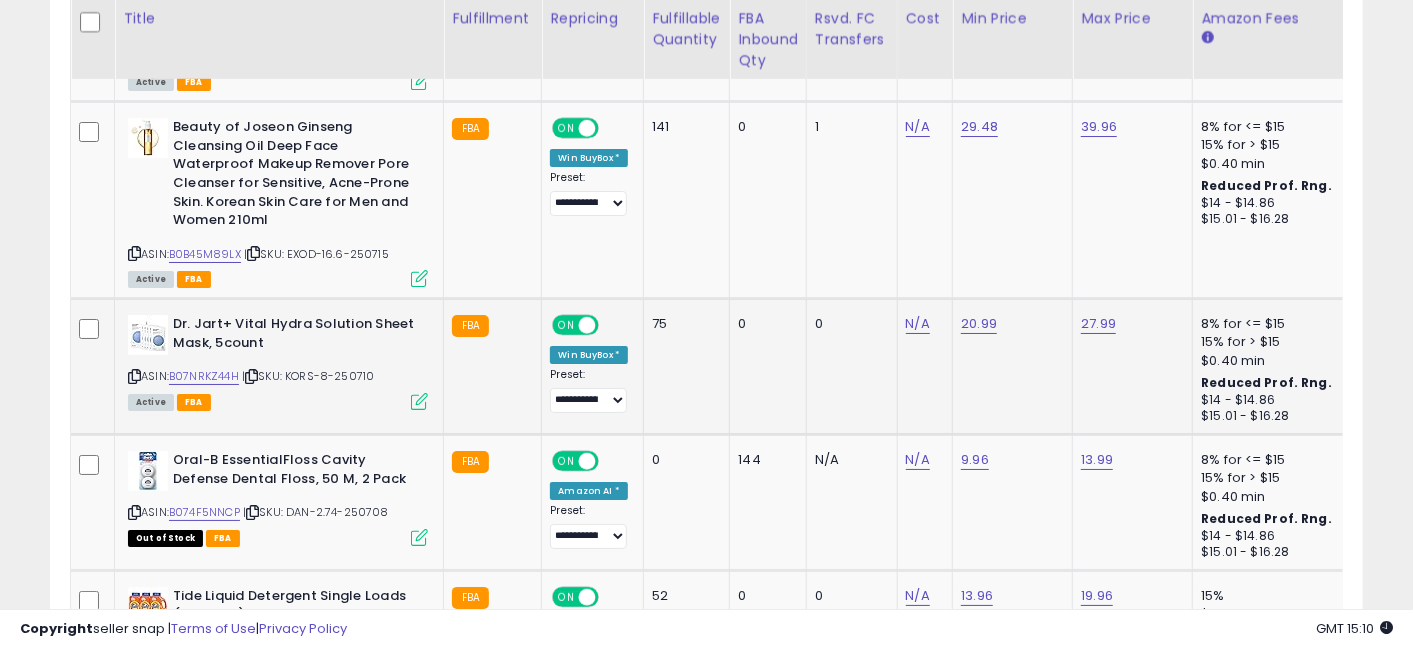 click at bounding box center [251, 376] 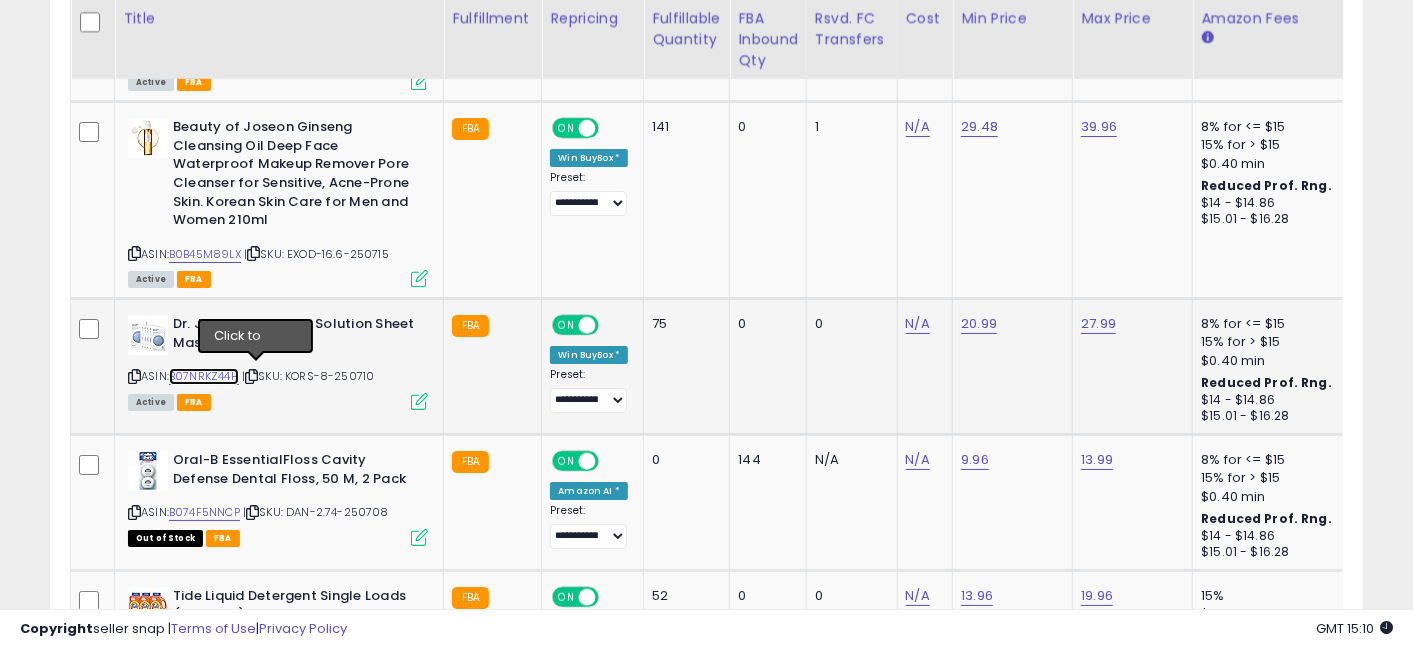 click on "B07NRKZ44H" at bounding box center [204, 376] 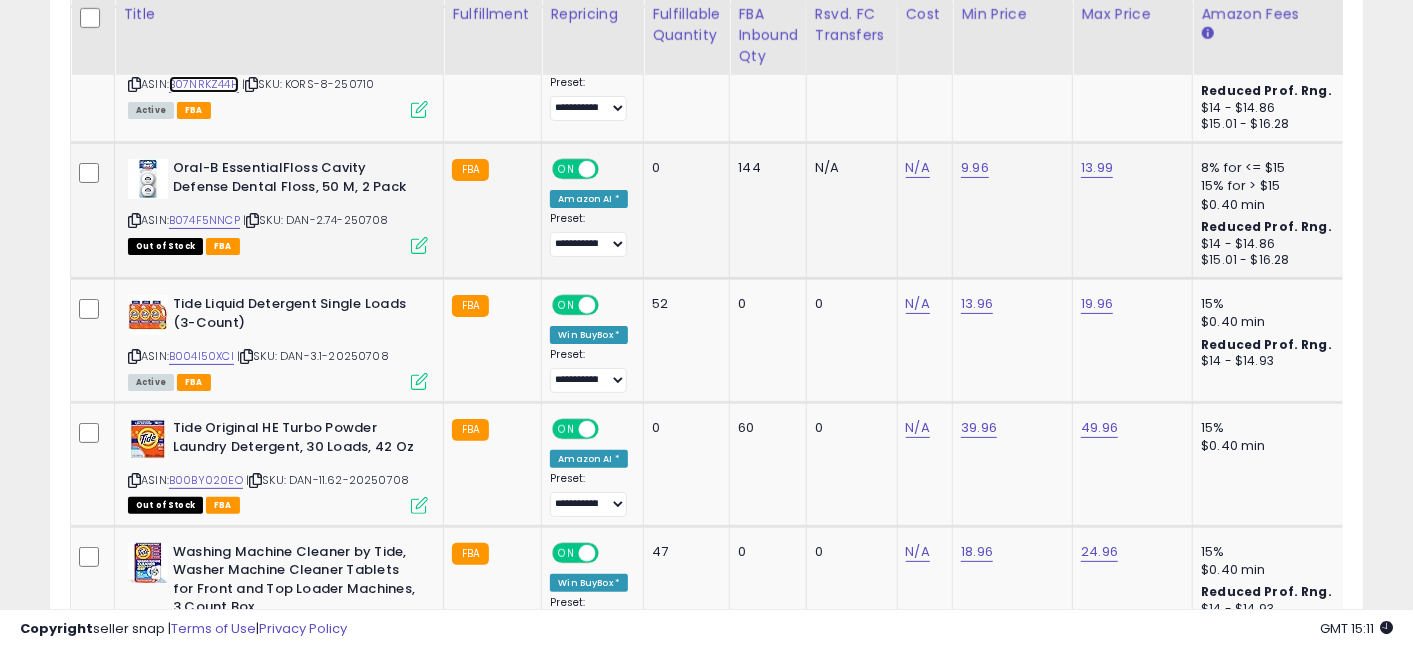 scroll, scrollTop: 4333, scrollLeft: 0, axis: vertical 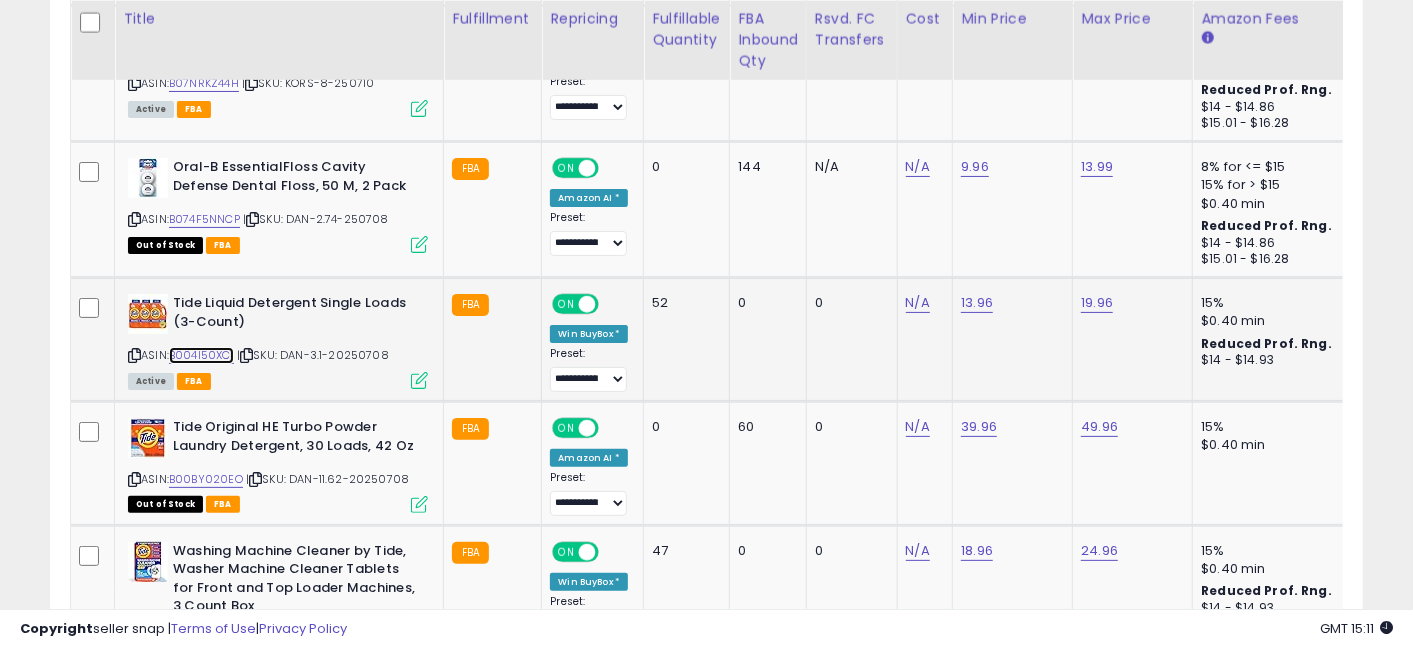 click on "B004I50XCI" at bounding box center [201, 355] 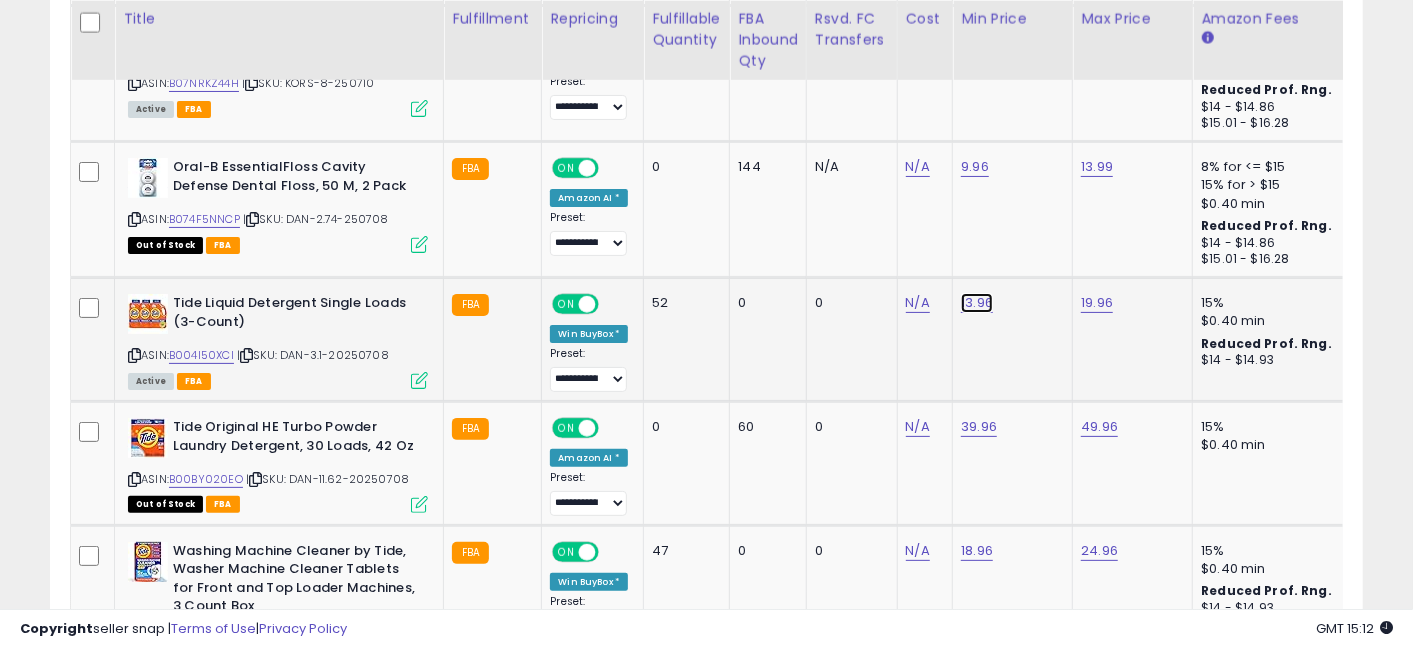 click on "13.96" at bounding box center [979, -3259] 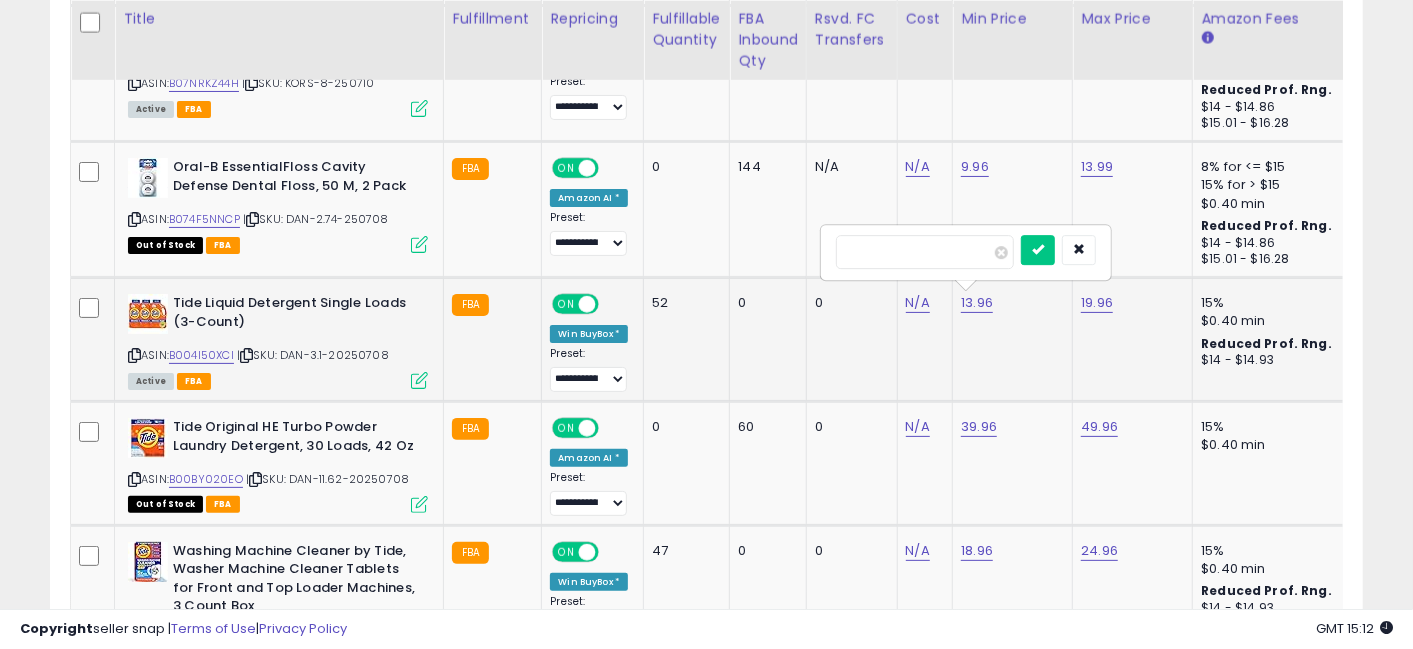 type on "*****" 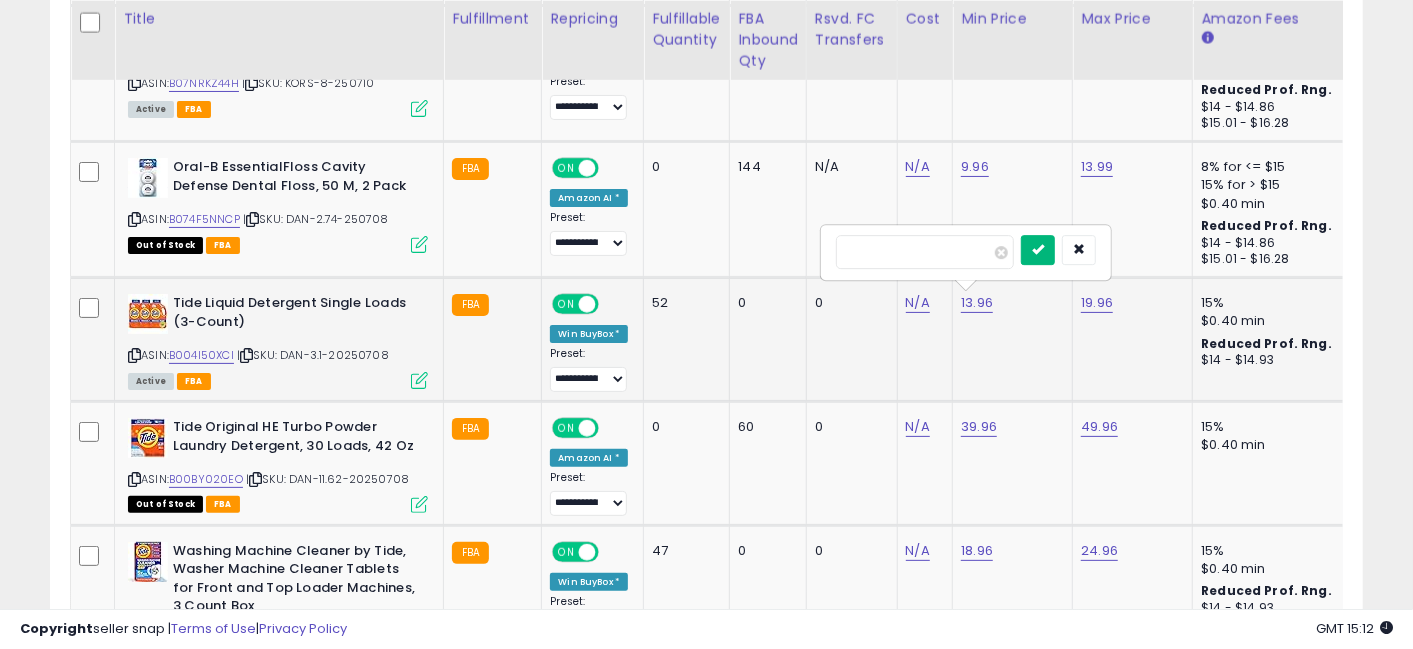 click at bounding box center (1038, 250) 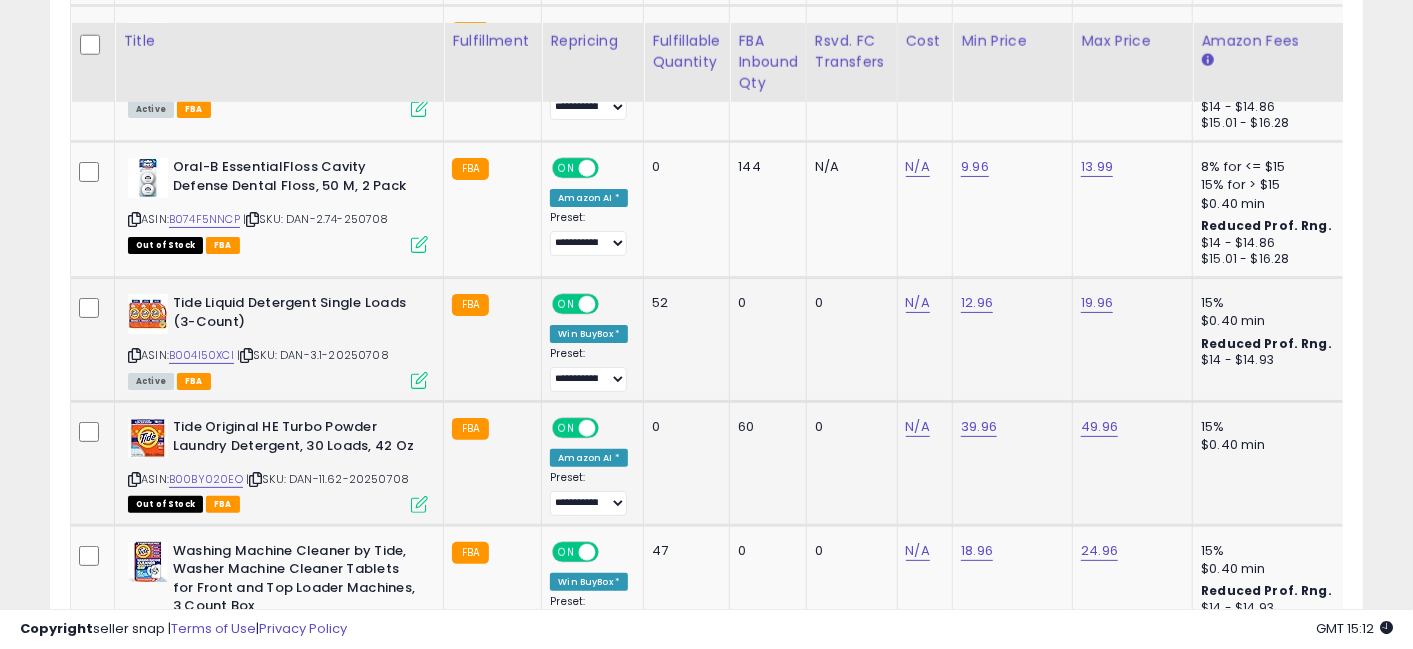 scroll, scrollTop: 4396, scrollLeft: 0, axis: vertical 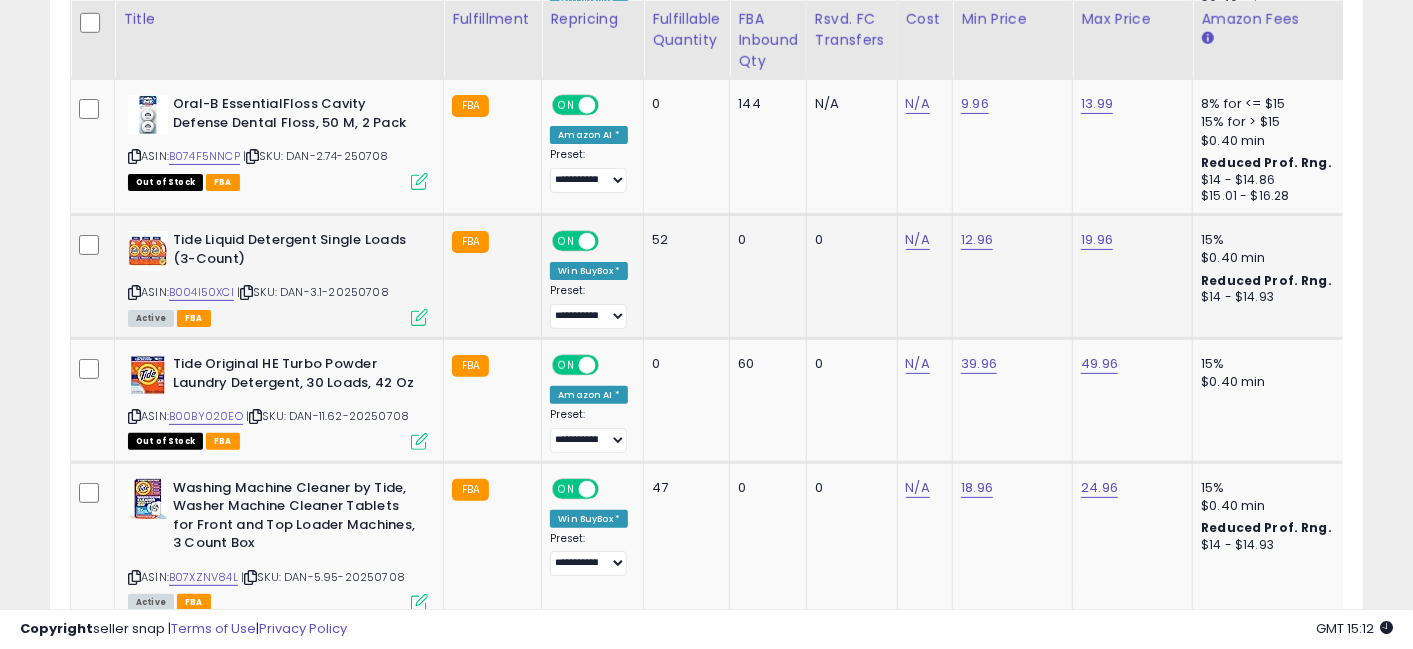 click on "N/A" 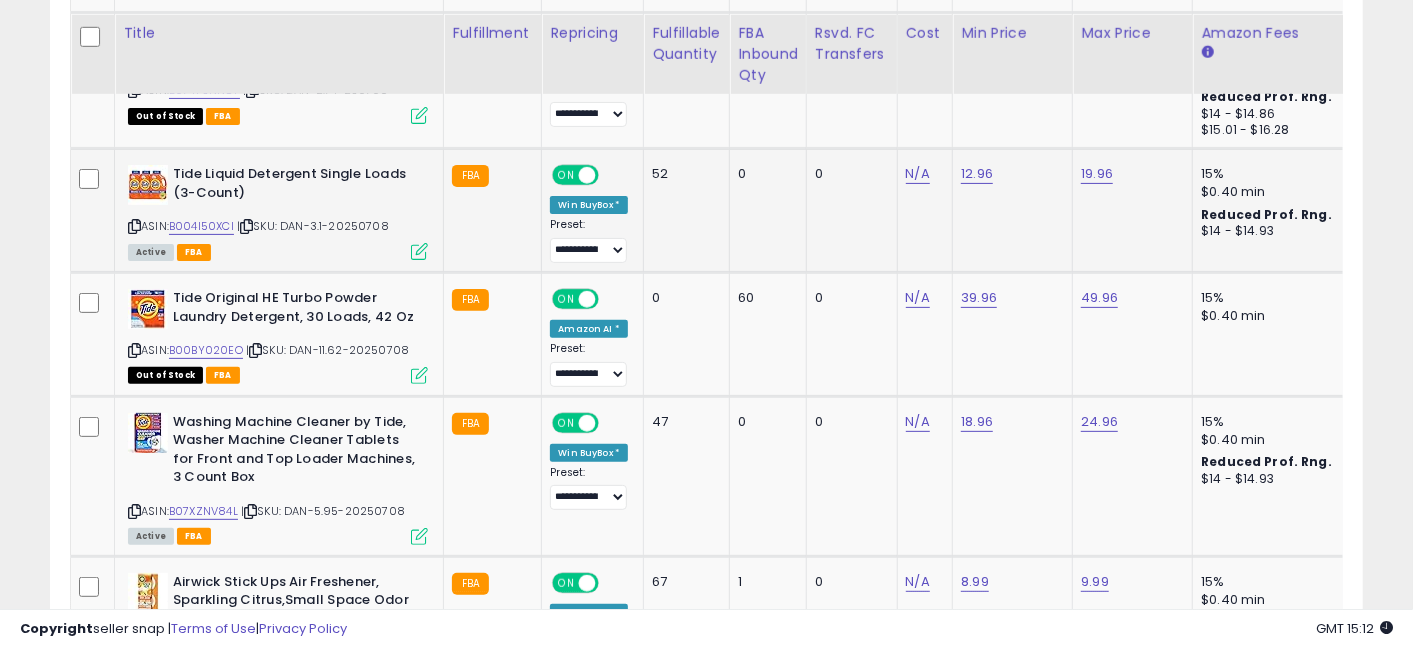 scroll, scrollTop: 4477, scrollLeft: 0, axis: vertical 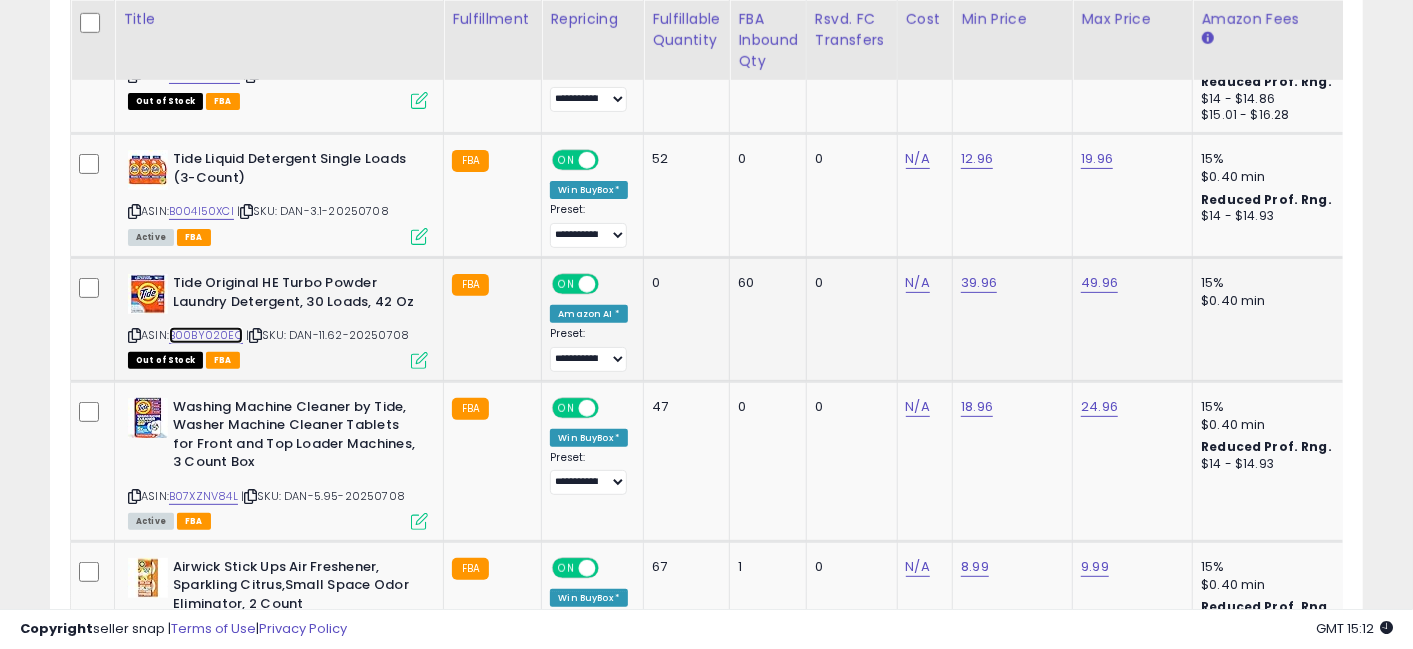 click on "B00BY020EO" at bounding box center [206, 335] 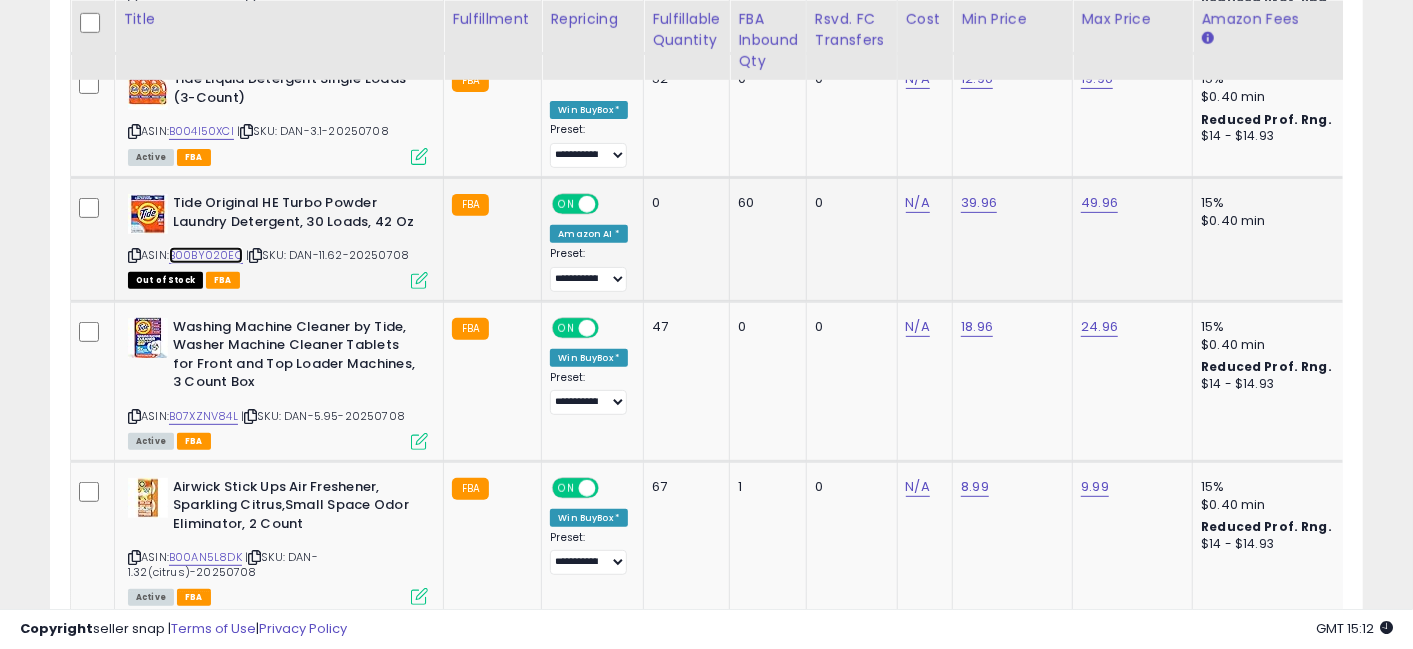 scroll, scrollTop: 4584, scrollLeft: 0, axis: vertical 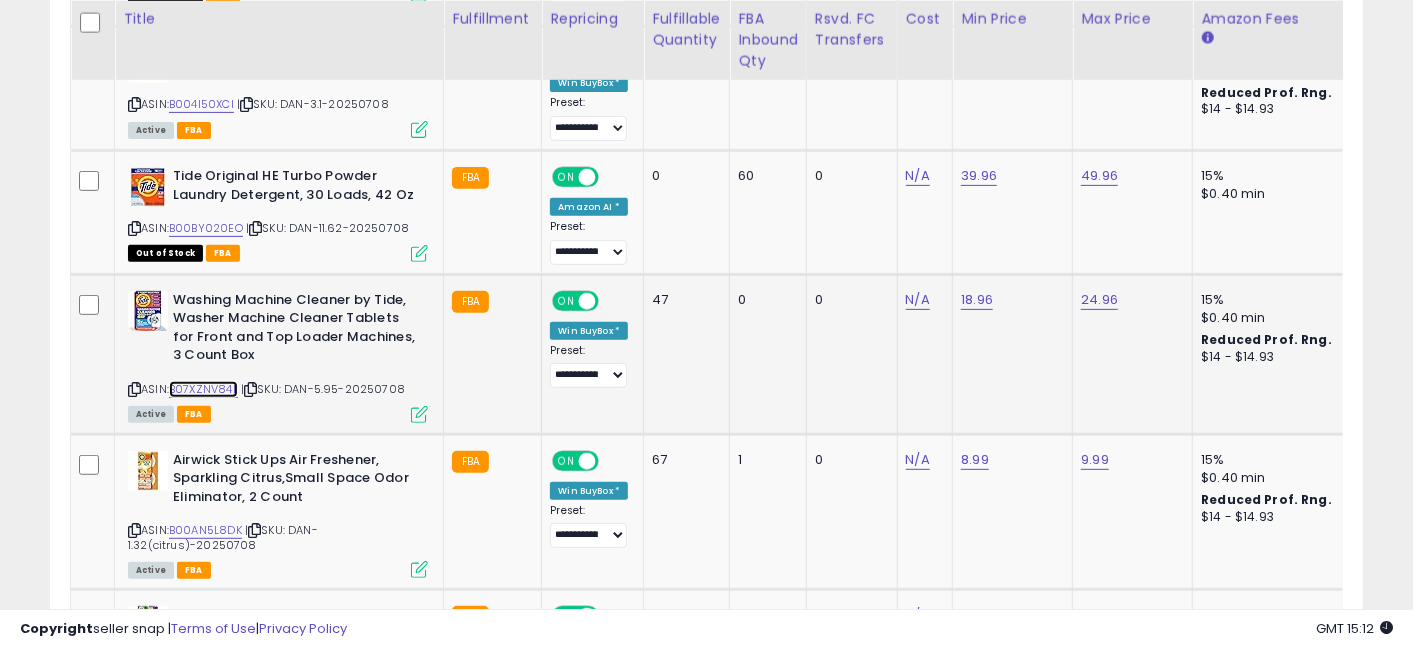 click on "B07XZNV84L" at bounding box center (203, 389) 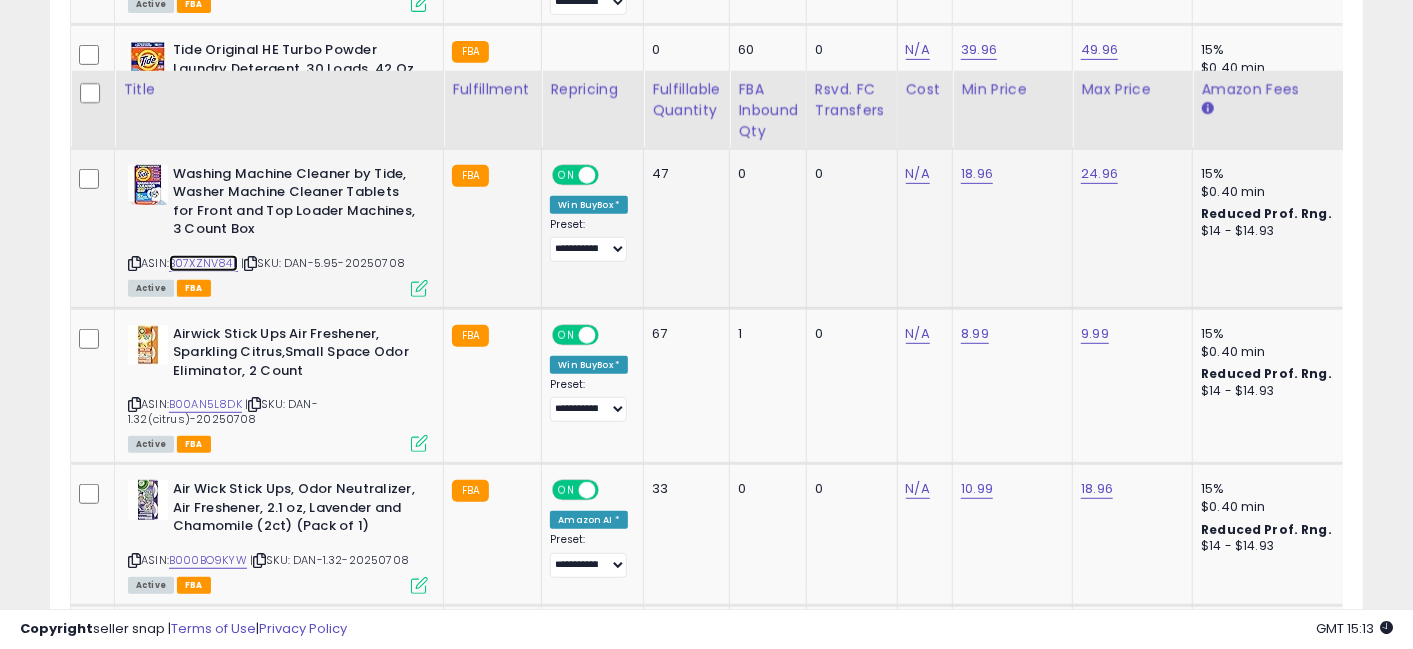 scroll, scrollTop: 4817, scrollLeft: 0, axis: vertical 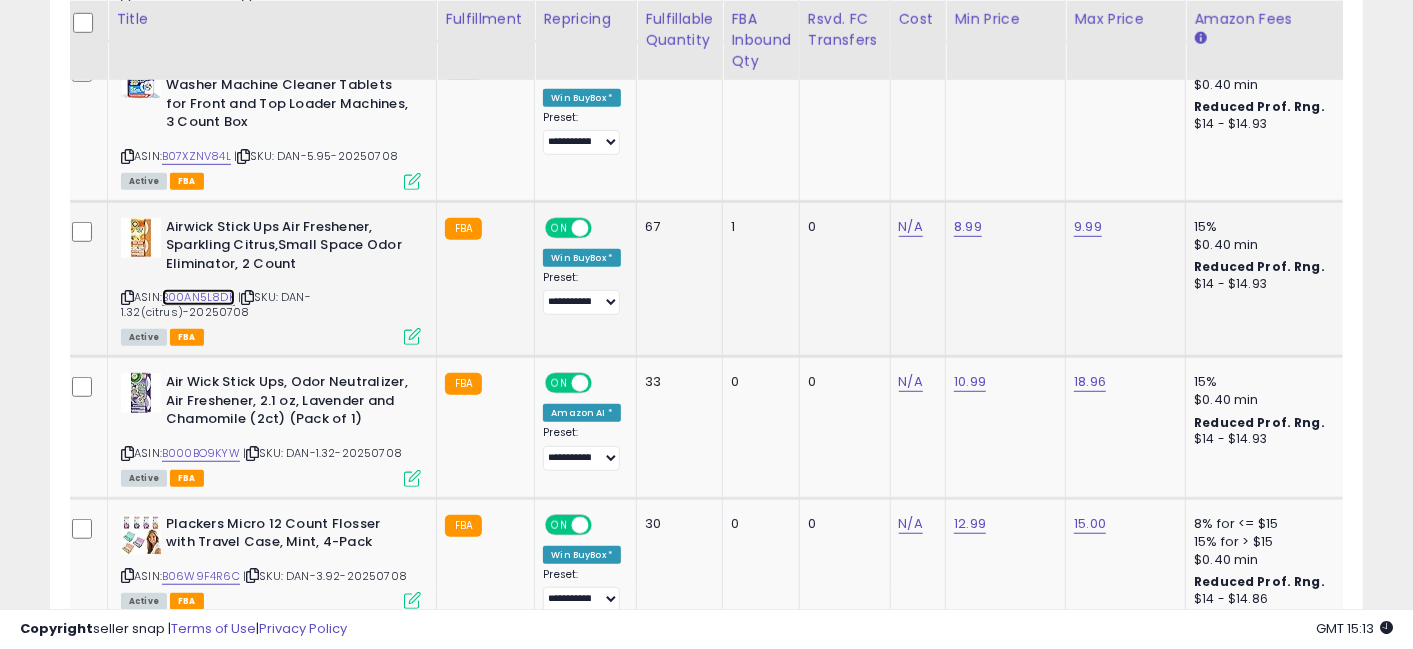 click on "B00AN5L8DK" at bounding box center [198, 297] 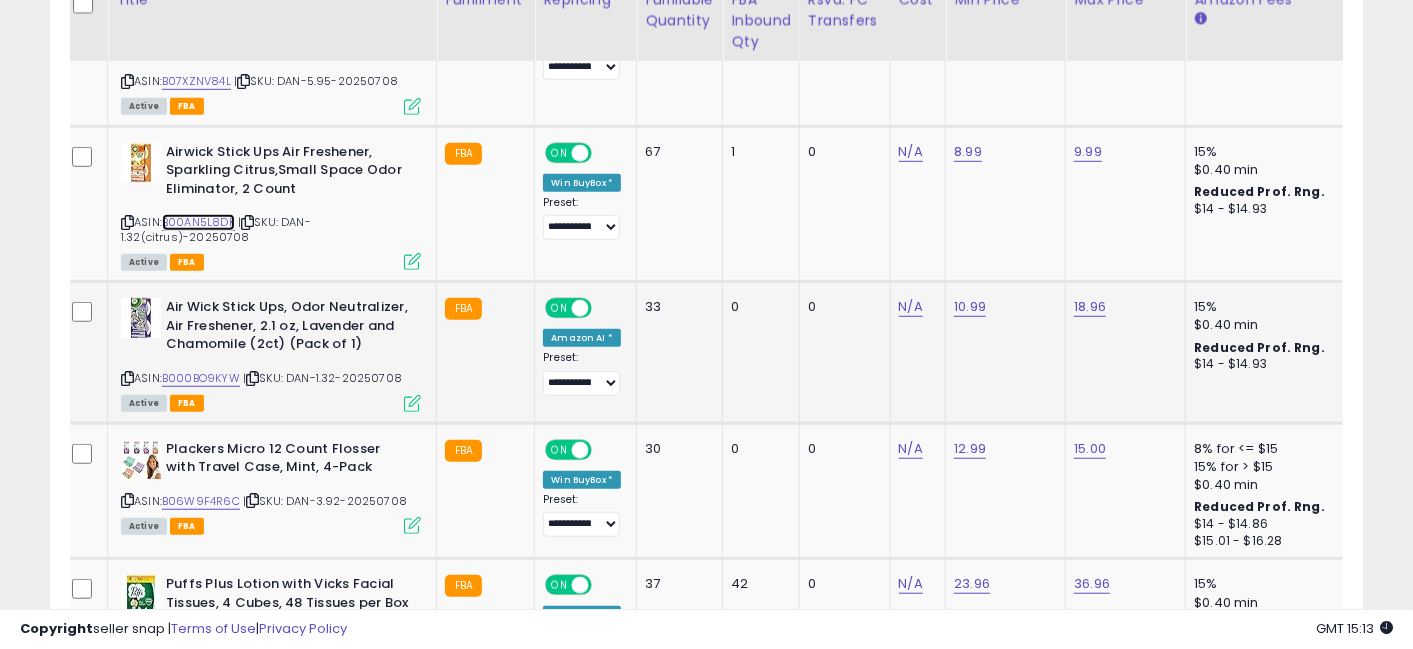 scroll, scrollTop: 4920, scrollLeft: 0, axis: vertical 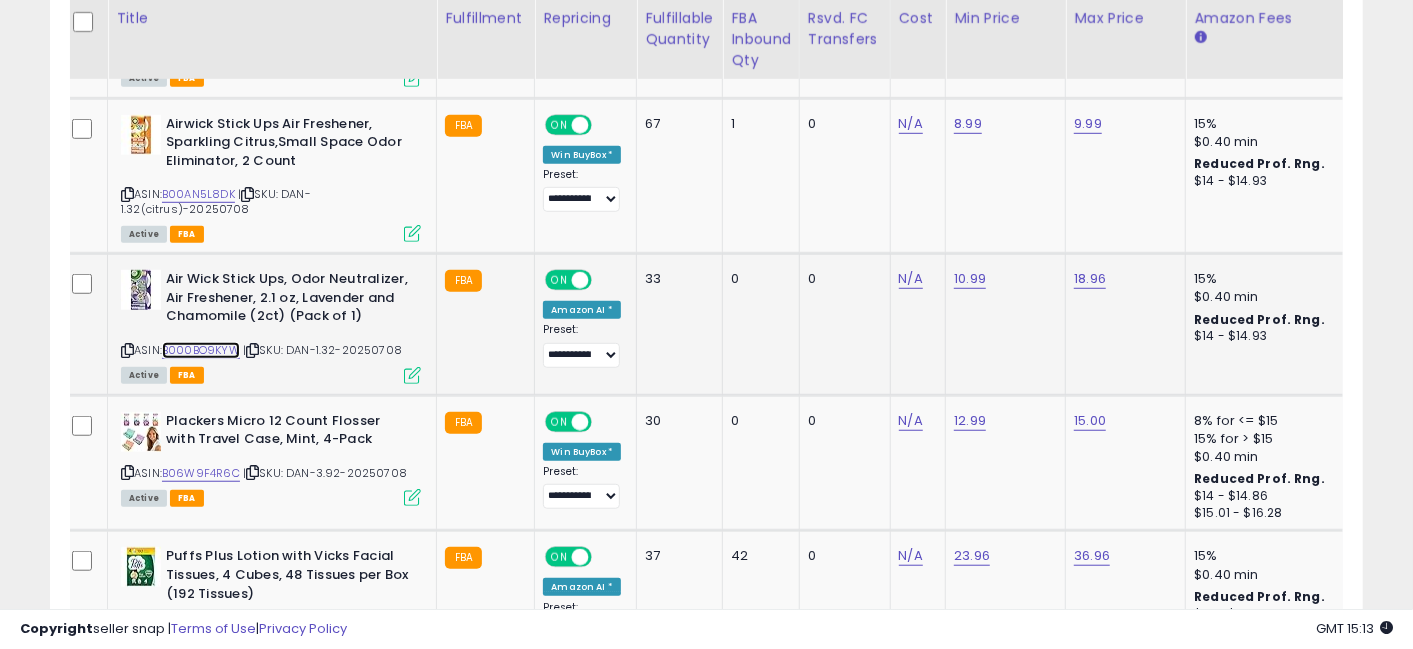 click on "B000BO9KYW" at bounding box center (201, 350) 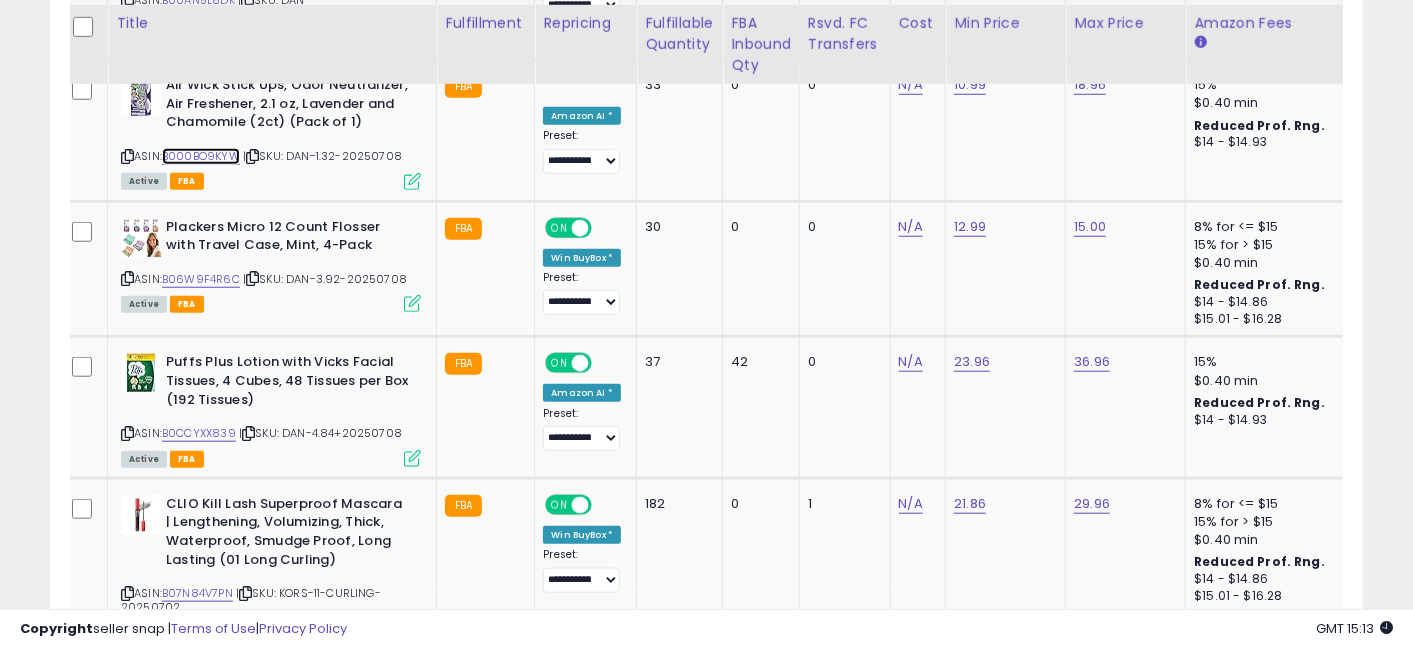 scroll, scrollTop: 5118, scrollLeft: 0, axis: vertical 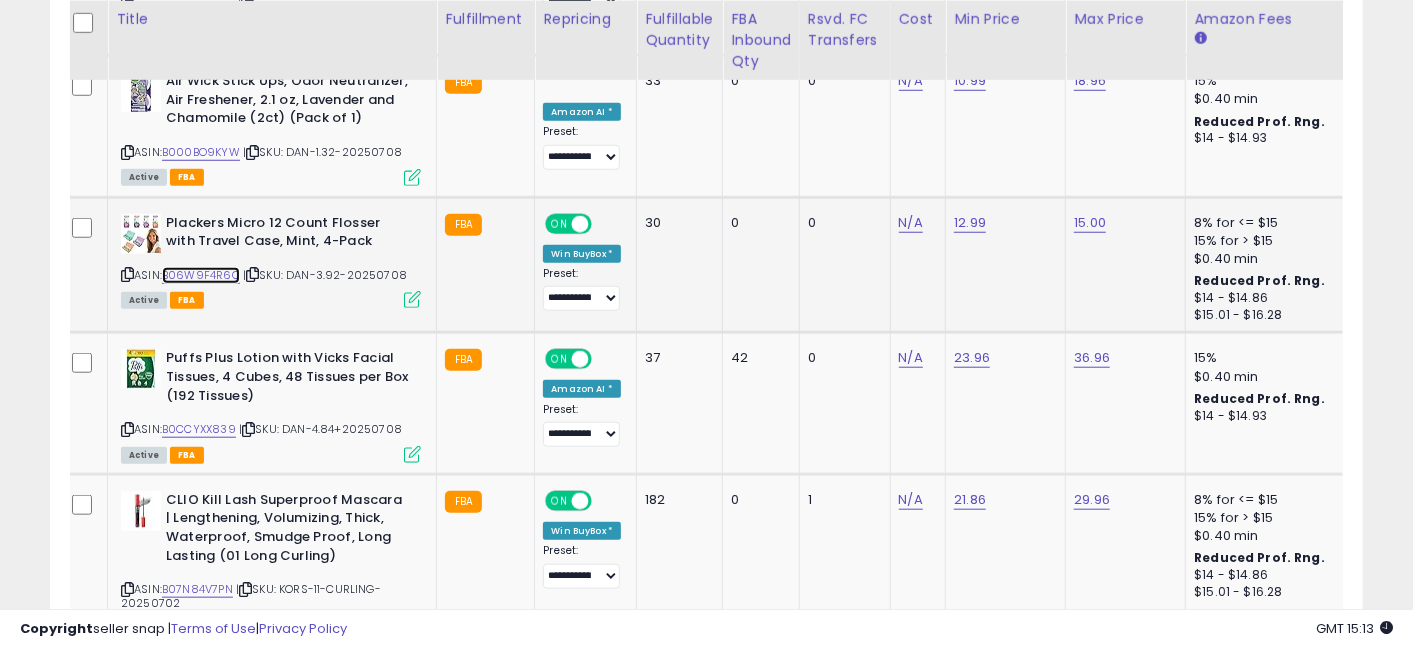 click on "B06W9F4R6C" at bounding box center (201, 275) 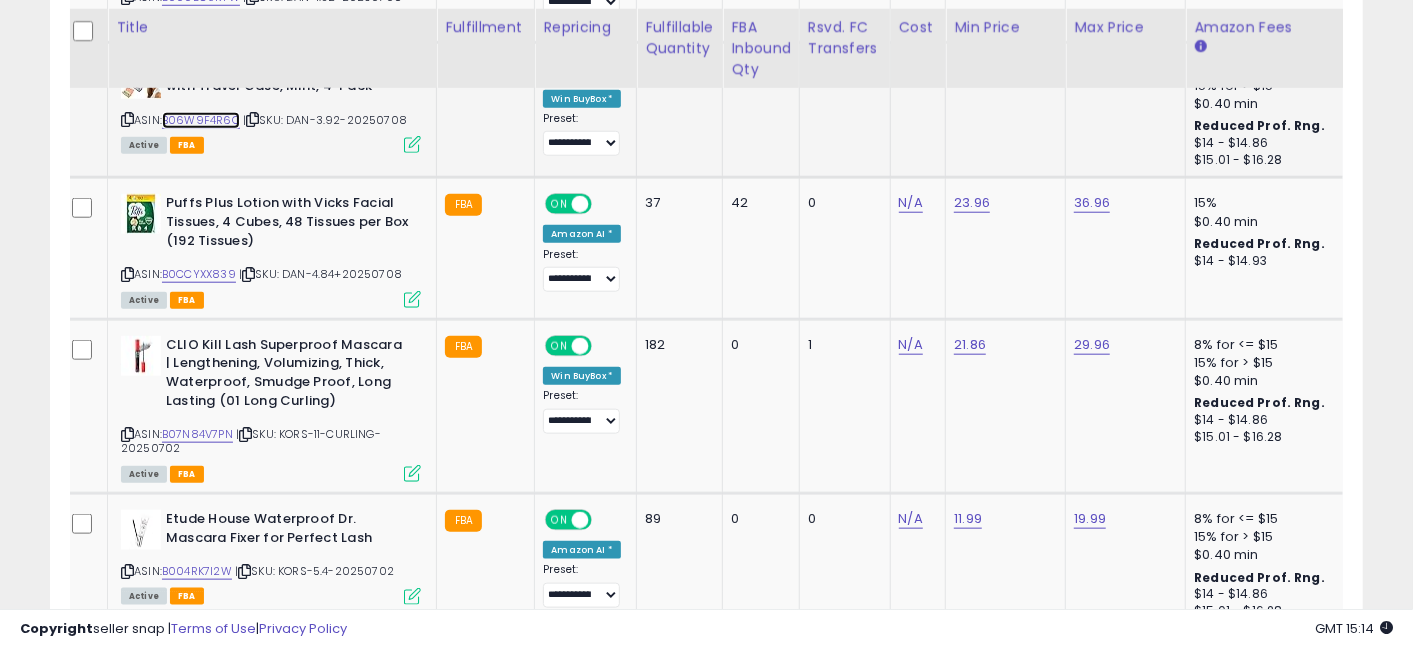 scroll, scrollTop: 5295, scrollLeft: 0, axis: vertical 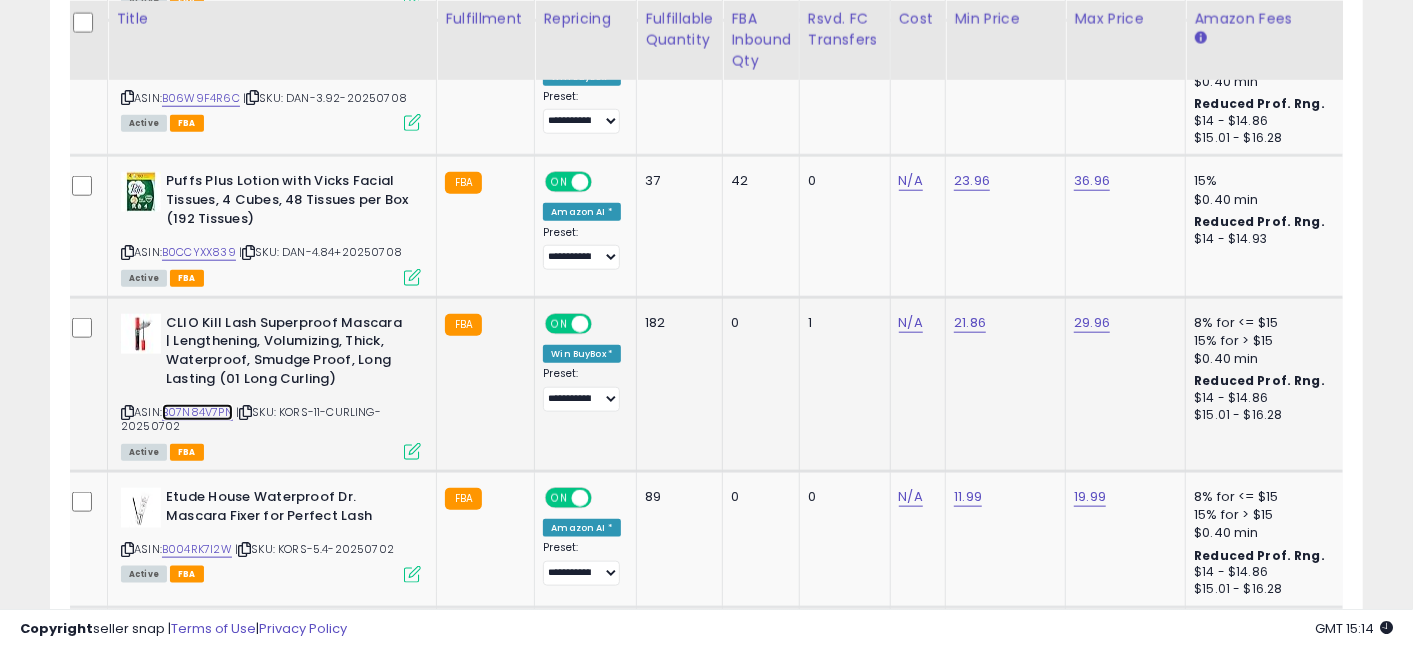 click on "B07N84V7PN" at bounding box center [197, 412] 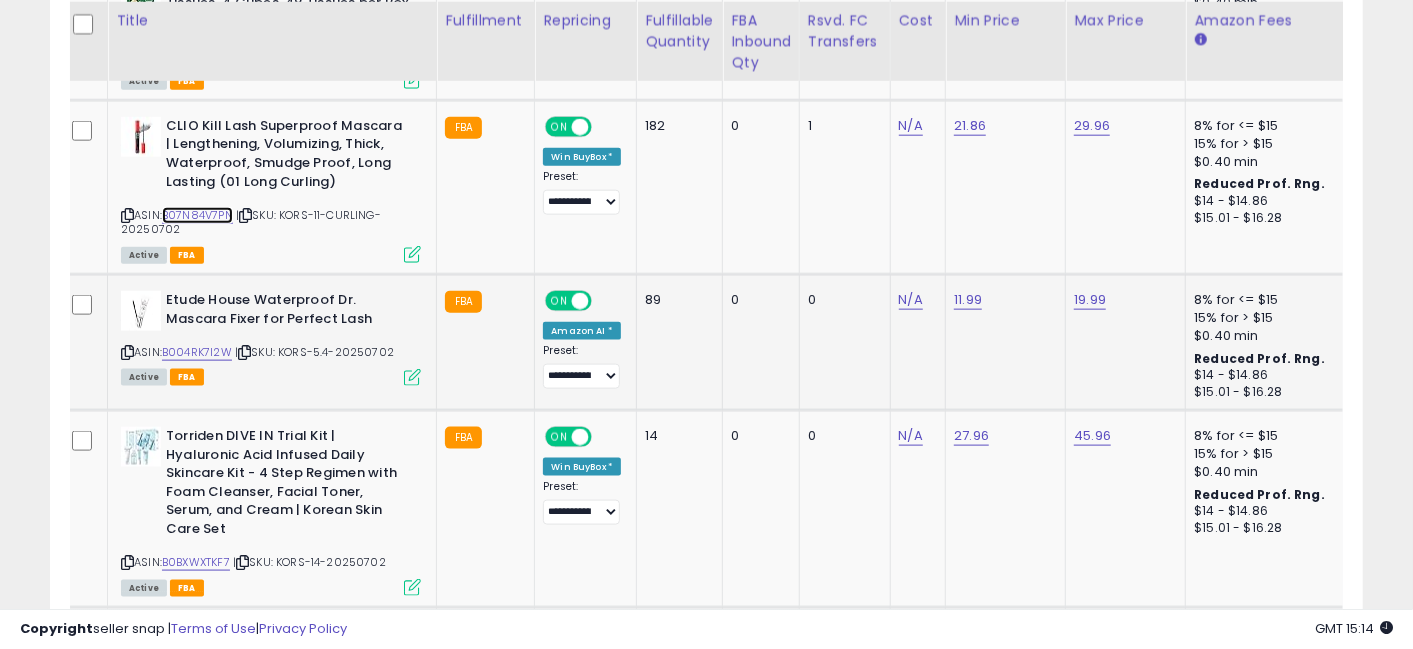 scroll, scrollTop: 5494, scrollLeft: 0, axis: vertical 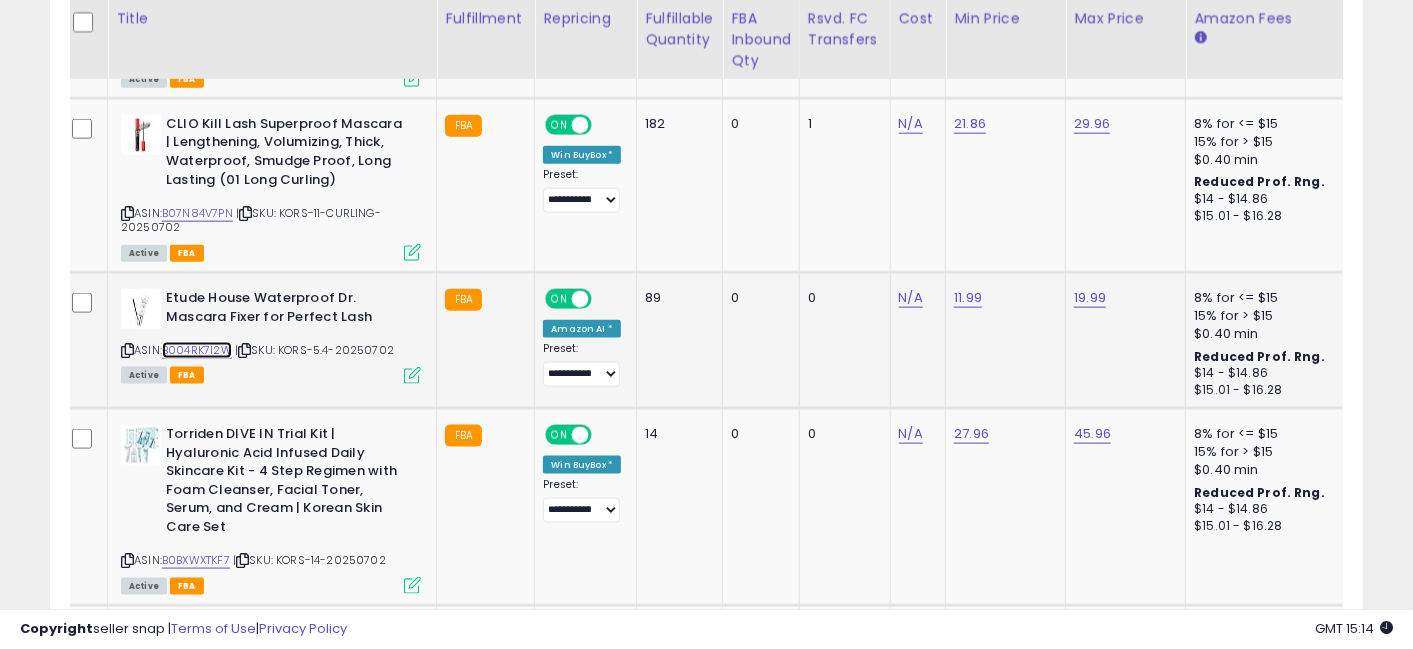click on "B004RK7I2W" at bounding box center [197, 350] 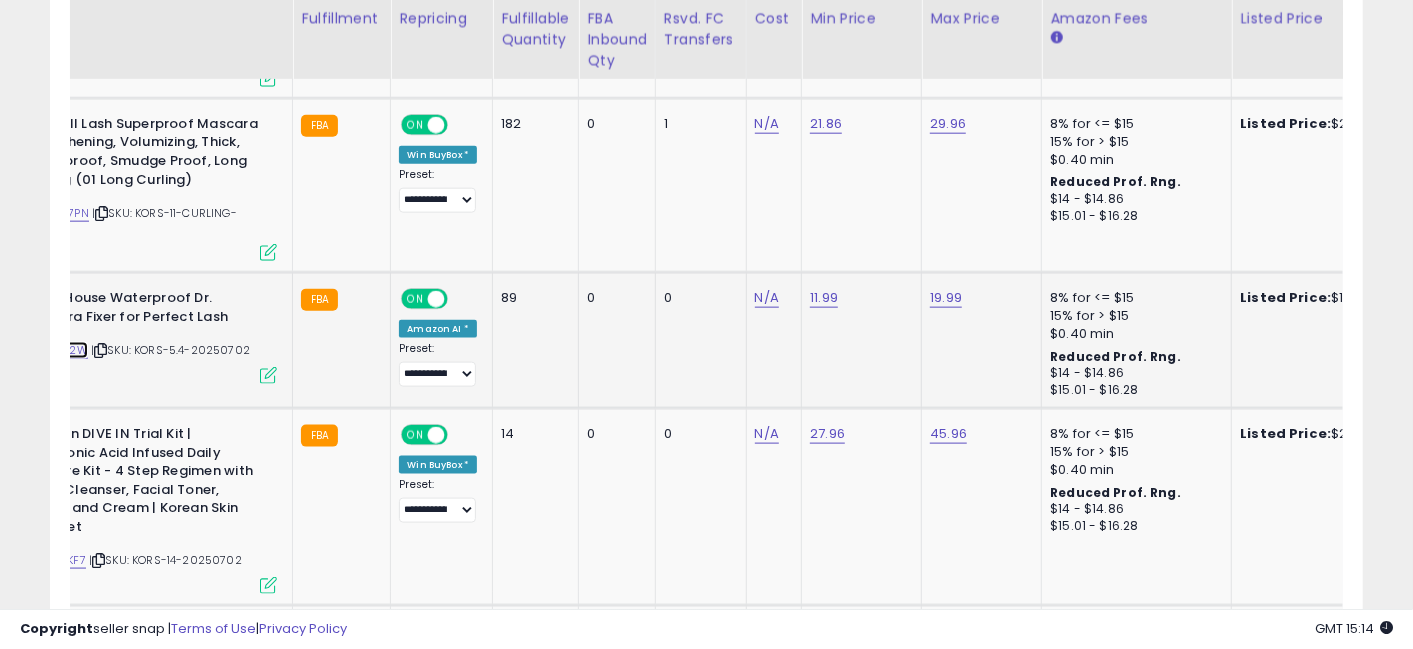 scroll, scrollTop: 0, scrollLeft: 297, axis: horizontal 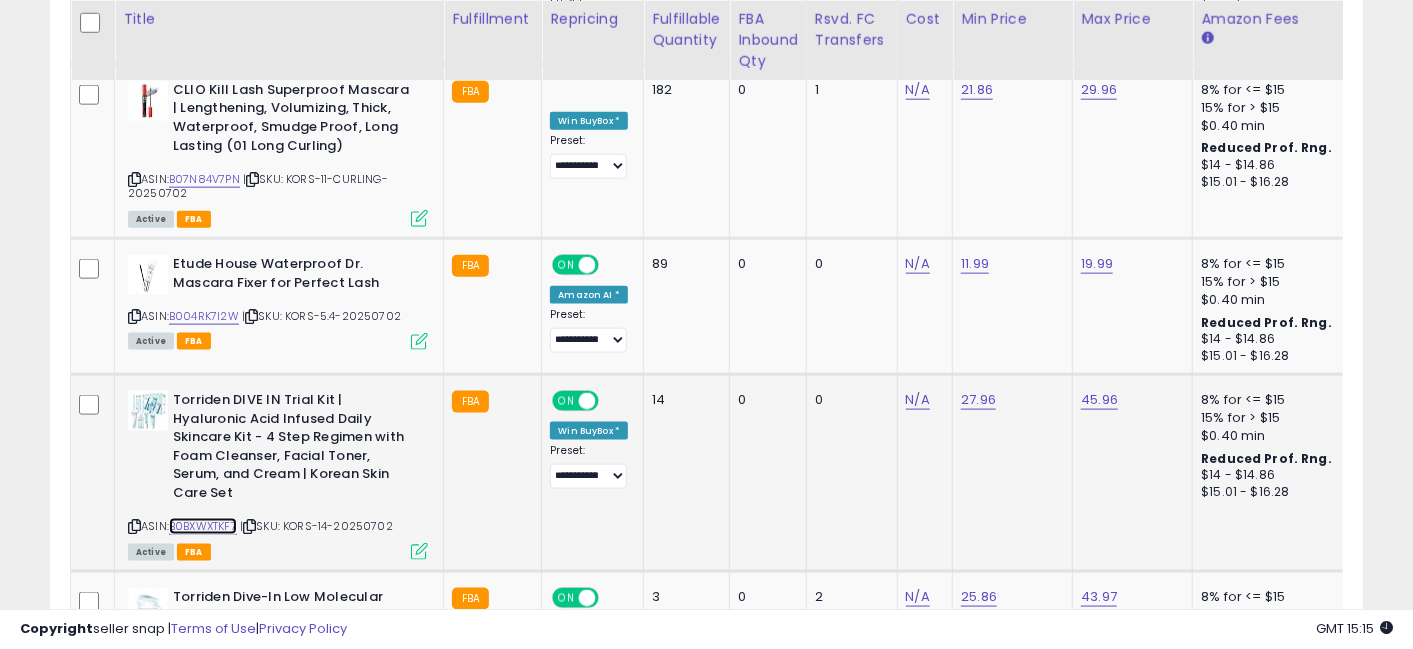click on "B0BXWXTKF7" at bounding box center (203, 526) 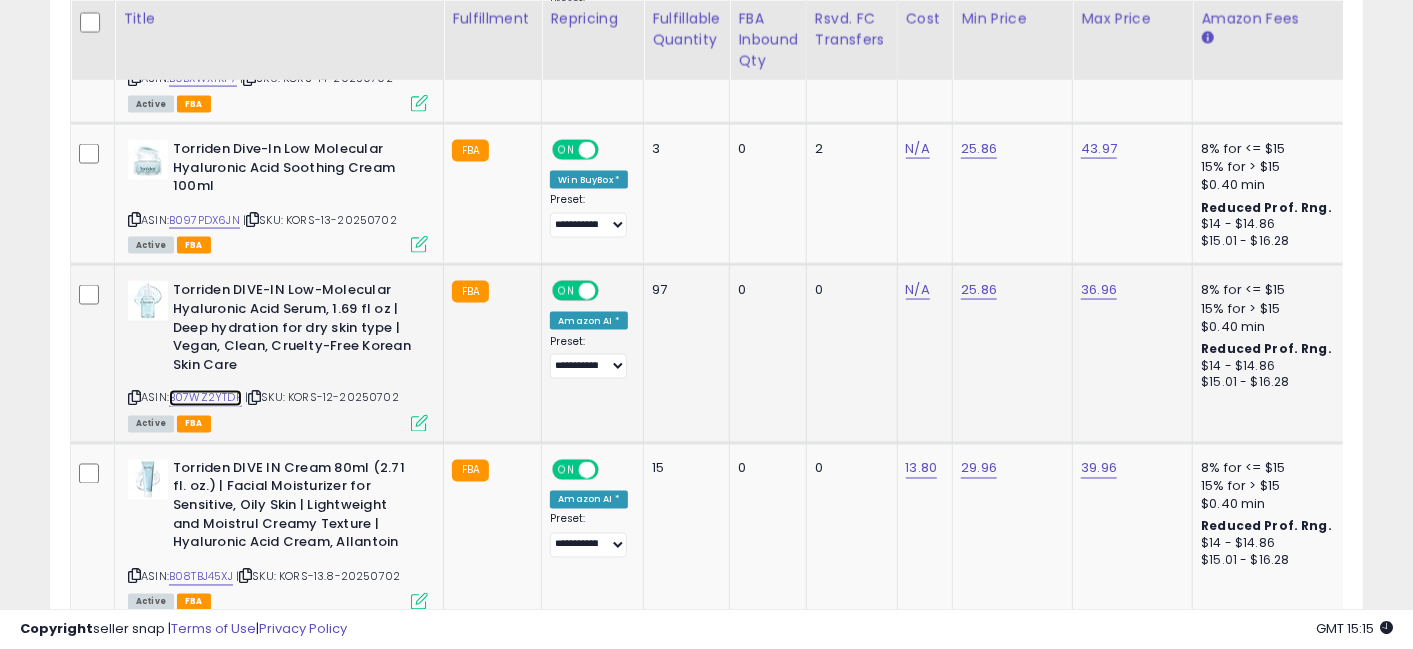 click on "B07WZ2YTDP" at bounding box center [205, 398] 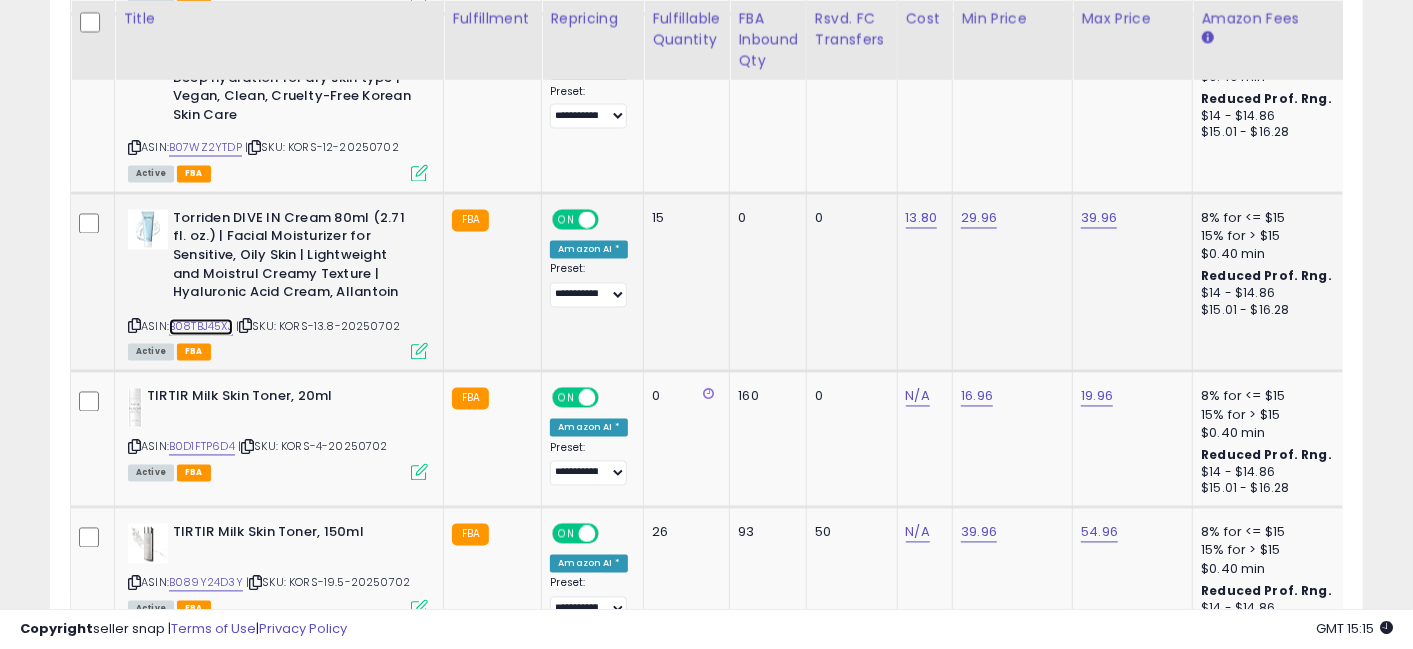 click on "B08TBJ45XJ" at bounding box center [201, 327] 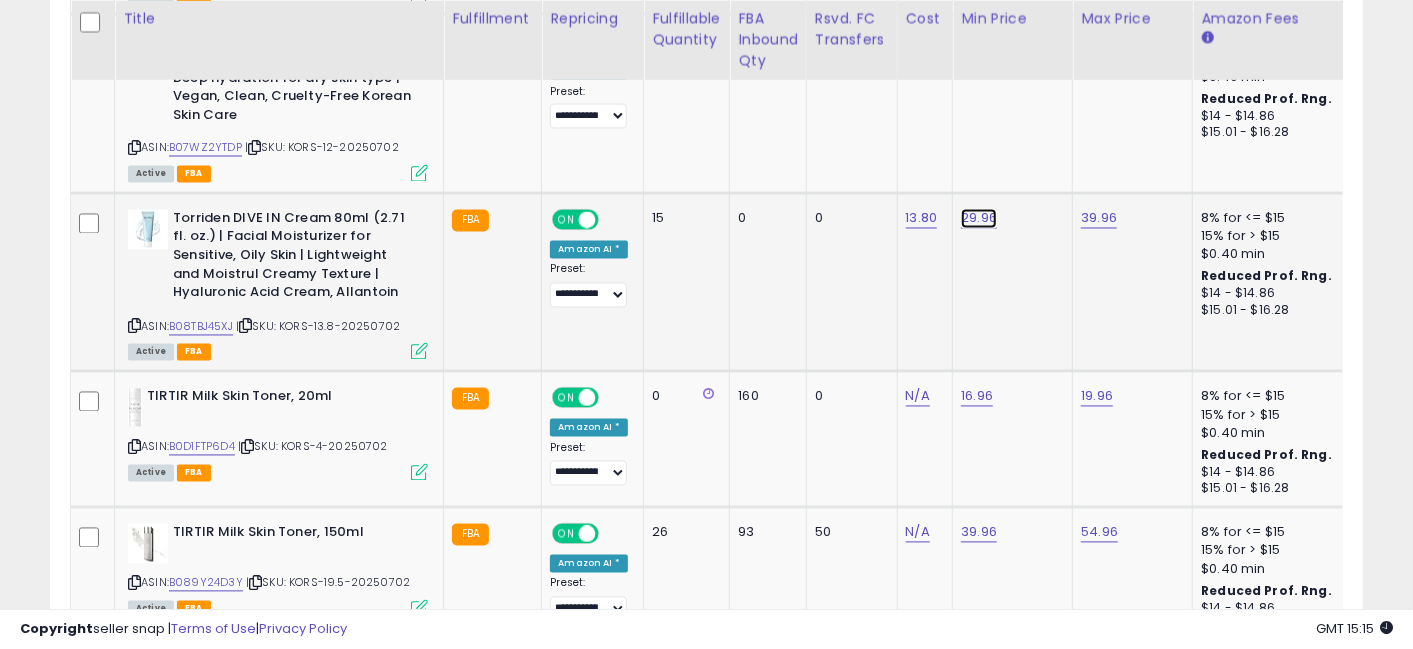 click on "29.96" at bounding box center [979, -5152] 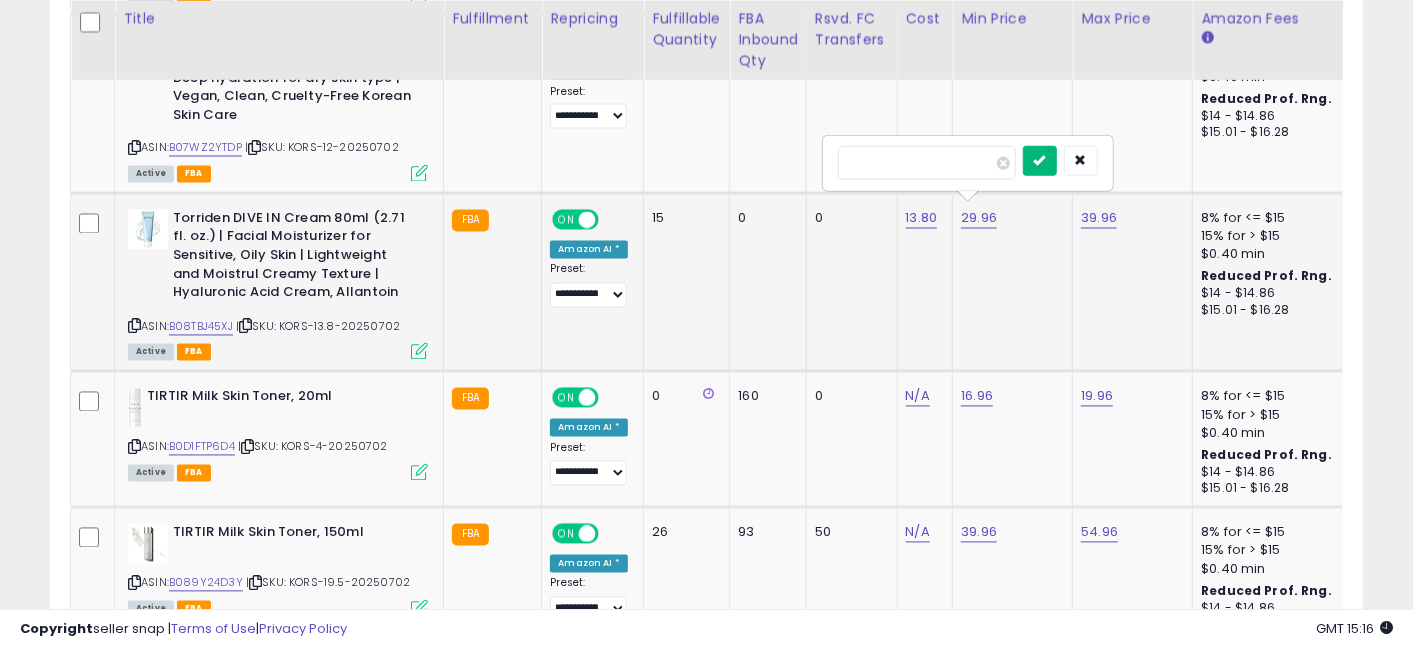 type on "*****" 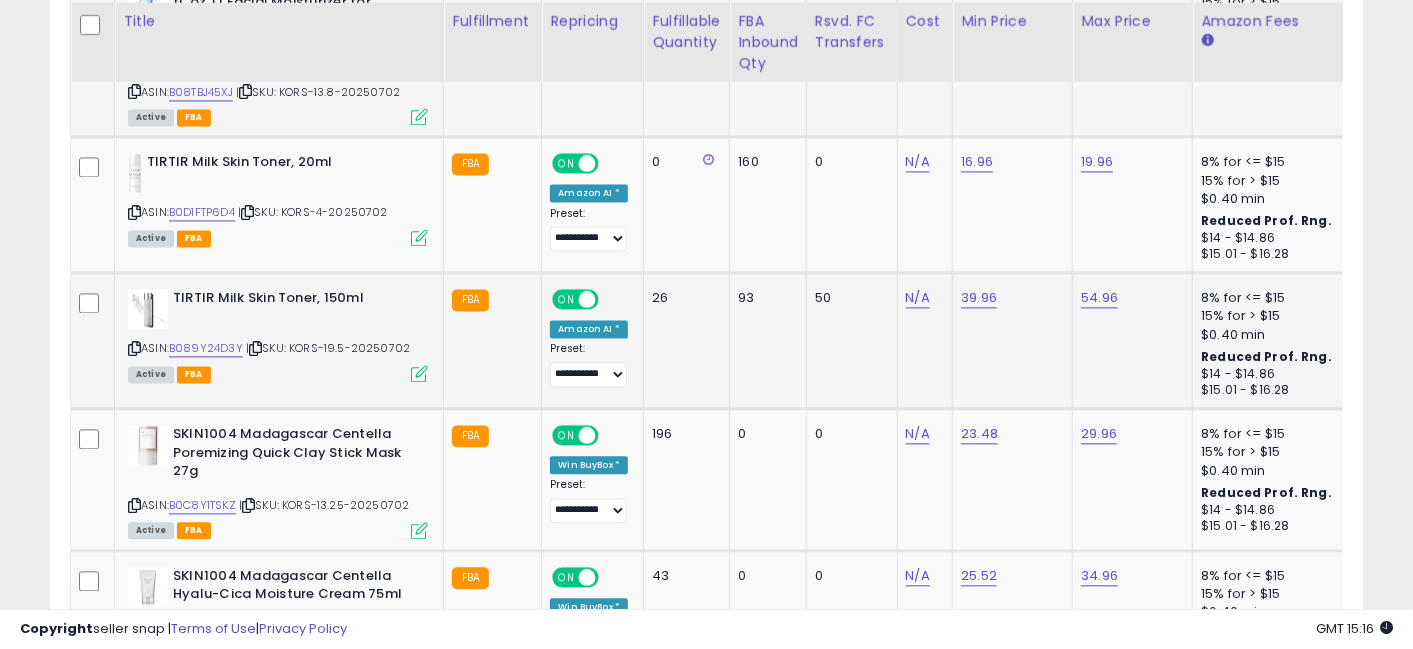scroll, scrollTop: 6467, scrollLeft: 0, axis: vertical 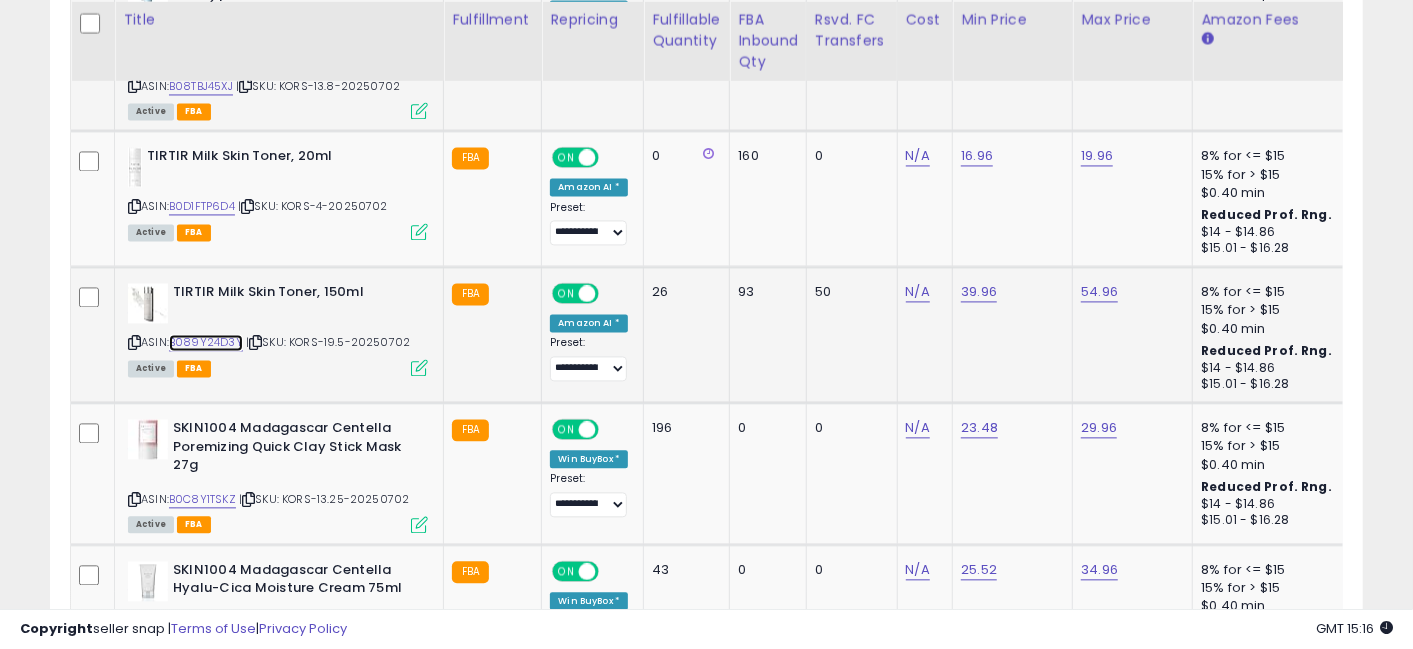 click on "B089Y24D3Y" at bounding box center (206, 342) 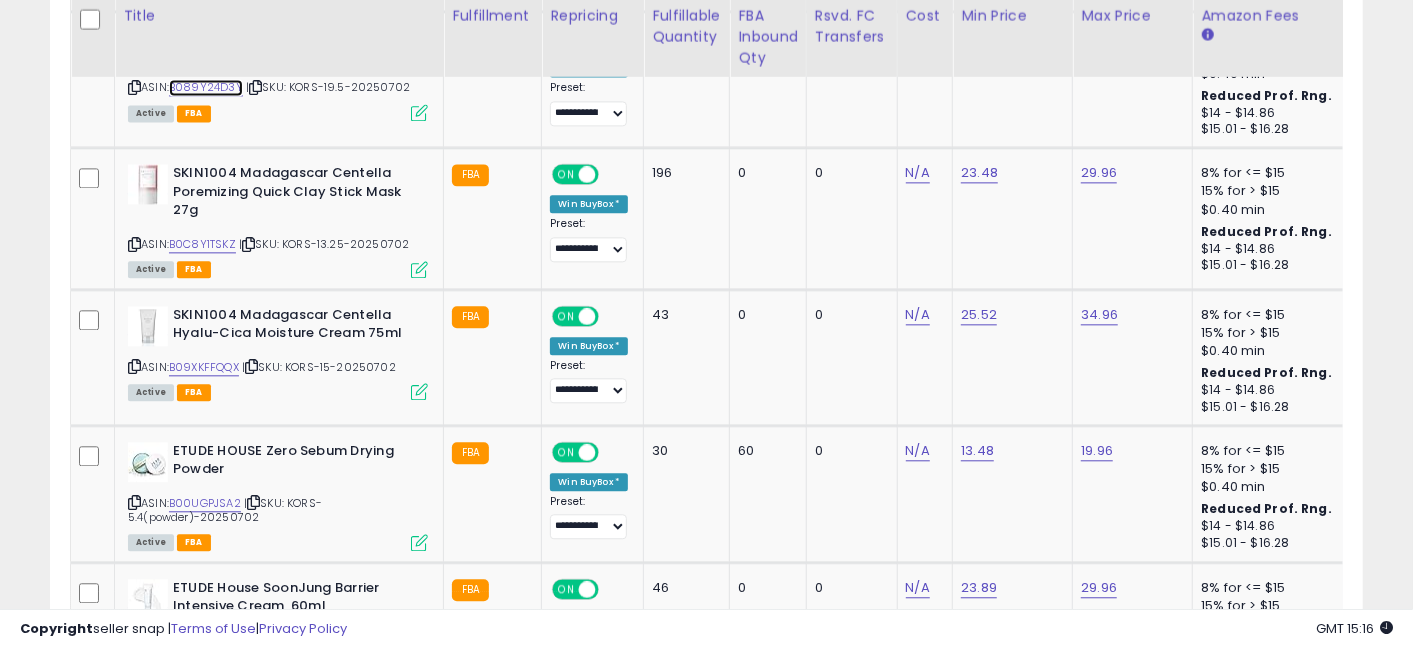 scroll, scrollTop: 6724, scrollLeft: 0, axis: vertical 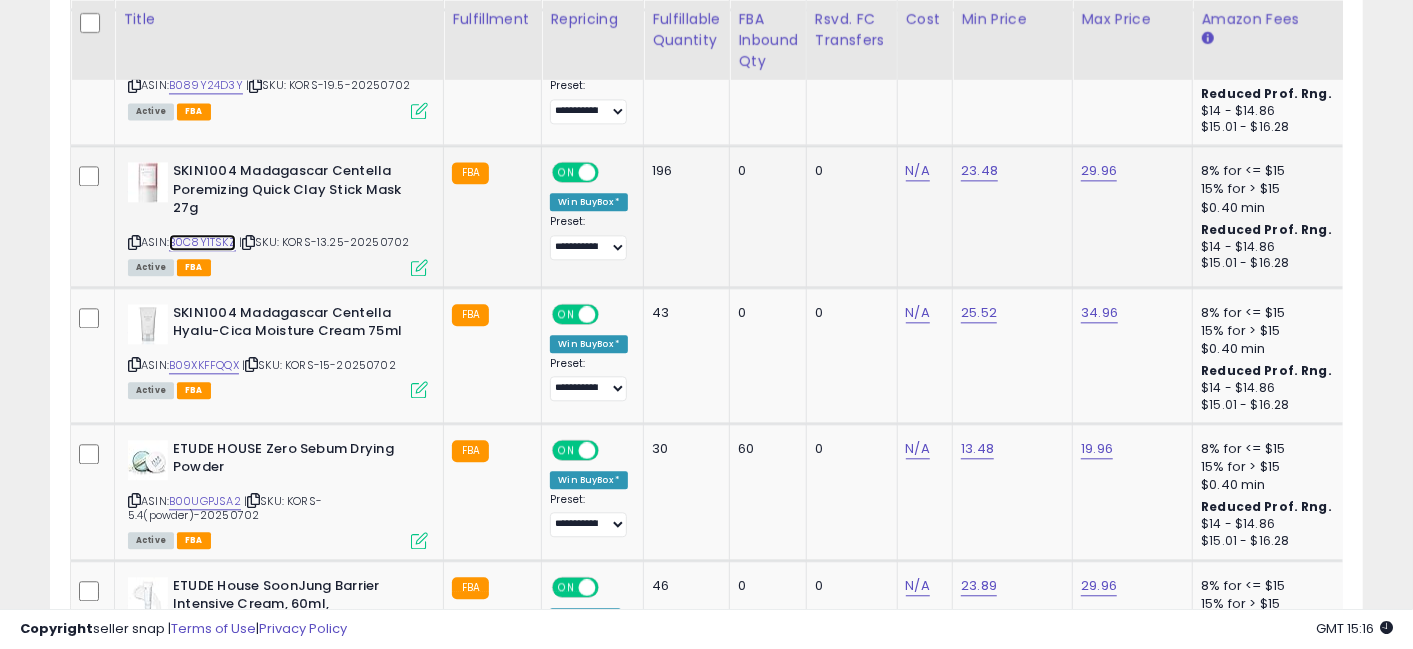 click on "B0C8Y1TSKZ" at bounding box center [202, 242] 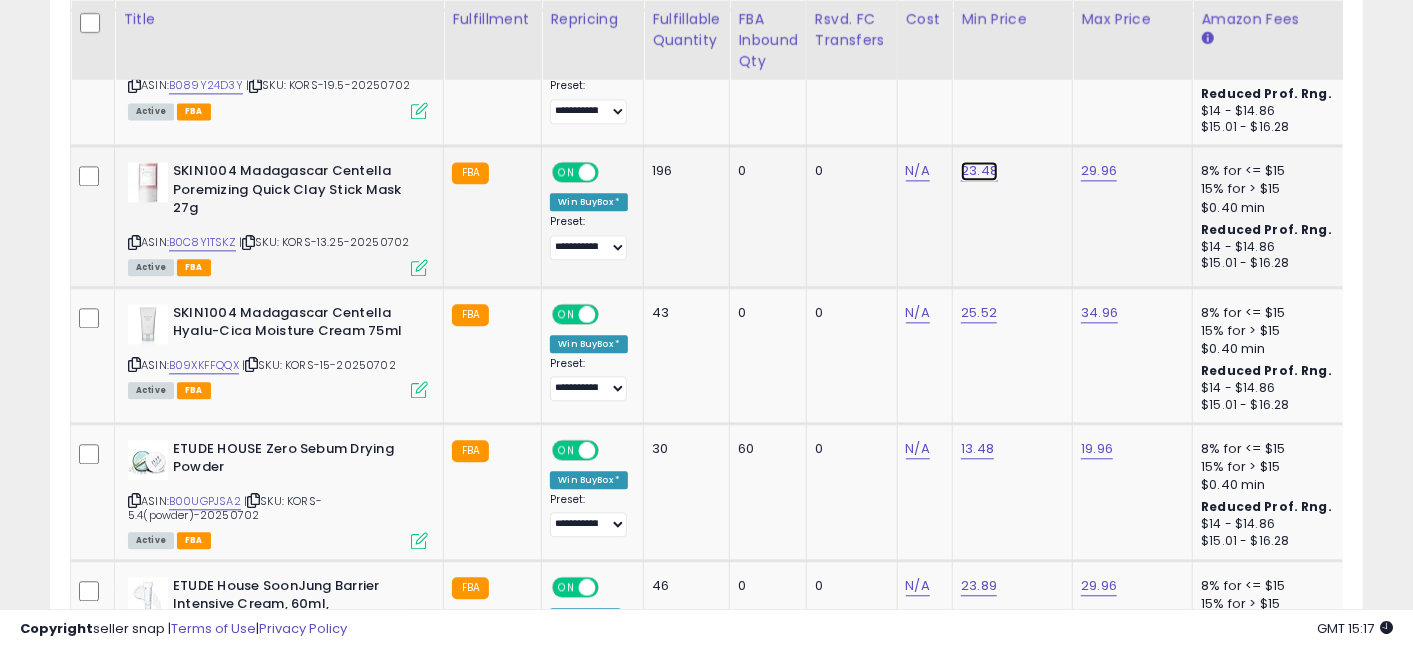 click on "23.48" at bounding box center (979, -5650) 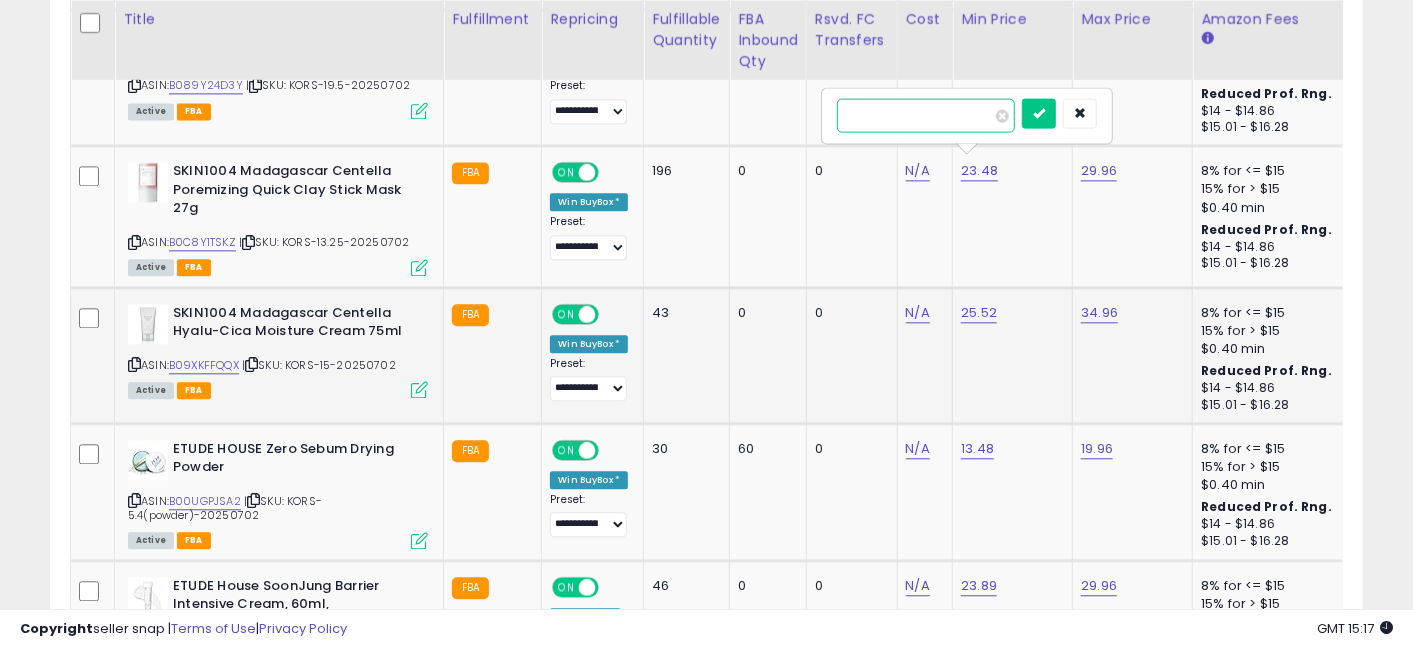 scroll, scrollTop: 0, scrollLeft: 56, axis: horizontal 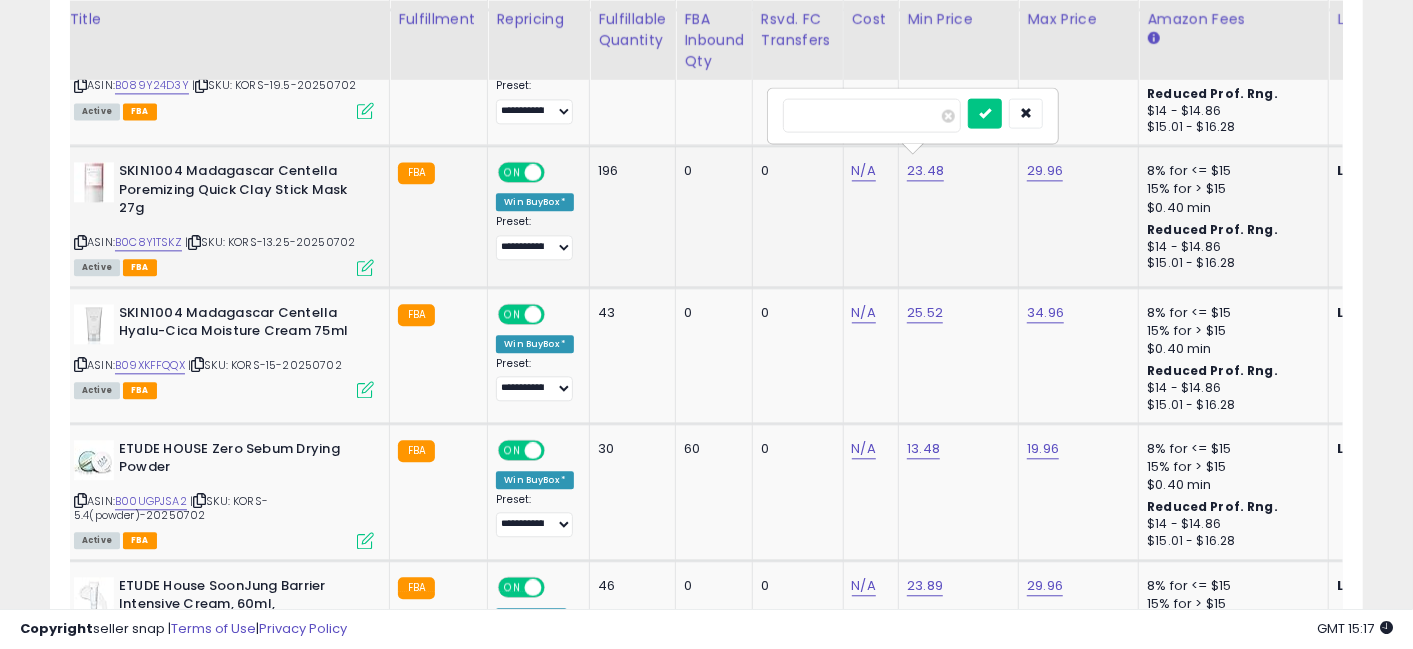 click on "23.48   *****" 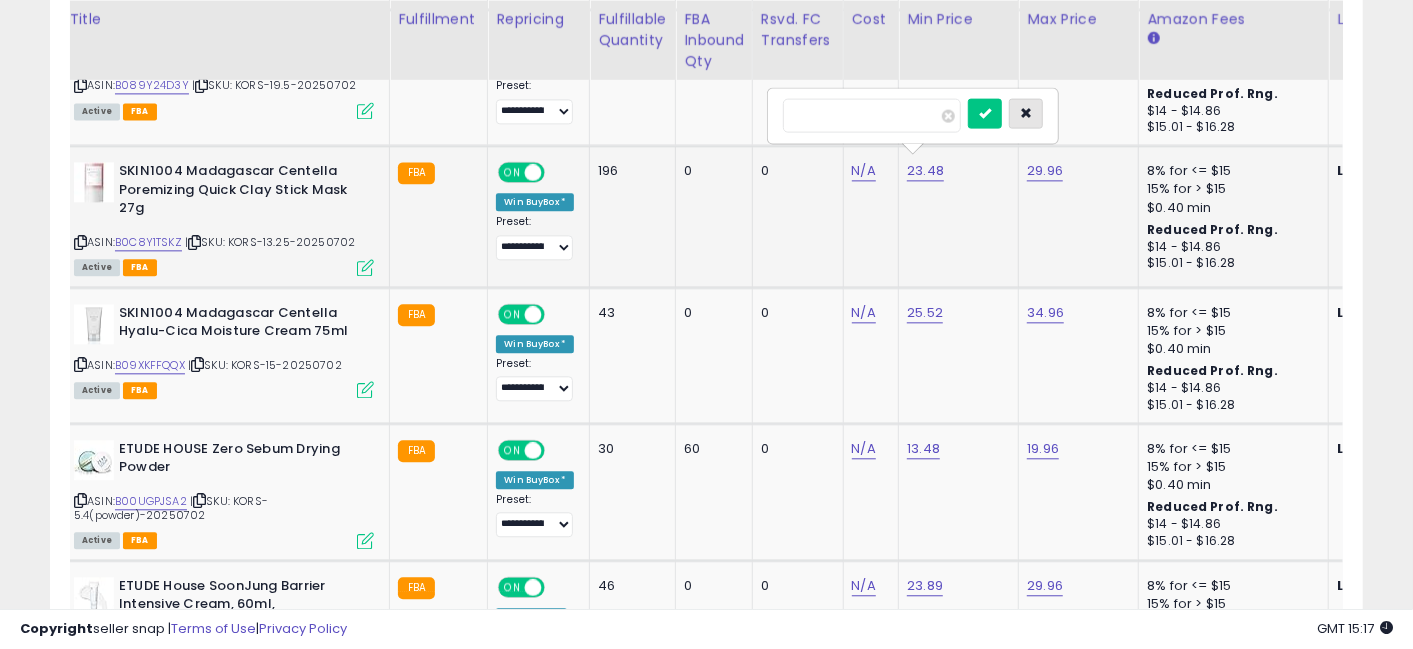 click at bounding box center (1026, 113) 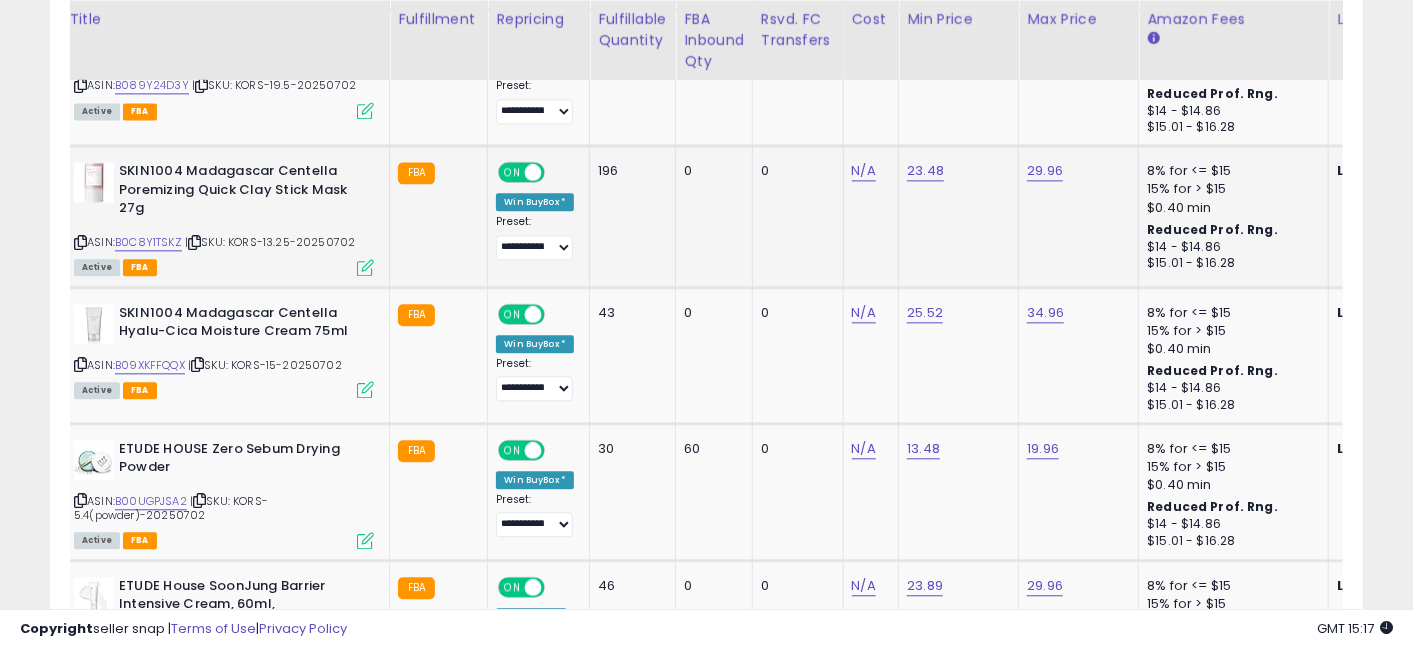 scroll, scrollTop: 0, scrollLeft: 4, axis: horizontal 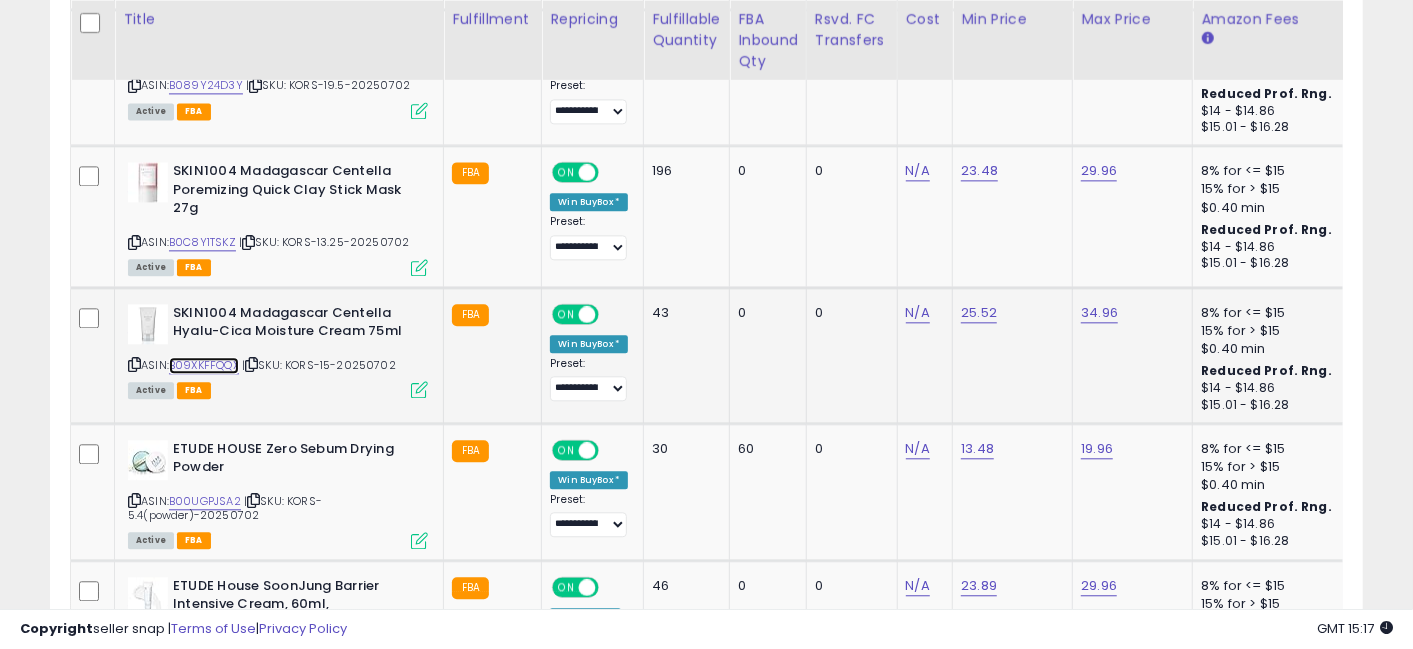 click on "B09XKFFQQX" at bounding box center (204, 365) 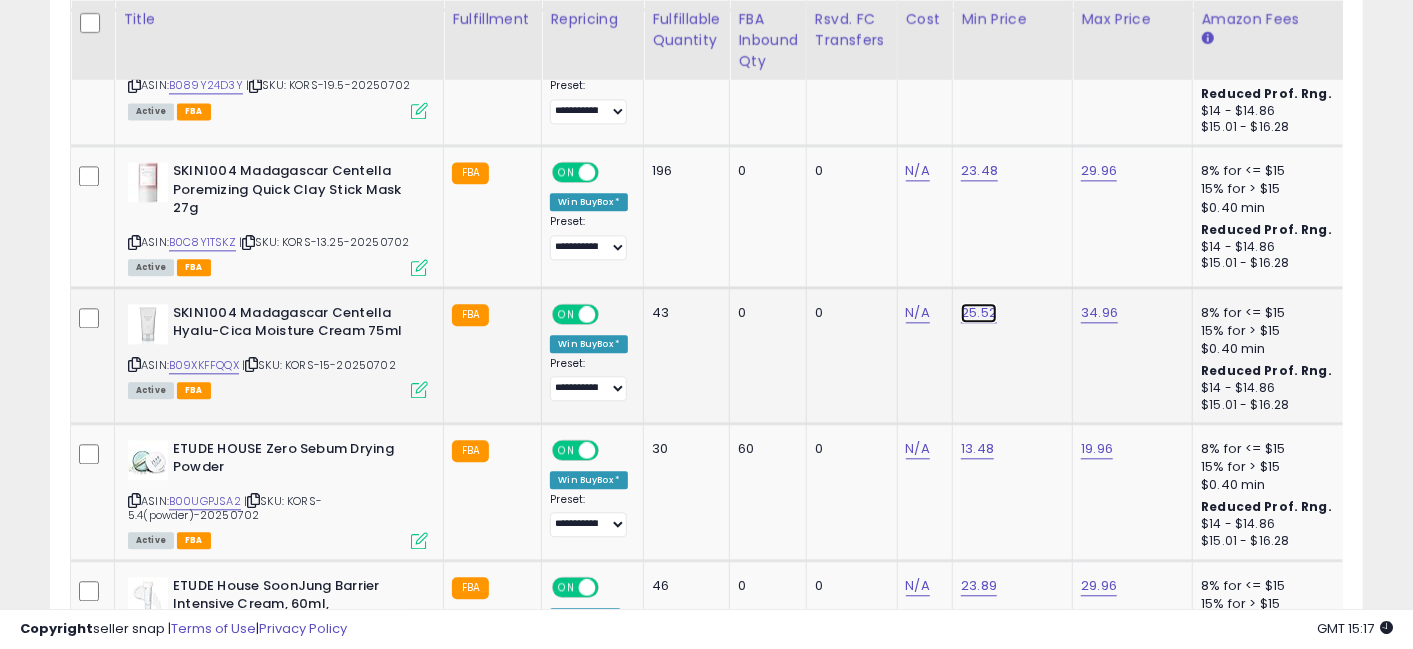 click on "25.52" at bounding box center (979, -5650) 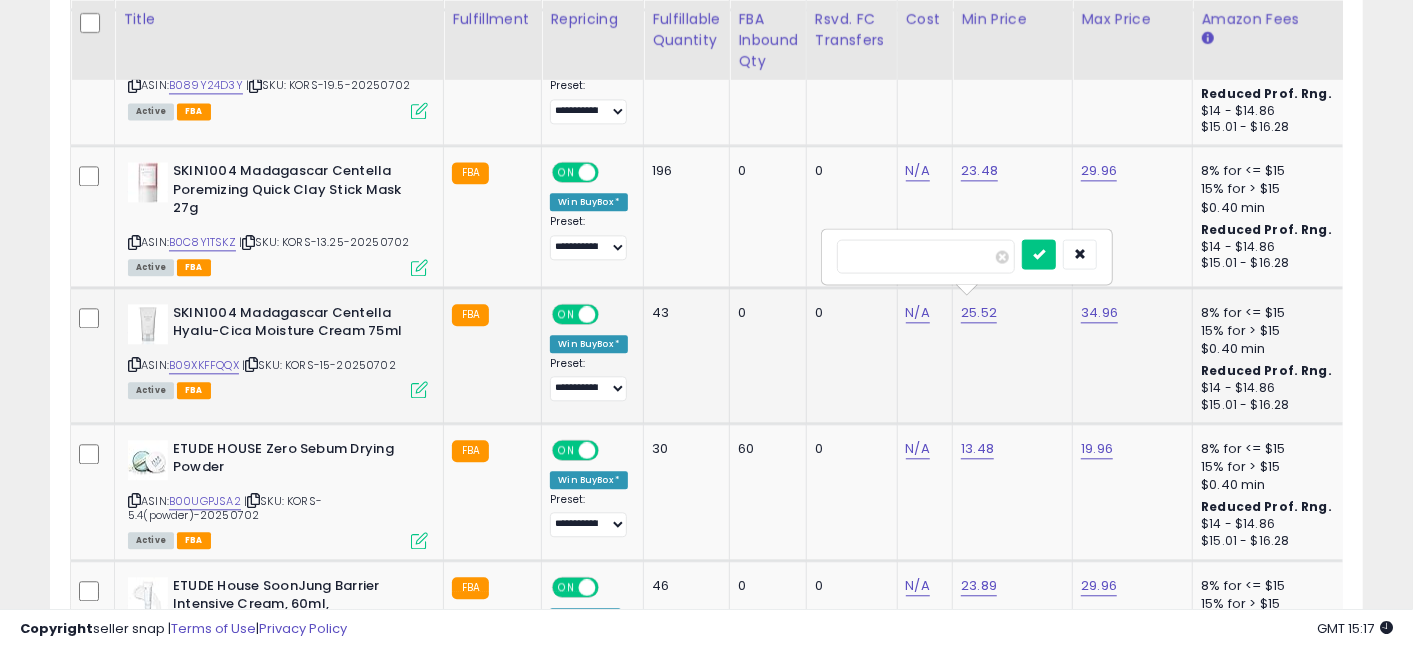 type on "*****" 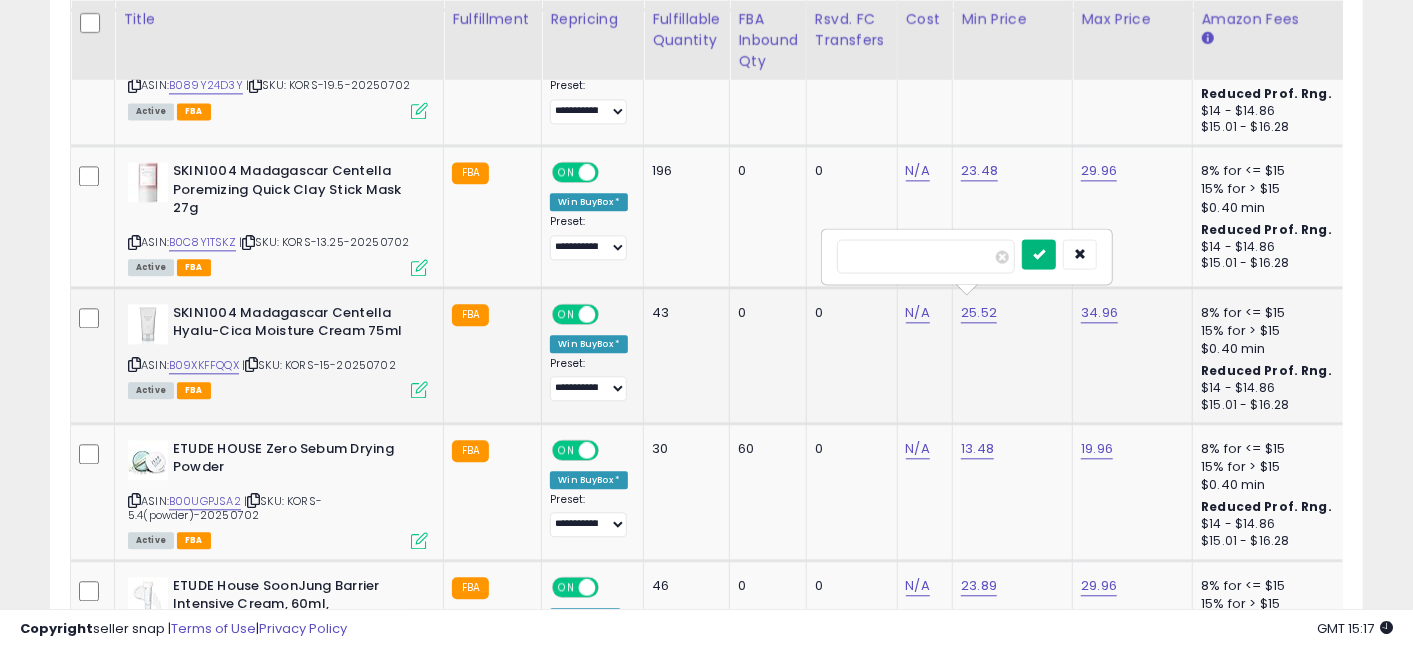 click at bounding box center [1039, 253] 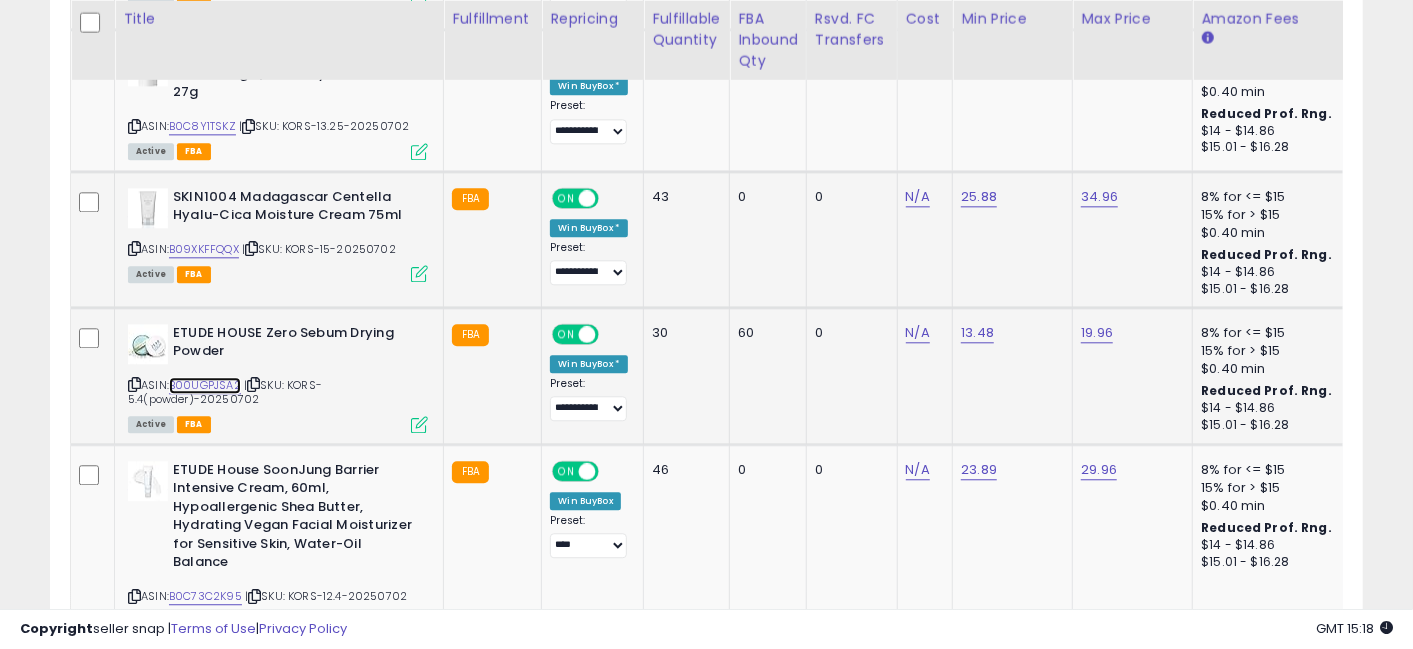 click on "B00UGPJSA2" at bounding box center (205, 385) 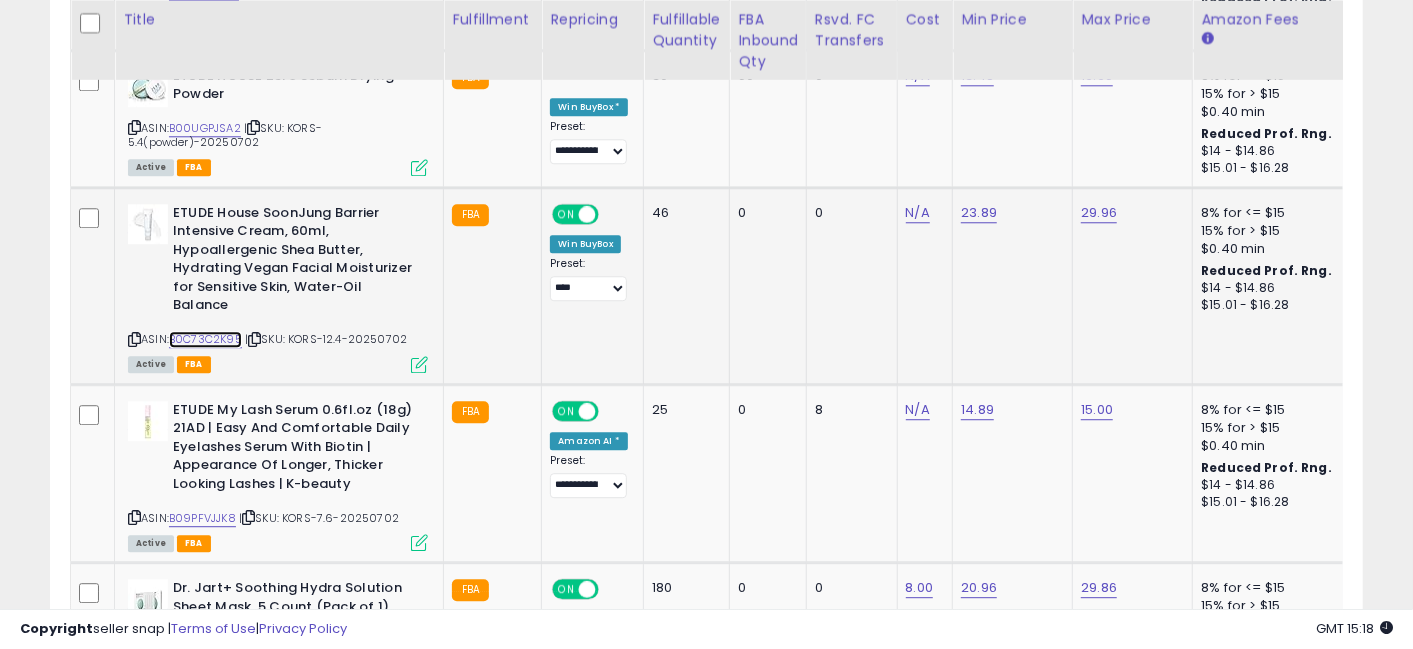 click on "B0C73C2K95" at bounding box center (205, 339) 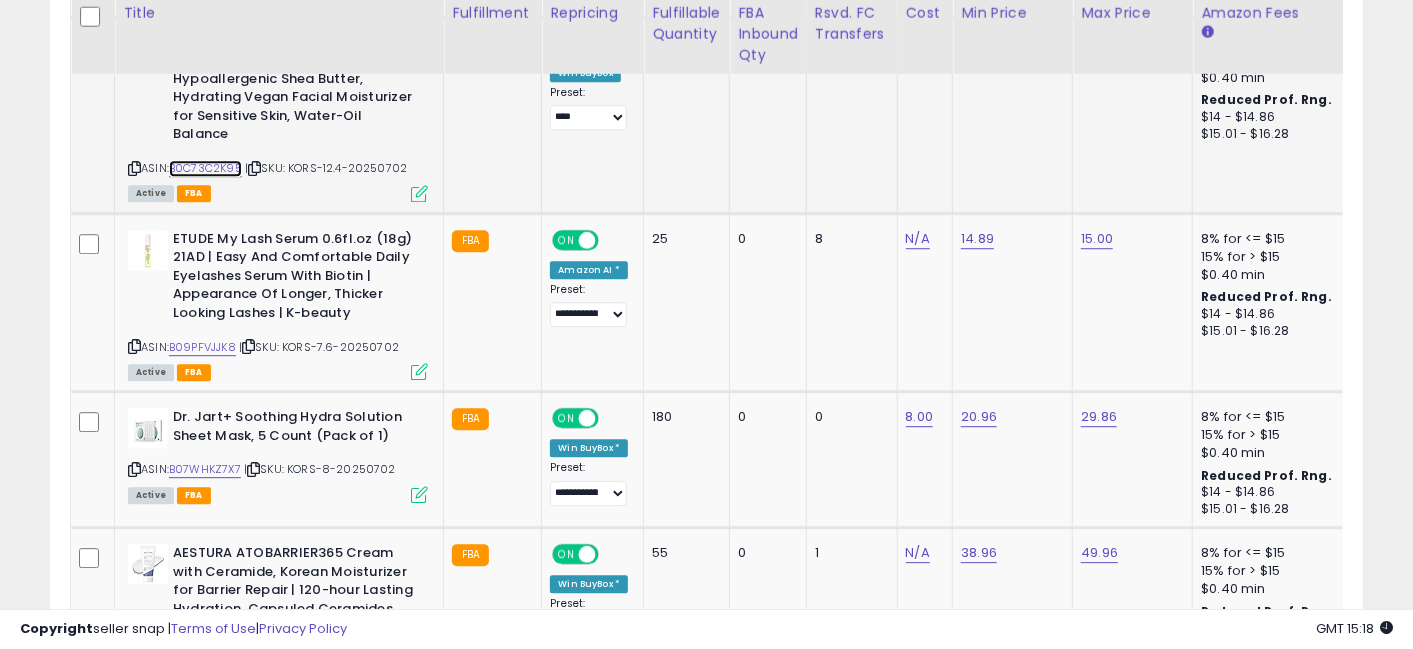 scroll, scrollTop: 7270, scrollLeft: 0, axis: vertical 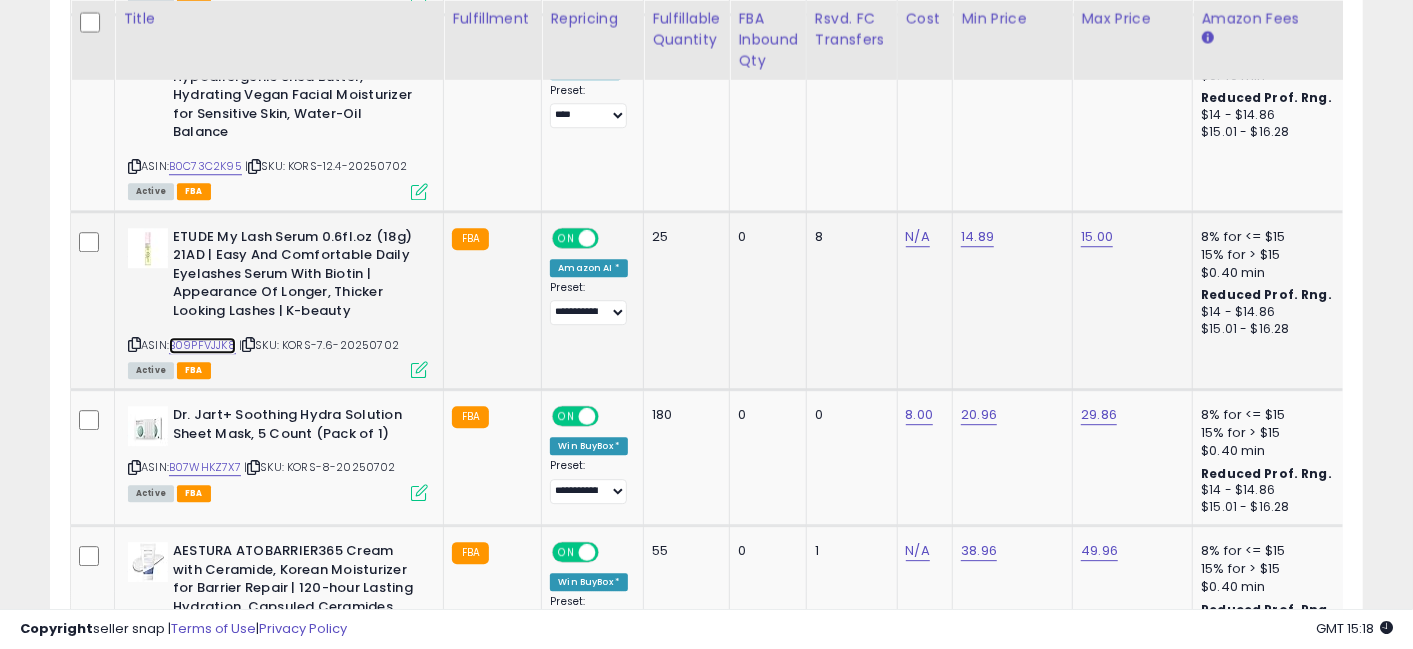 click on "B09PFVJJK8" at bounding box center [202, 345] 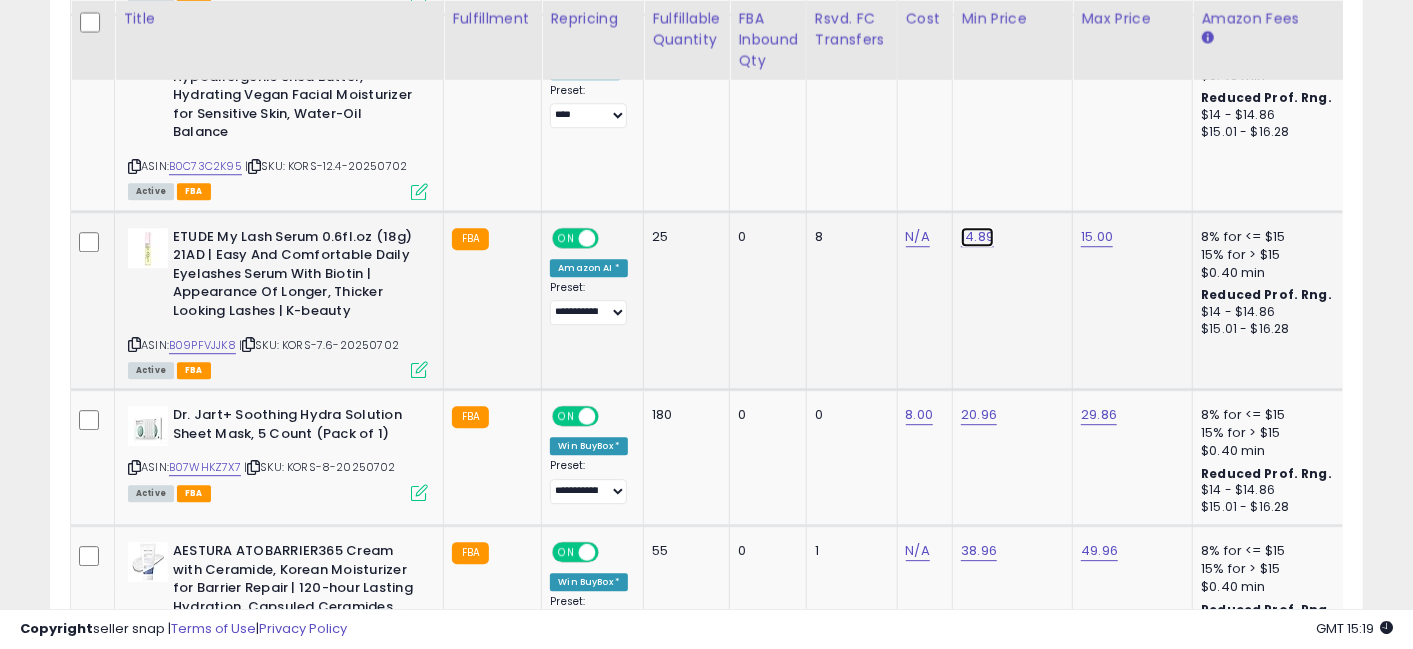 click on "14.89" at bounding box center (979, -6196) 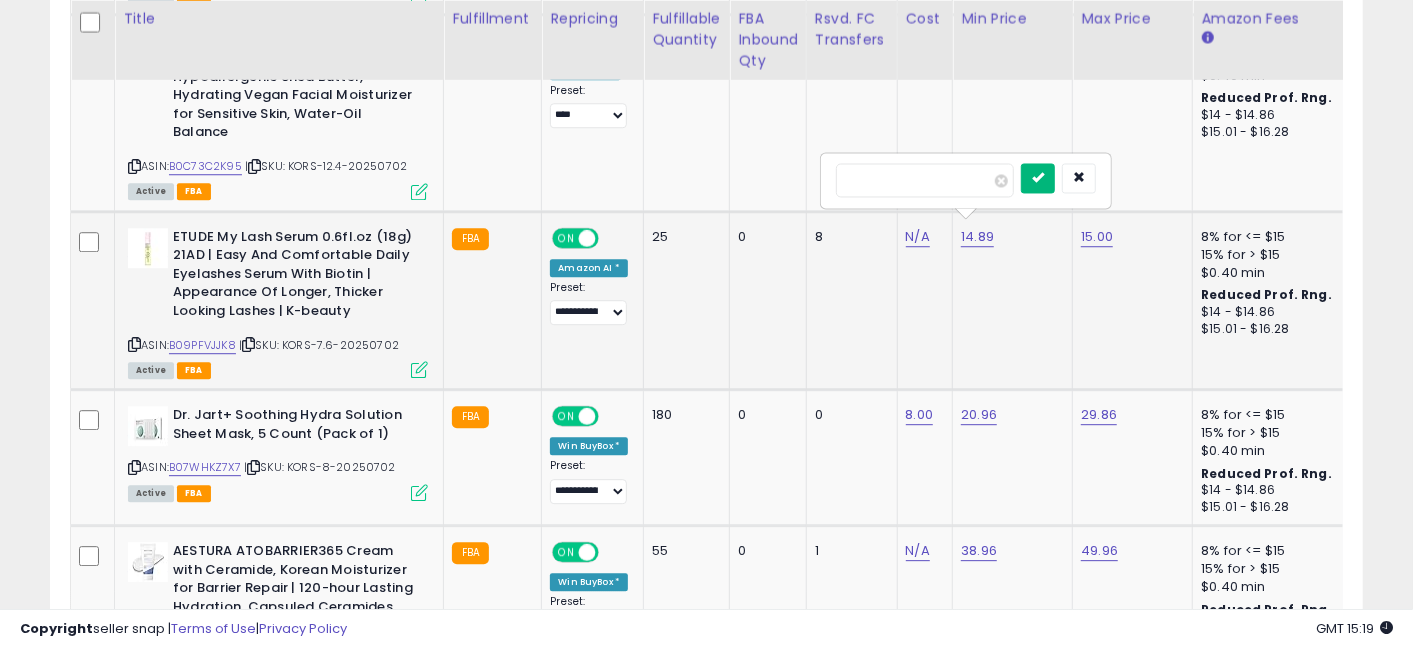 type on "*****" 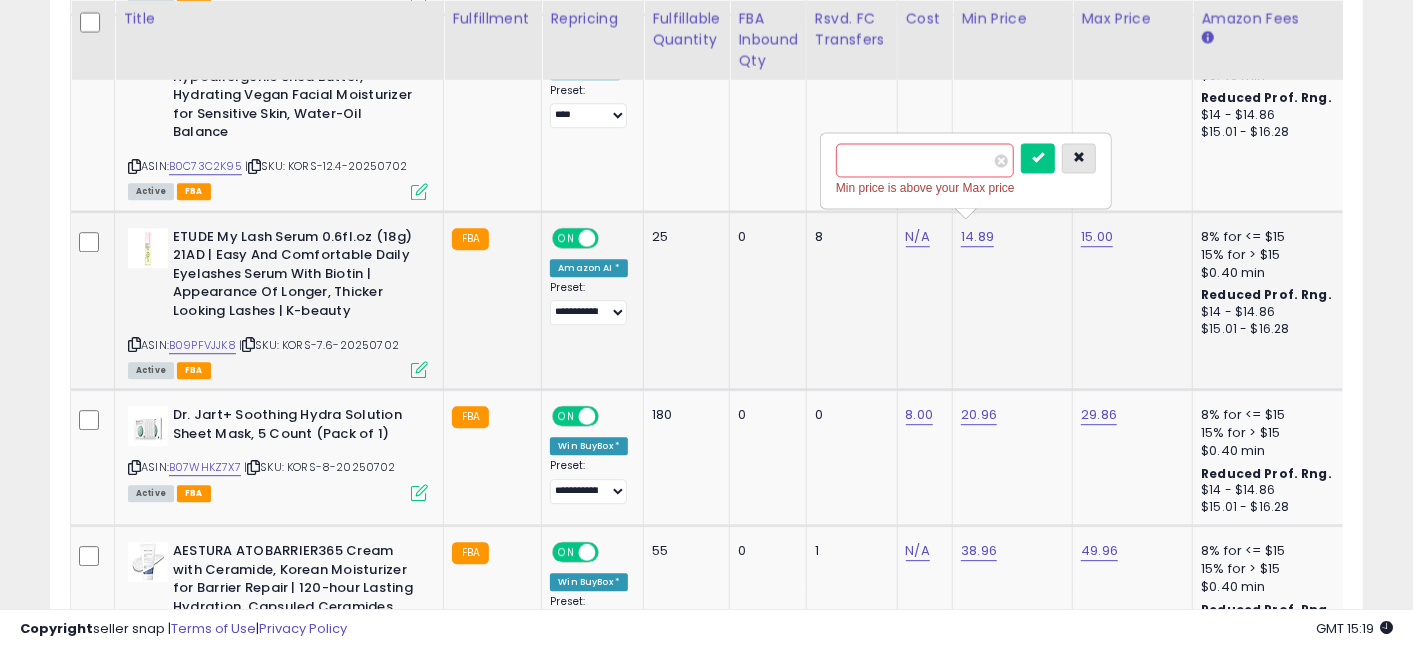 click at bounding box center [1079, 157] 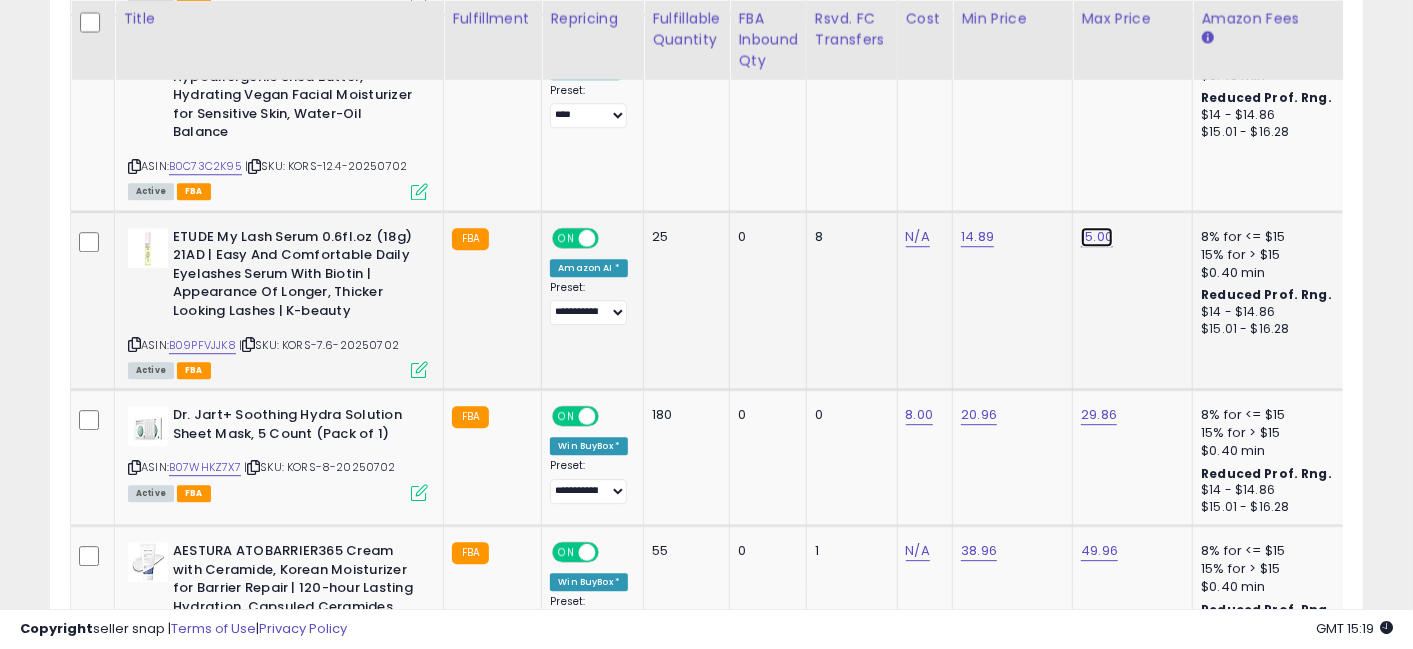 click on "15.00" at bounding box center [1099, -6196] 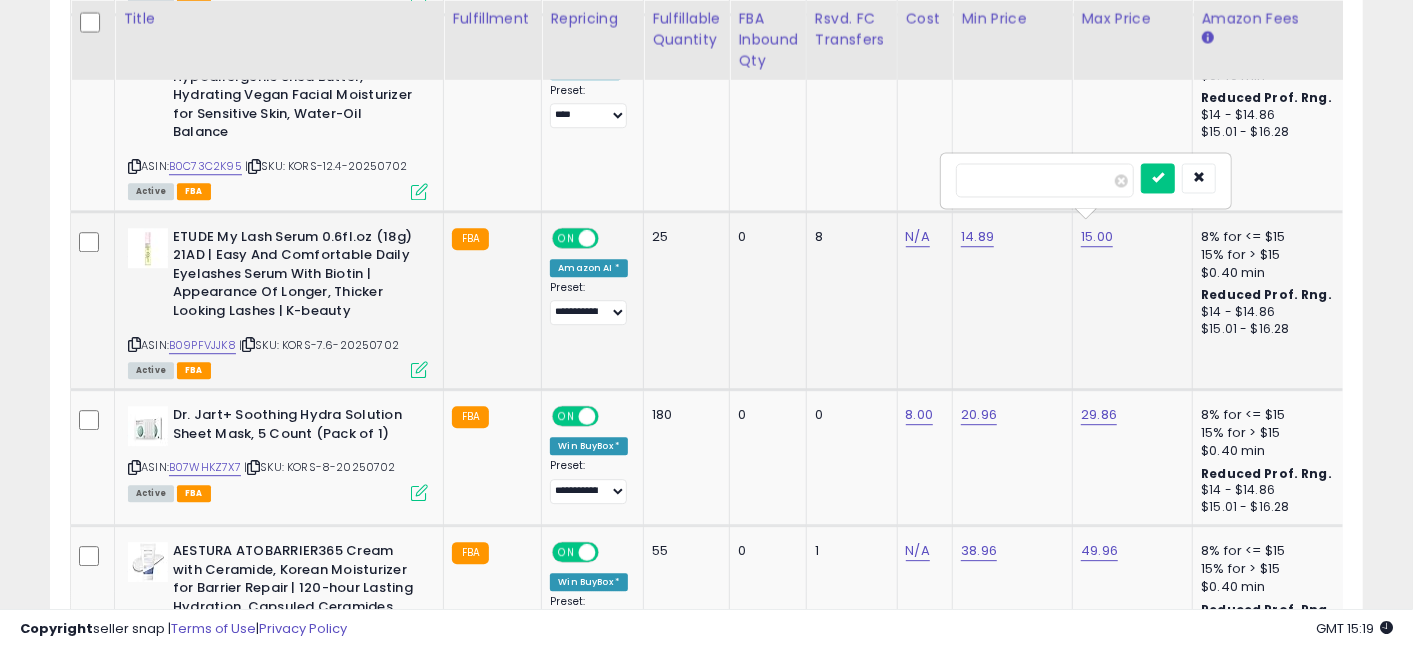 type on "*****" 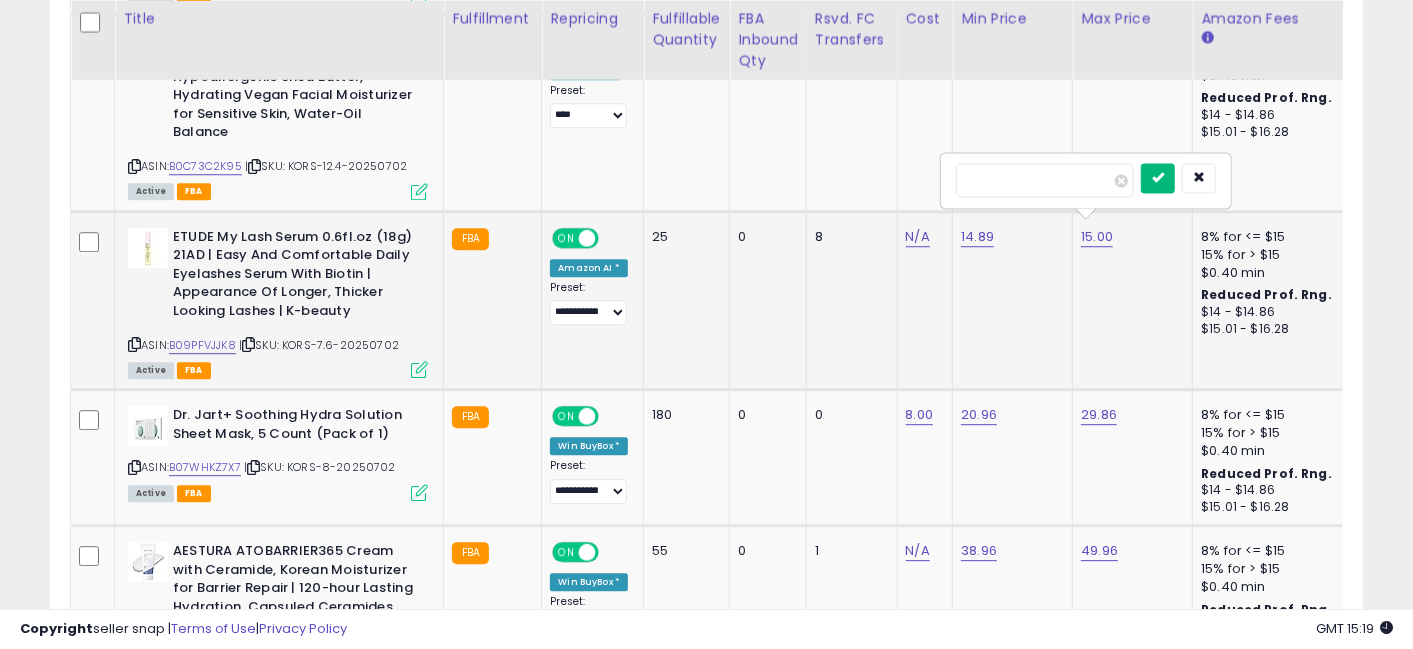 click at bounding box center (1158, 178) 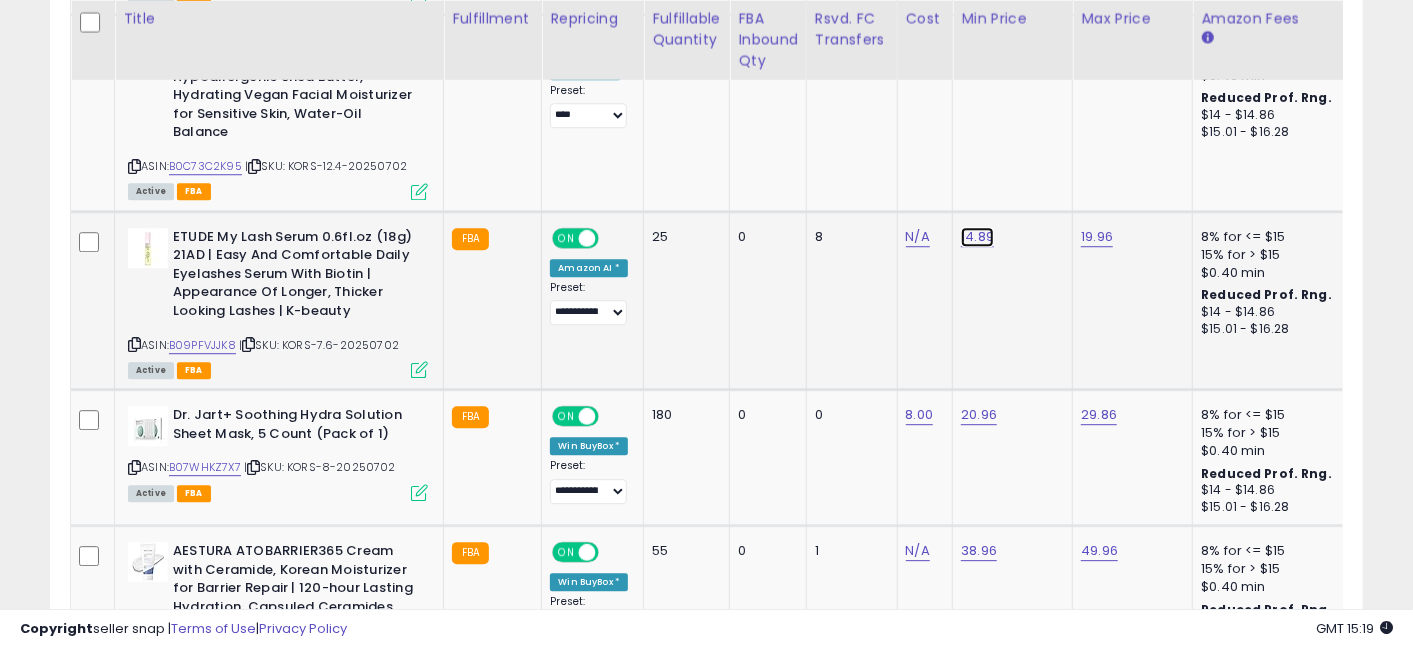 click on "14.89" at bounding box center [979, -6196] 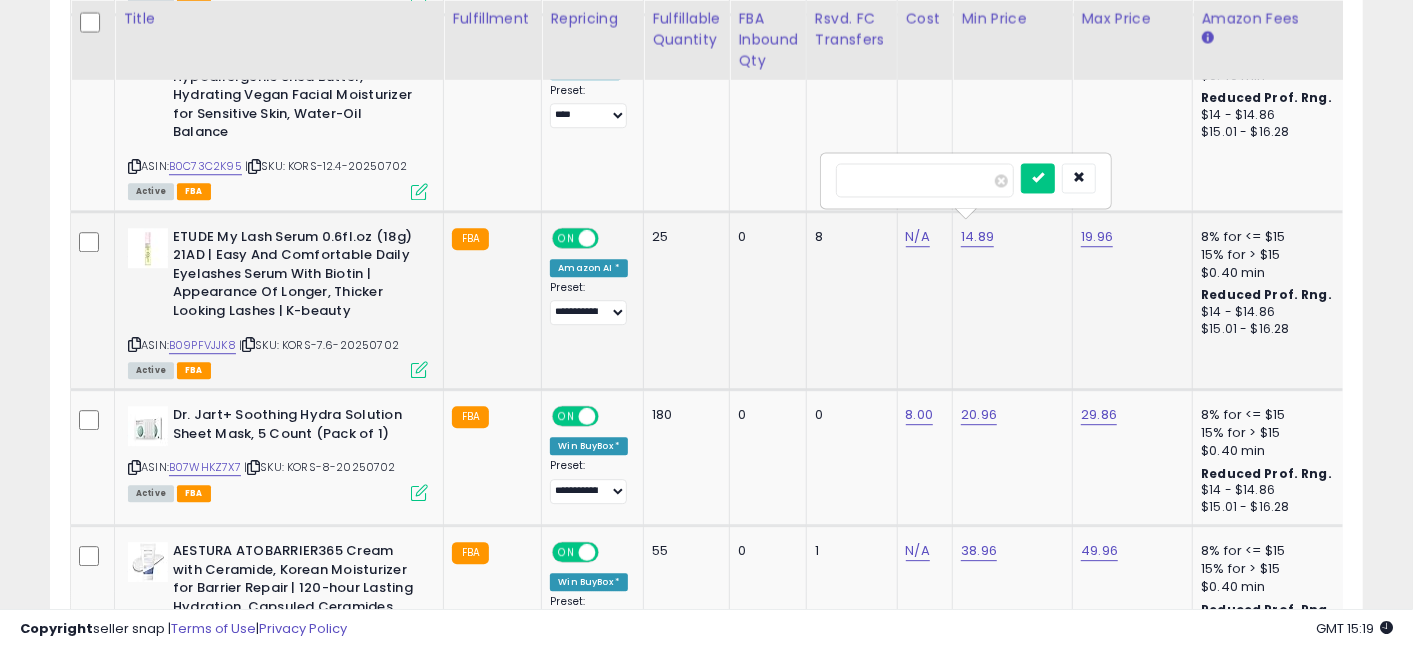 type on "*****" 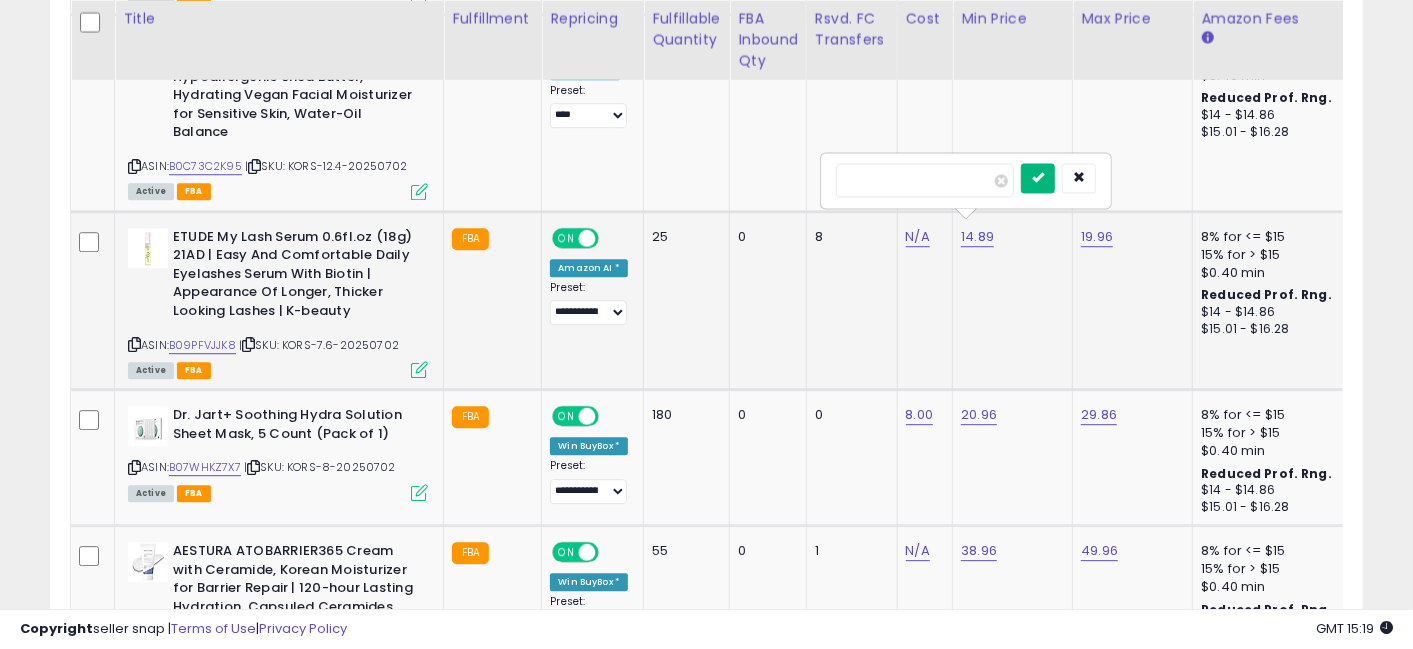 click at bounding box center [1038, 178] 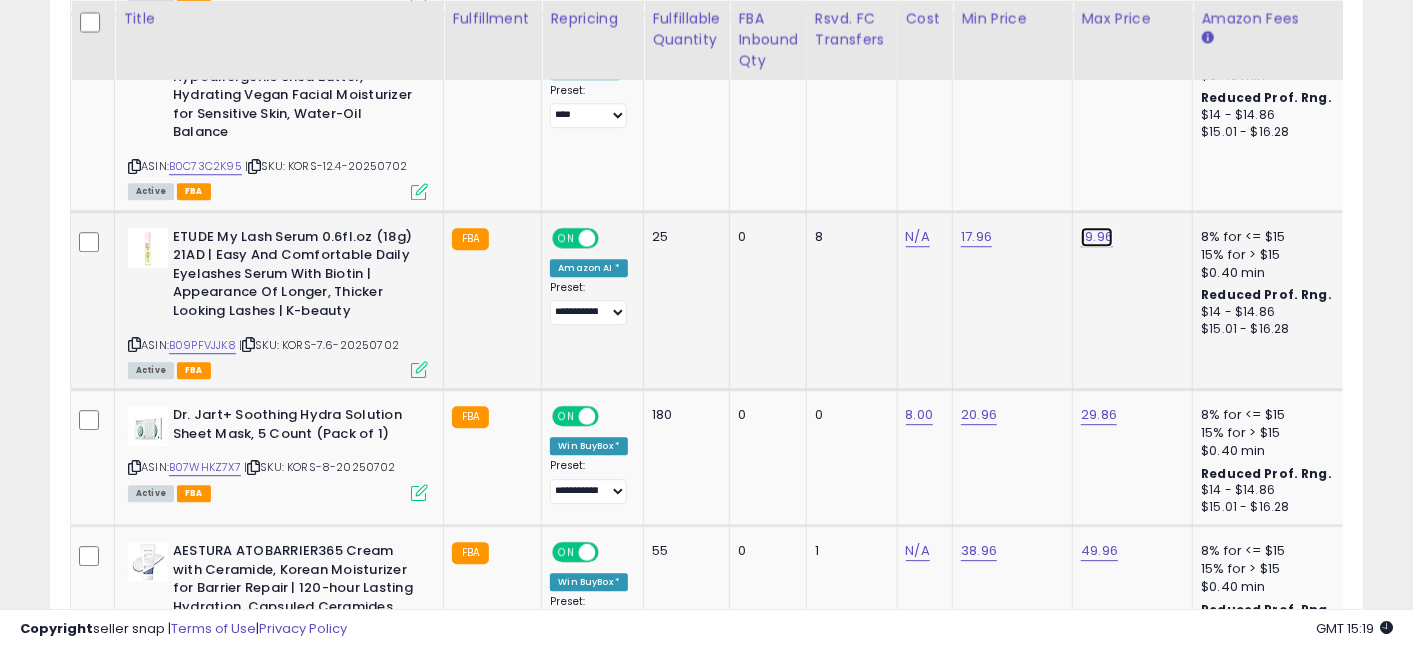 click on "19.96" at bounding box center [1099, -6196] 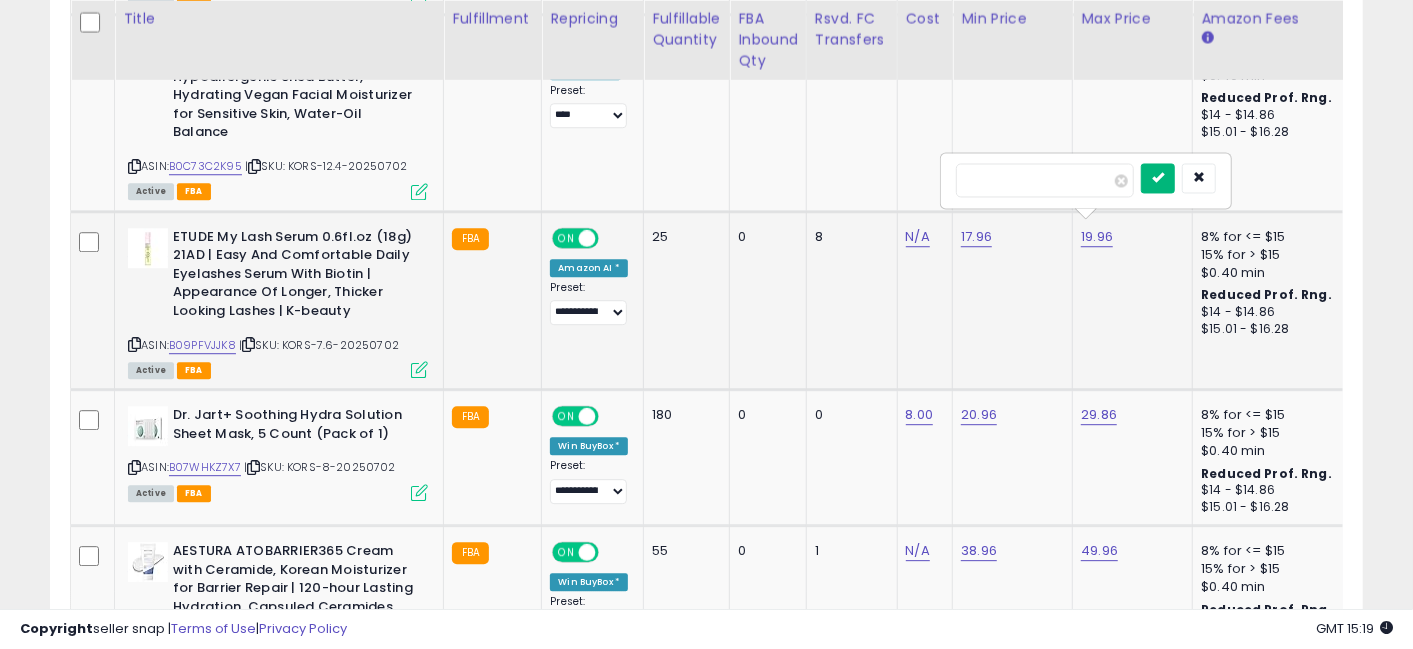 type on "*****" 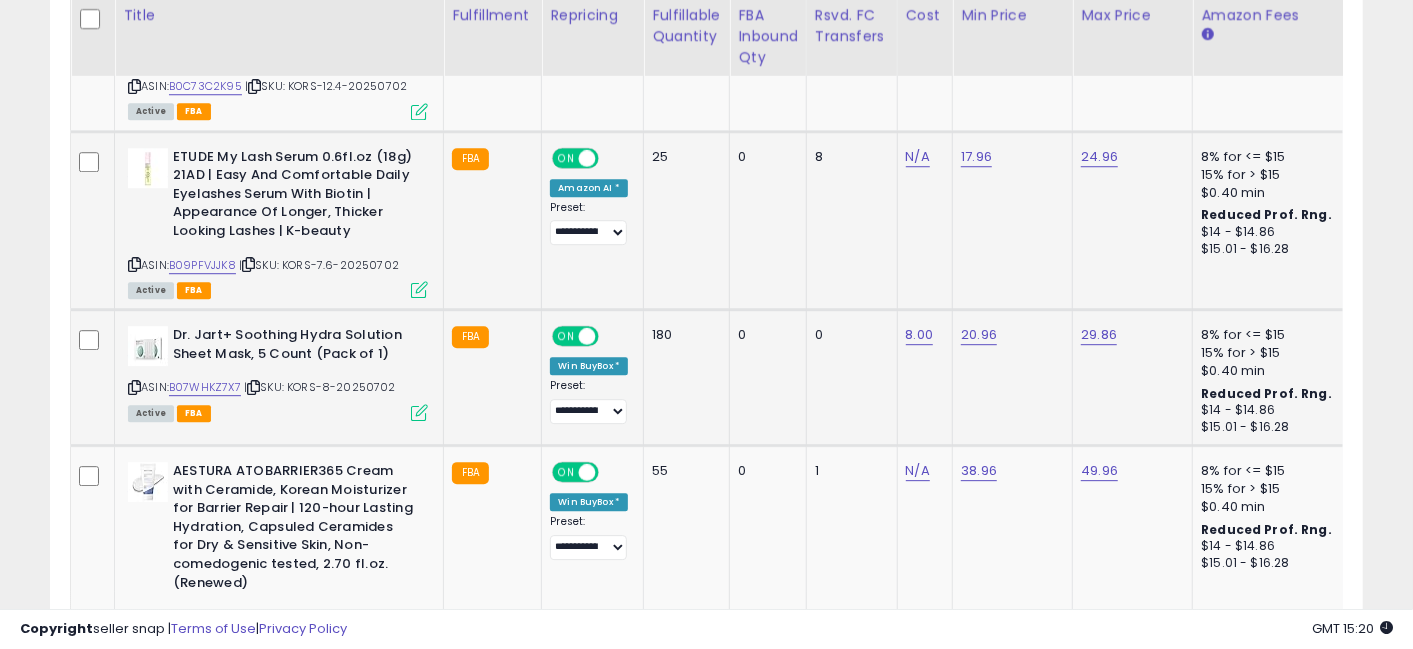 scroll, scrollTop: 7351, scrollLeft: 0, axis: vertical 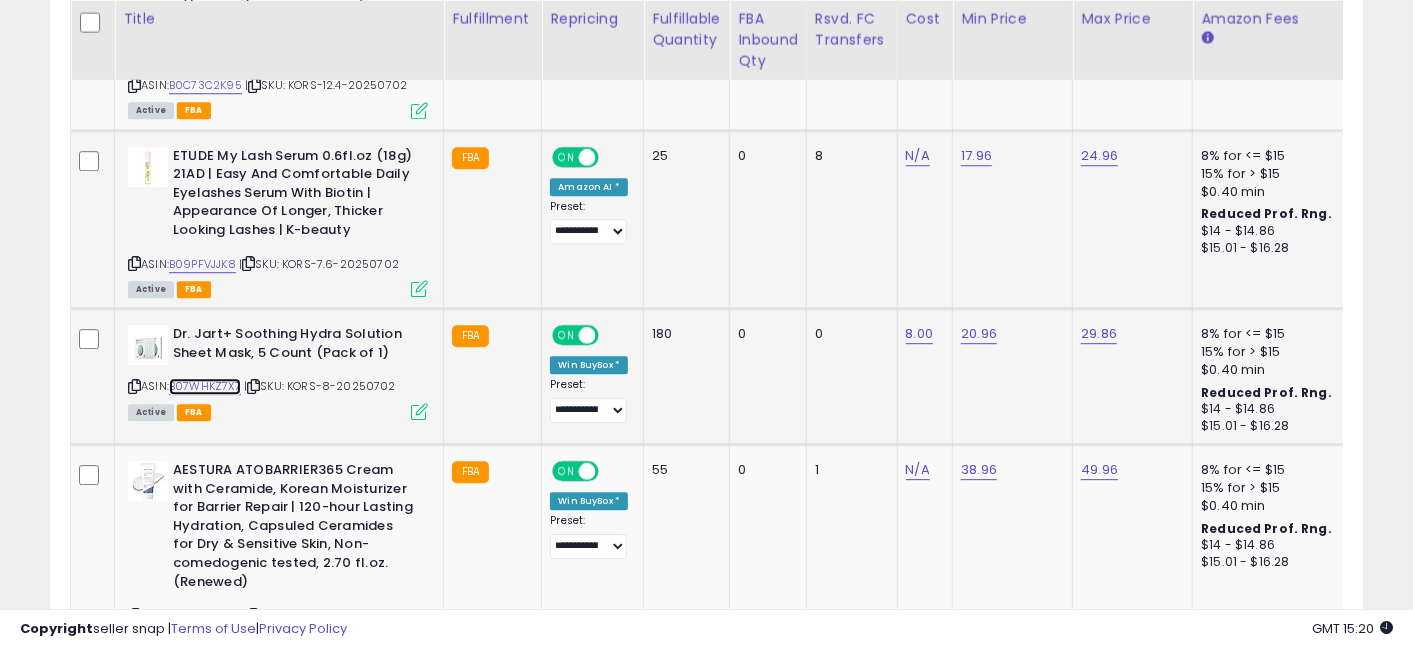 click on "B07WHKZ7X7" at bounding box center [205, 386] 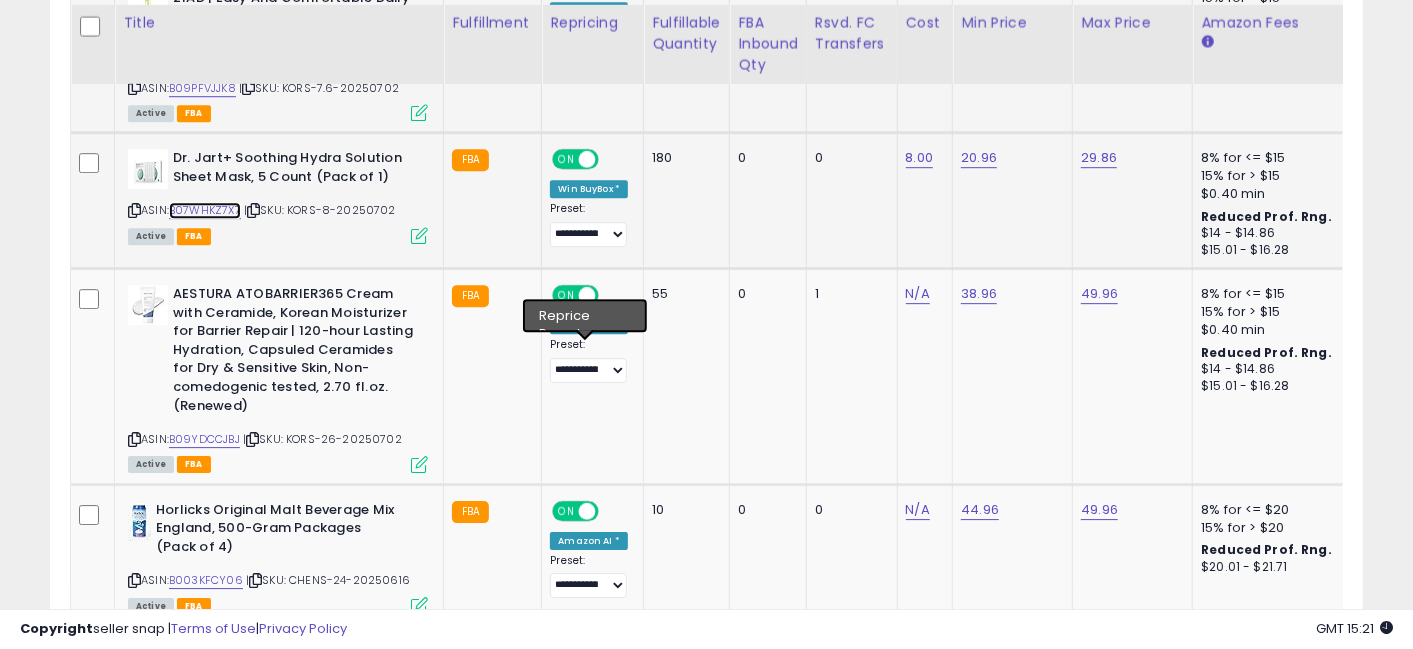 scroll, scrollTop: 7574, scrollLeft: 0, axis: vertical 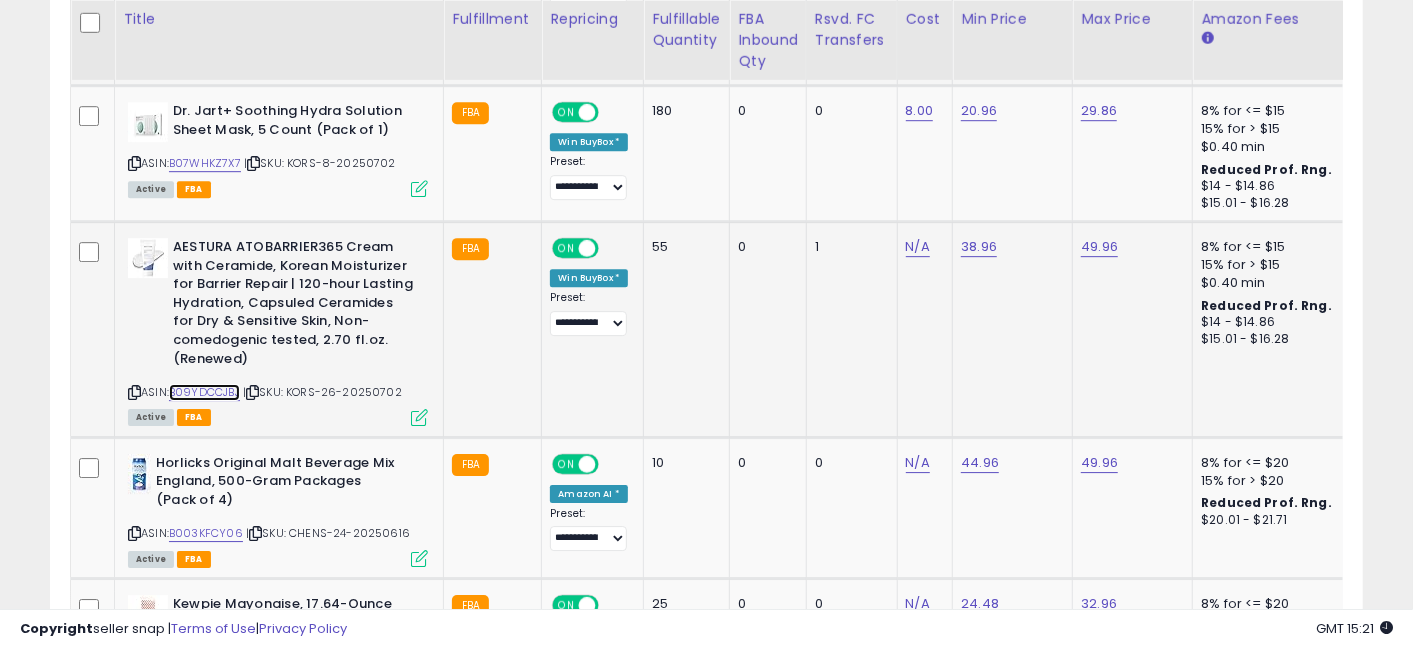 click on "B09YDCCJBJ" at bounding box center (204, 392) 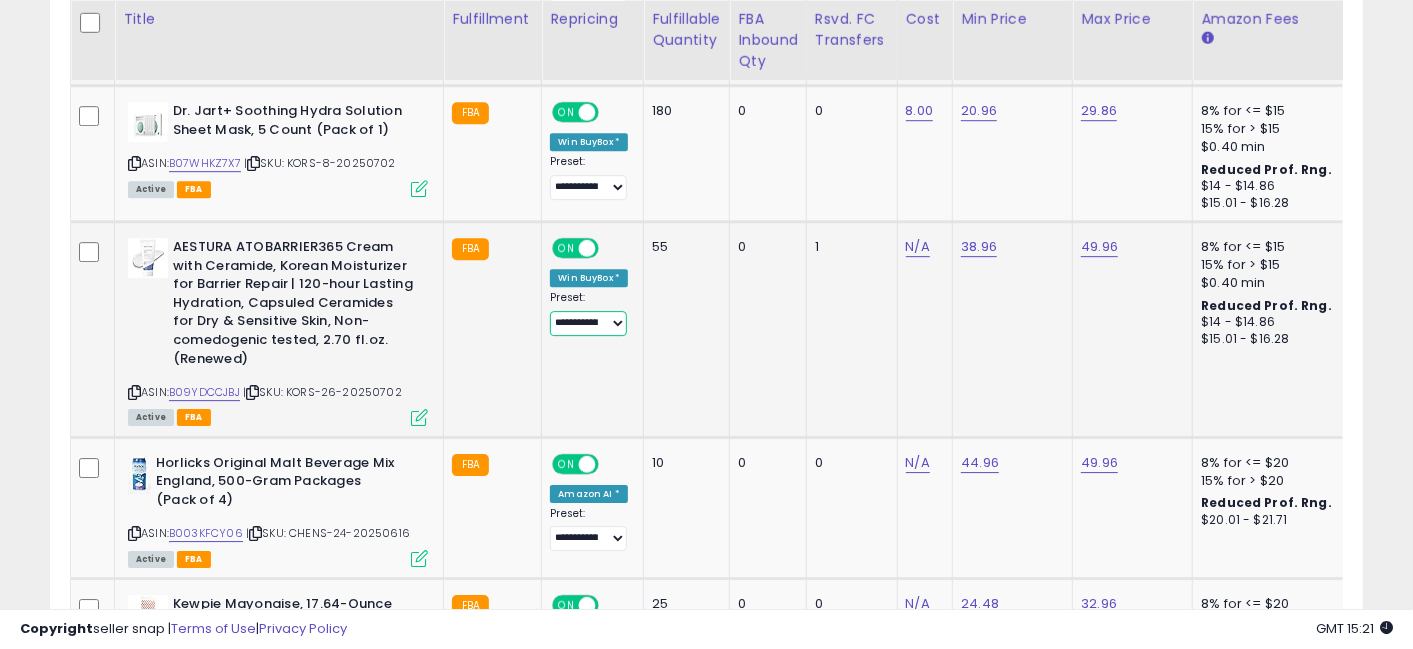 click on "**********" at bounding box center [588, 323] 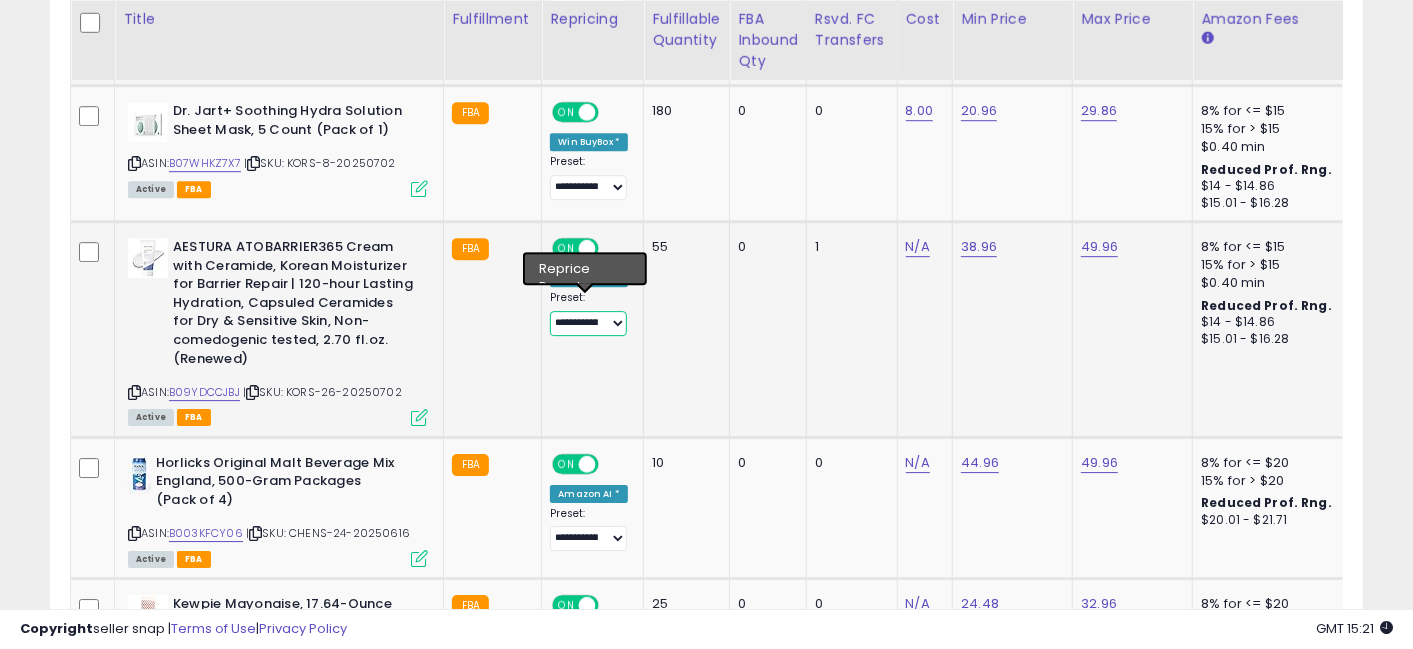 select on "**********" 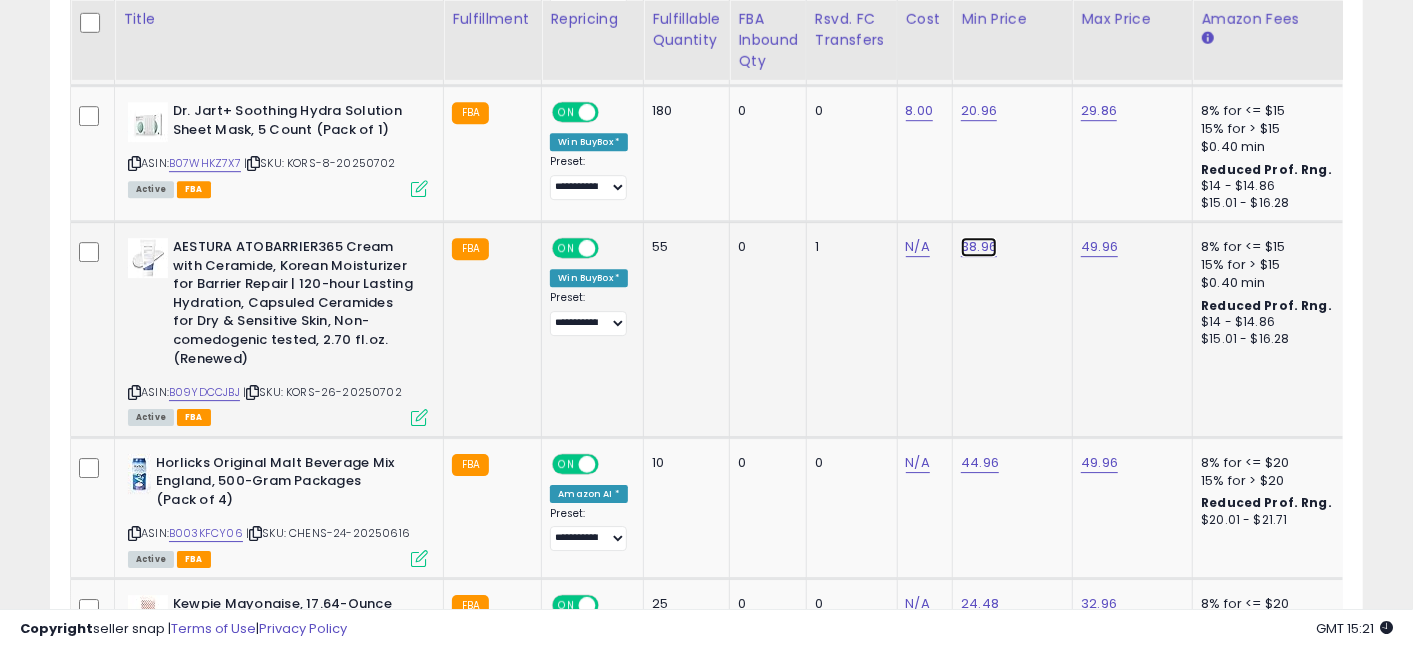 click on "38.96" at bounding box center (979, -6500) 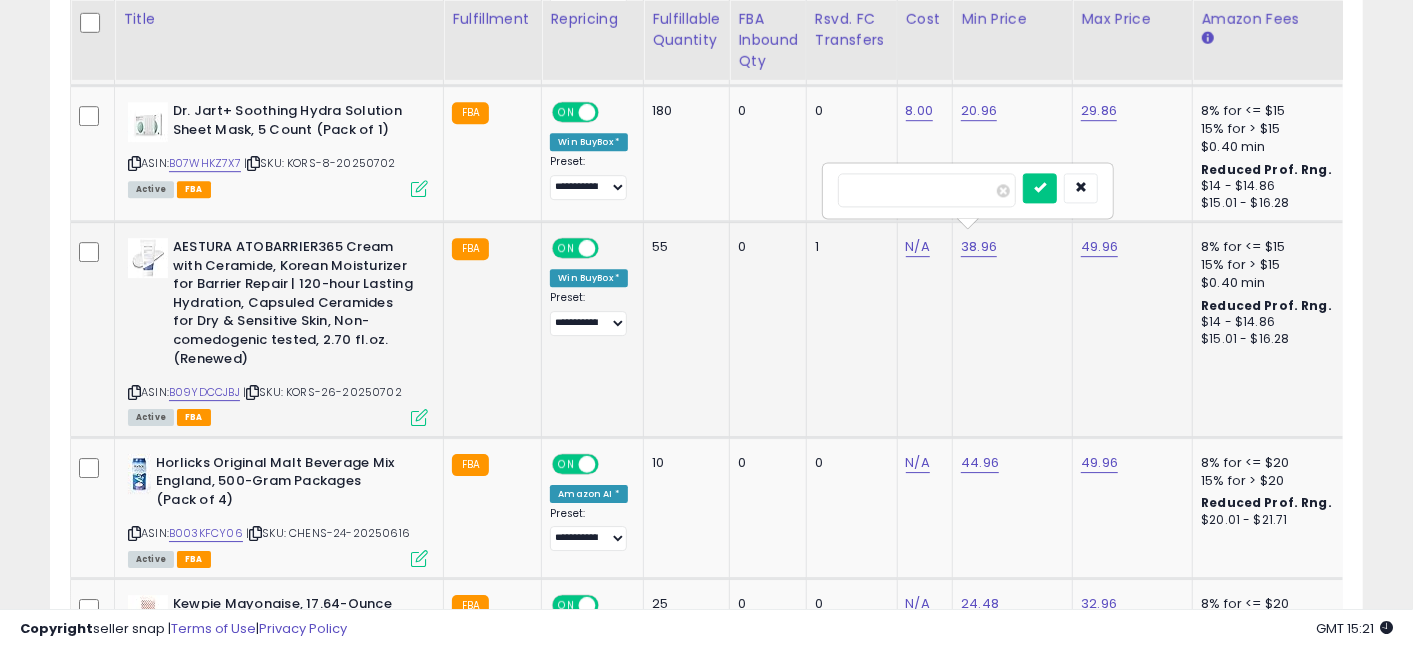 type on "*****" 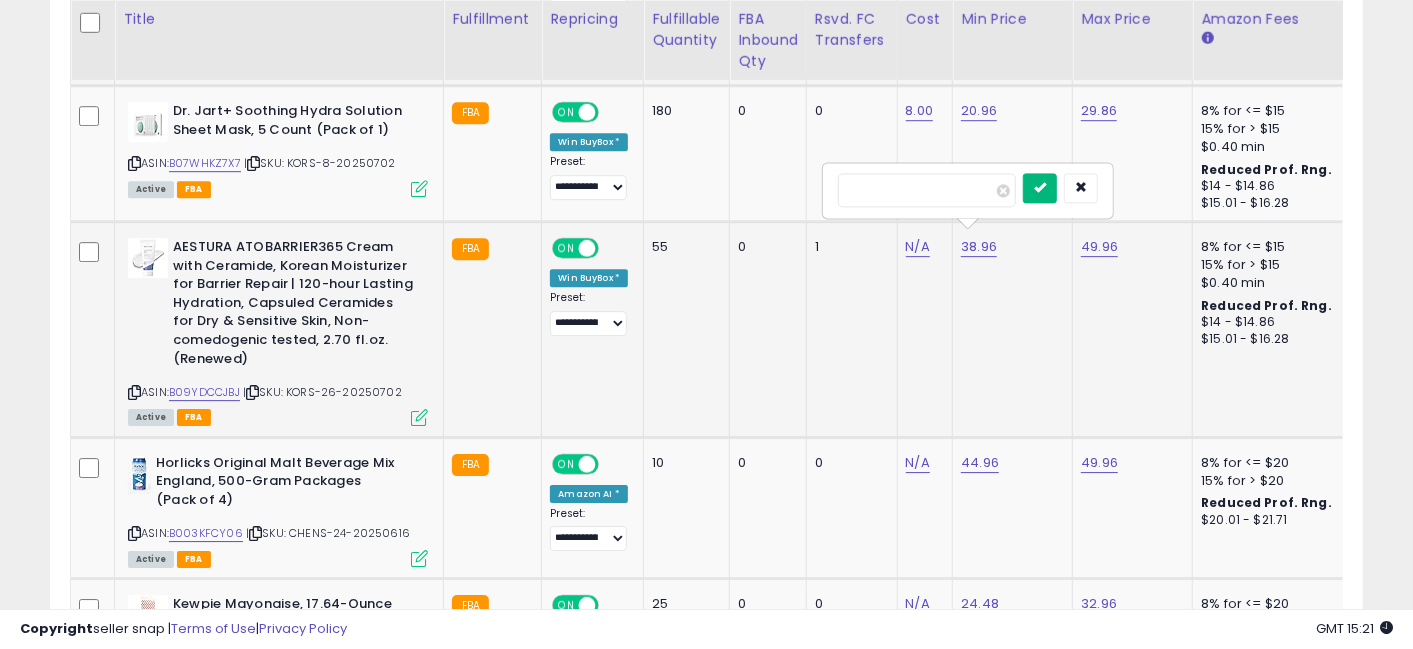 click at bounding box center [1040, 187] 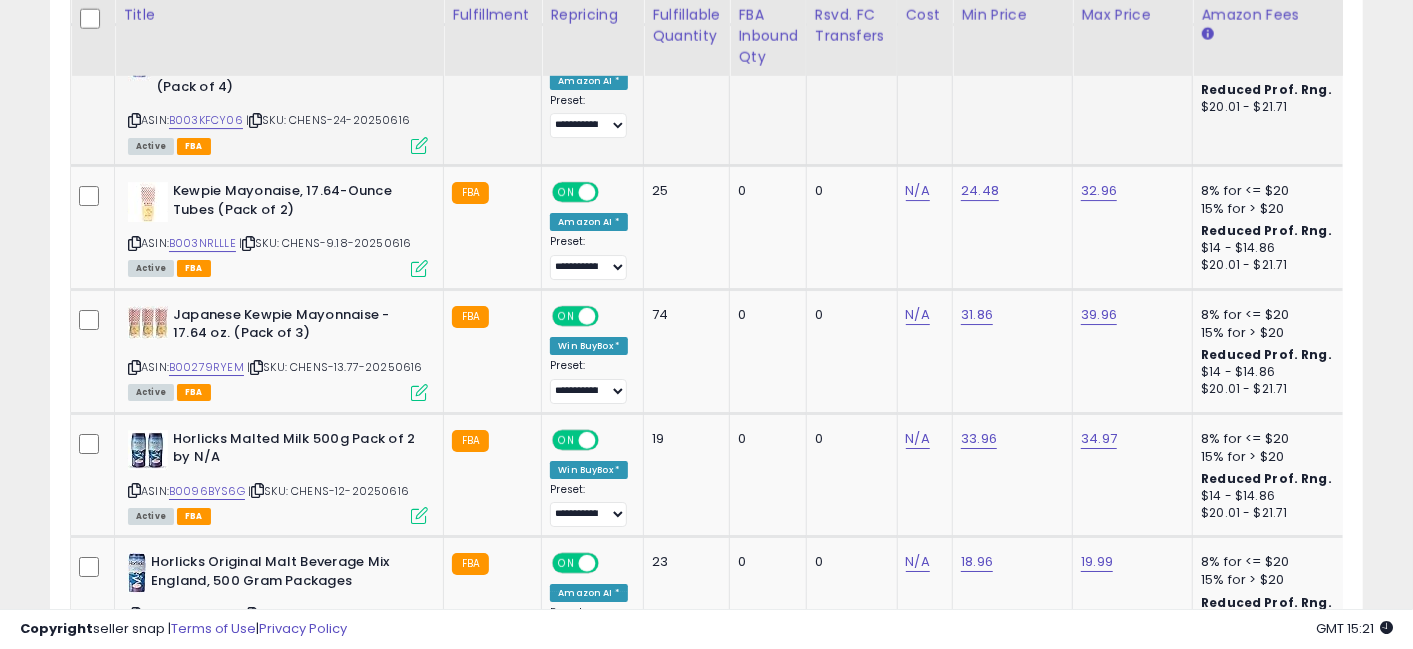 scroll, scrollTop: 8002, scrollLeft: 0, axis: vertical 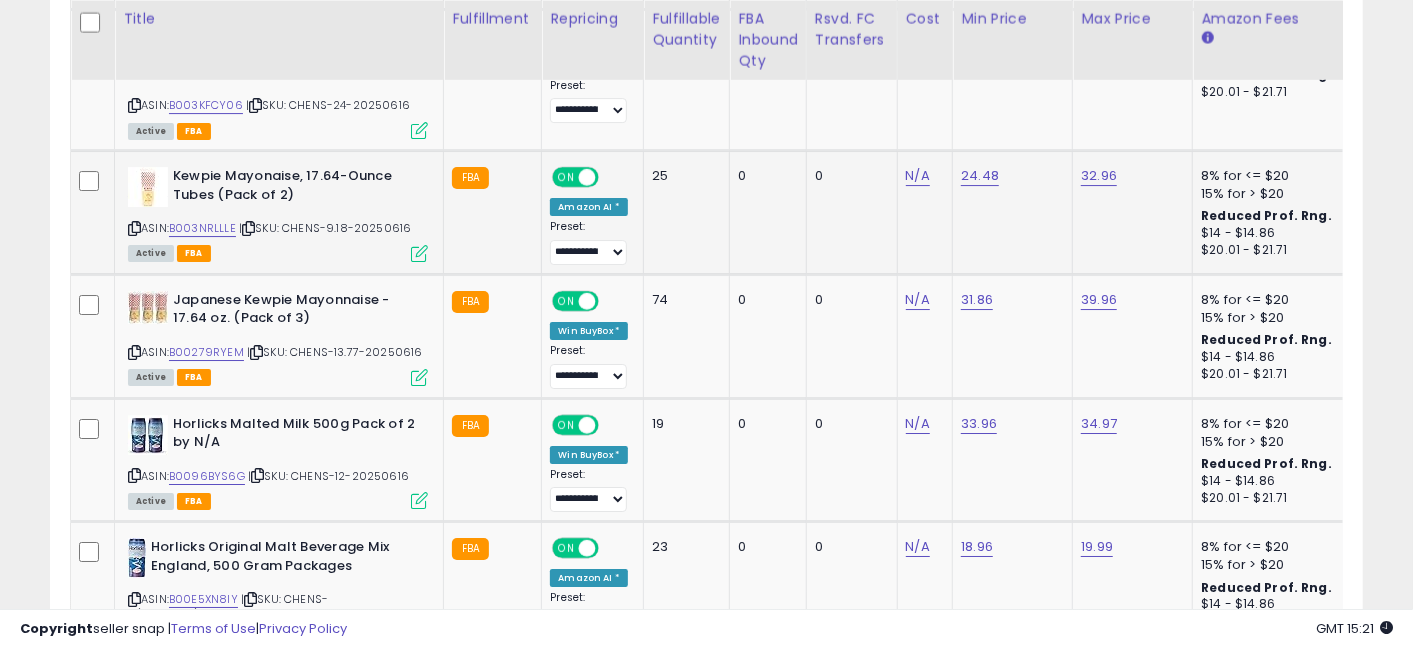 click on "ASIN:  B003NRLLLE    |   SKU: CHENS-9.18-20250616 Active FBA" at bounding box center [278, 213] 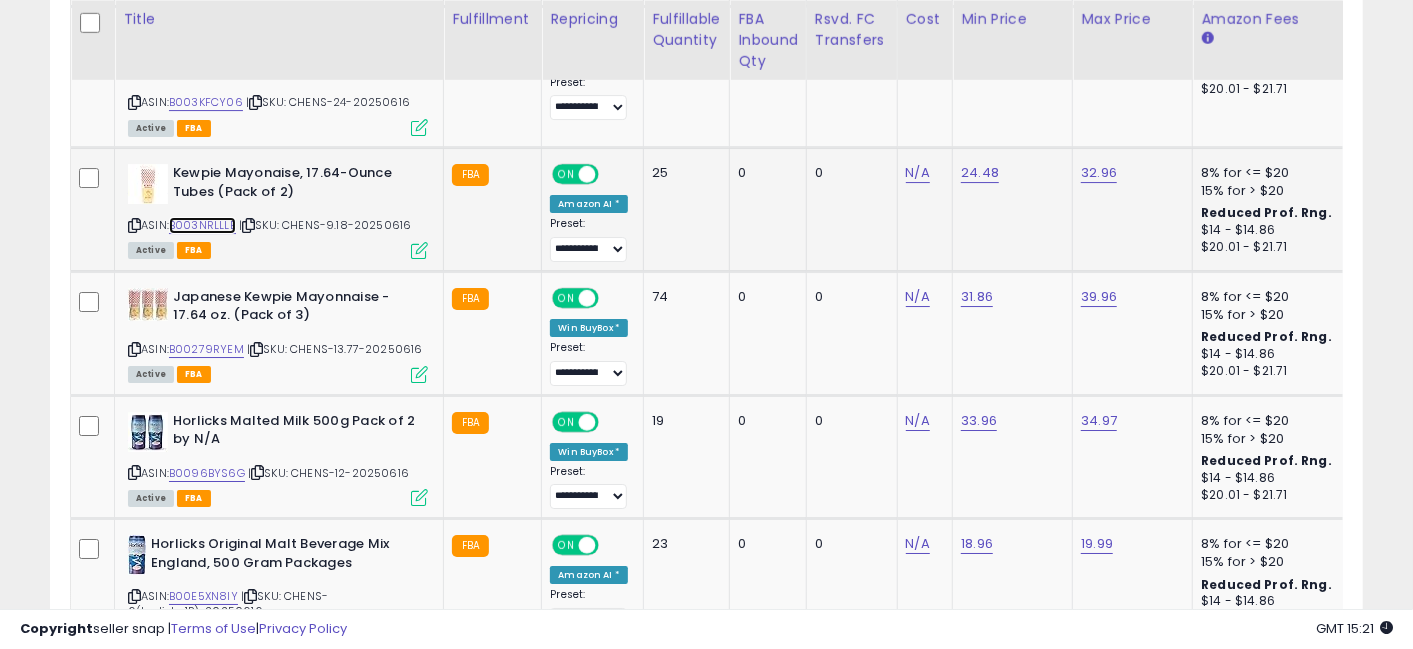 click on "B003NRLLLE" at bounding box center [202, 225] 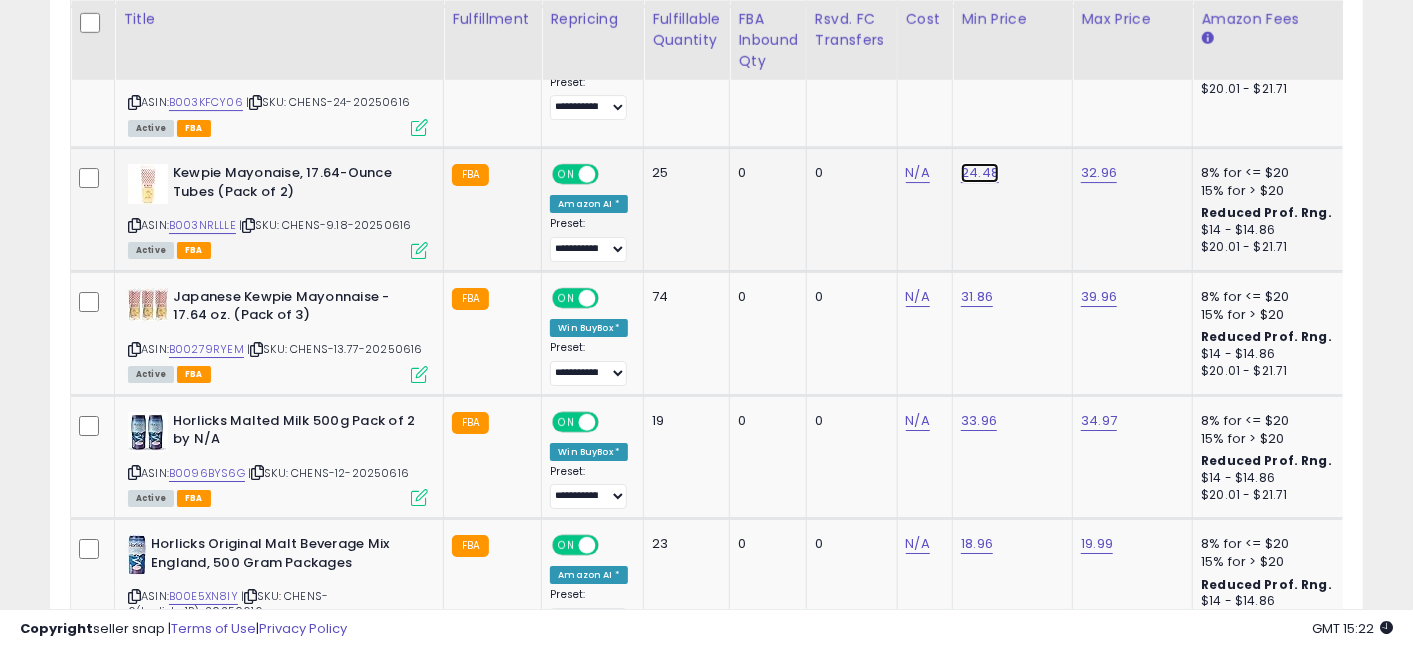 click on "24.48" at bounding box center (979, -6931) 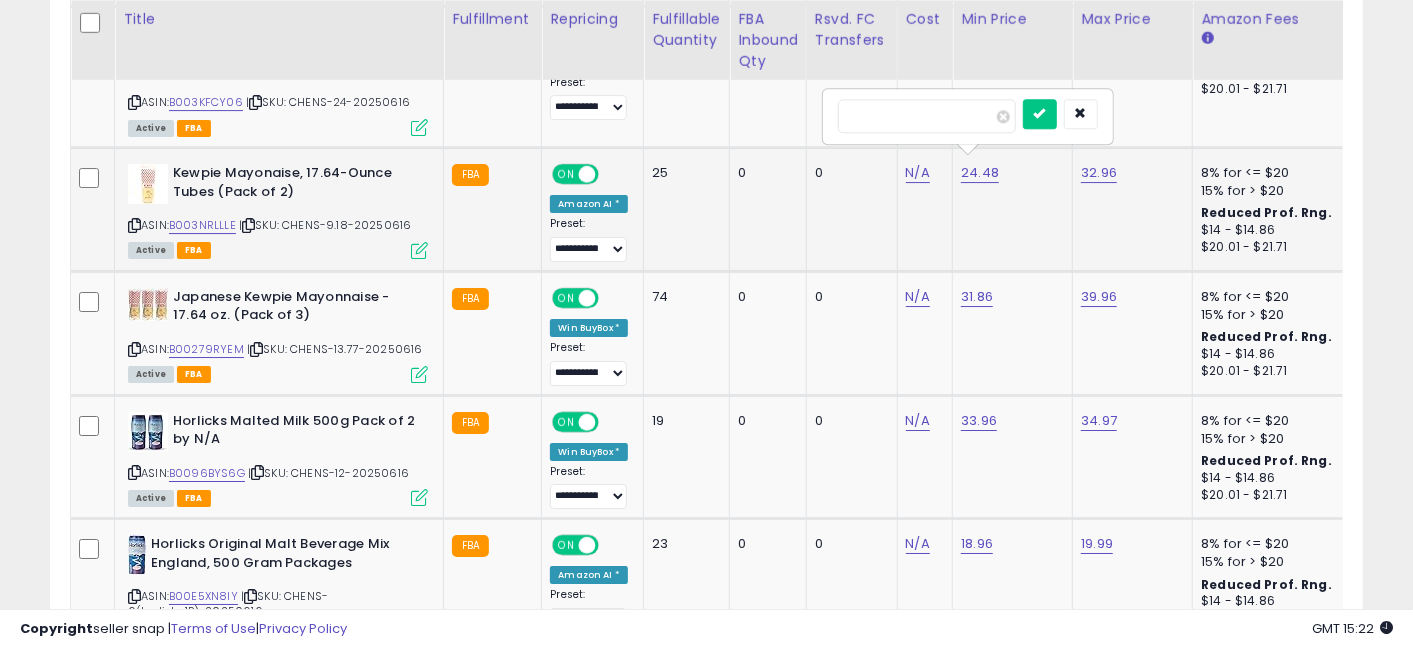 type on "*****" 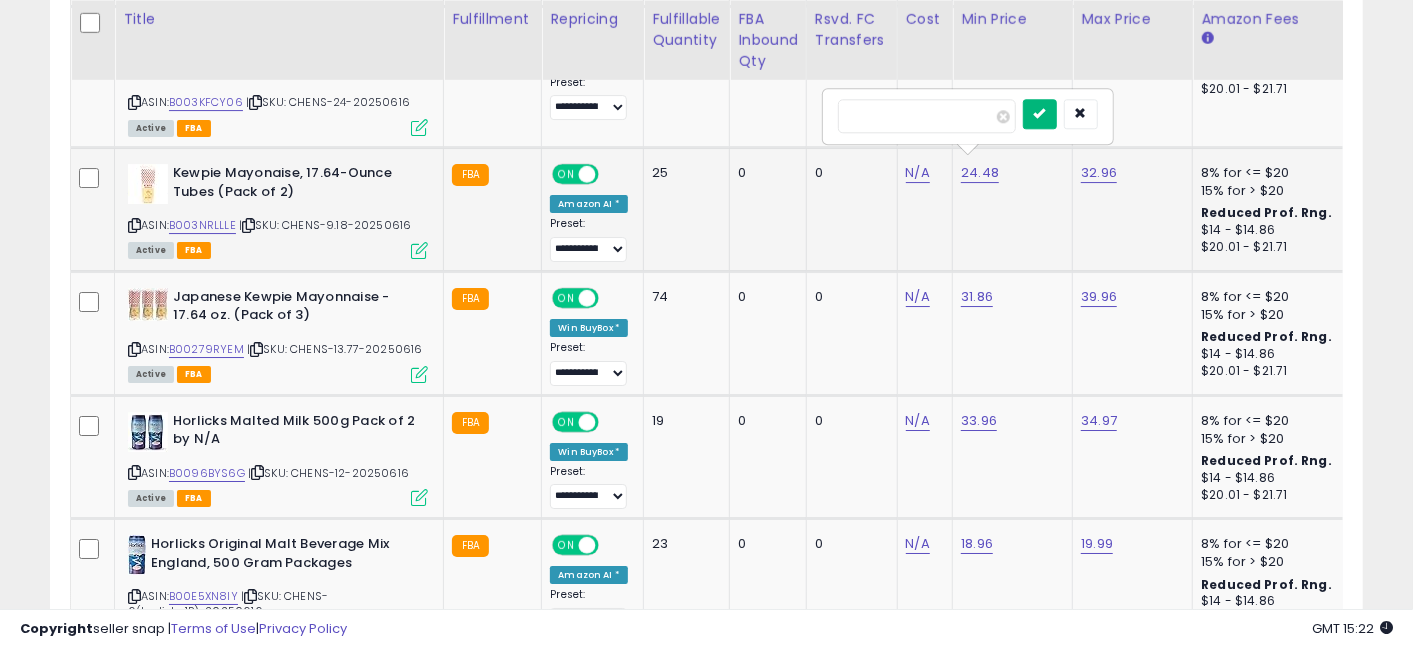 click at bounding box center [1040, 114] 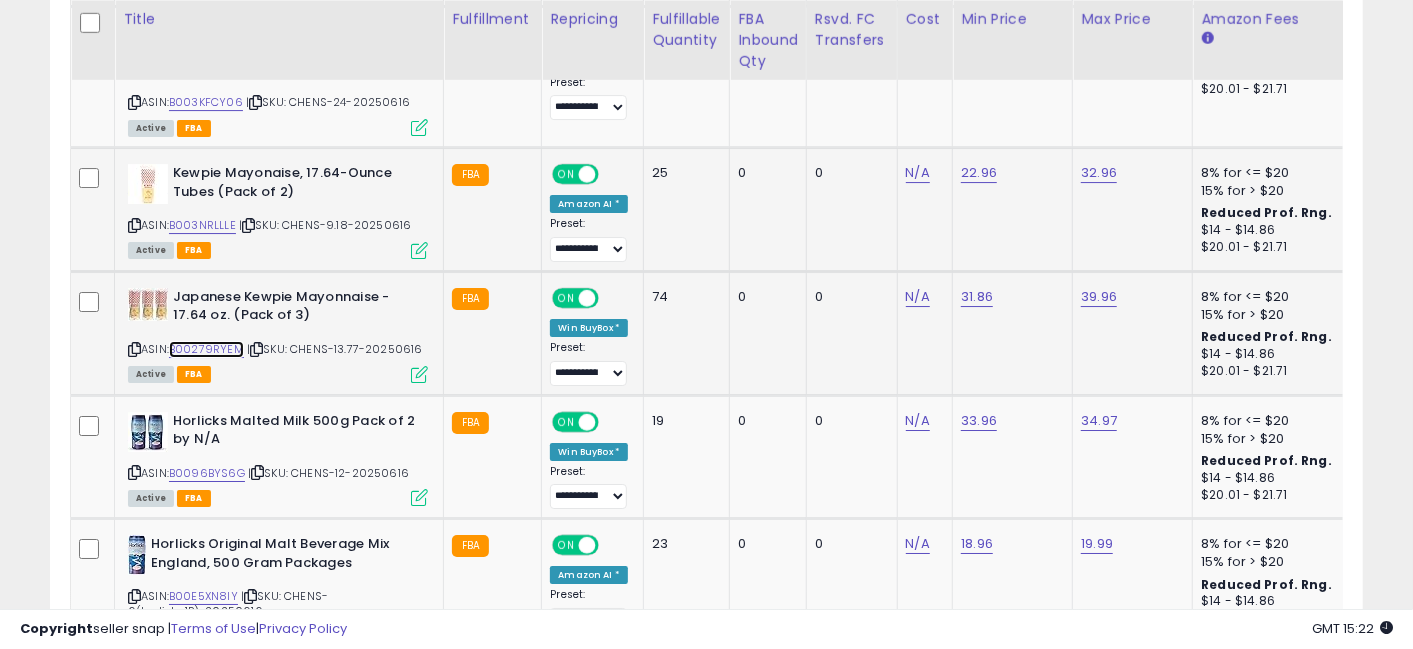 click on "B00279RYEM" at bounding box center (206, 349) 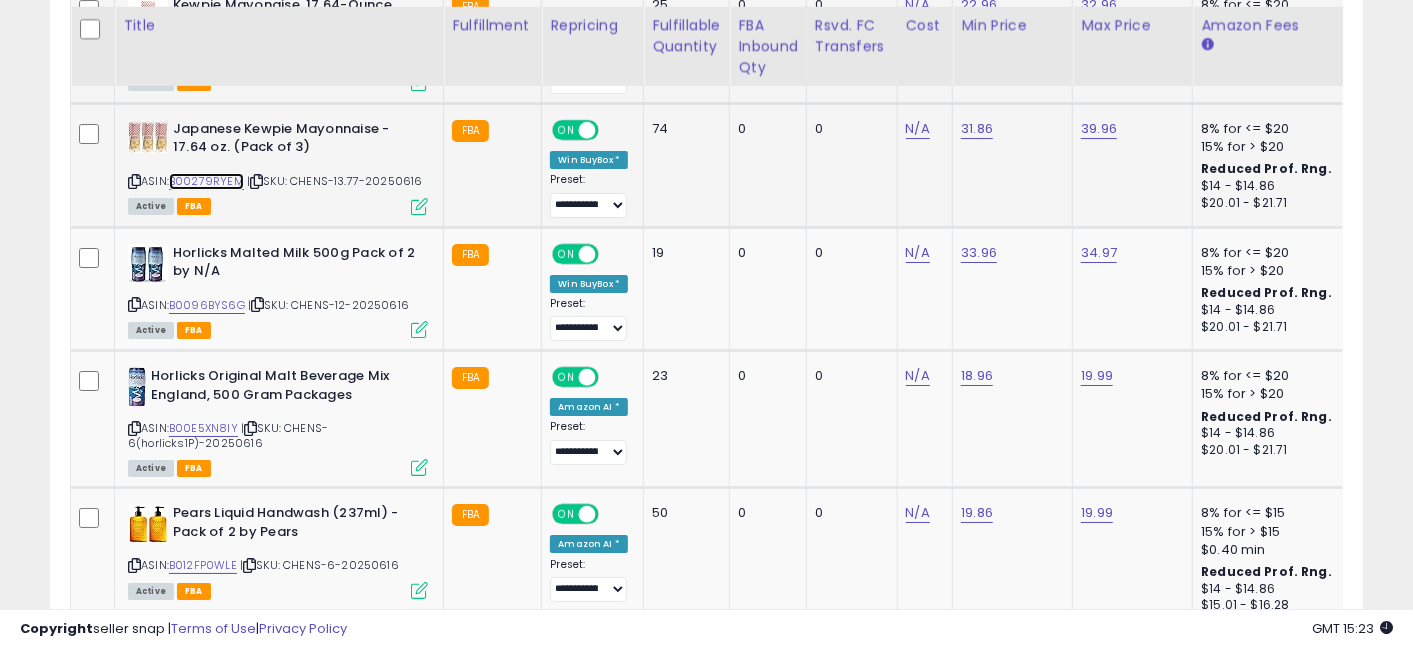 scroll, scrollTop: 8191, scrollLeft: 0, axis: vertical 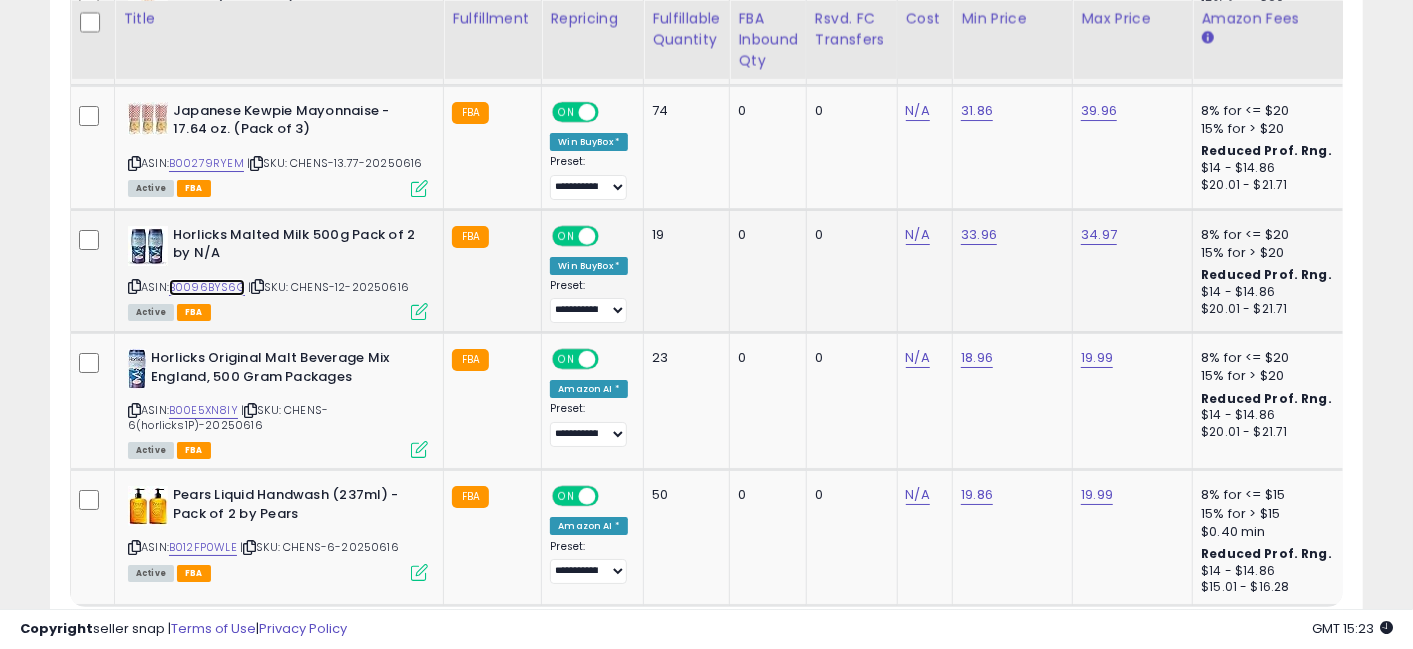 click on "B0096BYS6G" at bounding box center (207, 287) 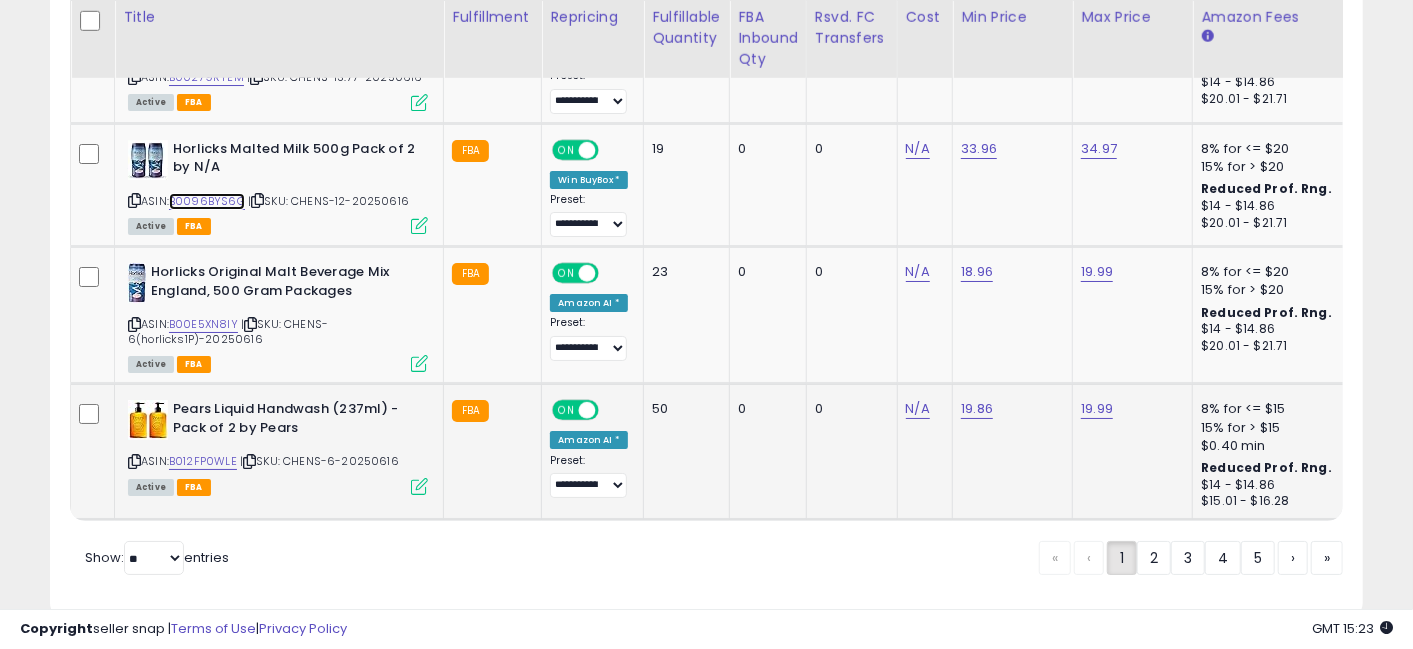 scroll, scrollTop: 8275, scrollLeft: 0, axis: vertical 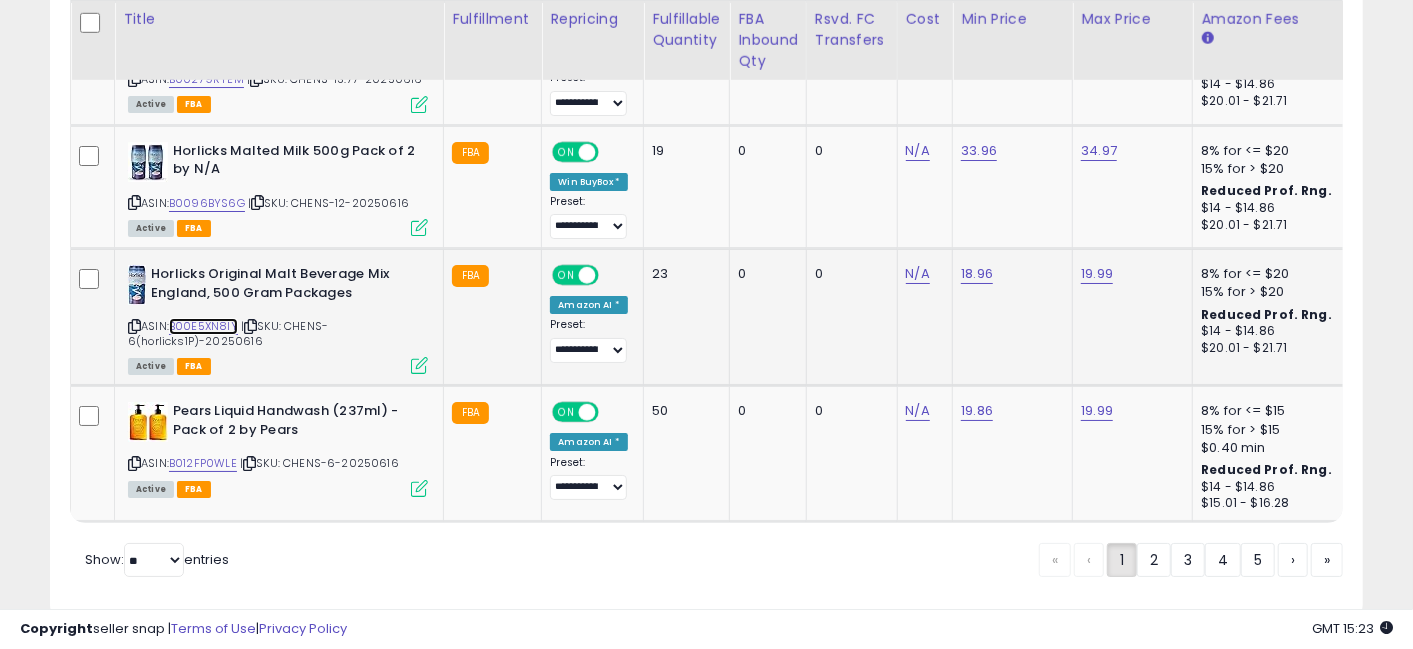 click on "B00E5XN8IY" at bounding box center (203, 326) 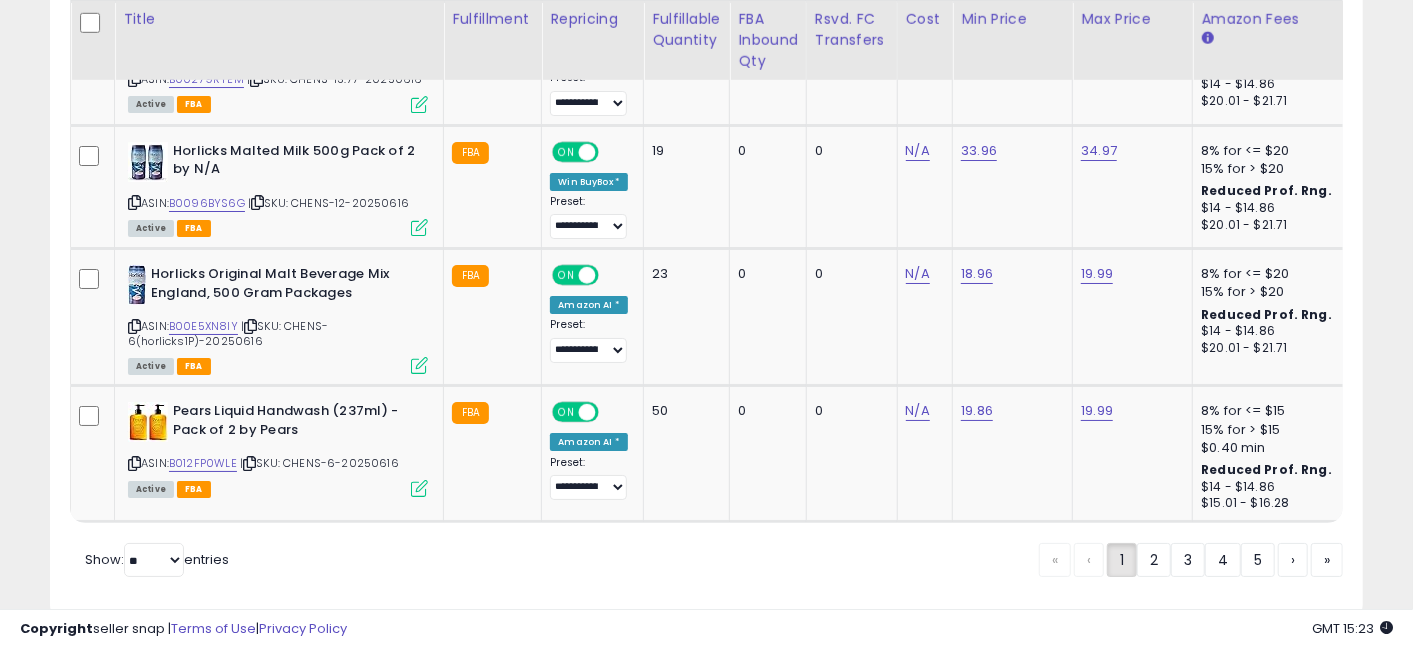 click on "Retrieving listings data..
Displaying 1 to 50 of 212 items
Title
Fulfillment Repricing FBA inbound Qty" at bounding box center [706, -3370] 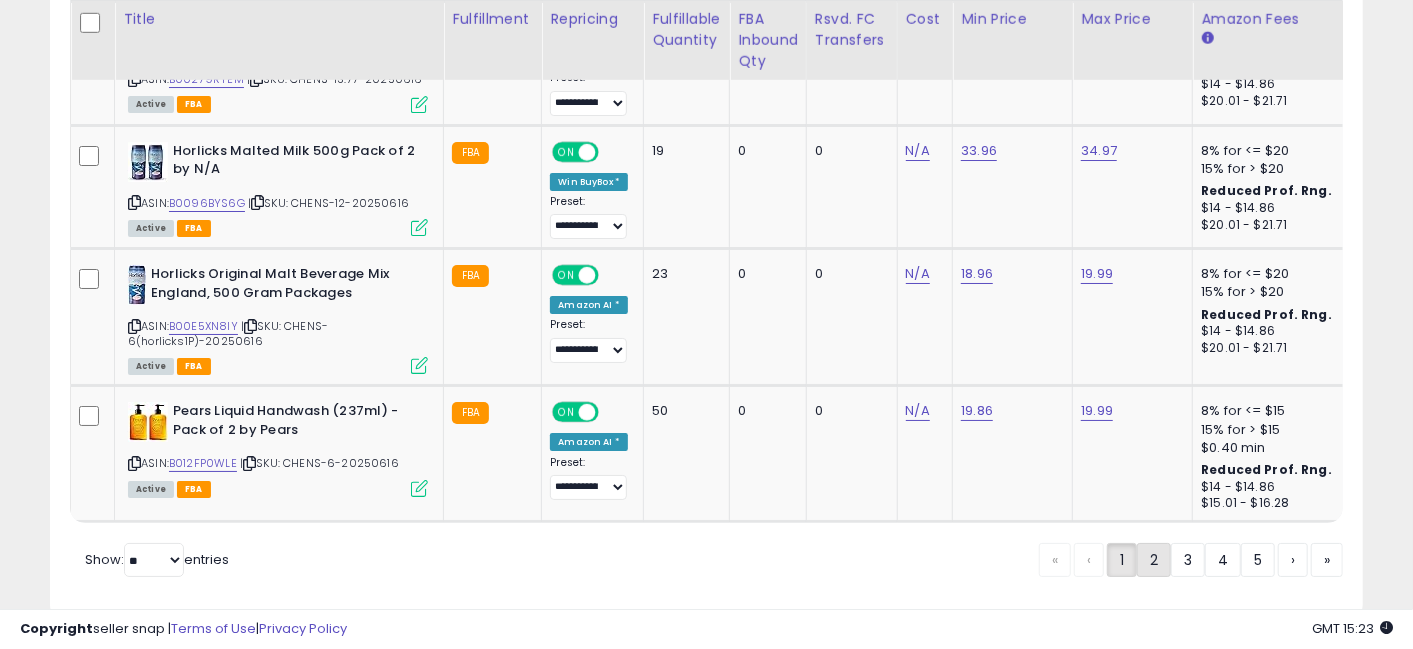 click on "2" 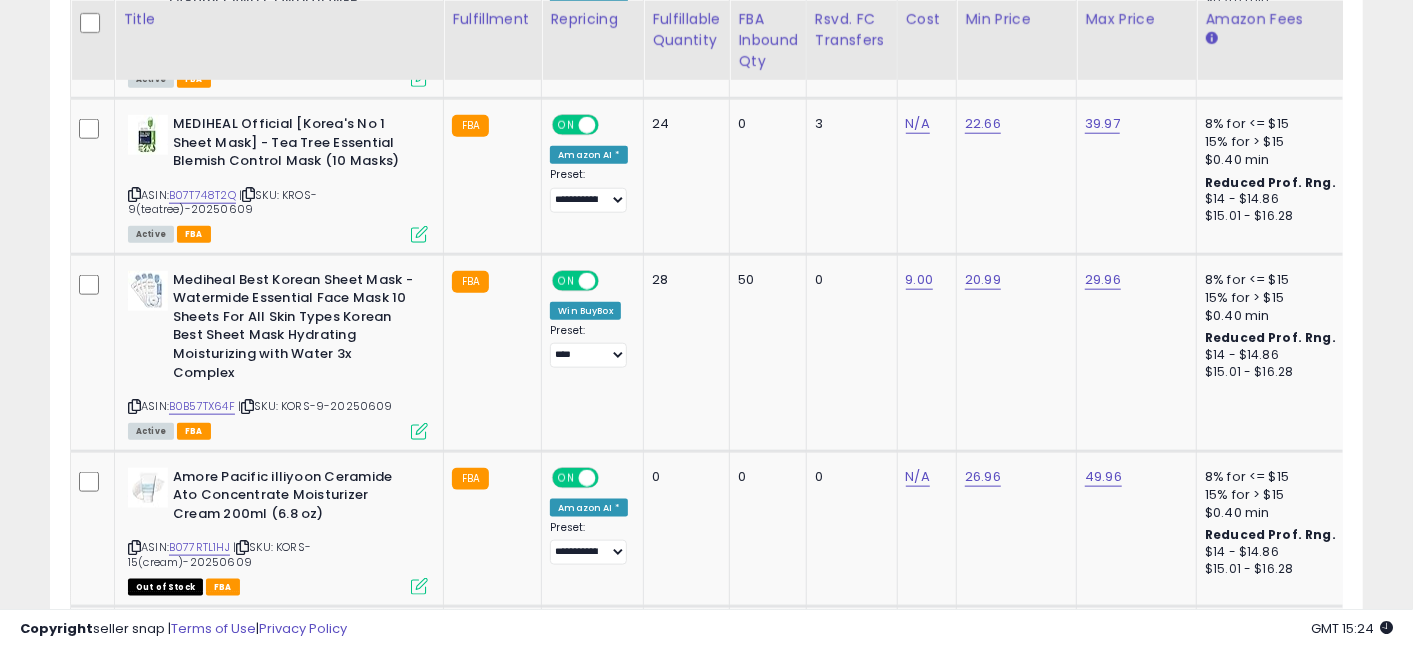 scroll, scrollTop: 1111, scrollLeft: 0, axis: vertical 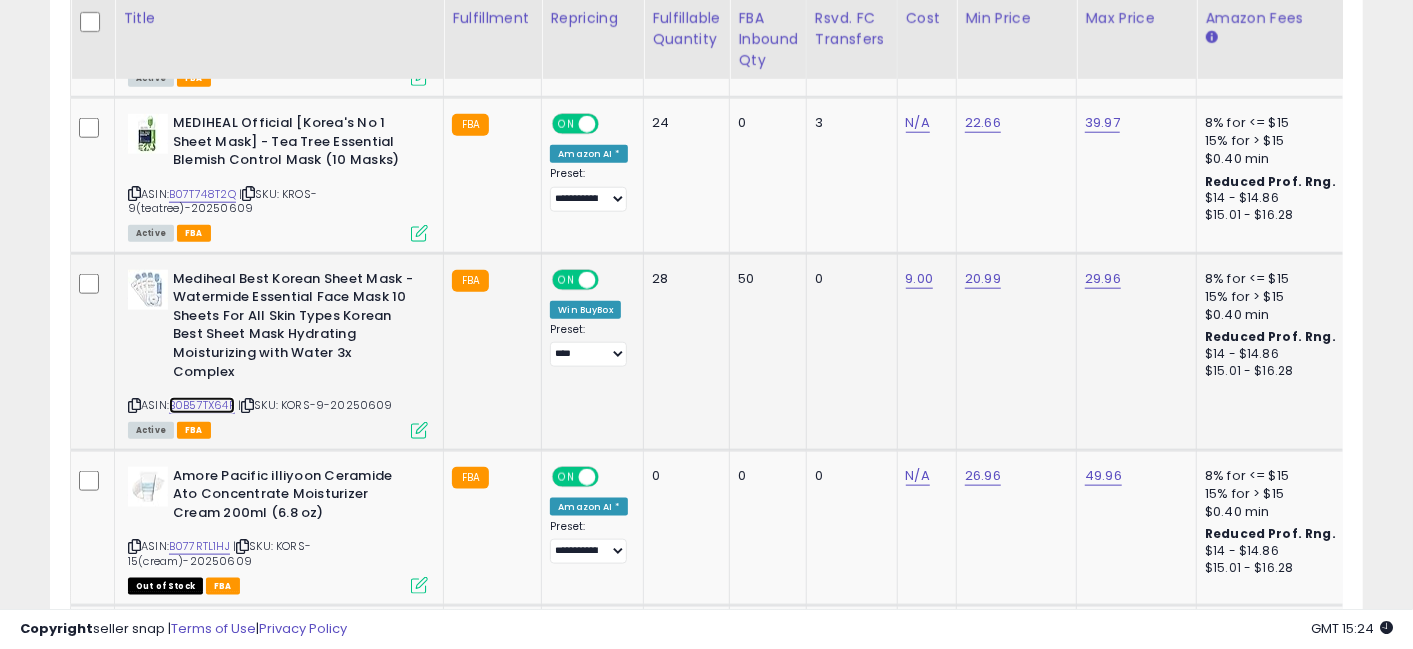click on "B0B57TX64F" at bounding box center (202, 405) 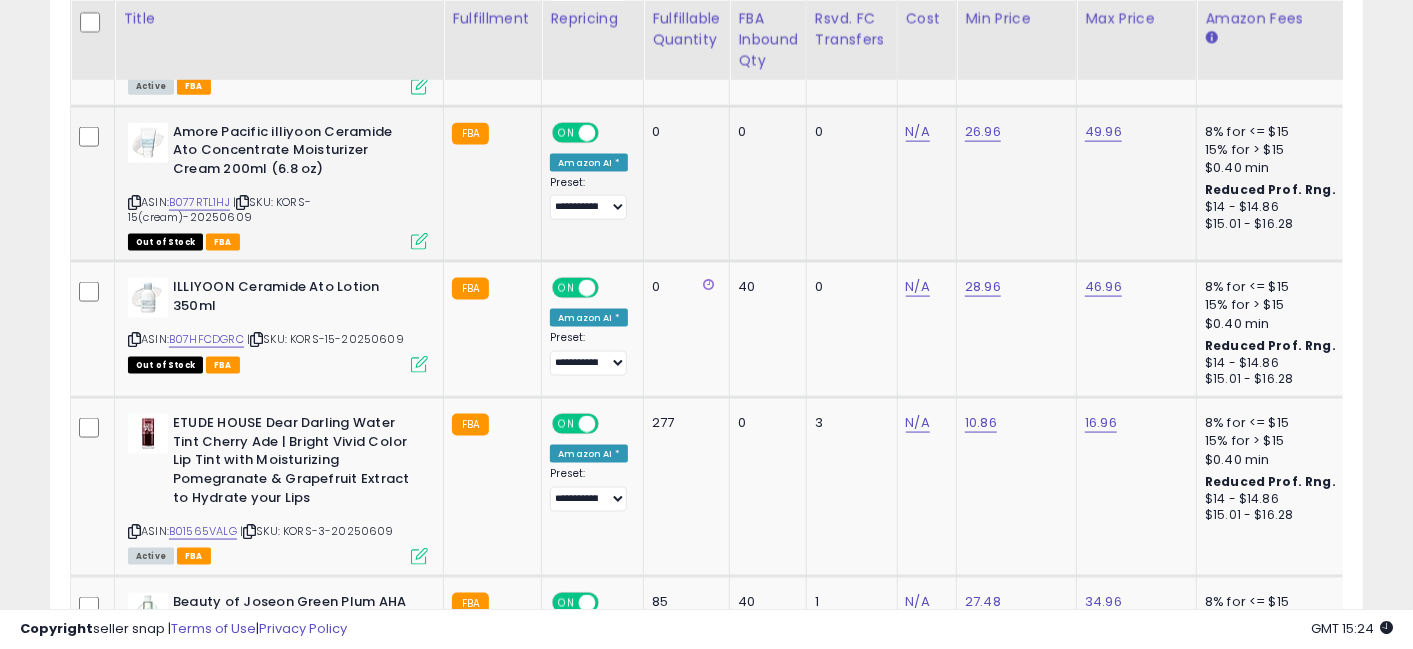 scroll, scrollTop: 1480, scrollLeft: 0, axis: vertical 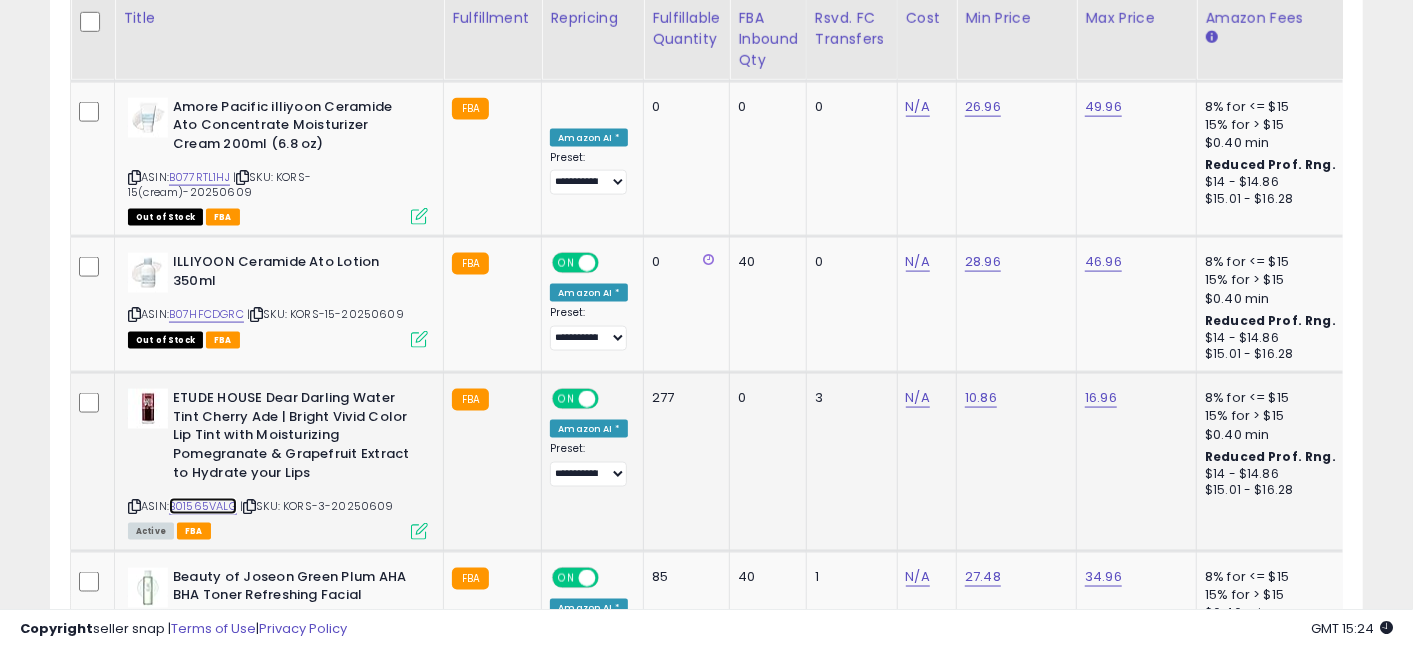 click on "B01565VALG" at bounding box center (203, 506) 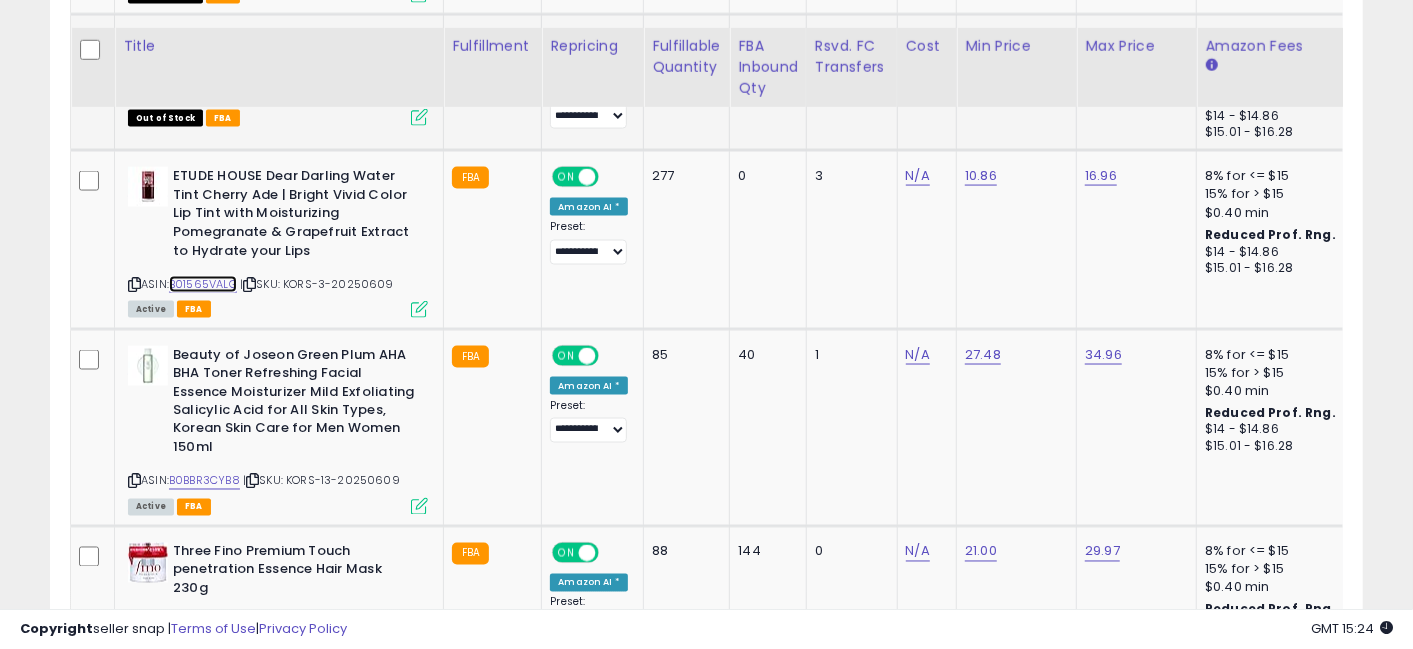 scroll, scrollTop: 1748, scrollLeft: 0, axis: vertical 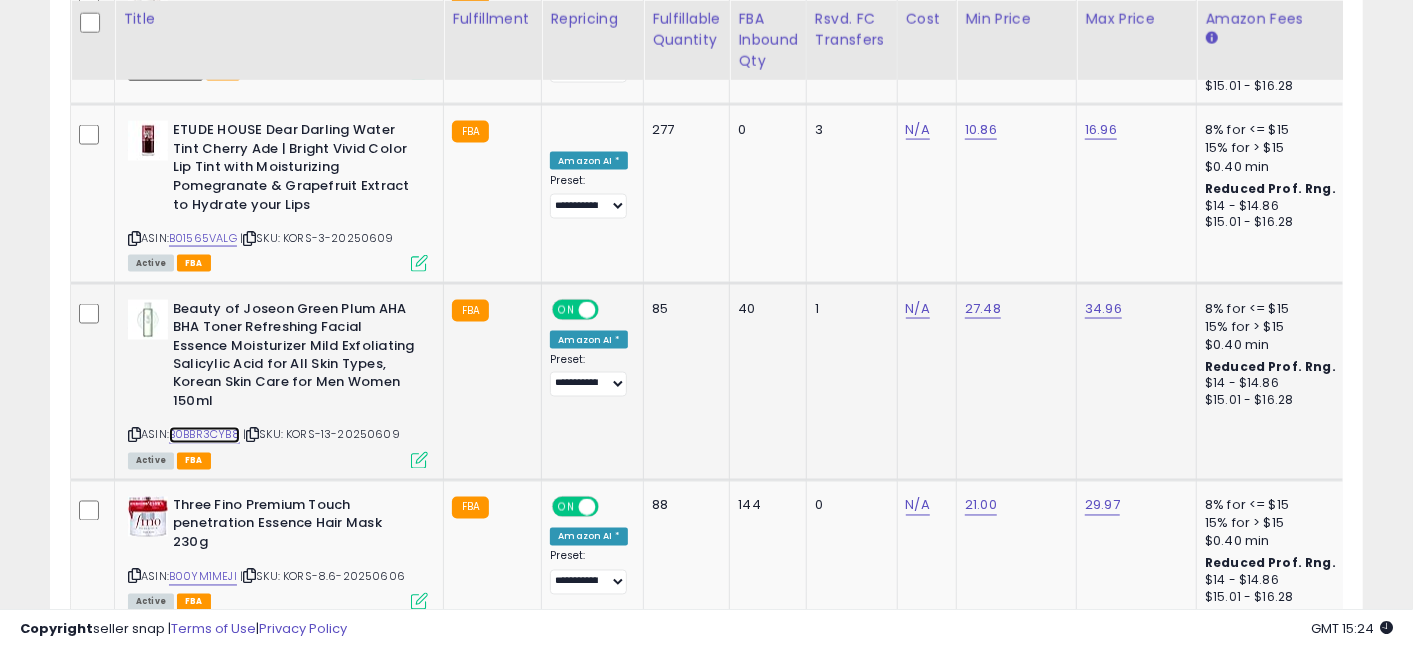 click on "B0BBR3CYB8" at bounding box center (204, 435) 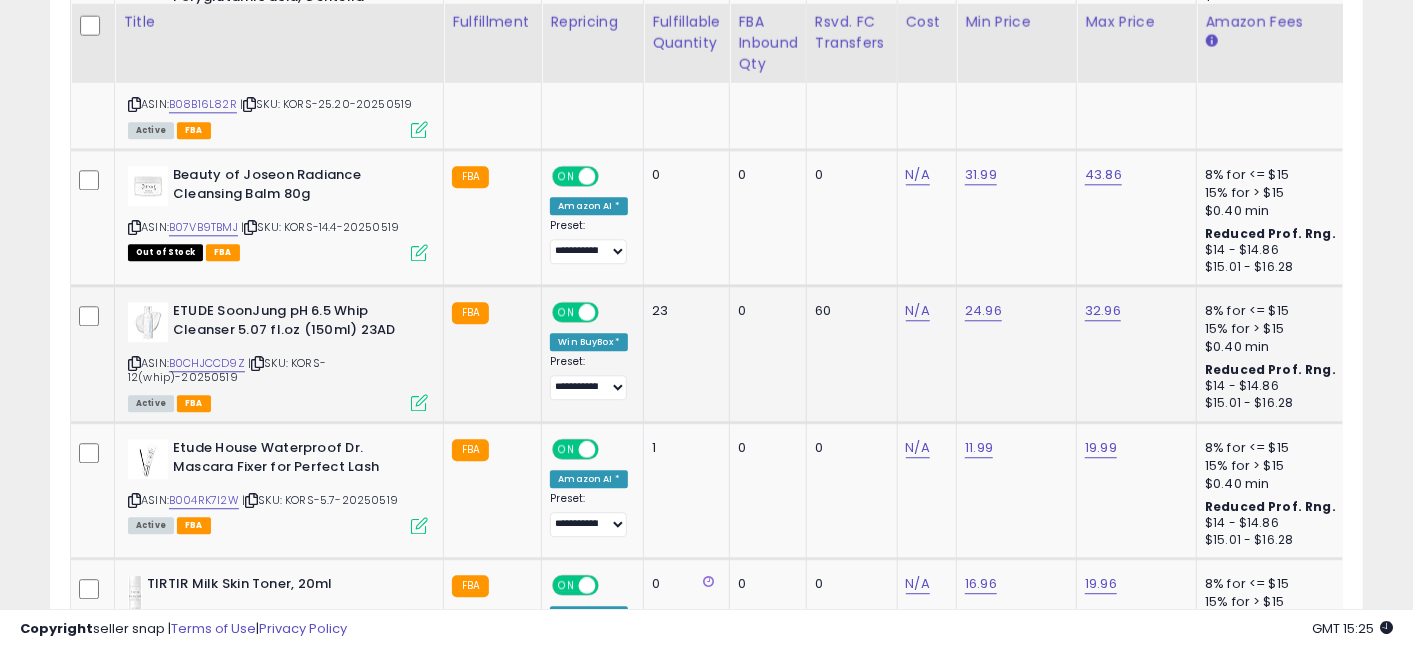 scroll, scrollTop: 2742, scrollLeft: 0, axis: vertical 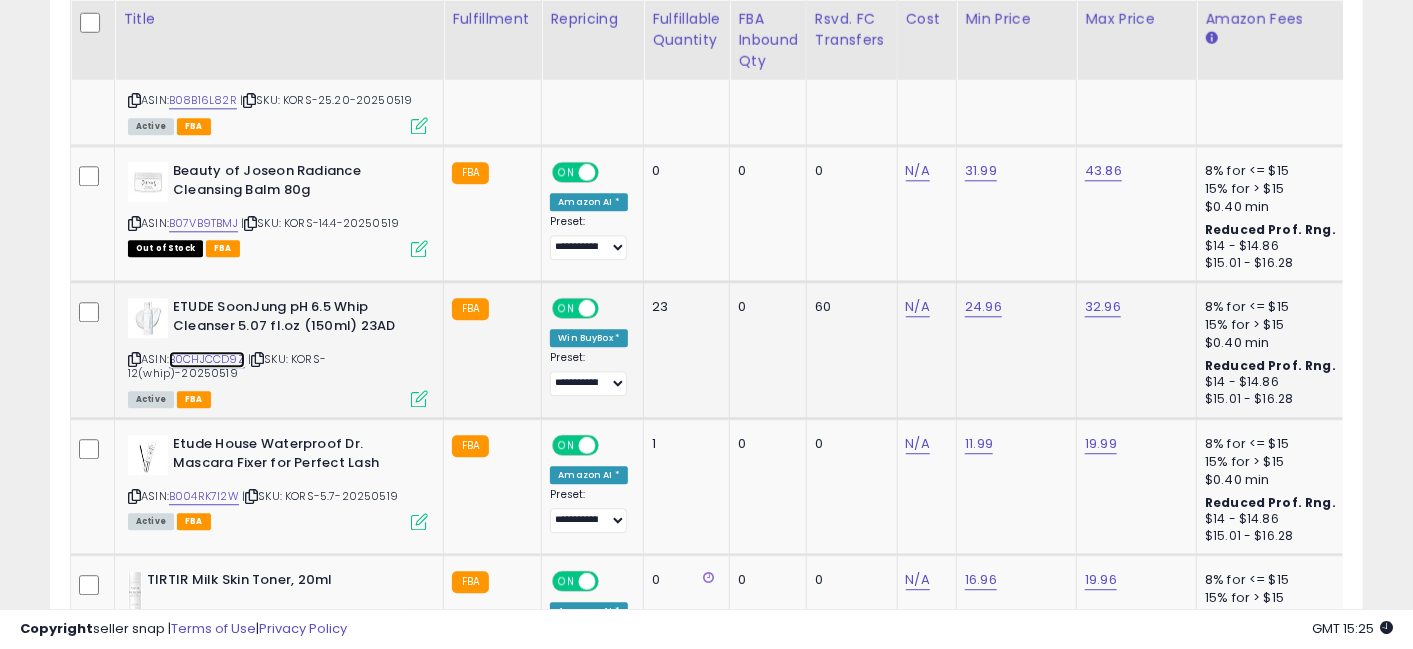 click on "B0CHJCCD9Z" at bounding box center [207, 359] 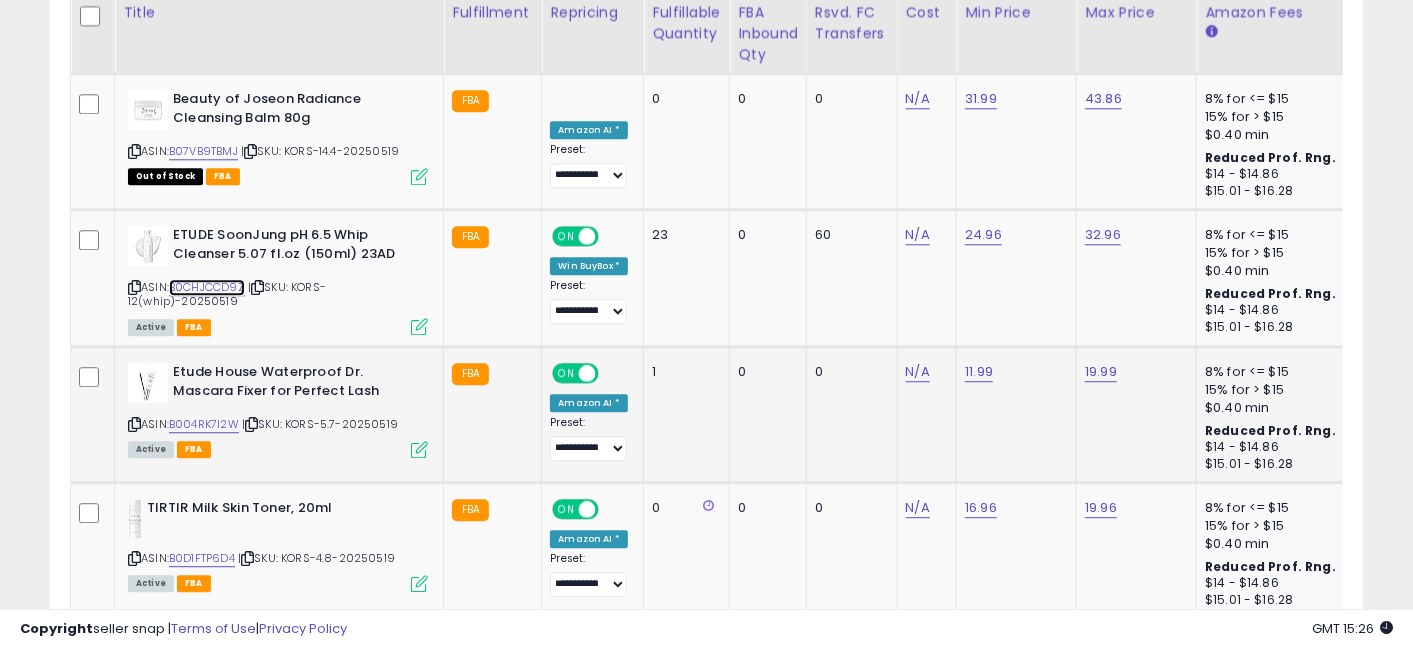 scroll, scrollTop: 2815, scrollLeft: 0, axis: vertical 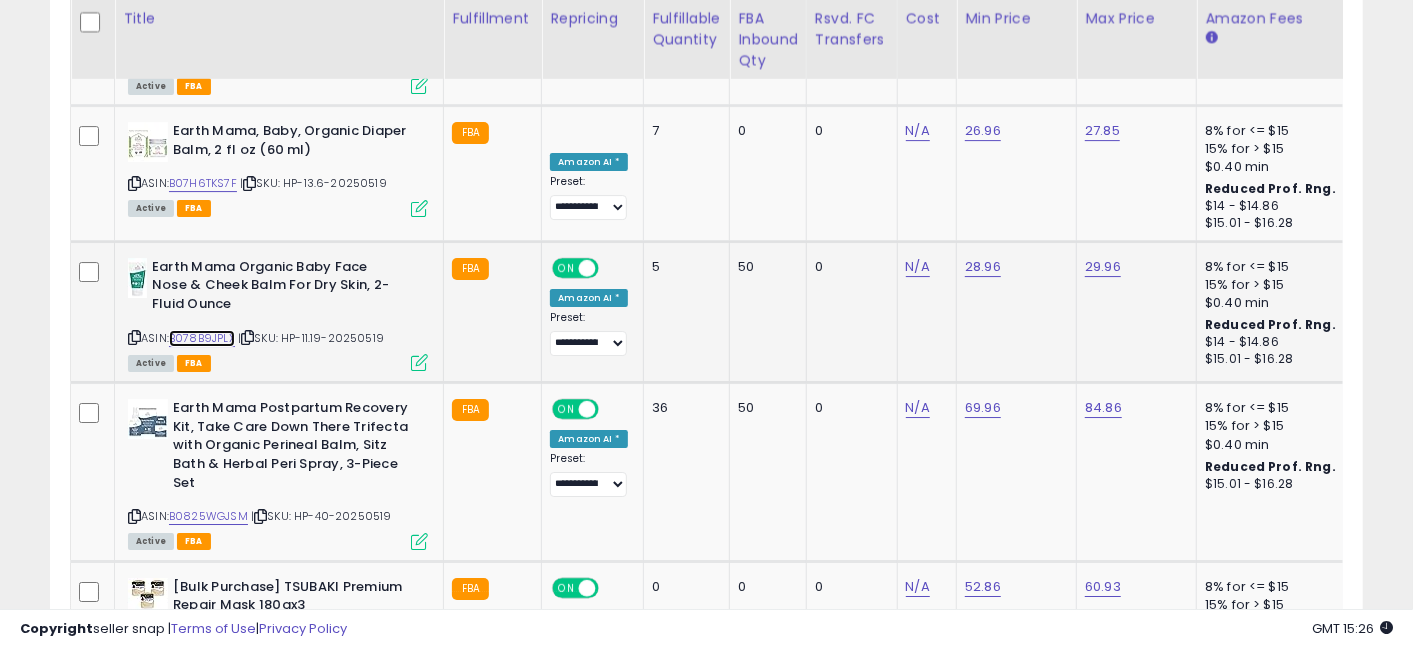 click on "B078B9JPLX" at bounding box center (202, 338) 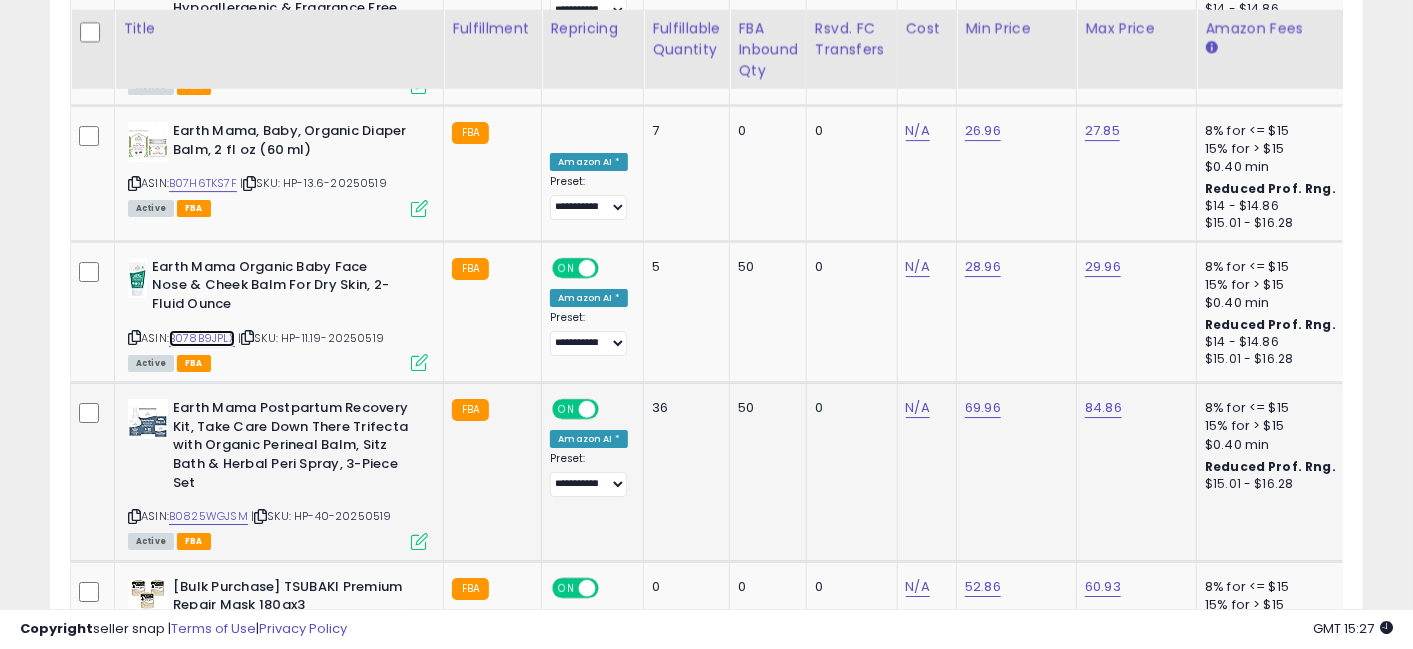 scroll, scrollTop: 3718, scrollLeft: 0, axis: vertical 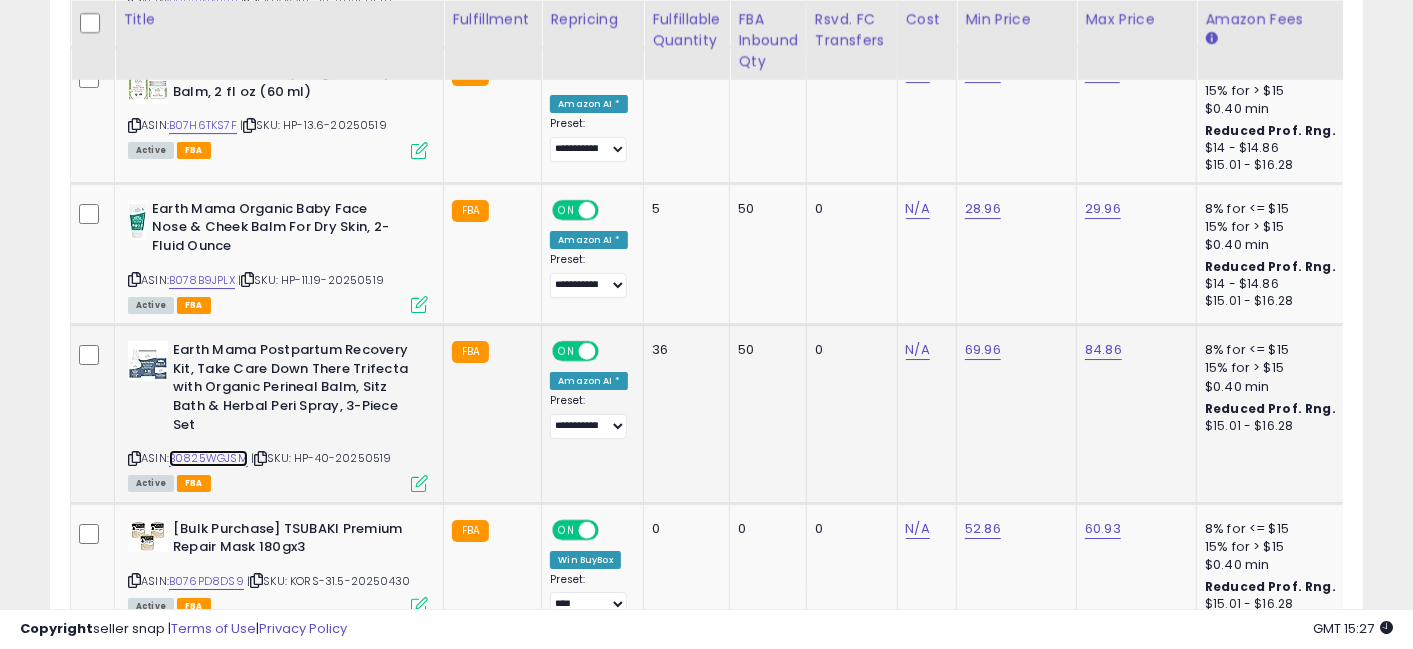 click on "B0825WGJSM" at bounding box center [208, 458] 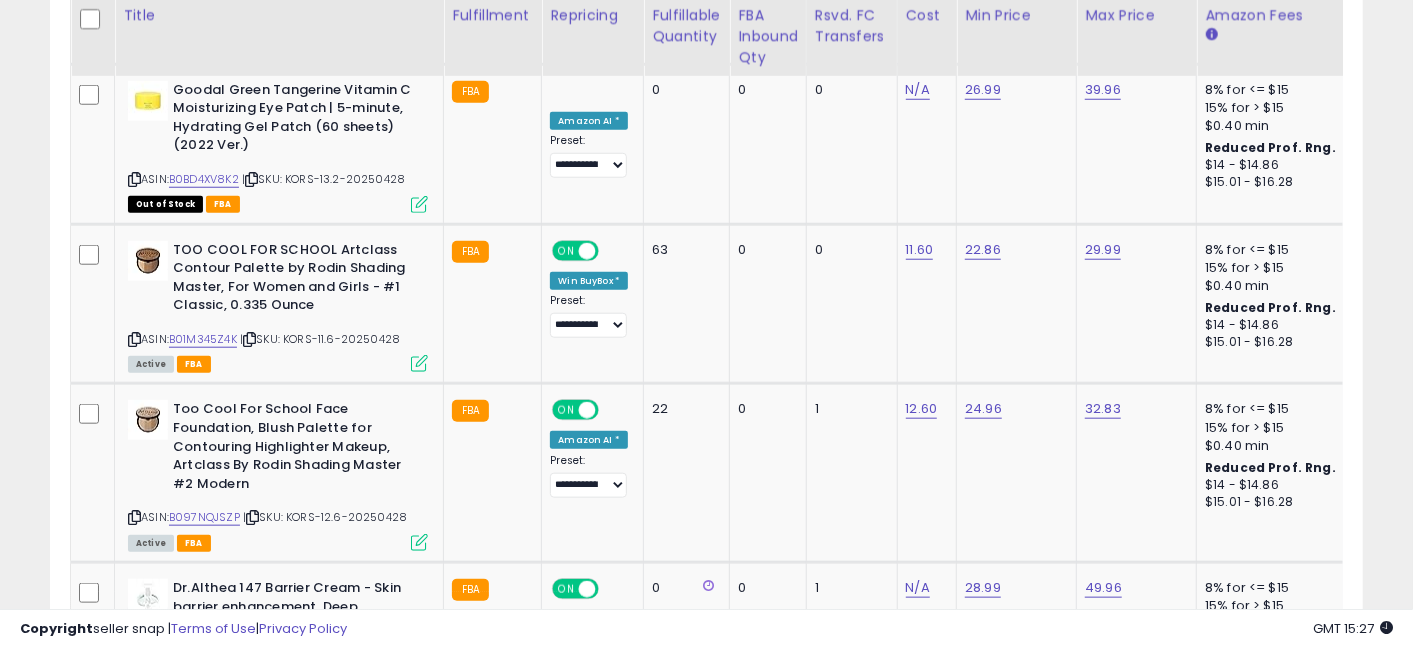 scroll, scrollTop: 5213, scrollLeft: 0, axis: vertical 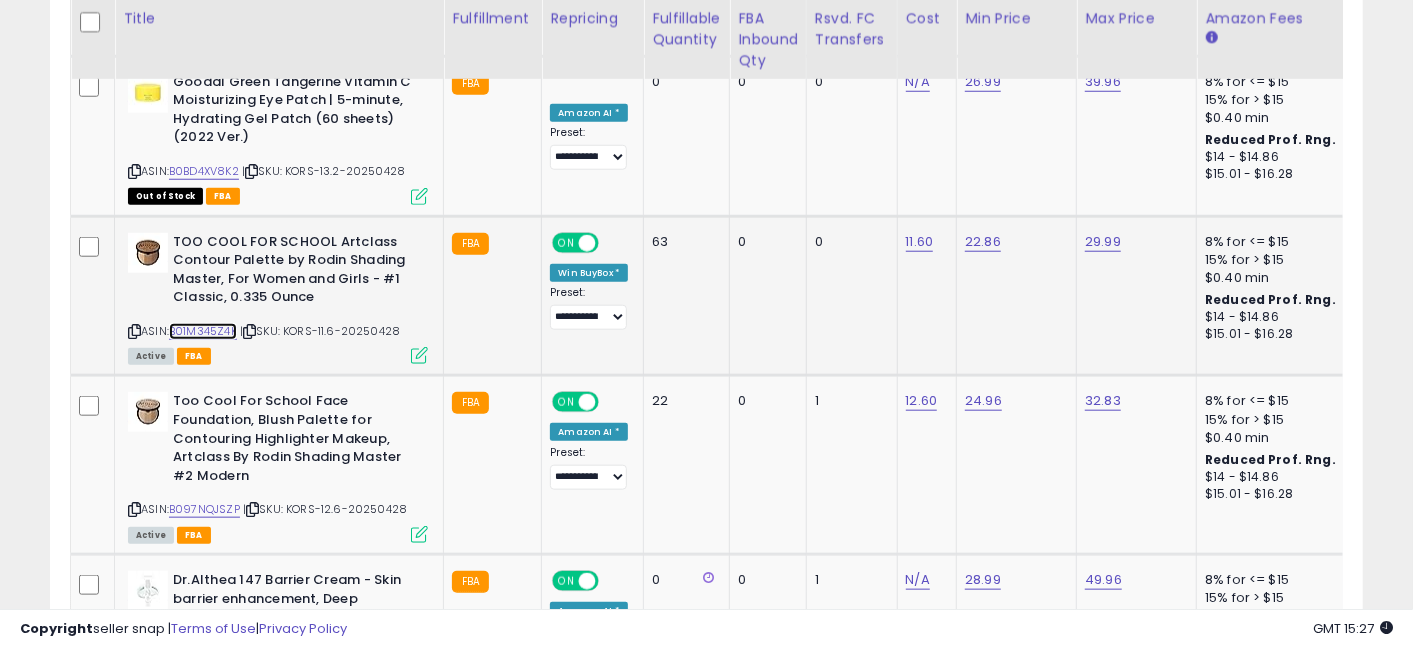 click on "B01M345Z4K" at bounding box center [203, 331] 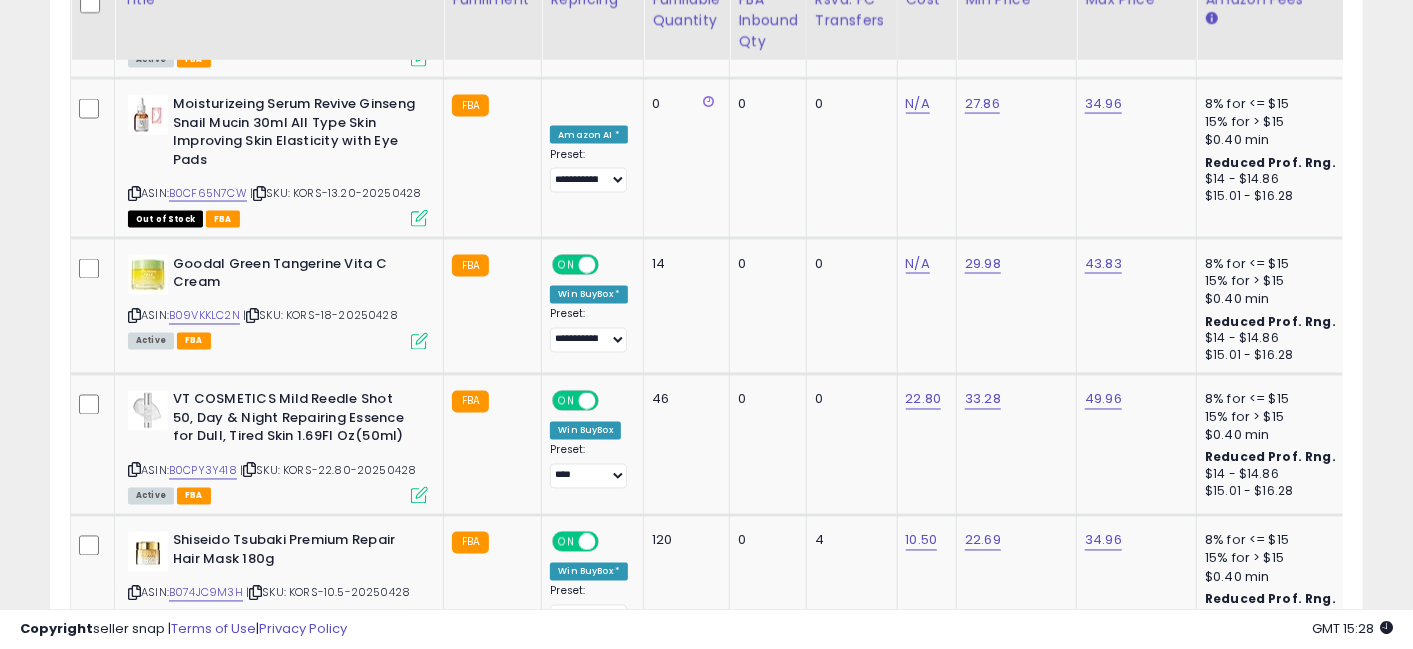 scroll, scrollTop: 6084, scrollLeft: 0, axis: vertical 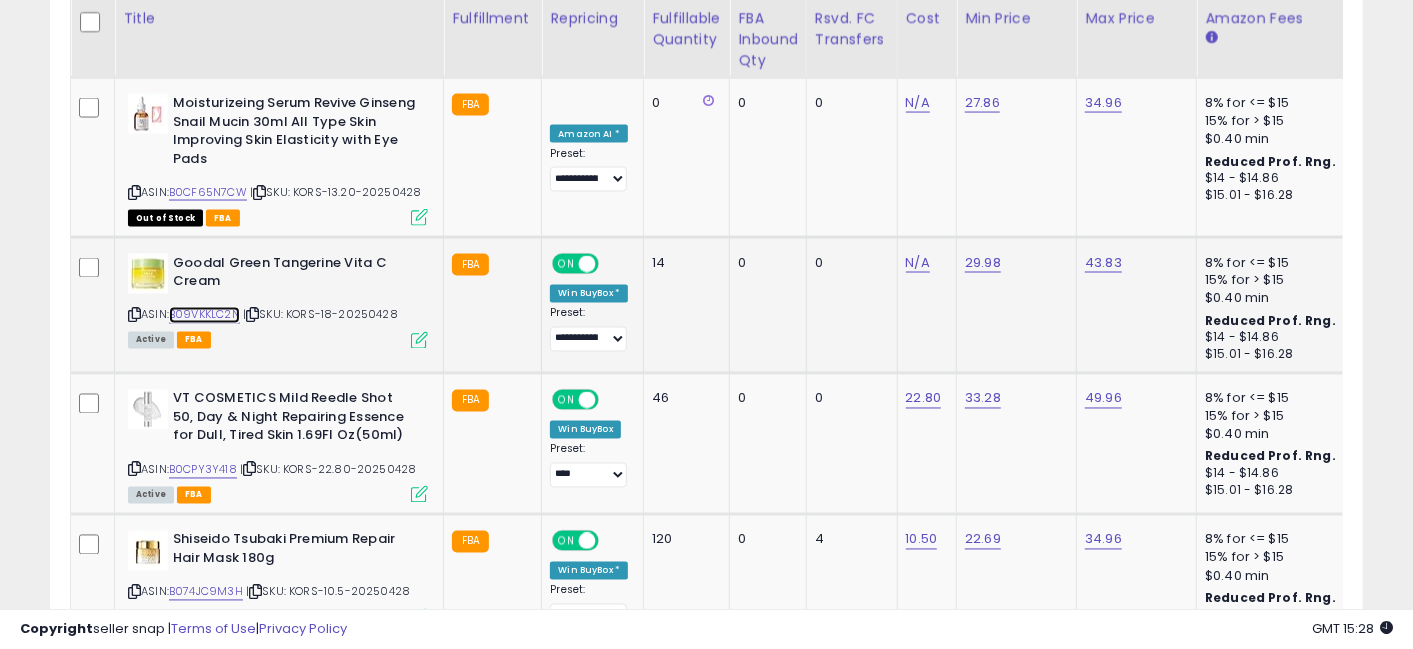 click on "B09VKKLC2N" at bounding box center (204, 315) 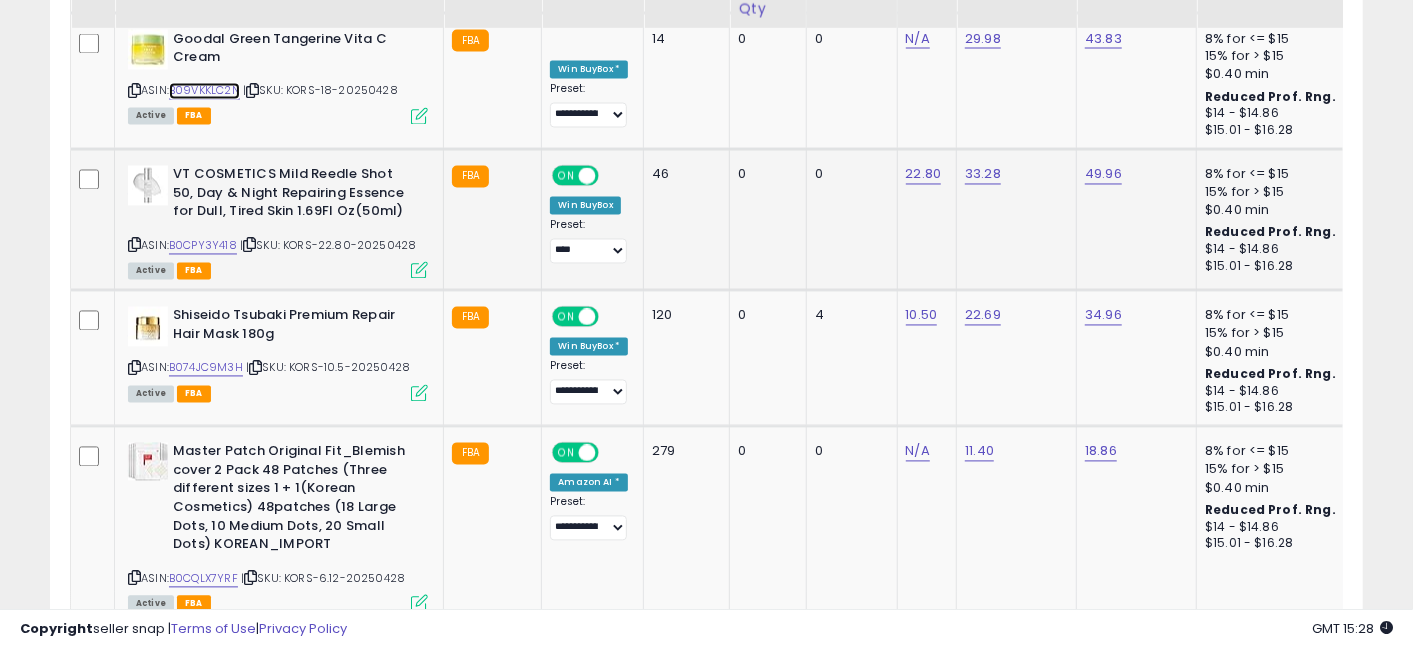 scroll, scrollTop: 6317, scrollLeft: 0, axis: vertical 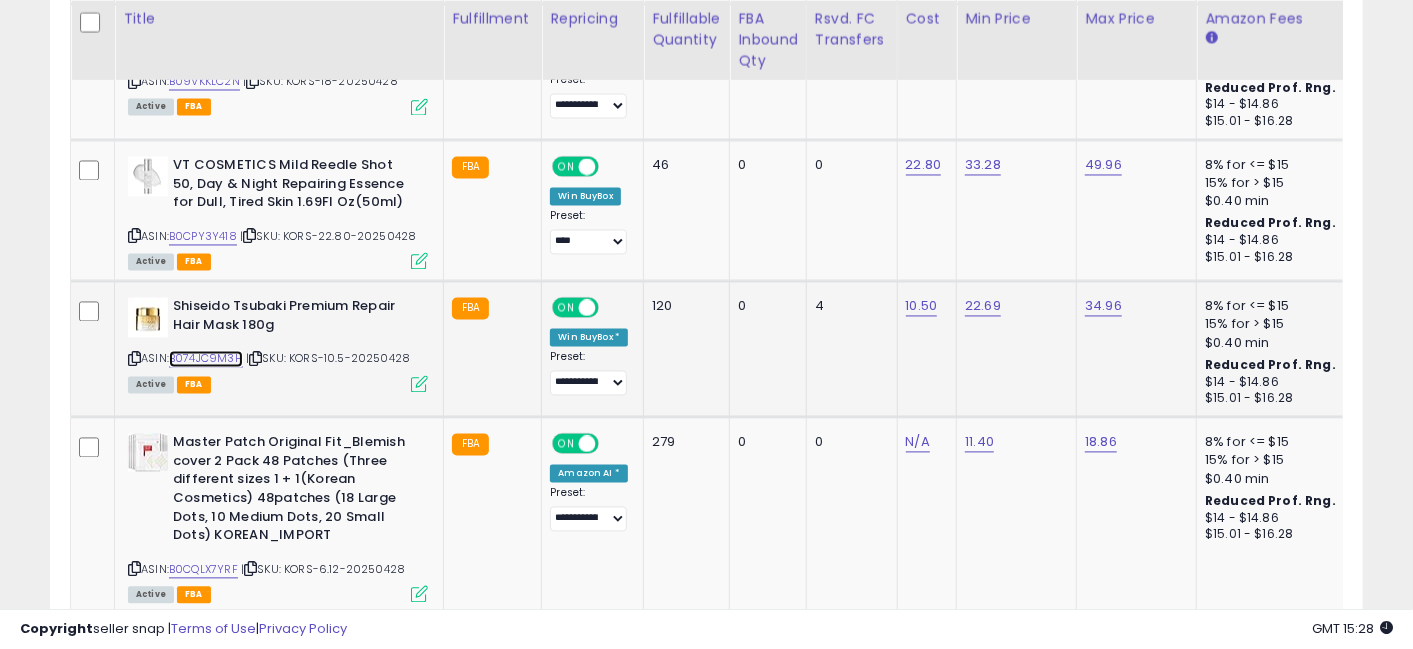 click on "B074JC9M3H" at bounding box center [206, 359] 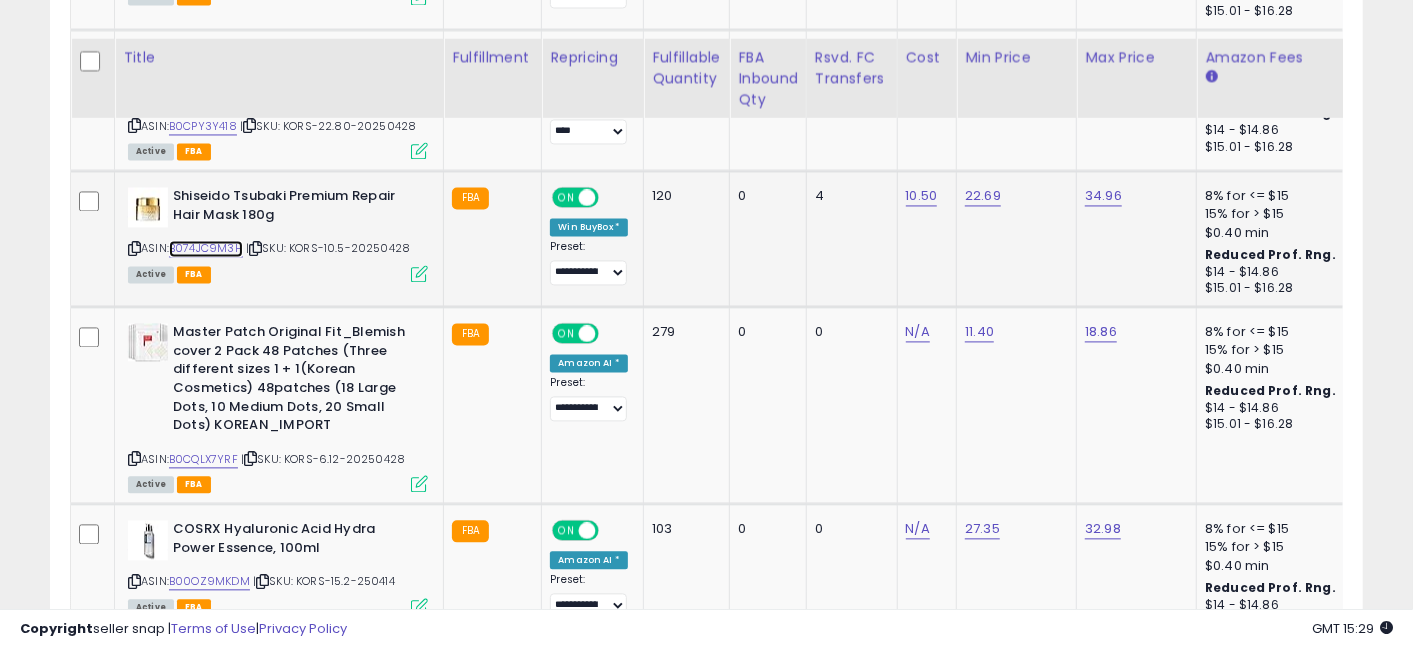 scroll, scrollTop: 6487, scrollLeft: 0, axis: vertical 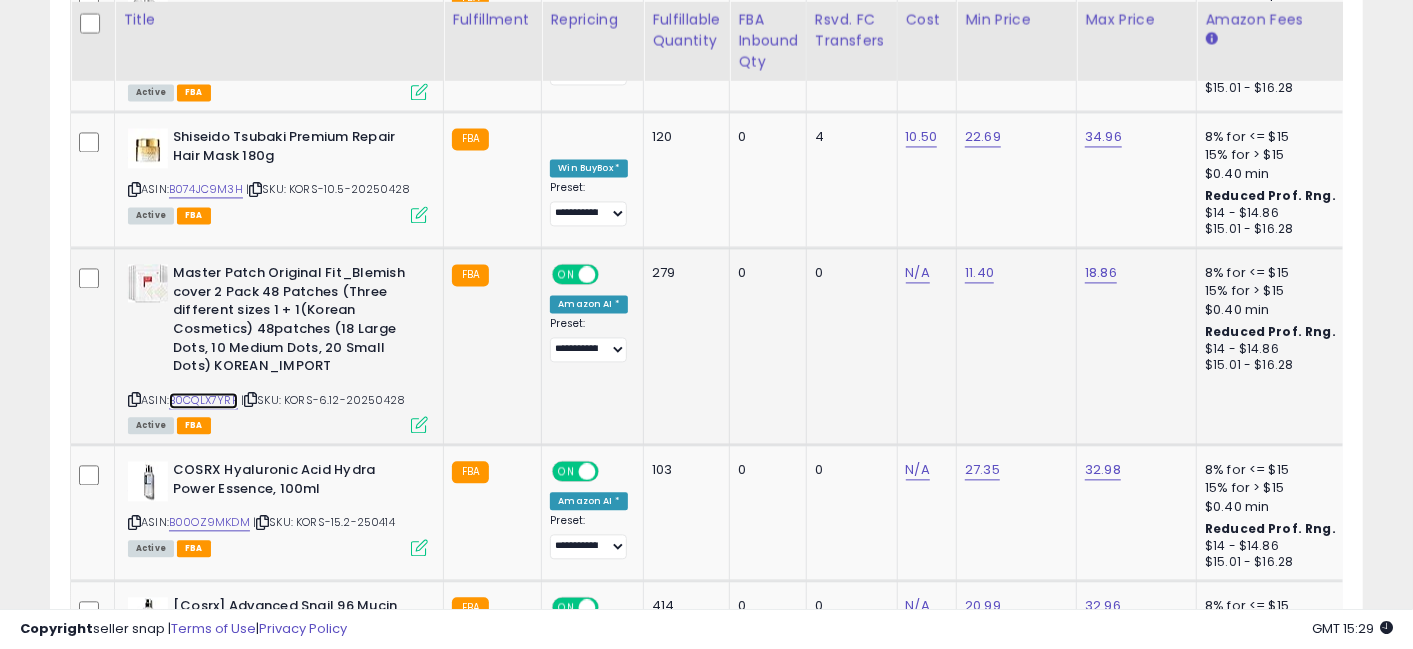 click on "B0CQLX7YRF" at bounding box center [203, 400] 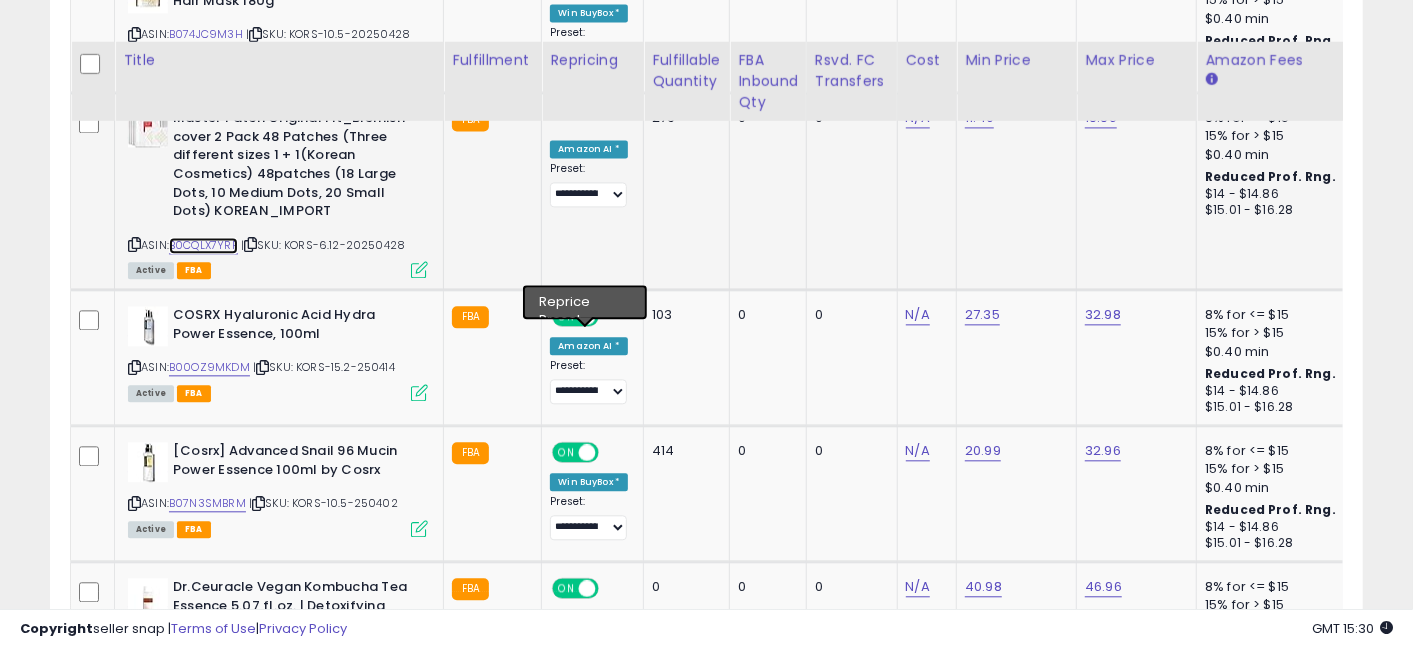 scroll, scrollTop: 6721, scrollLeft: 0, axis: vertical 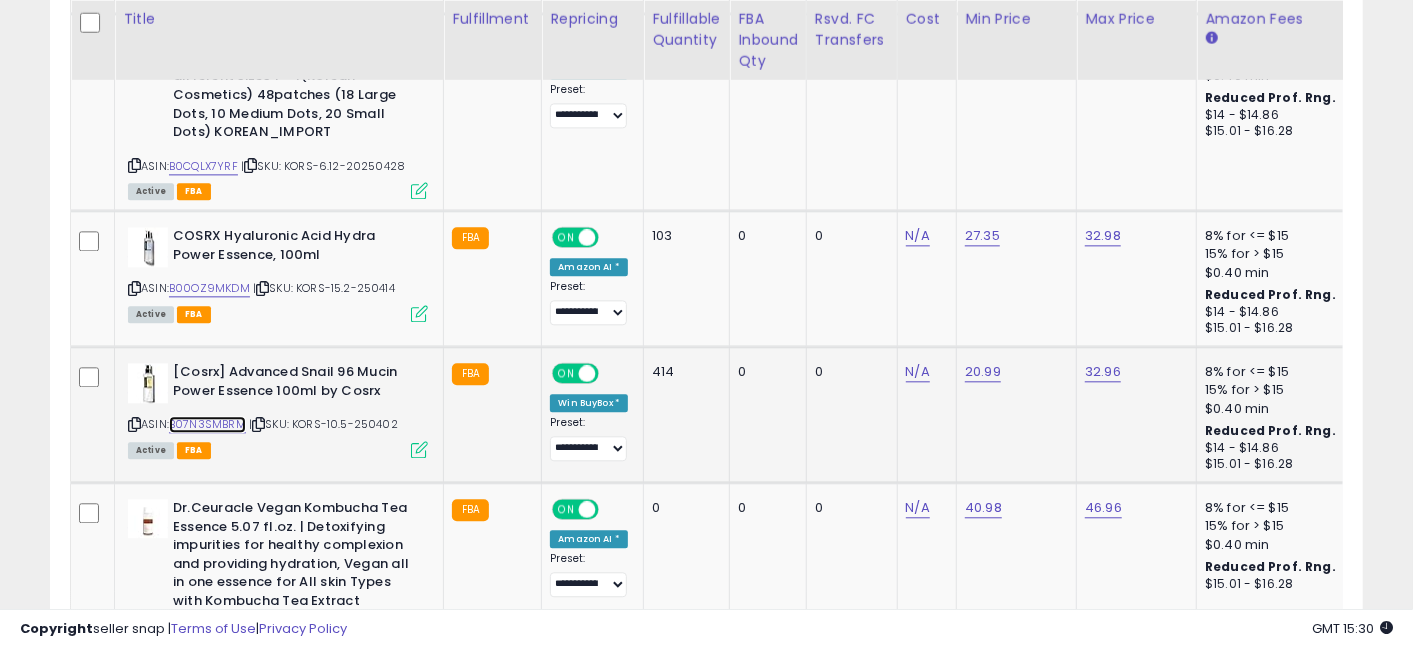 click on "B07N3SMBRM" at bounding box center [207, 424] 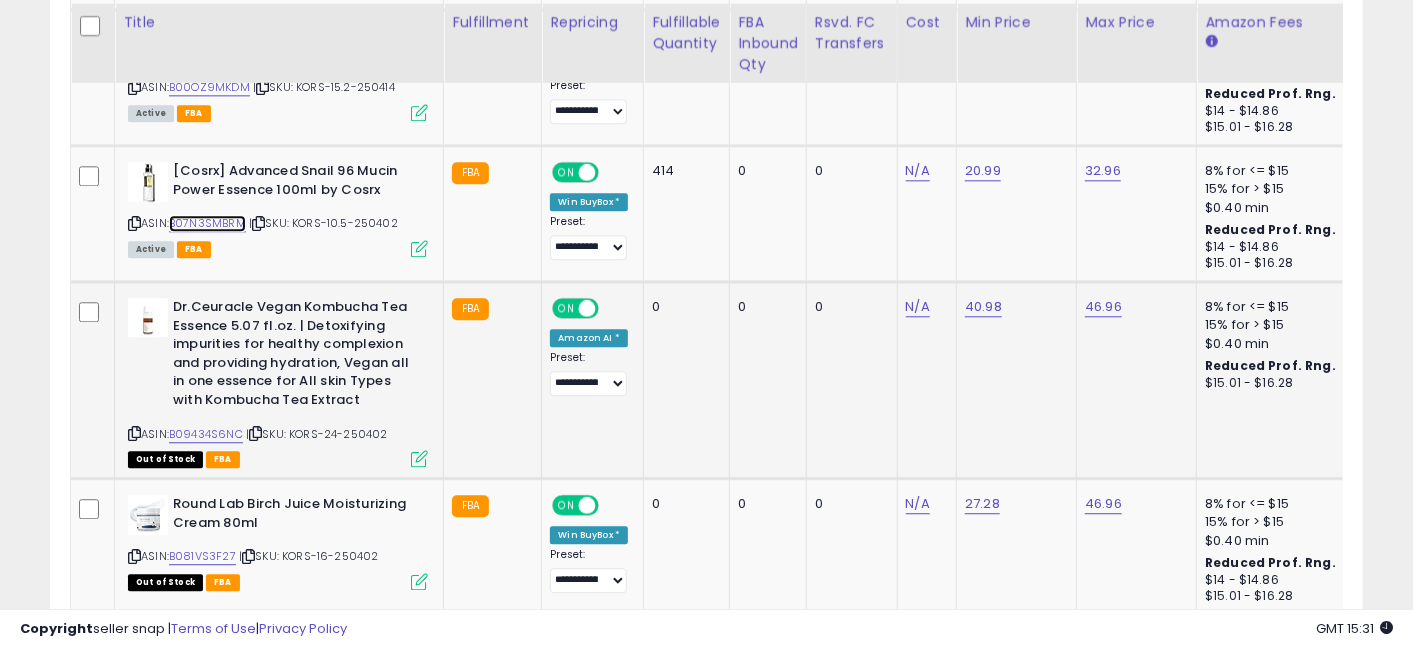 scroll, scrollTop: 6925, scrollLeft: 0, axis: vertical 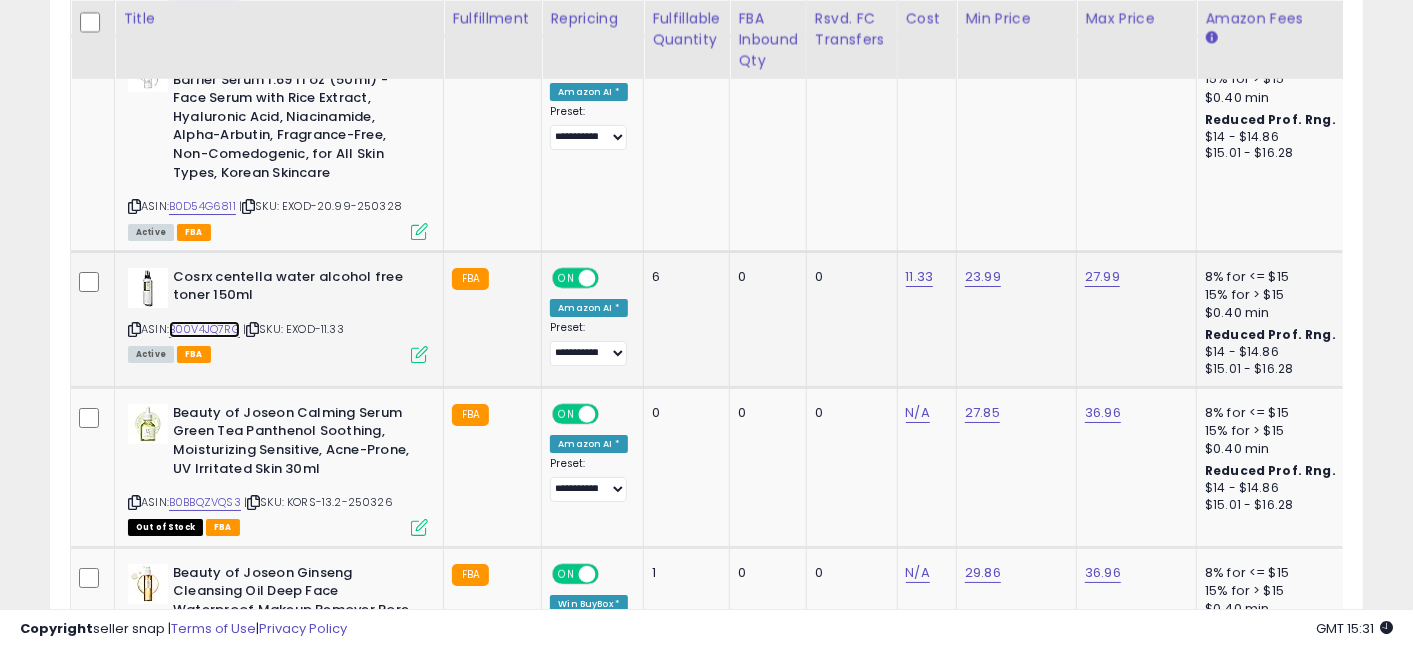 click on "B00V4JQ7RG" at bounding box center (204, 329) 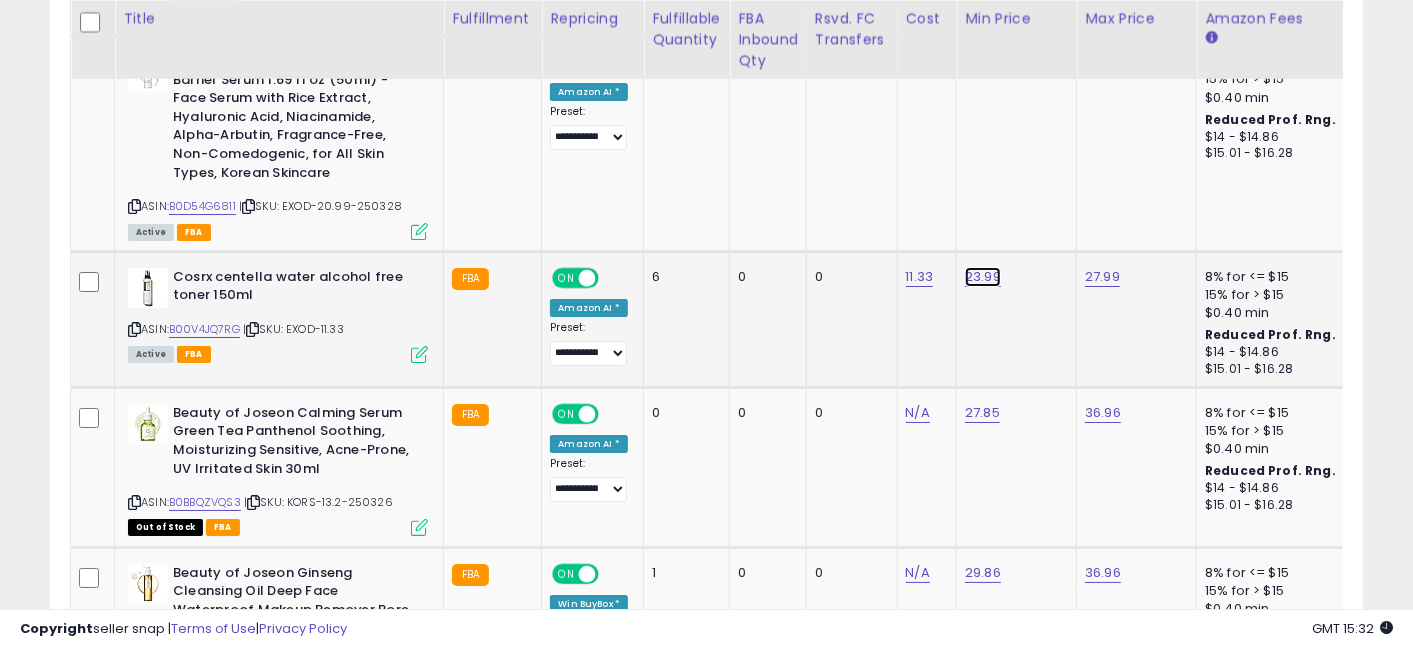 click on "23.99" at bounding box center (983, -7117) 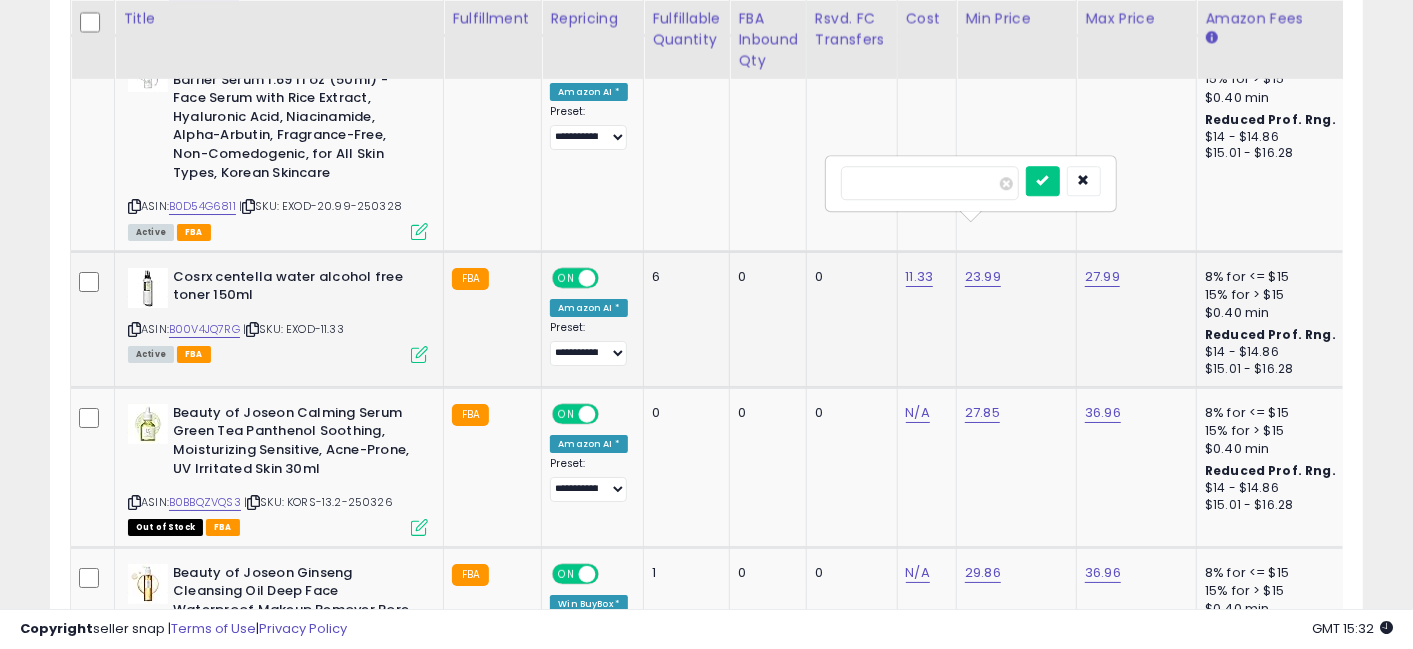 type on "*****" 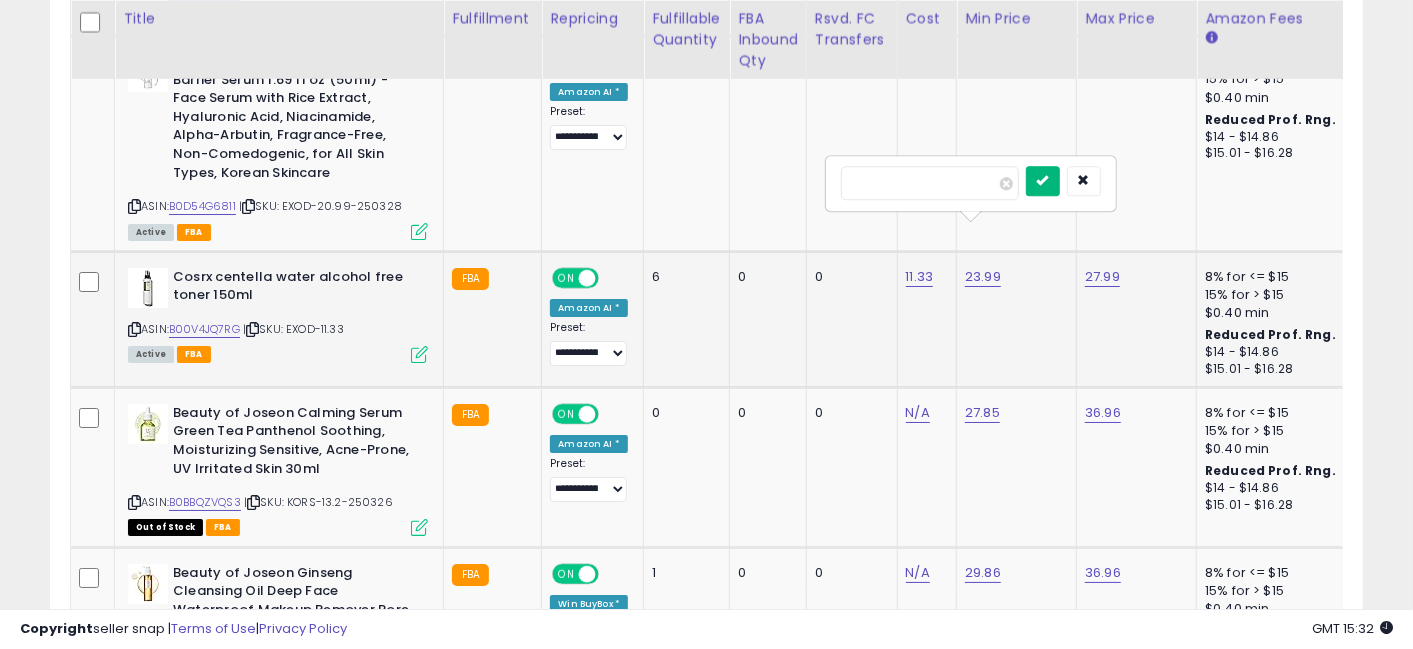 click at bounding box center (1043, 181) 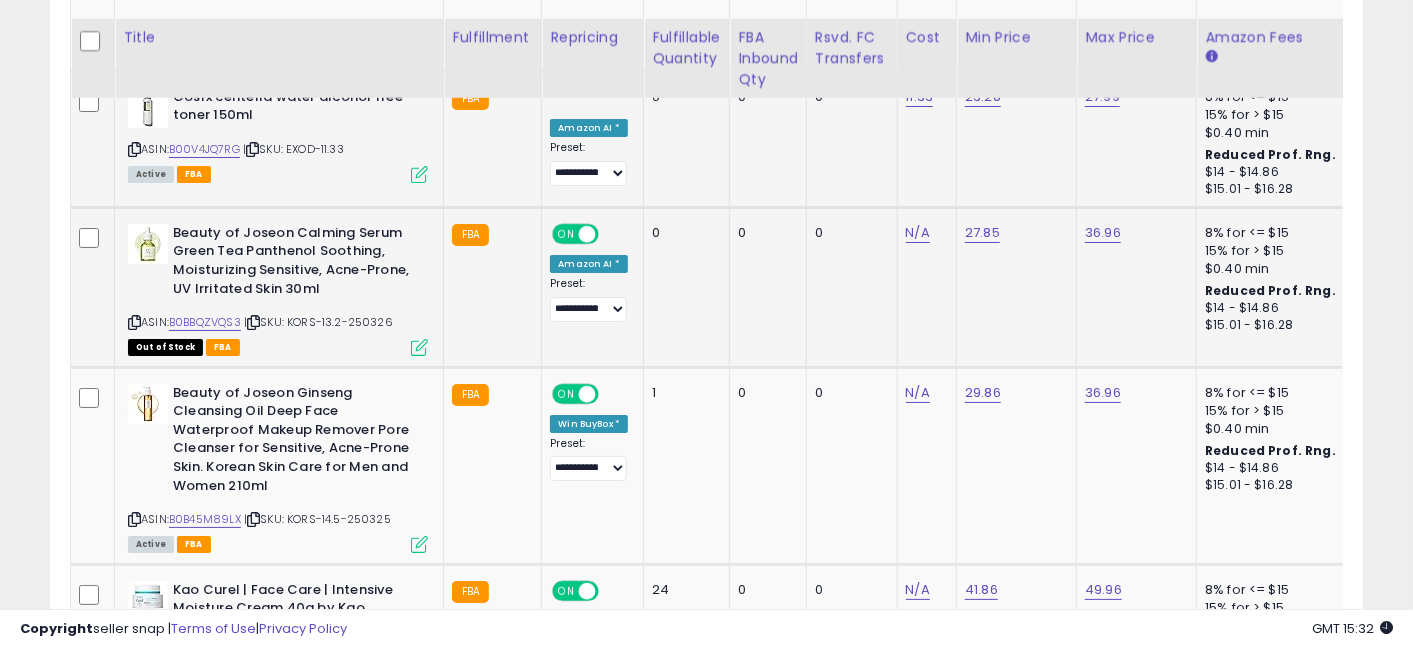 scroll, scrollTop: 8437, scrollLeft: 0, axis: vertical 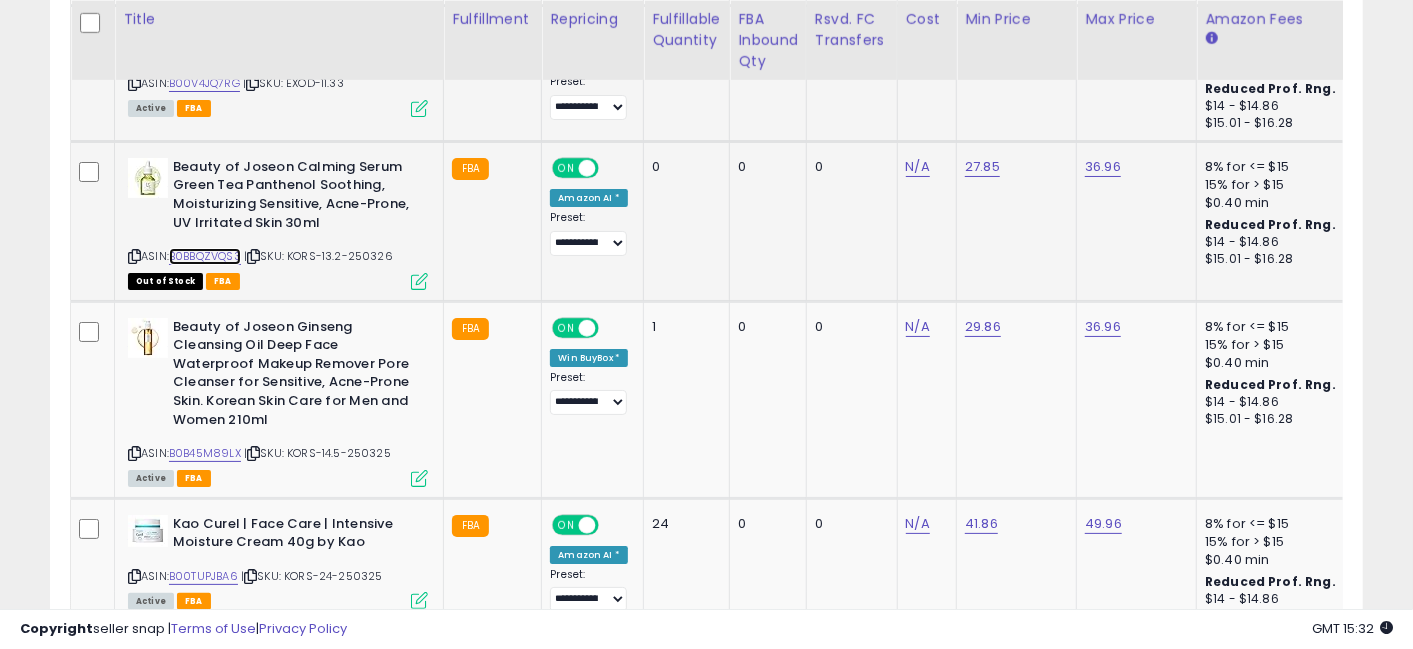 click on "B0BBQZVQS3" at bounding box center (205, 256) 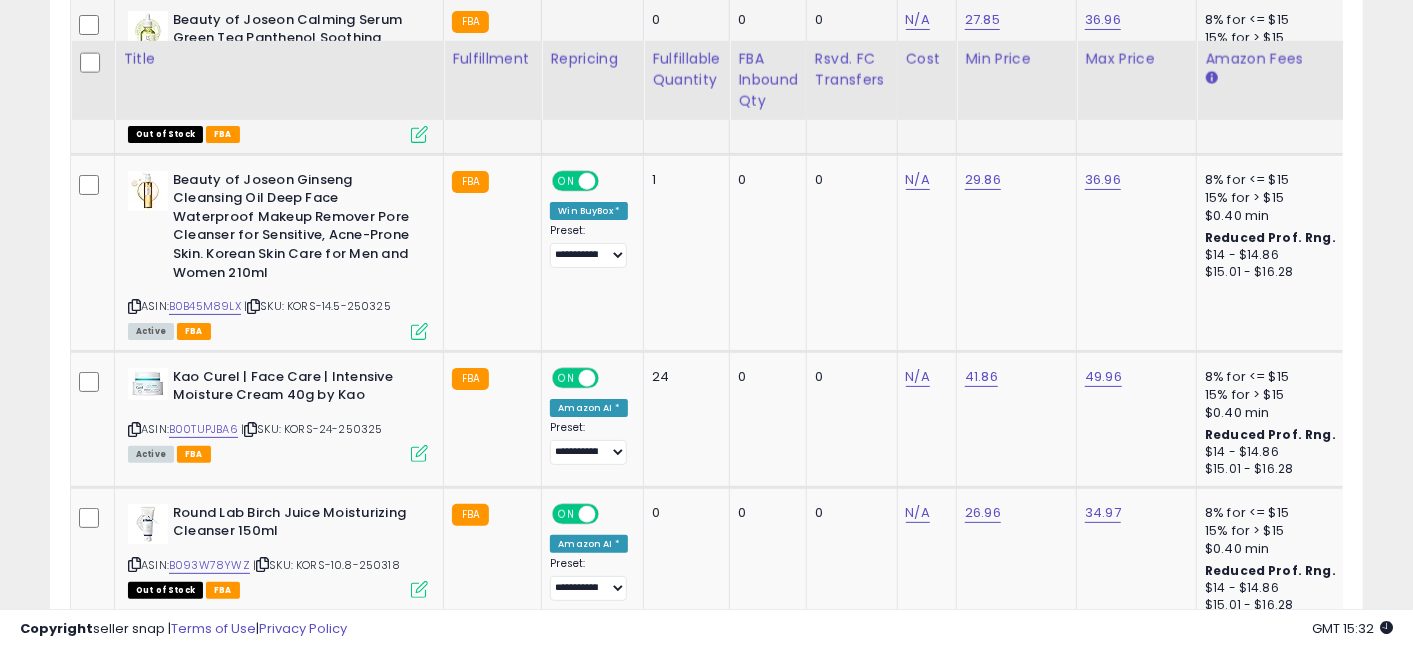 scroll, scrollTop: 8678, scrollLeft: 0, axis: vertical 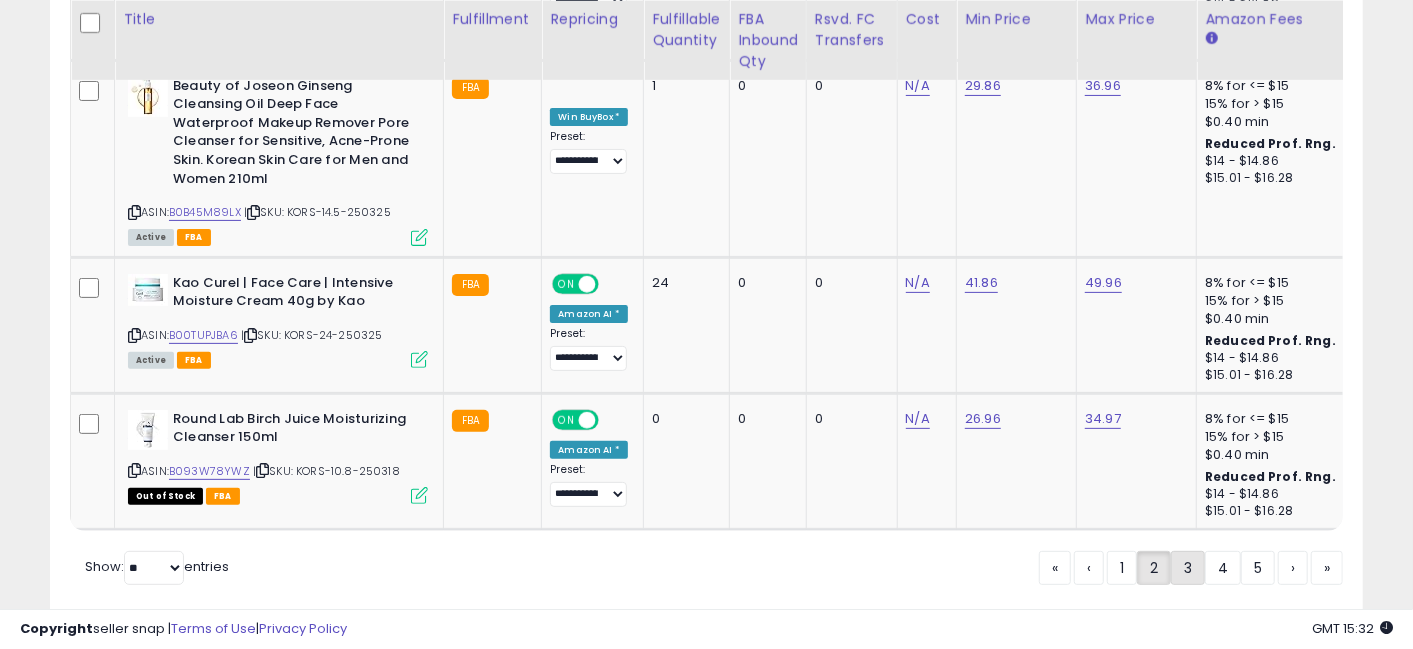 click on "3" 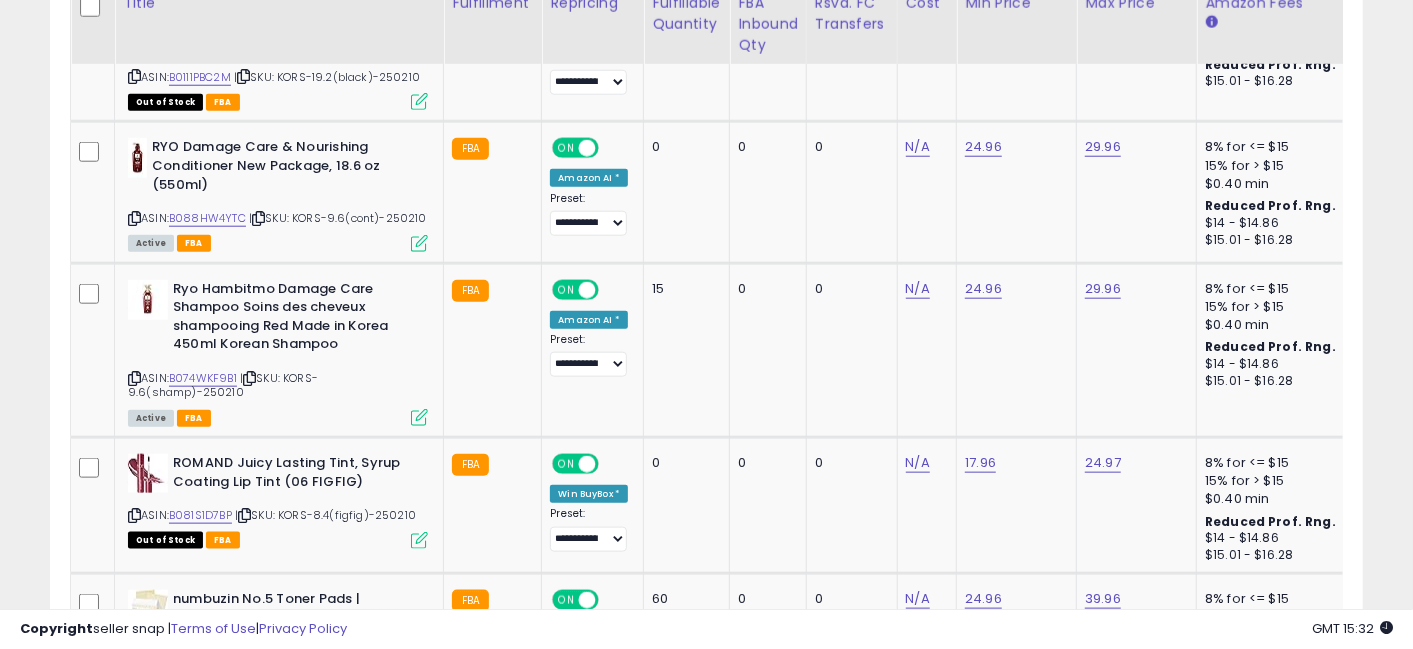 scroll, scrollTop: 1048, scrollLeft: 0, axis: vertical 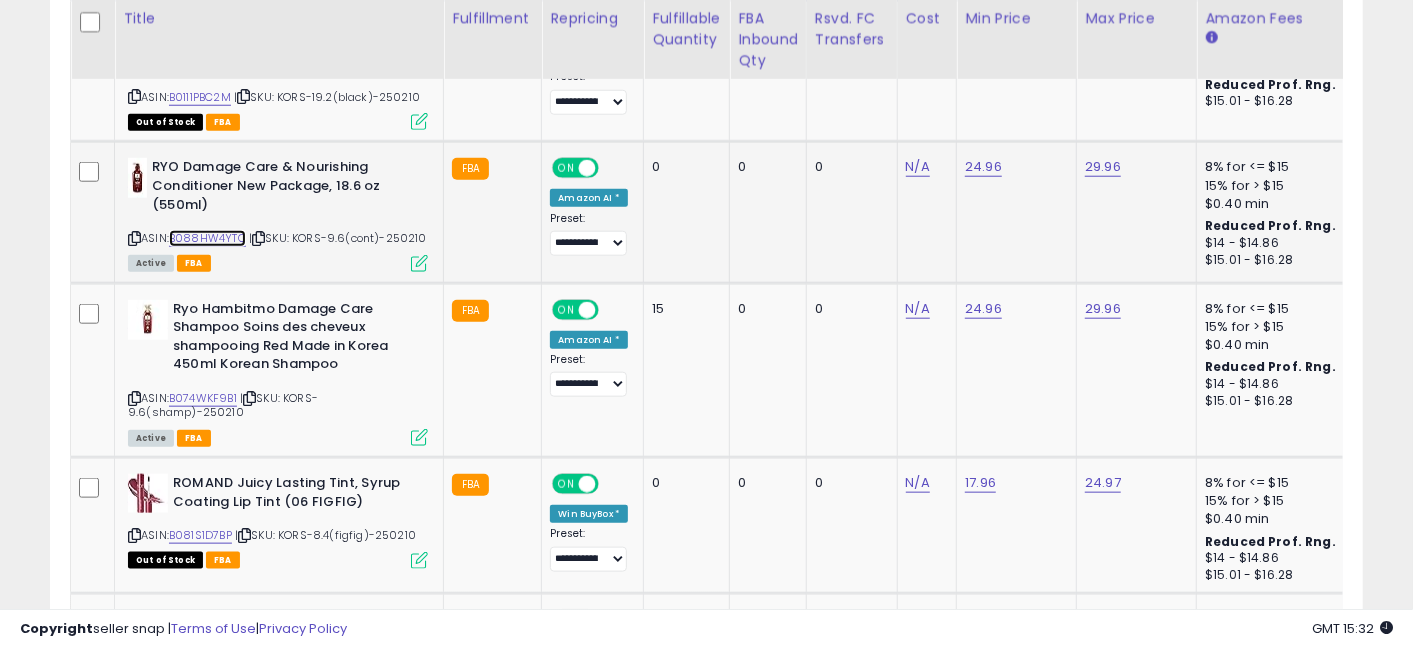 click on "B088HW4YTC" at bounding box center (207, 238) 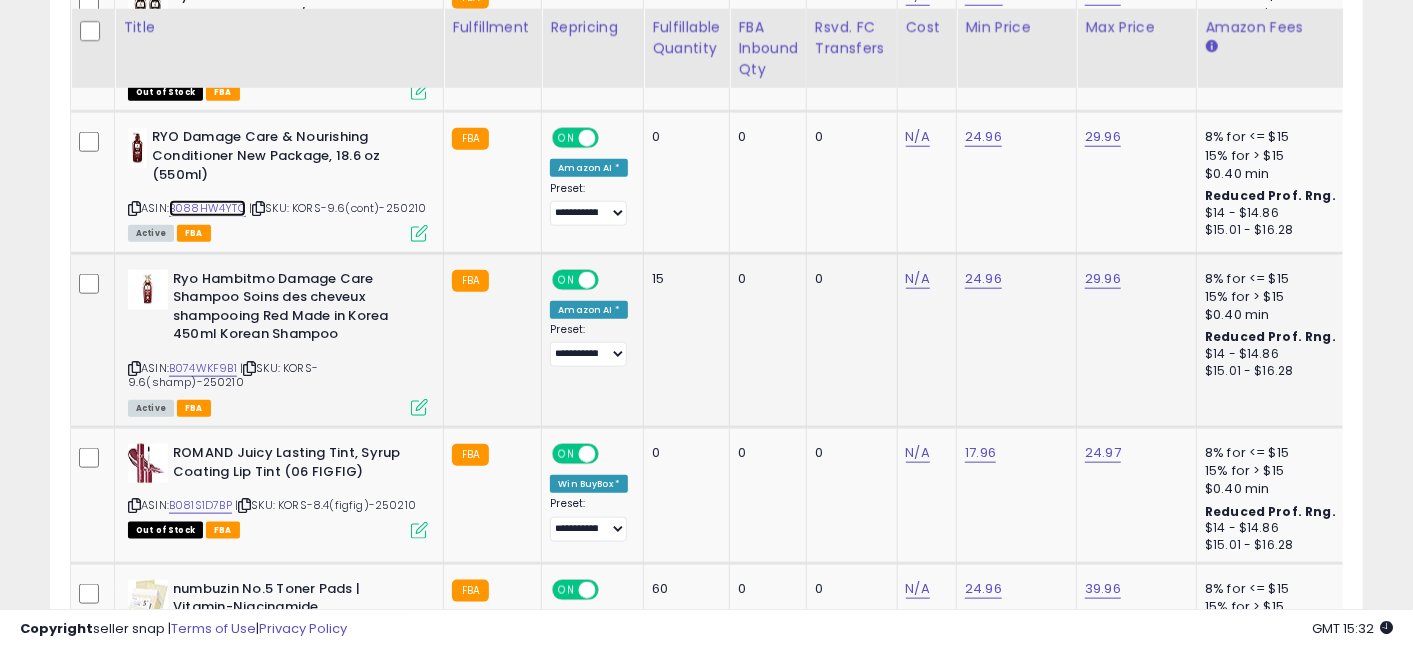 scroll, scrollTop: 1087, scrollLeft: 0, axis: vertical 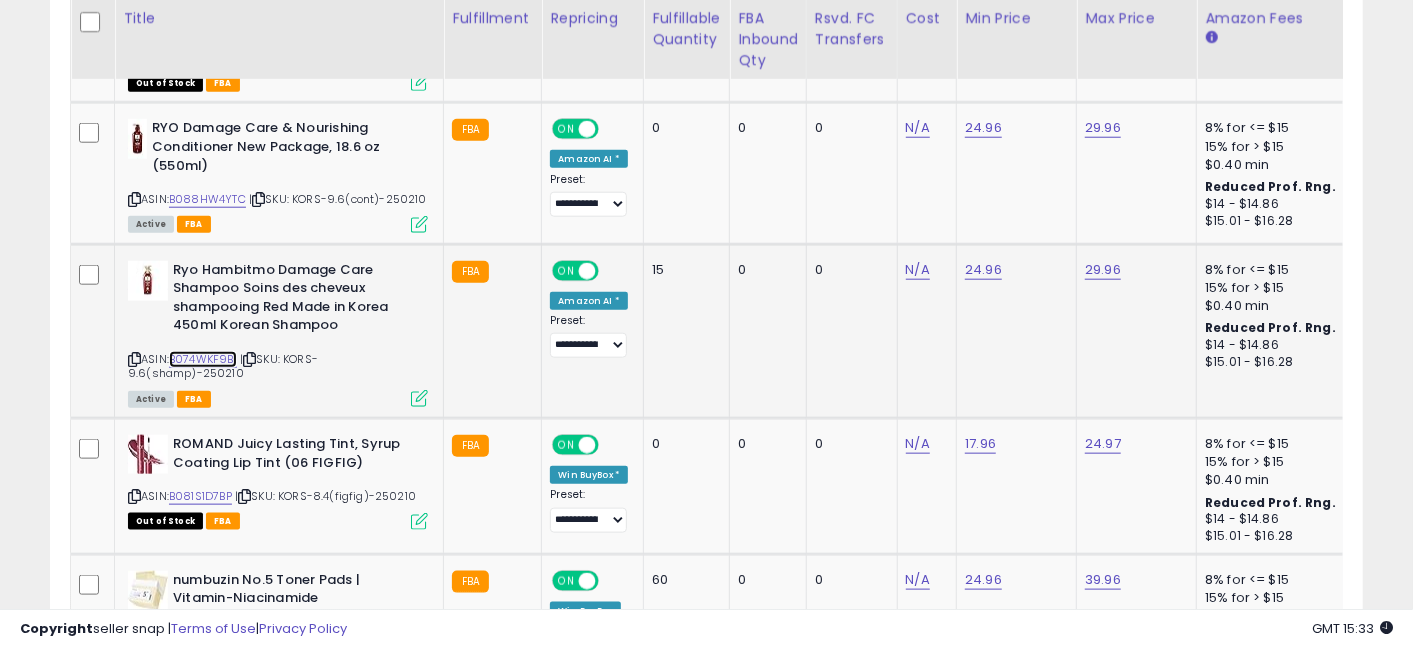 click on "B074WKF9B1" at bounding box center (203, 359) 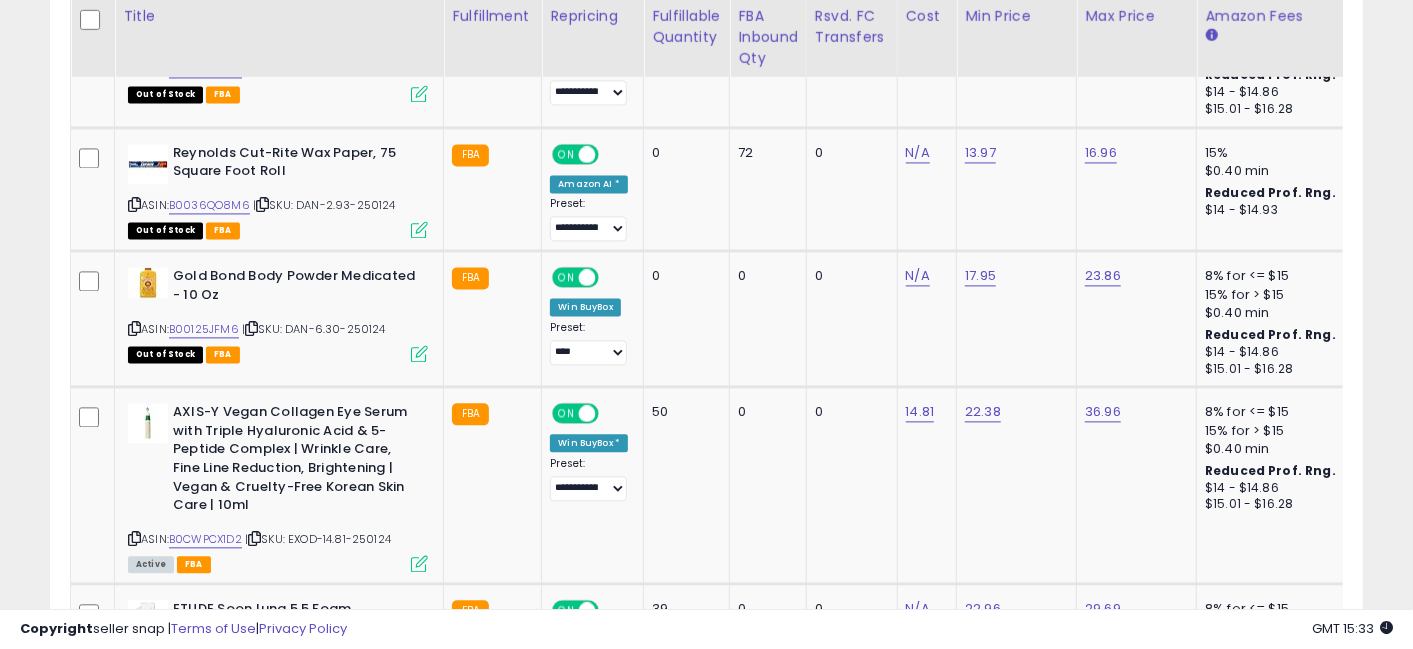 scroll, scrollTop: 2257, scrollLeft: 0, axis: vertical 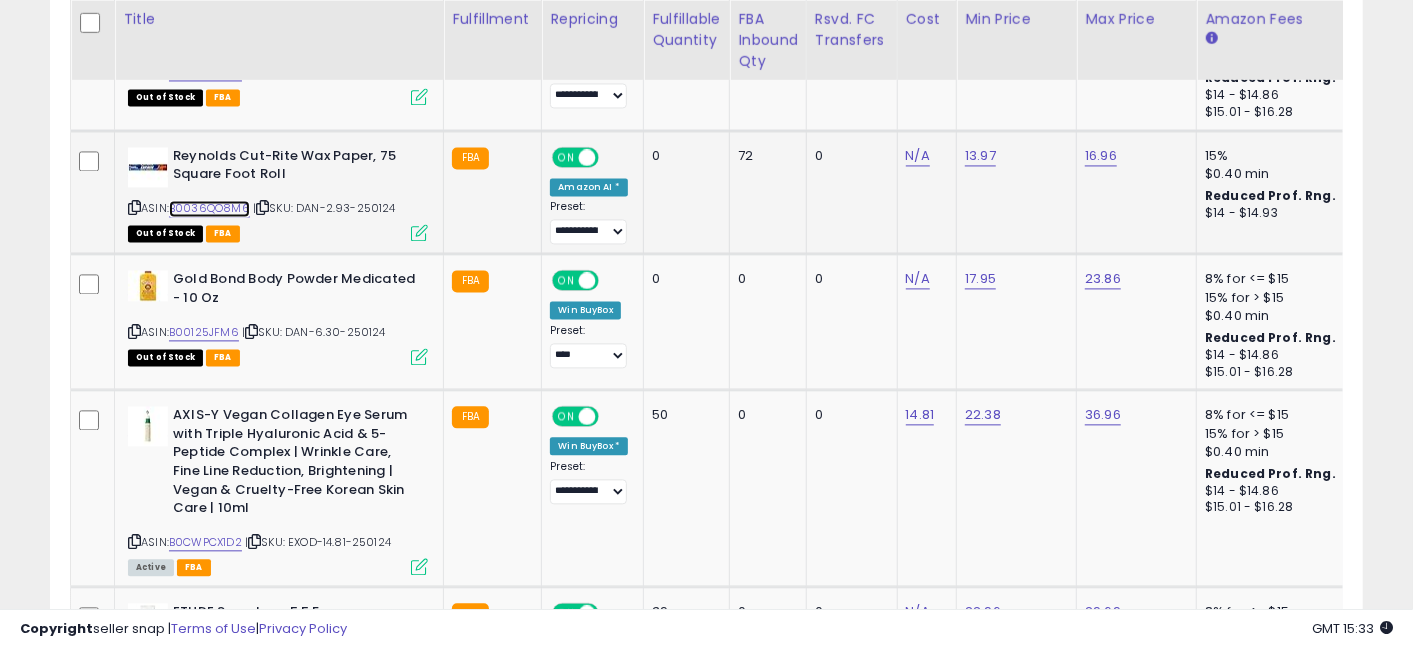 click on "B0036QO8M6" at bounding box center (209, 208) 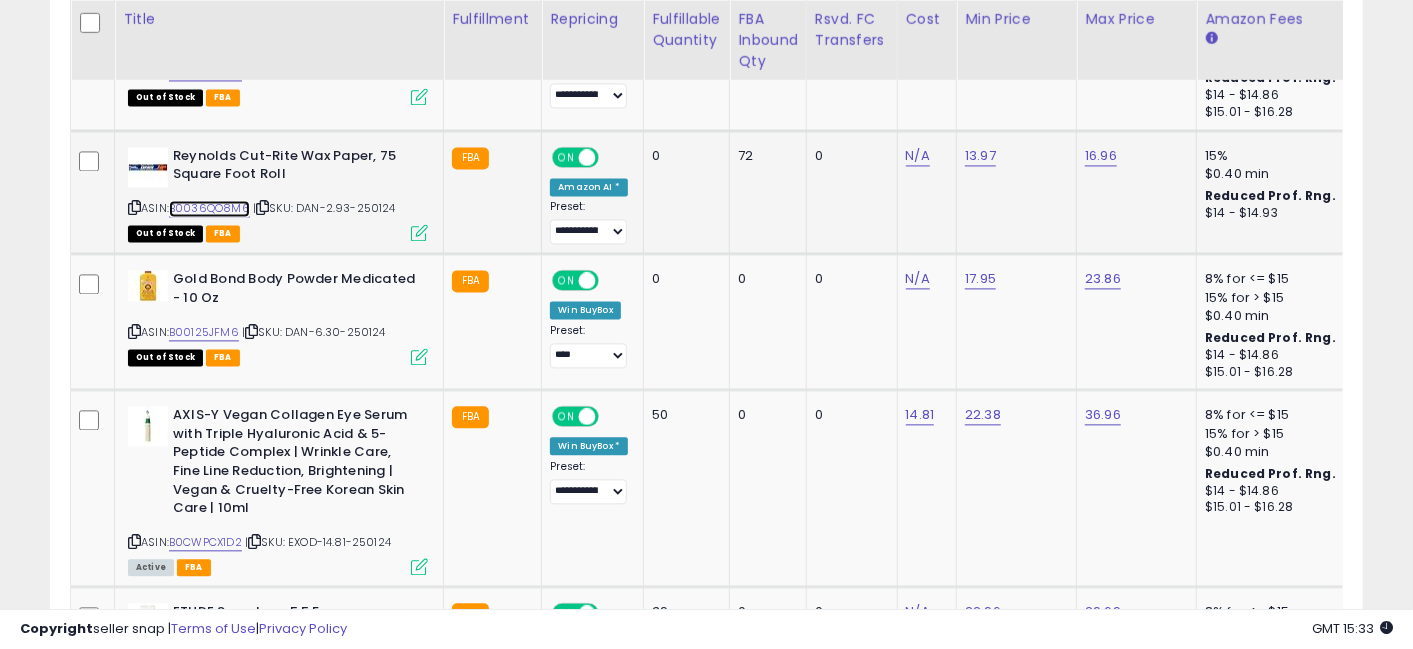 click on "B0036QO8M6" at bounding box center (209, 208) 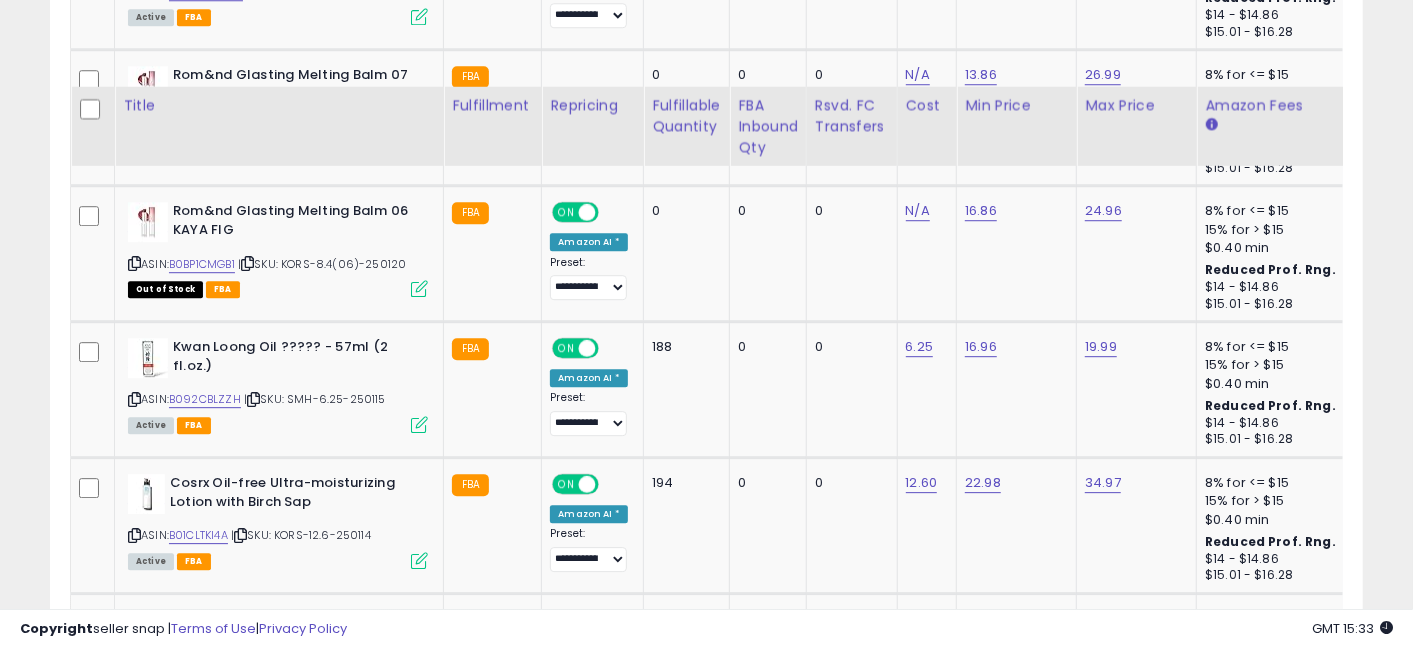 scroll, scrollTop: 3253, scrollLeft: 0, axis: vertical 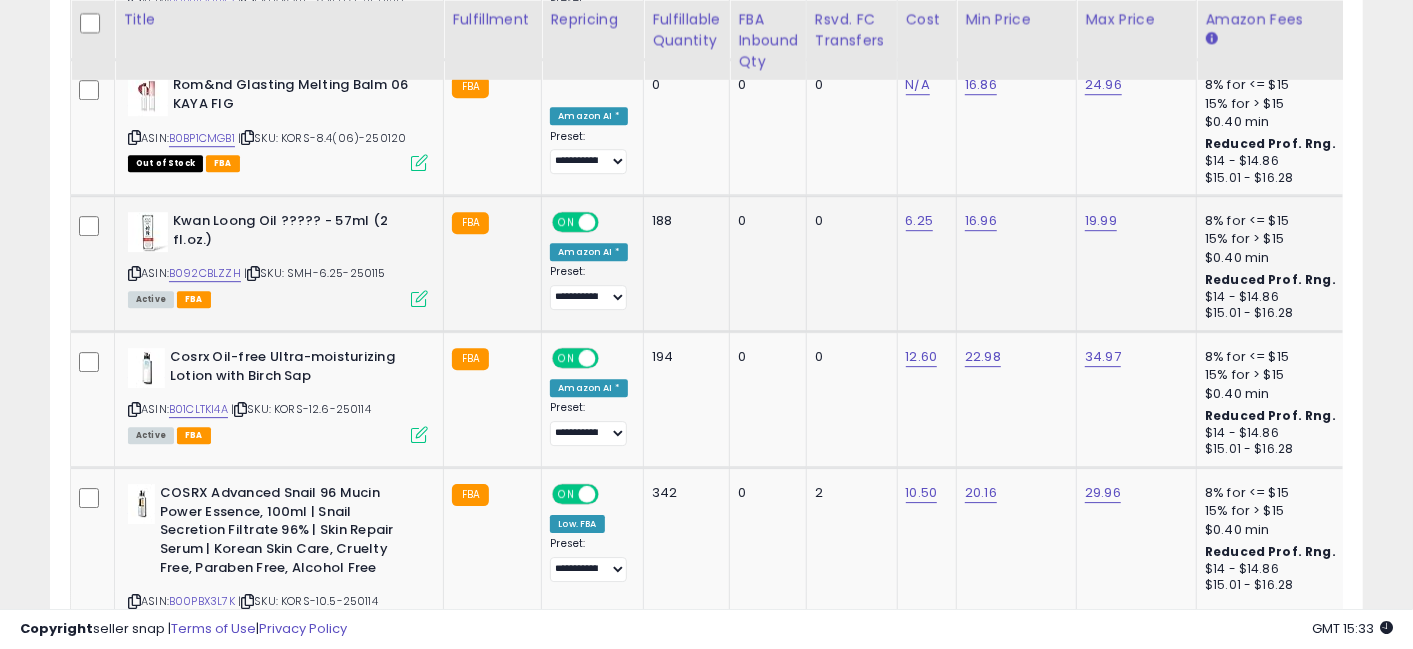 click on "ASIN:  B092CBLZZH    |   SKU: SMH-6.25-250115 Active FBA" at bounding box center (278, 258) 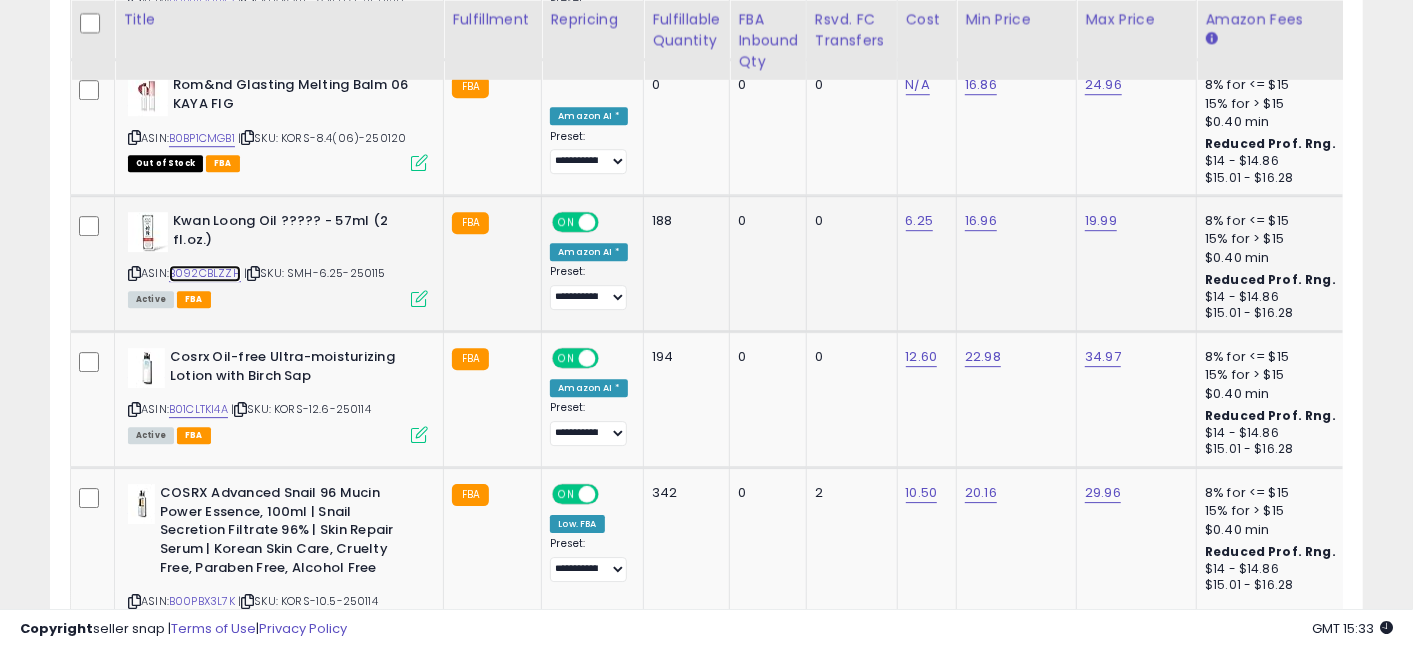 click on "B092CBLZZH" at bounding box center (205, 273) 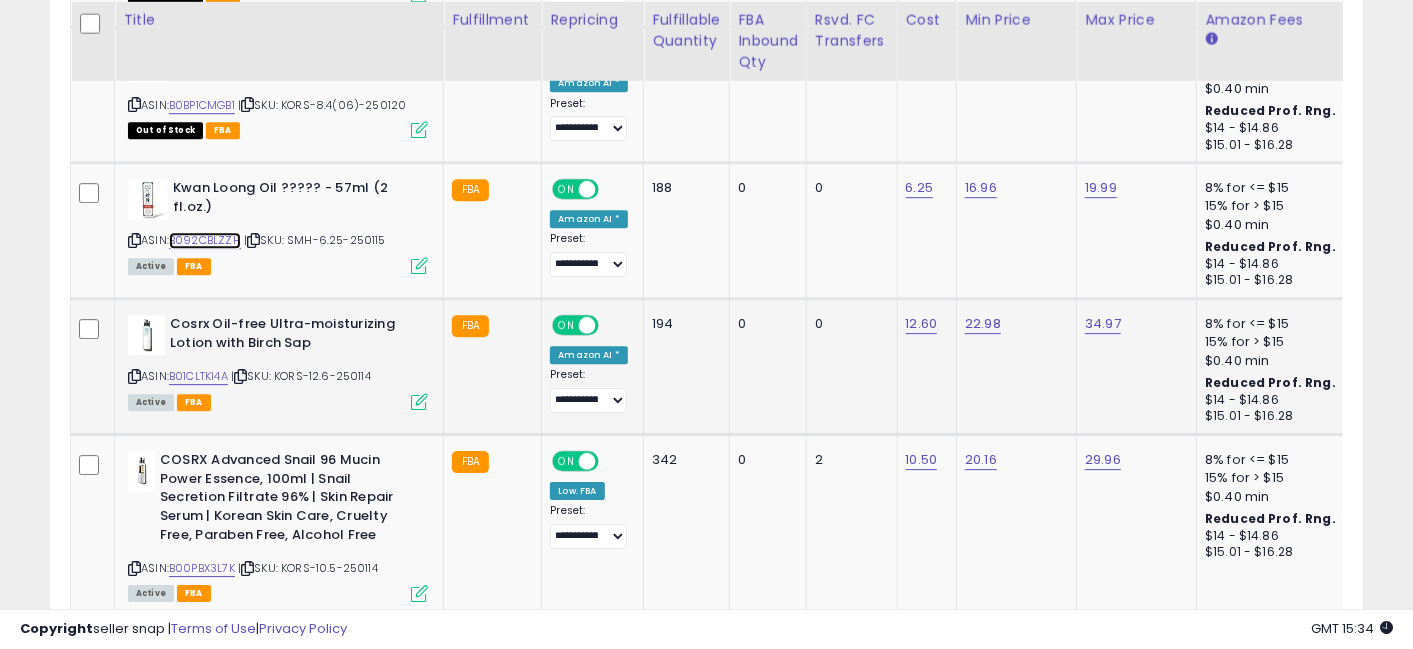 scroll, scrollTop: 3287, scrollLeft: 0, axis: vertical 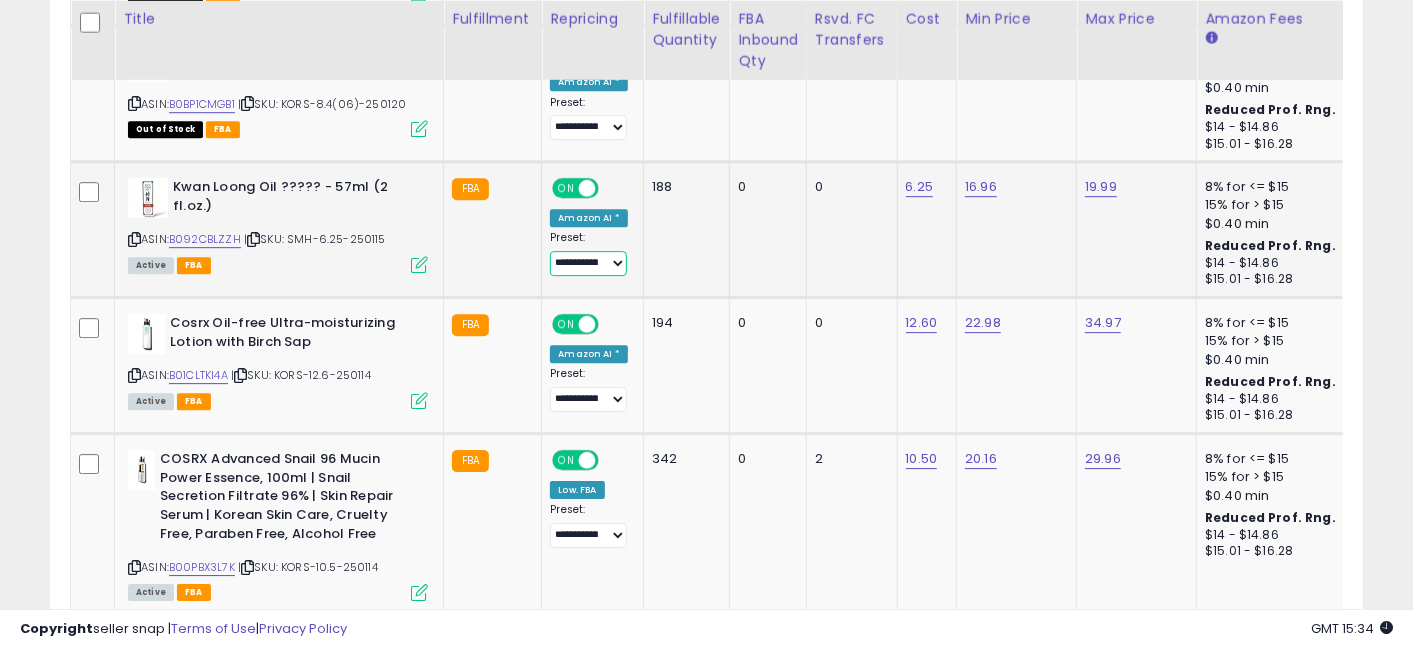 click on "**********" at bounding box center [588, 263] 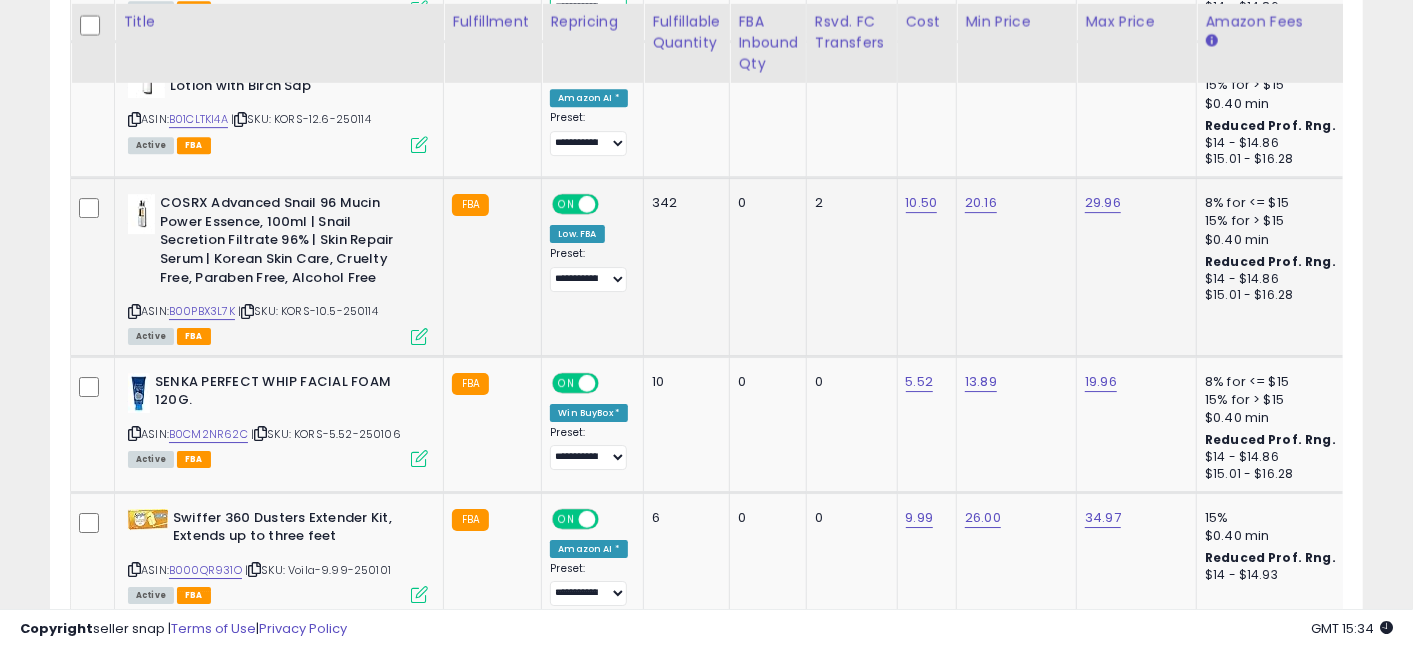 scroll, scrollTop: 3546, scrollLeft: 0, axis: vertical 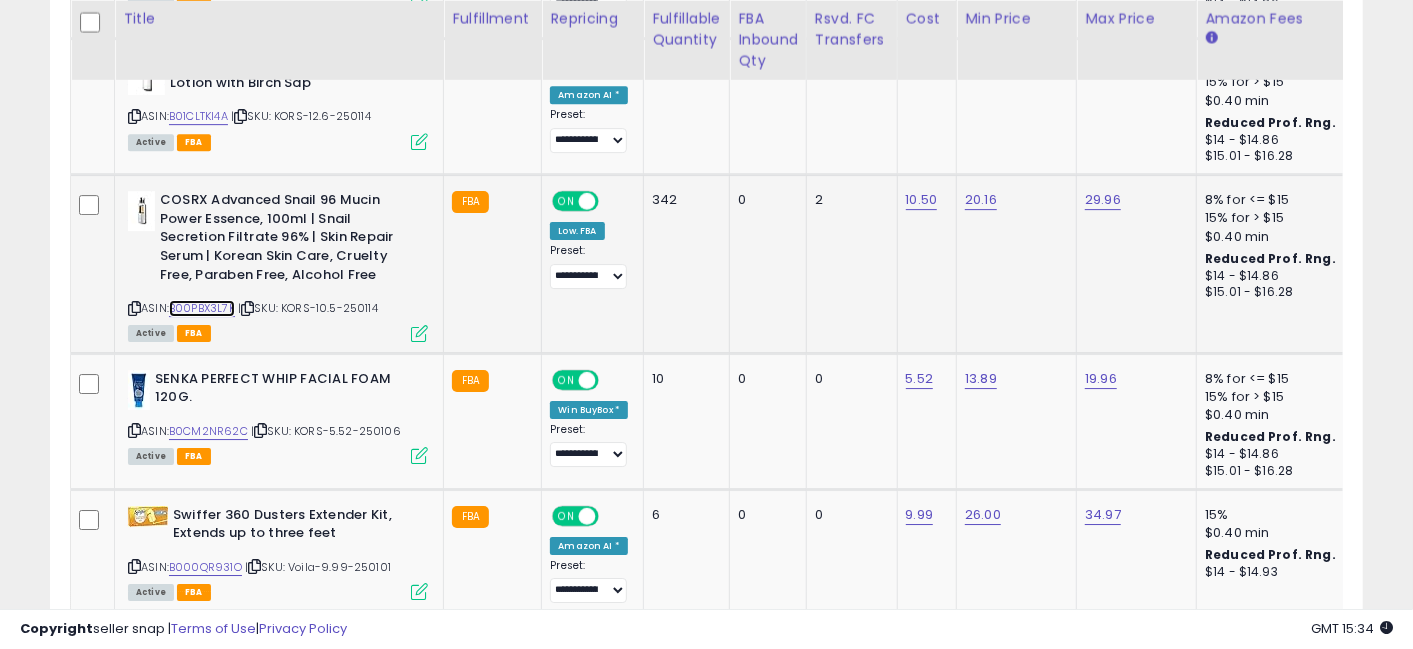 click on "B00PBX3L7K" at bounding box center (202, 308) 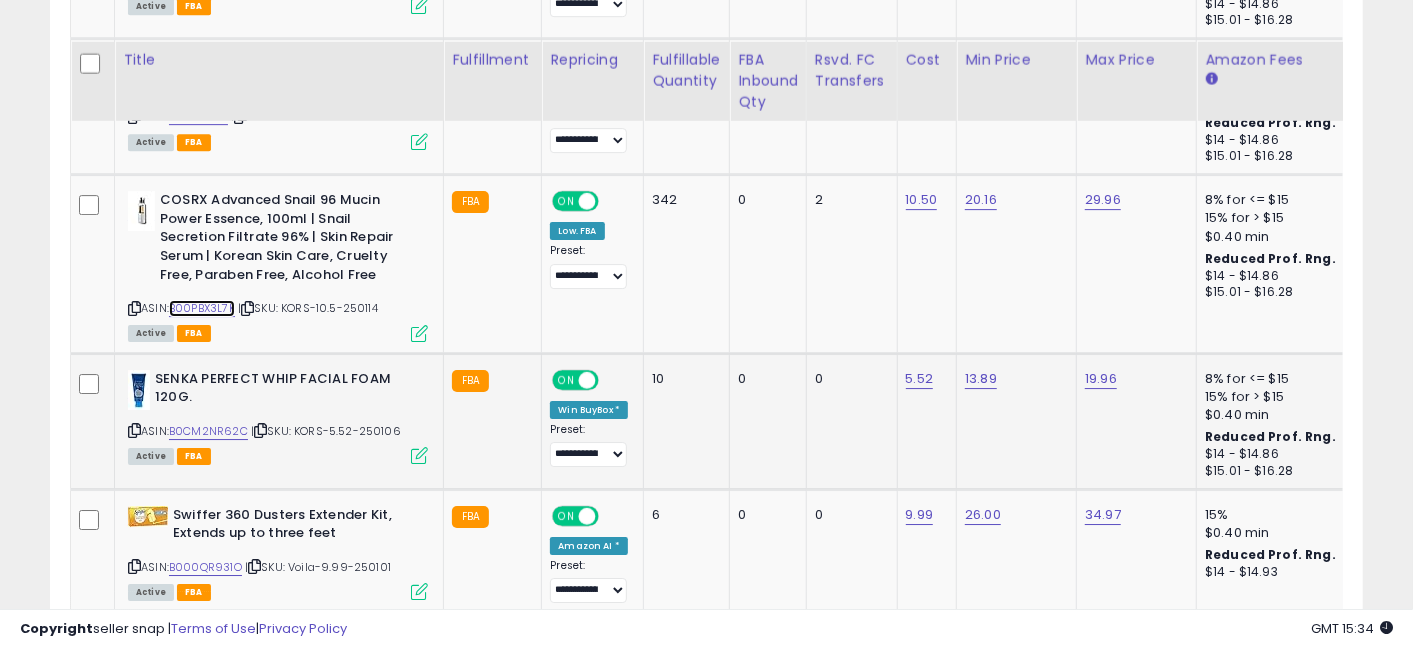 scroll, scrollTop: 3686, scrollLeft: 0, axis: vertical 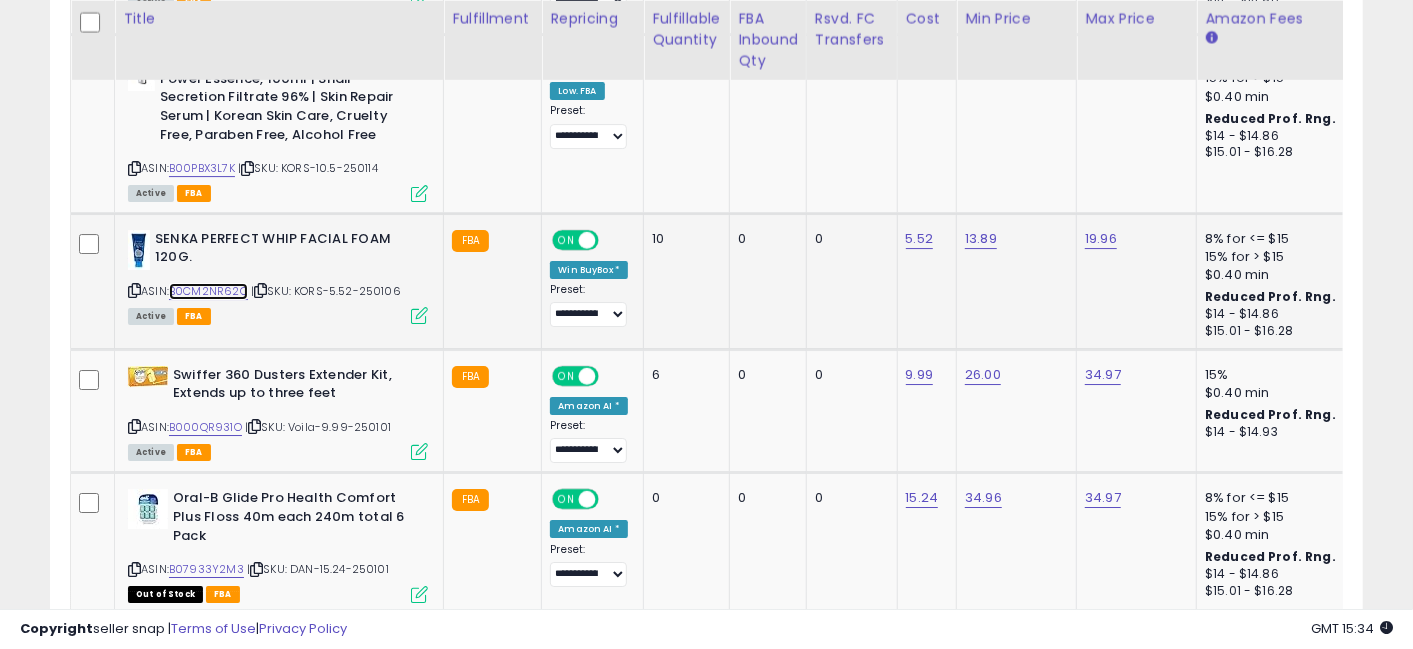 click on "B0CM2NR62C" at bounding box center [208, 291] 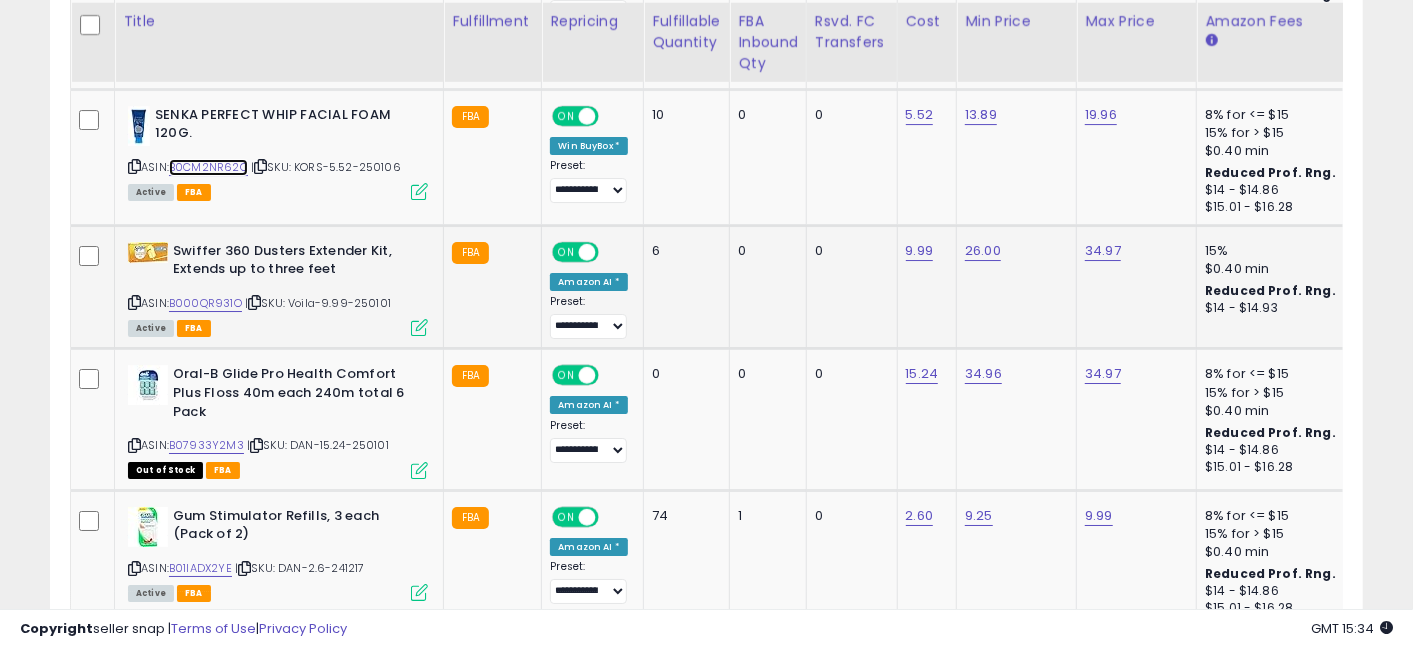 scroll, scrollTop: 3812, scrollLeft: 0, axis: vertical 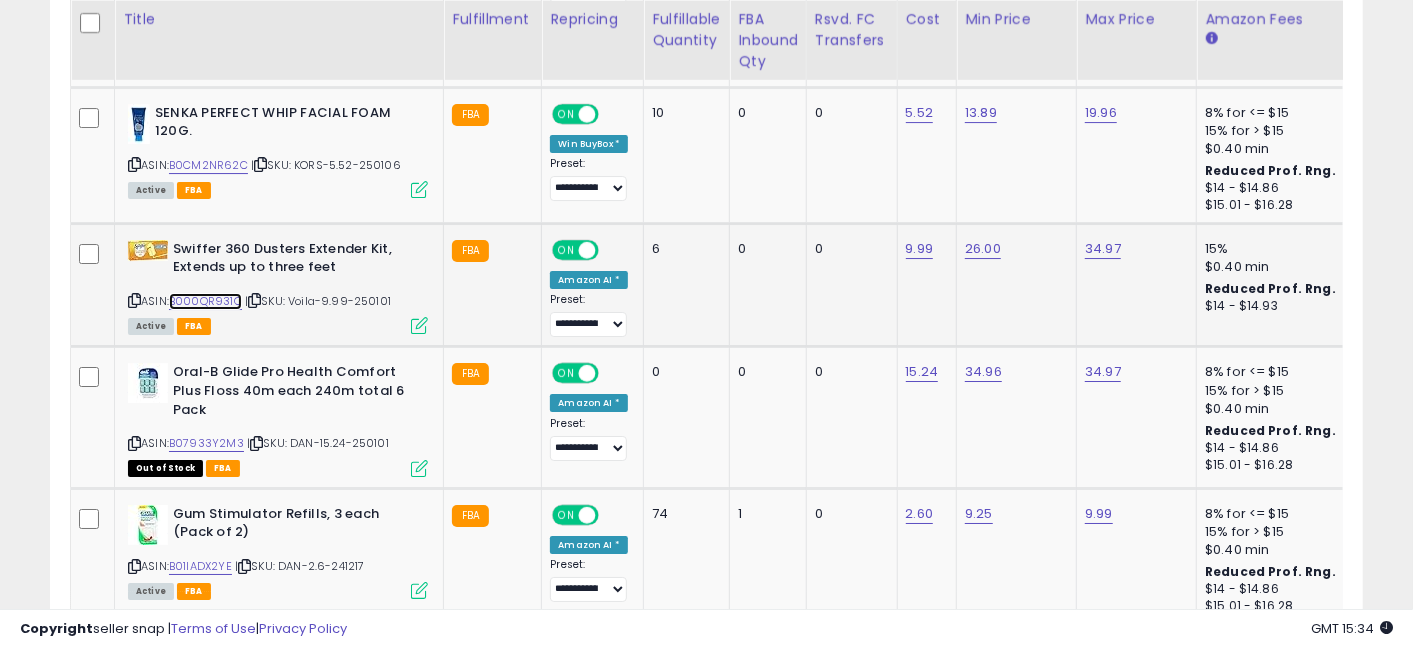 click on "B000QR931O" at bounding box center (205, 301) 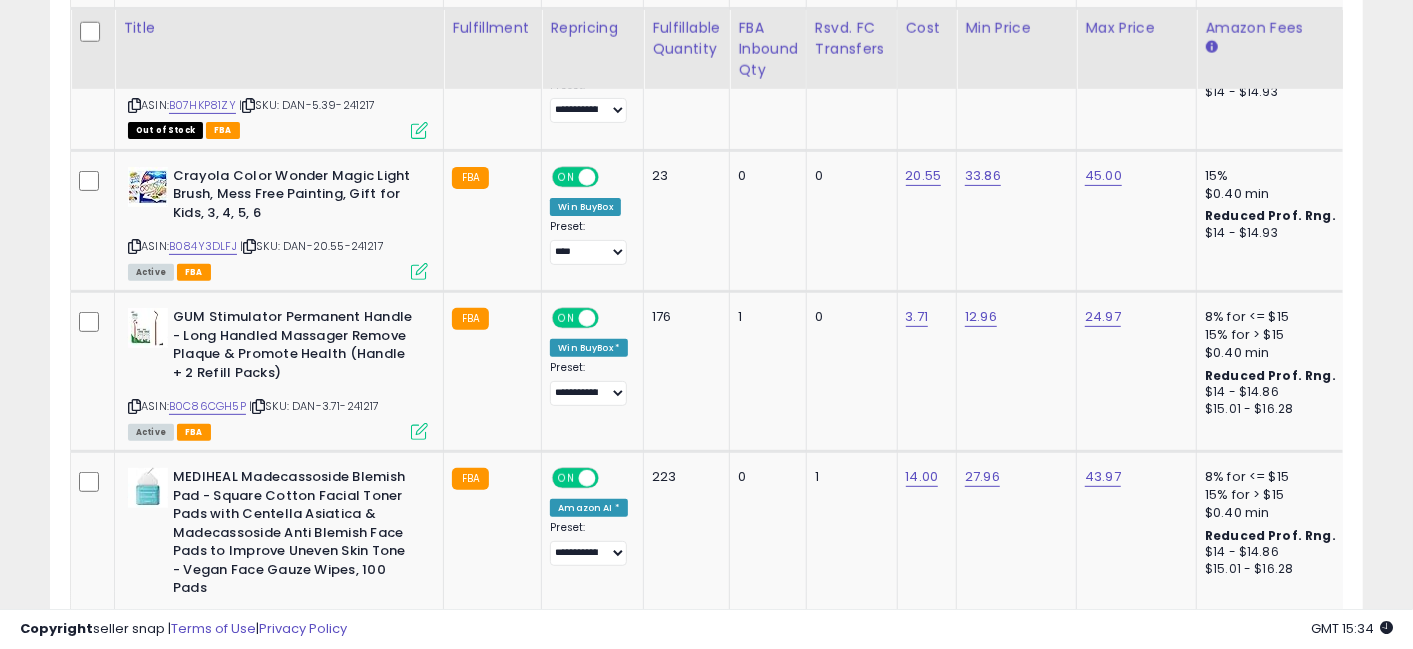 scroll, scrollTop: 4560, scrollLeft: 0, axis: vertical 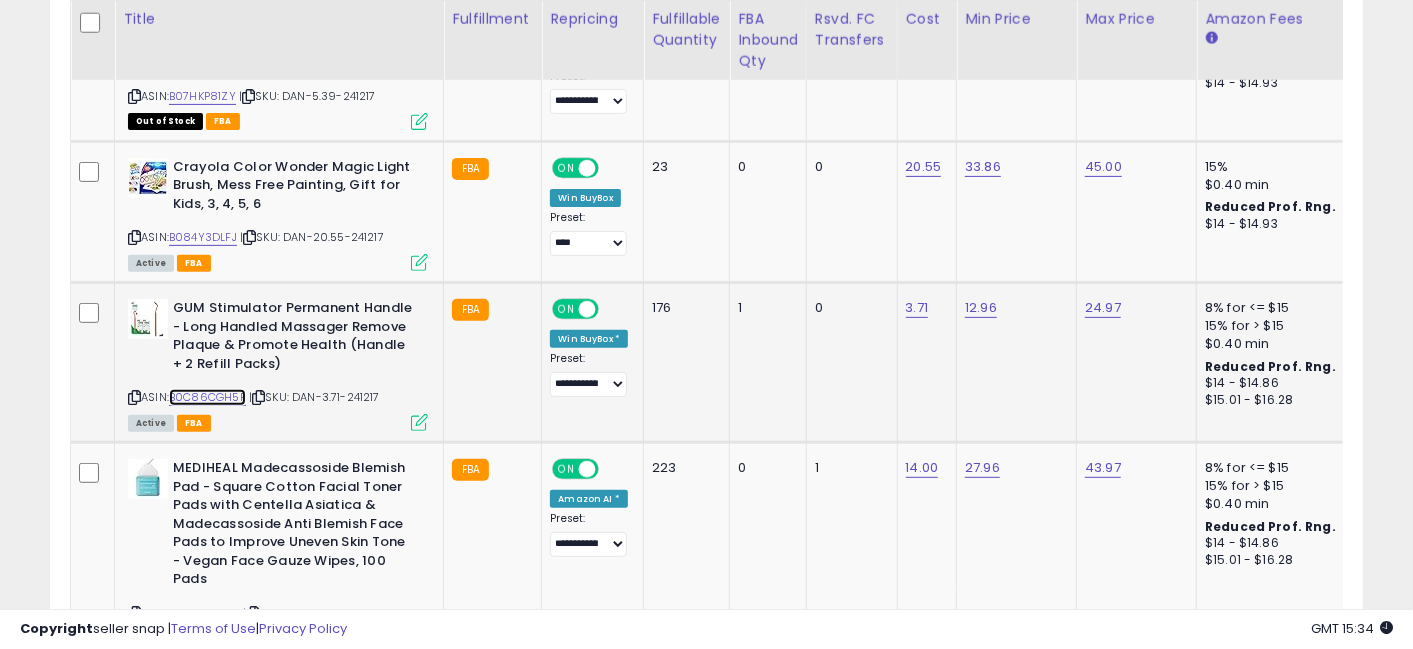 click on "B0C86CGH5P" at bounding box center (207, 397) 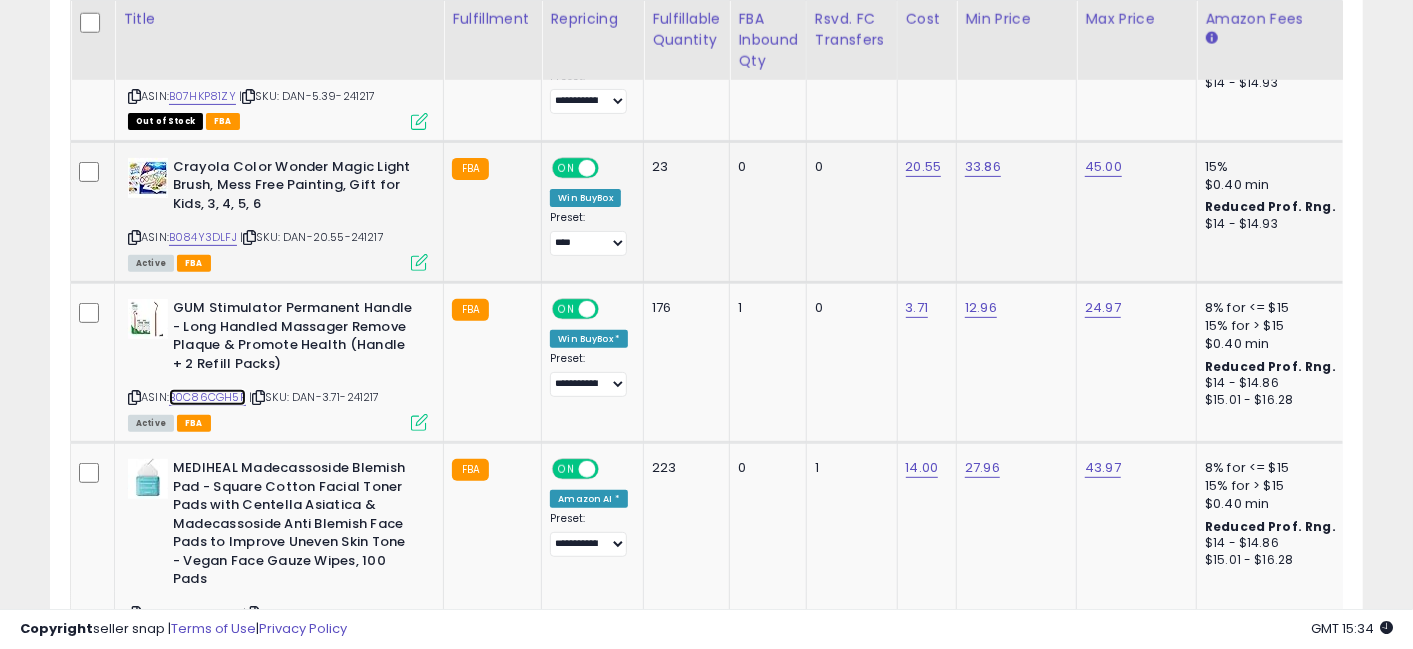 scroll, scrollTop: 0, scrollLeft: 243, axis: horizontal 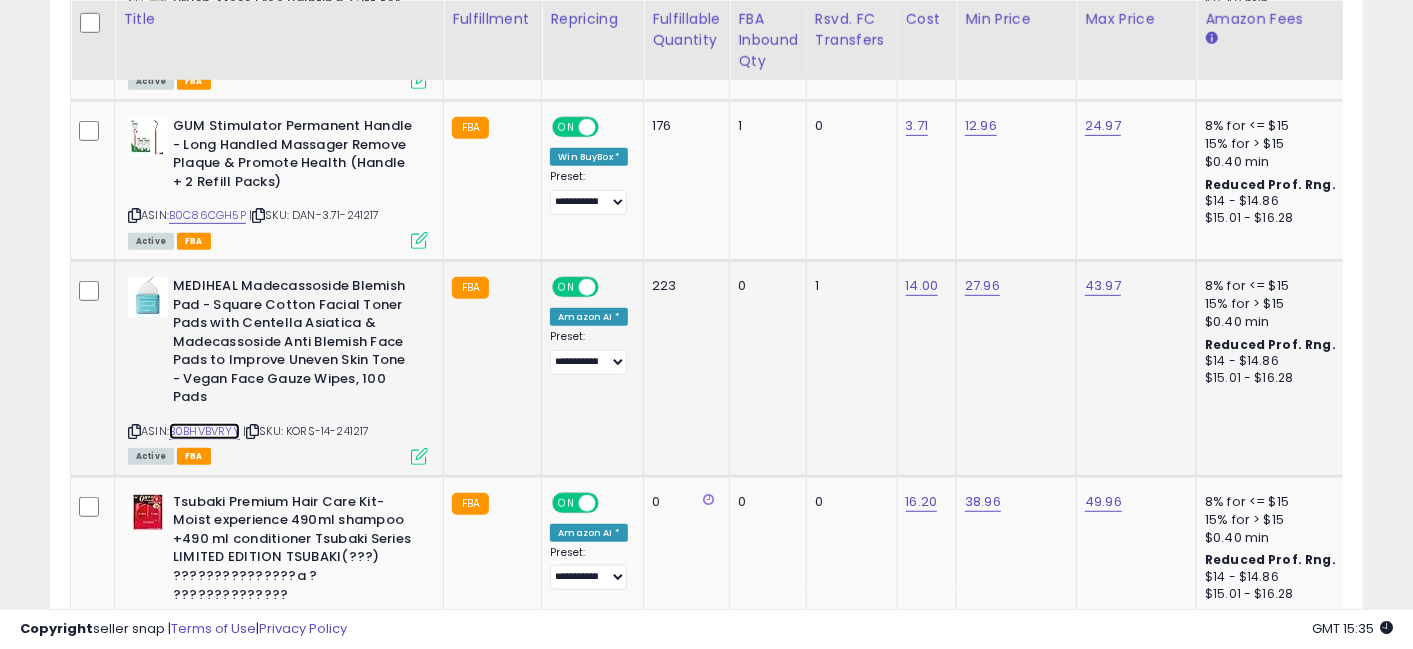 click on "B0BHVBVRYY" at bounding box center (204, 431) 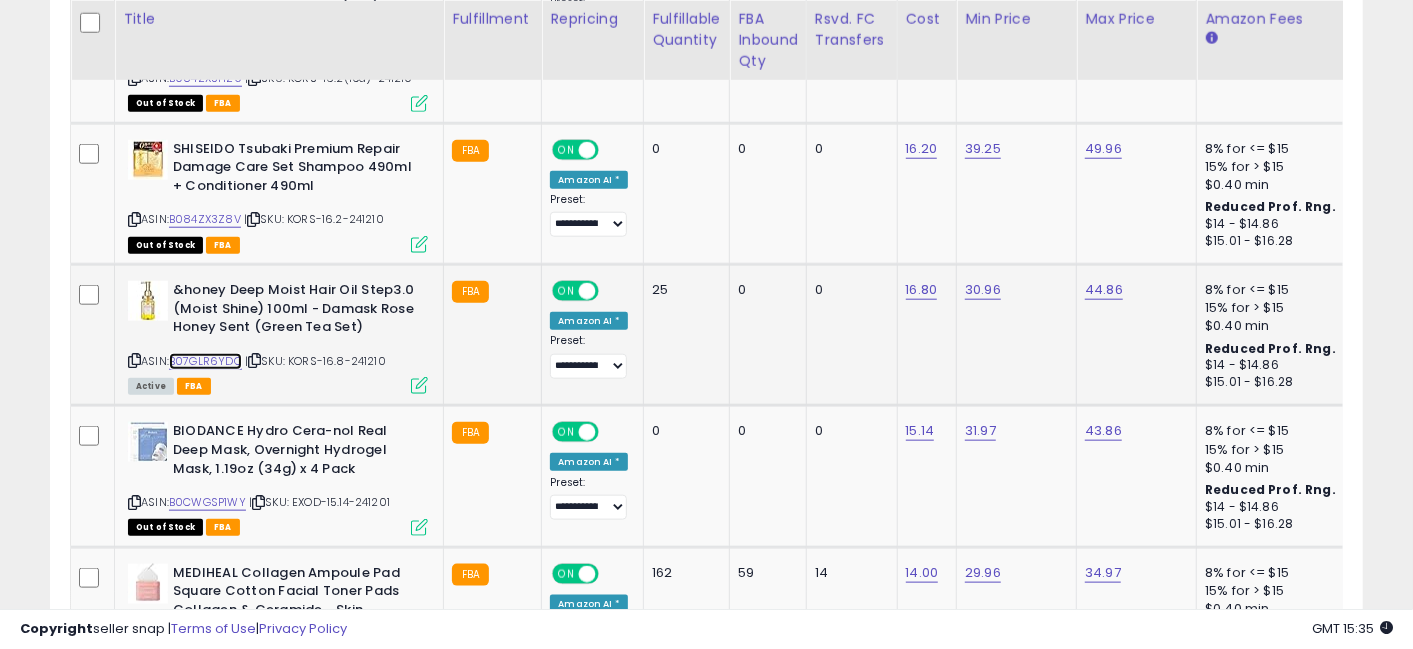 click on "B07GLR6YDC" at bounding box center [205, 361] 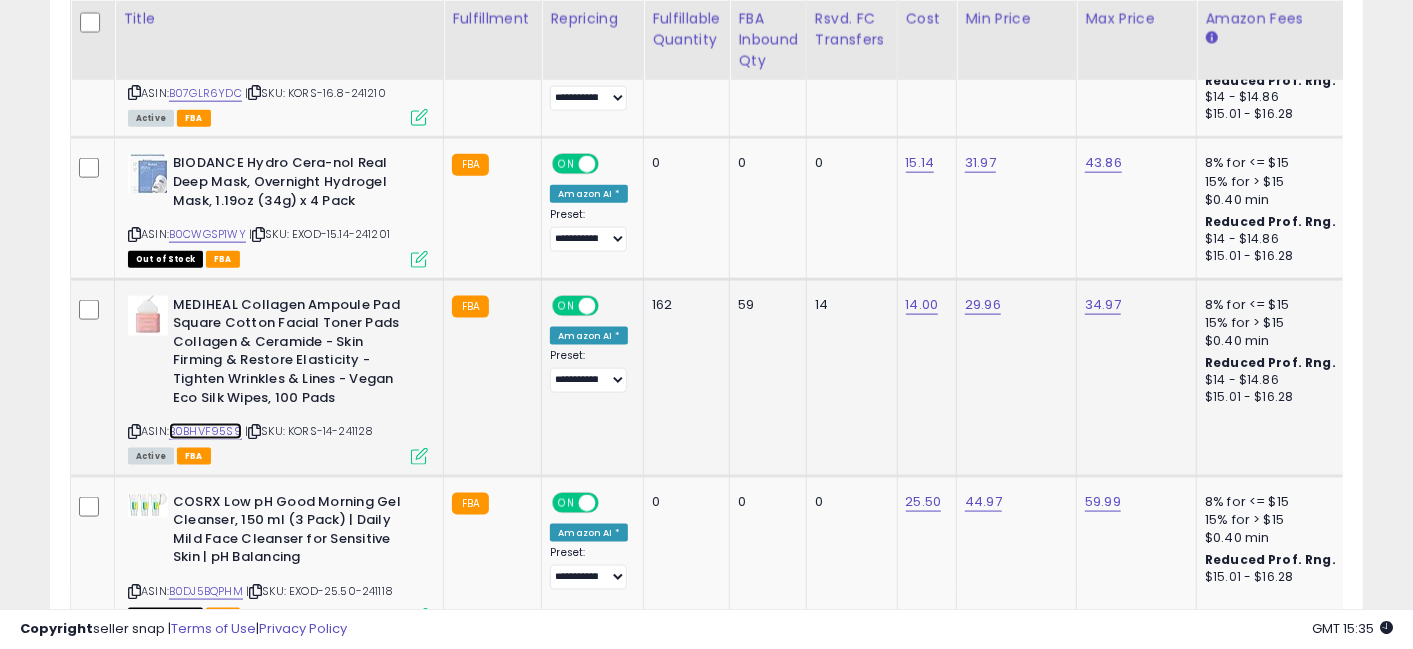 click on "B0BHVF95S9" at bounding box center [205, 431] 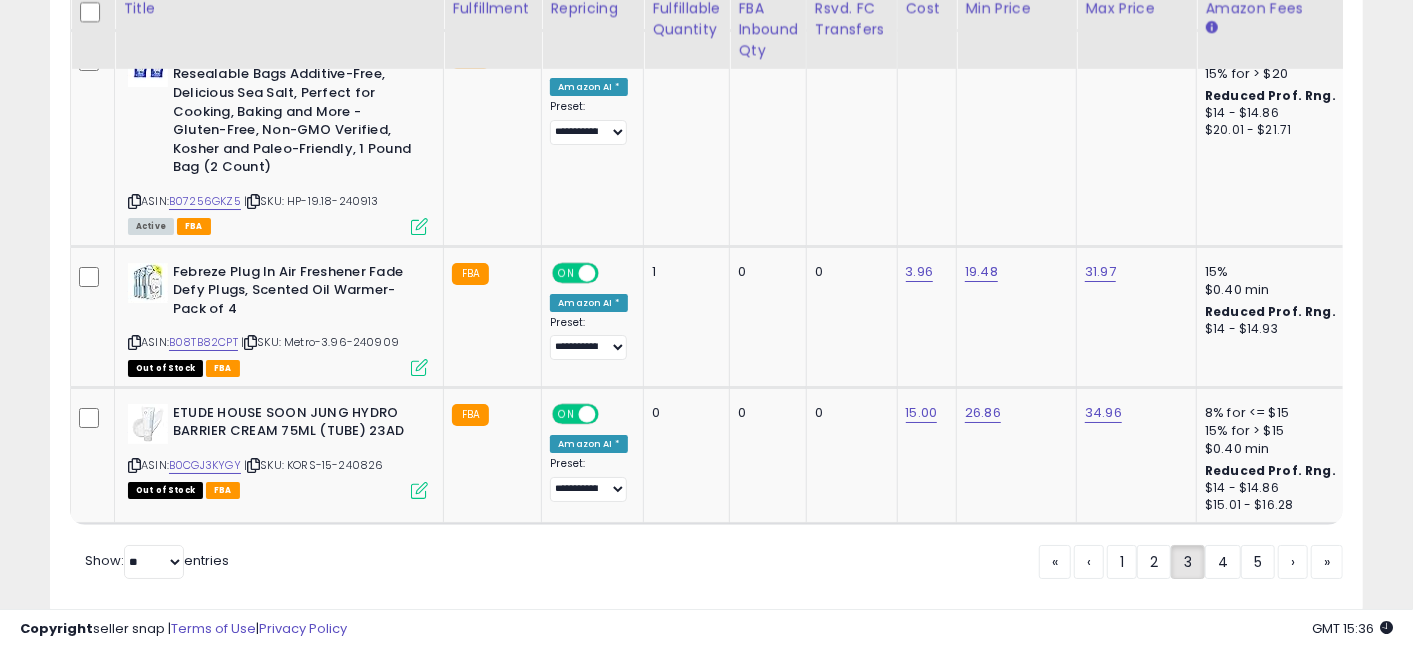 scroll, scrollTop: 8175, scrollLeft: 0, axis: vertical 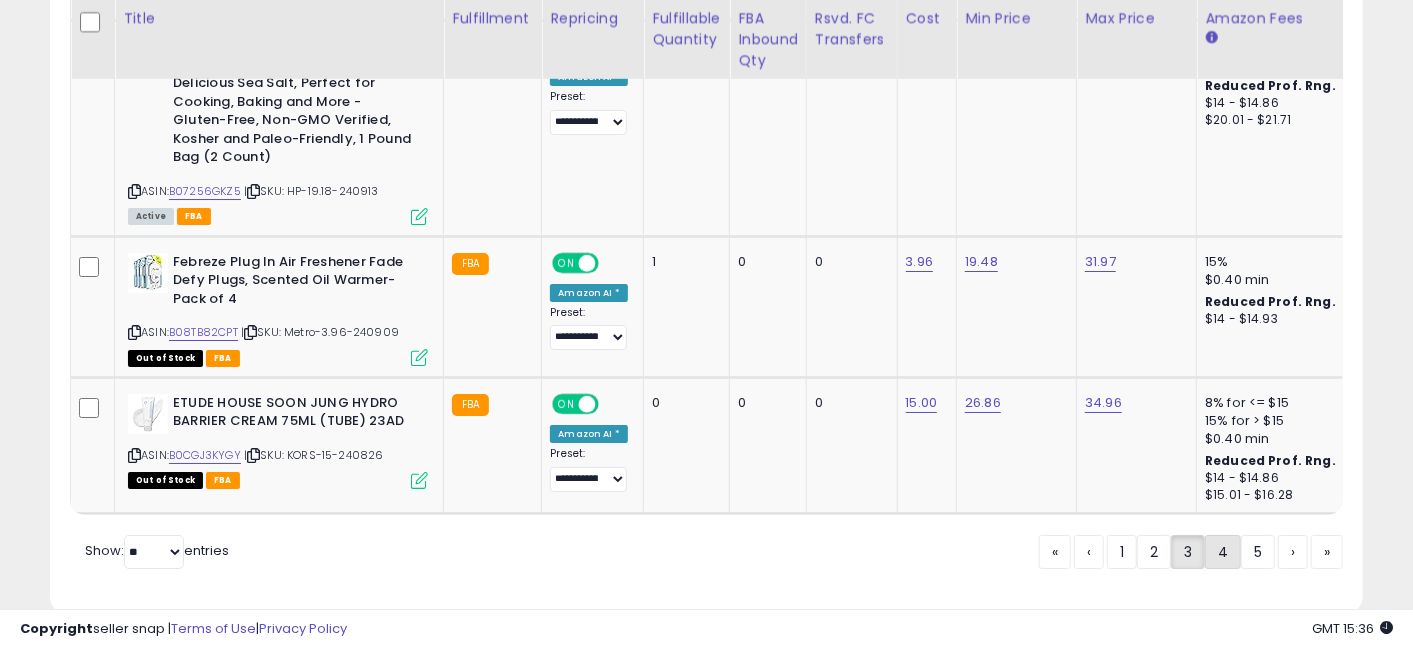 click on "4" 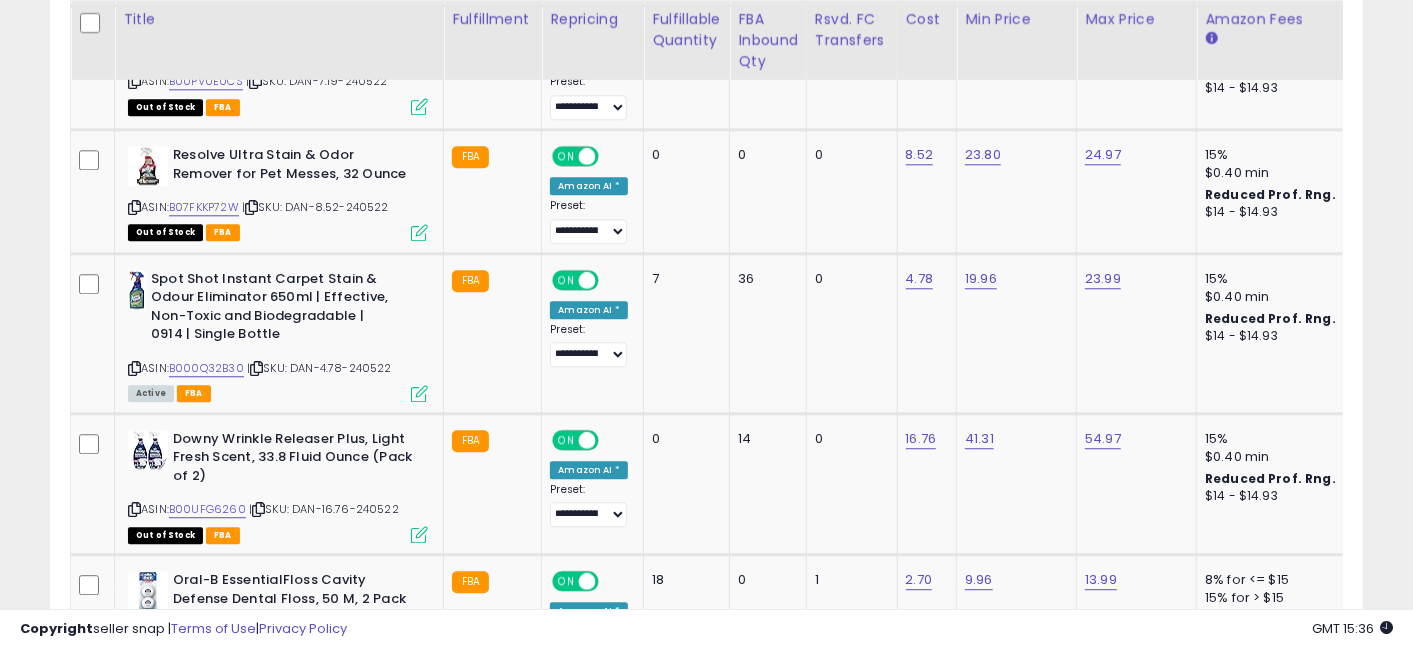 scroll, scrollTop: 2752, scrollLeft: 0, axis: vertical 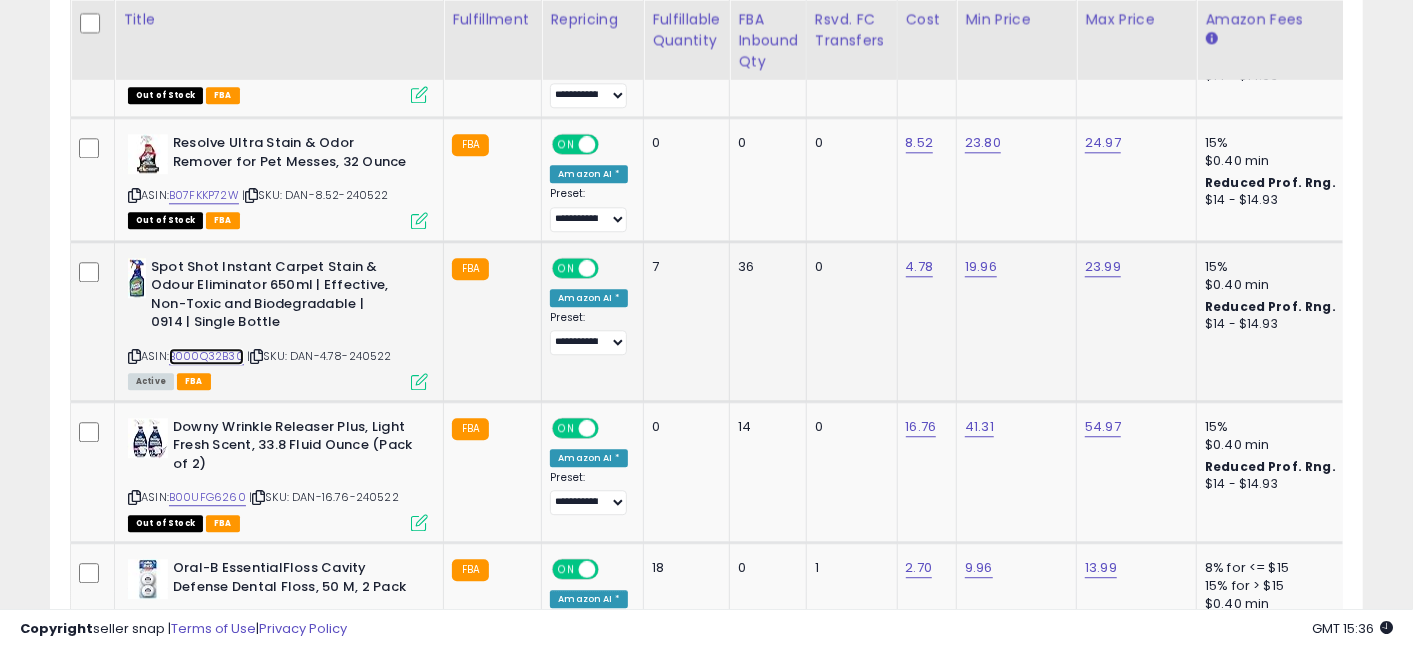 click on "B000Q32B30" at bounding box center (206, 356) 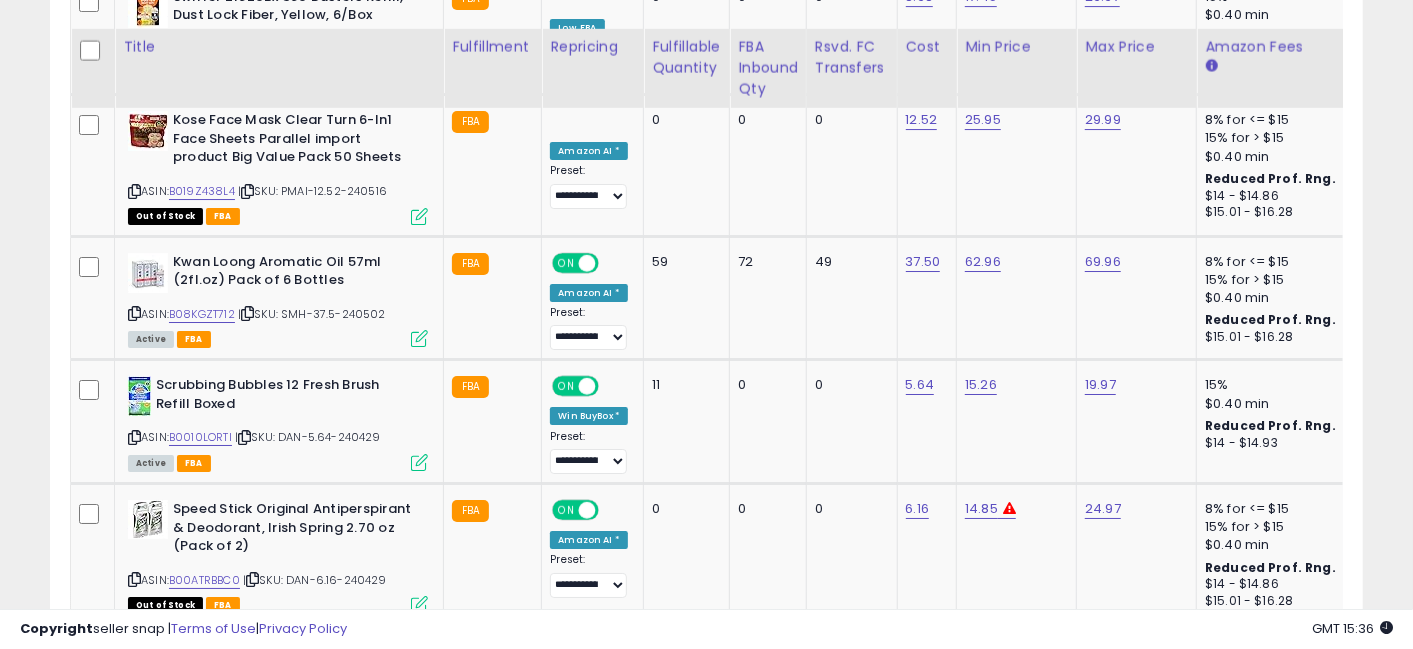 scroll, scrollTop: 3926, scrollLeft: 0, axis: vertical 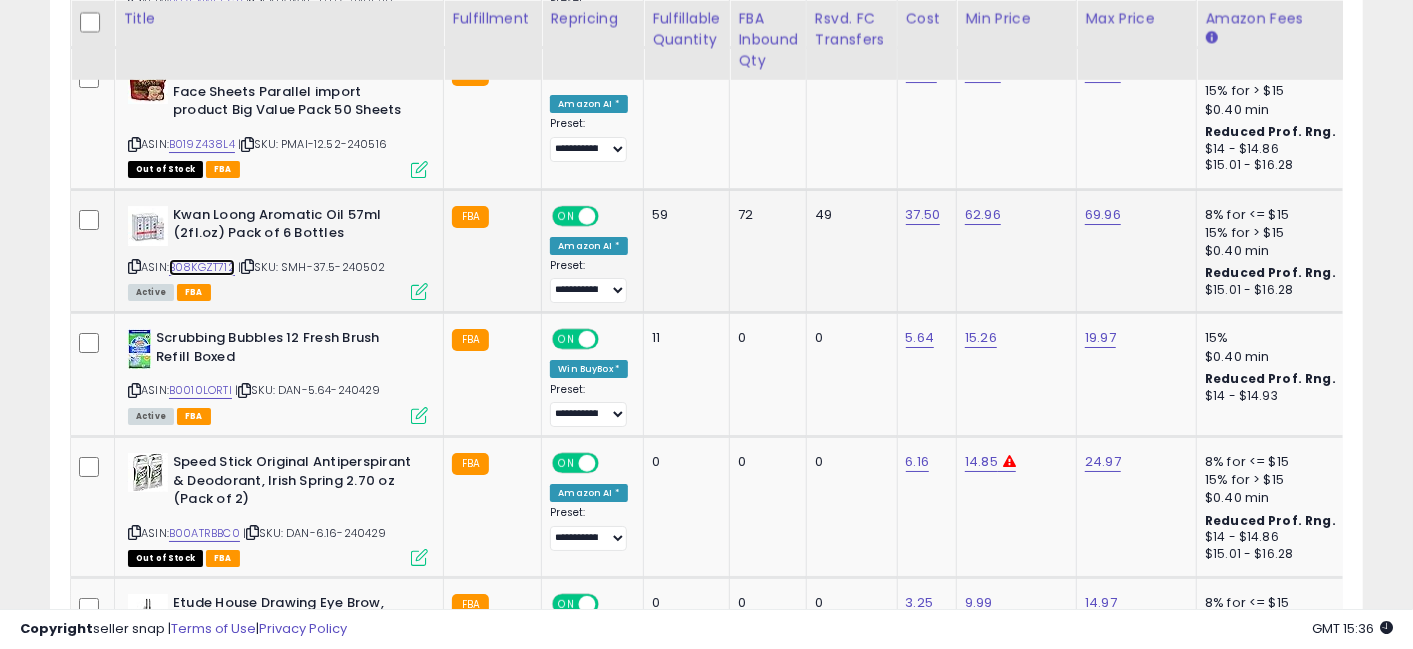 click on "B08KGZT712" at bounding box center (202, 267) 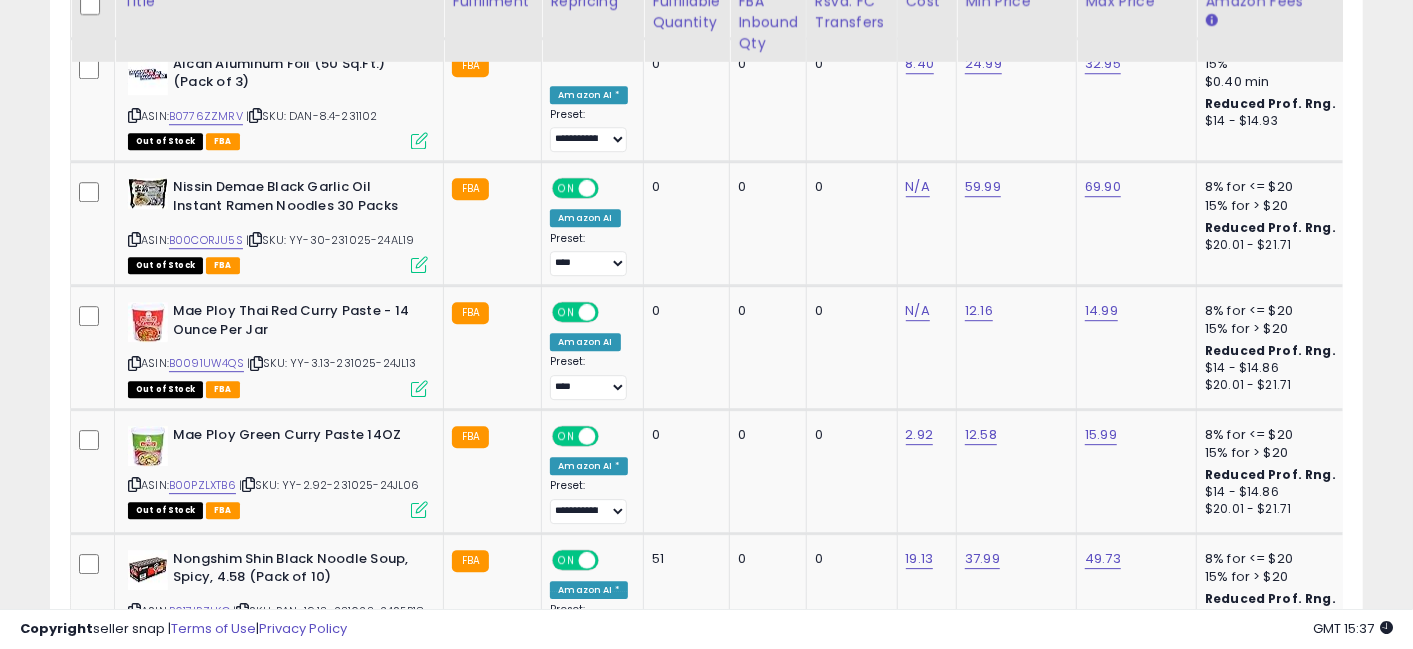 scroll, scrollTop: 7493, scrollLeft: 0, axis: vertical 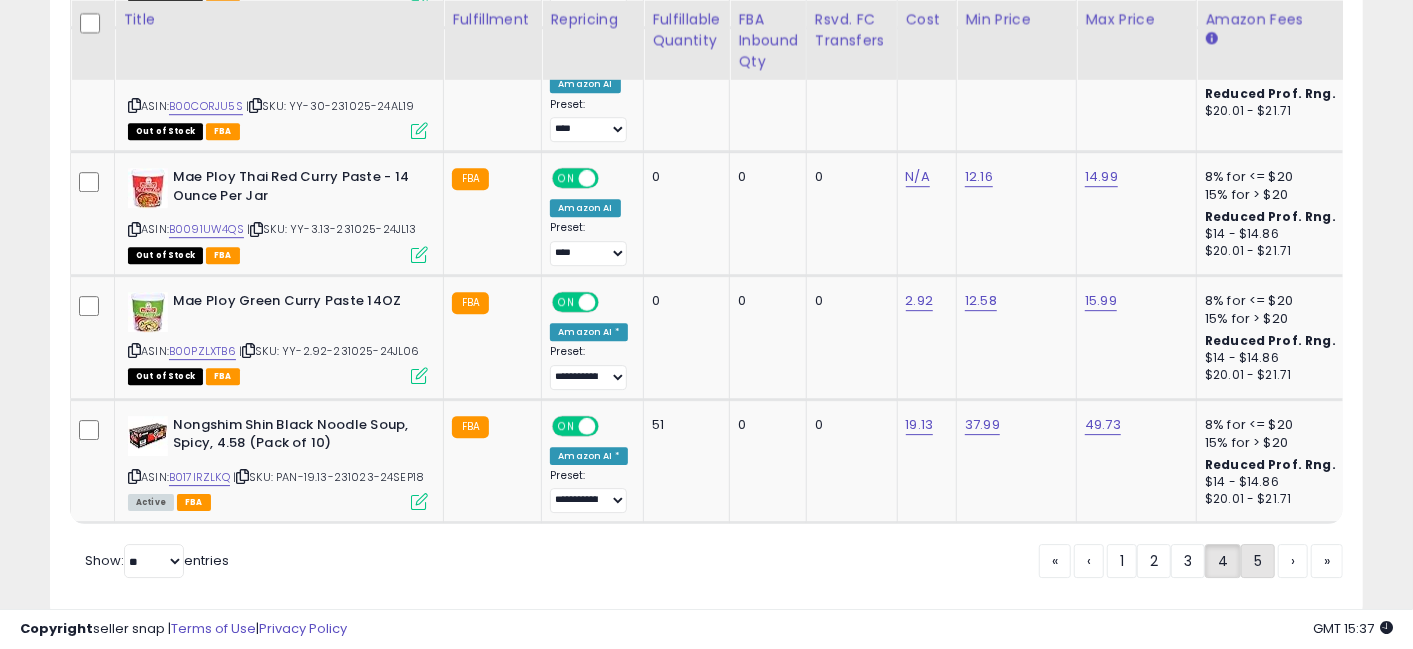 click on "5" 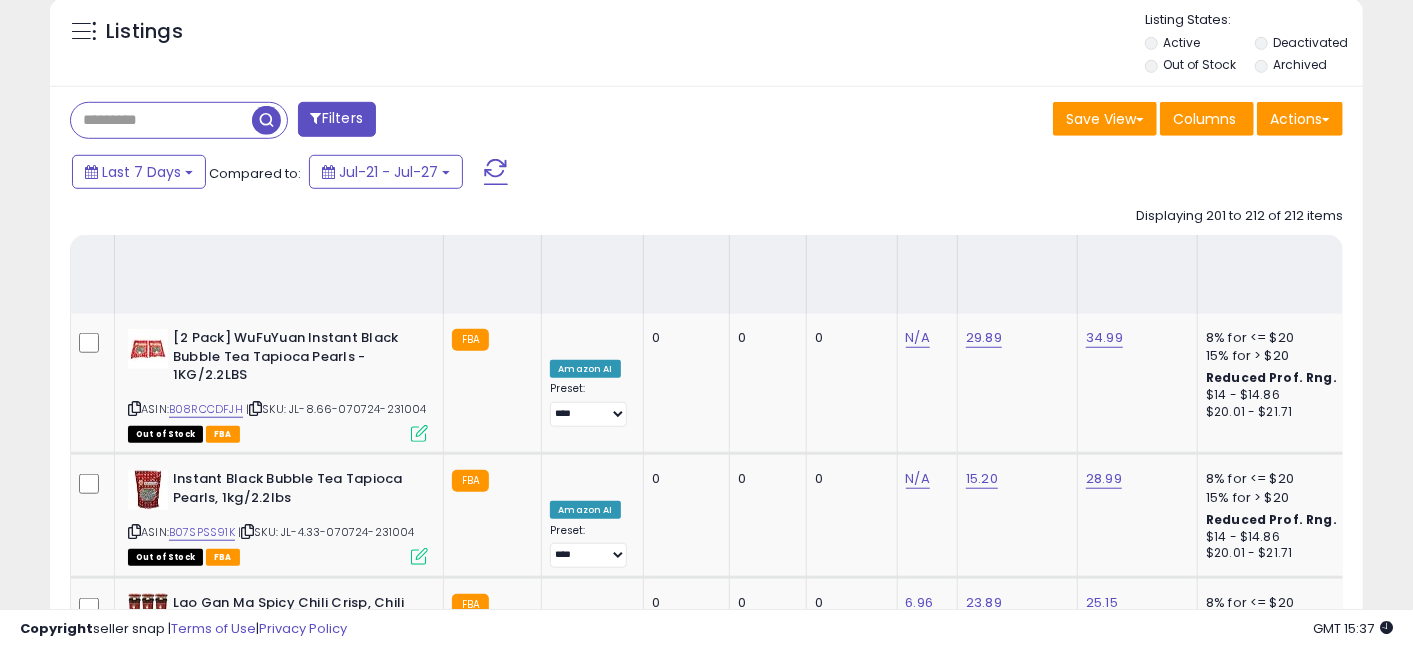 scroll, scrollTop: 0, scrollLeft: 0, axis: both 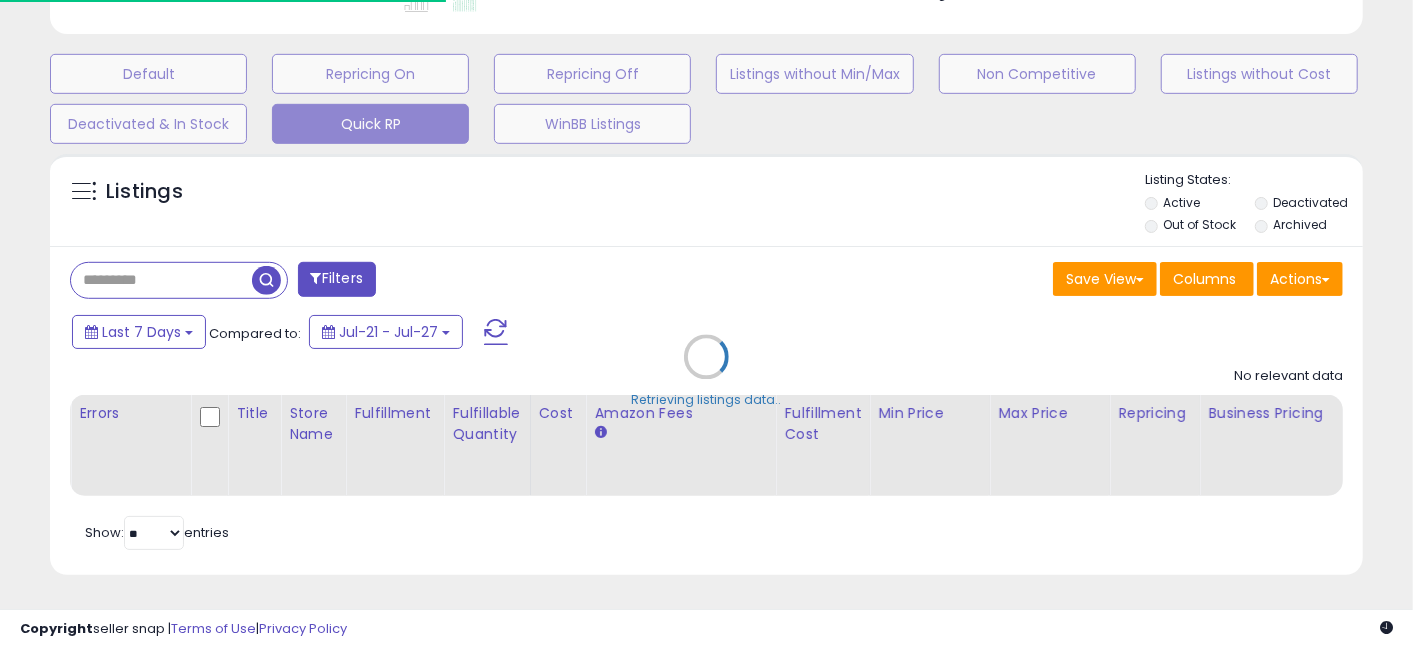 type on "*****" 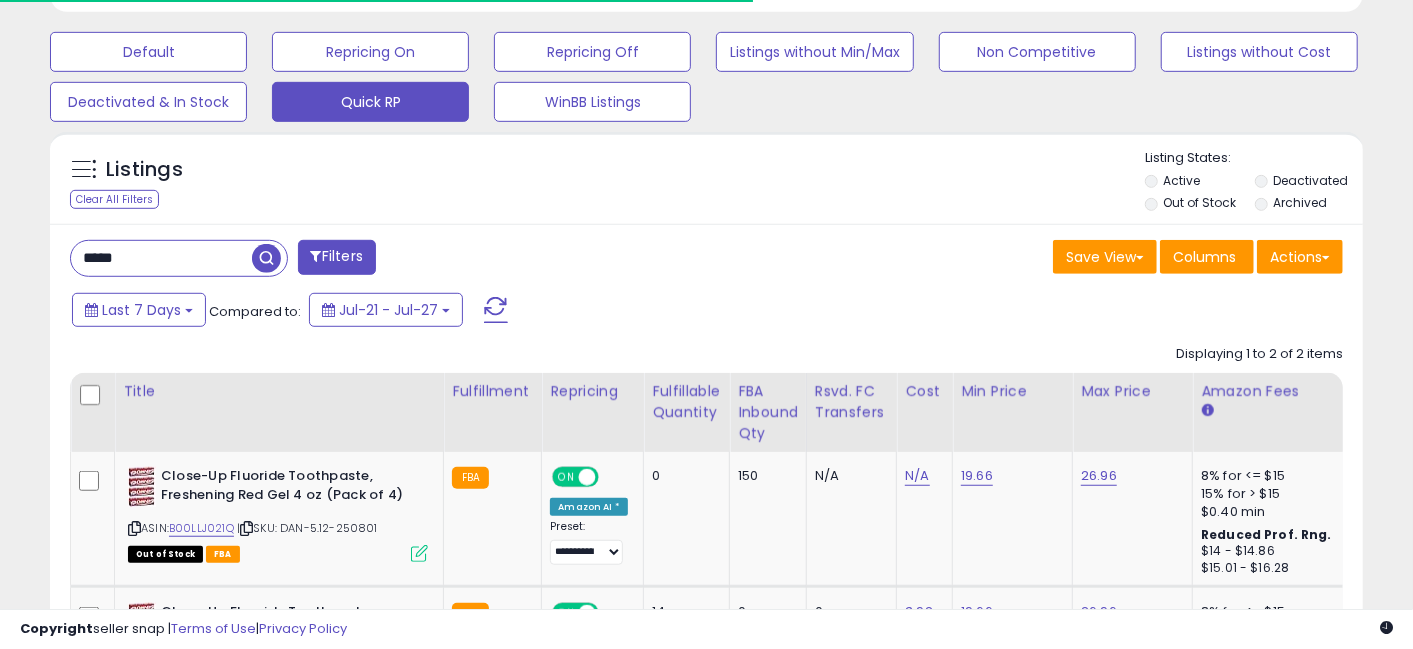 scroll, scrollTop: 611, scrollLeft: 0, axis: vertical 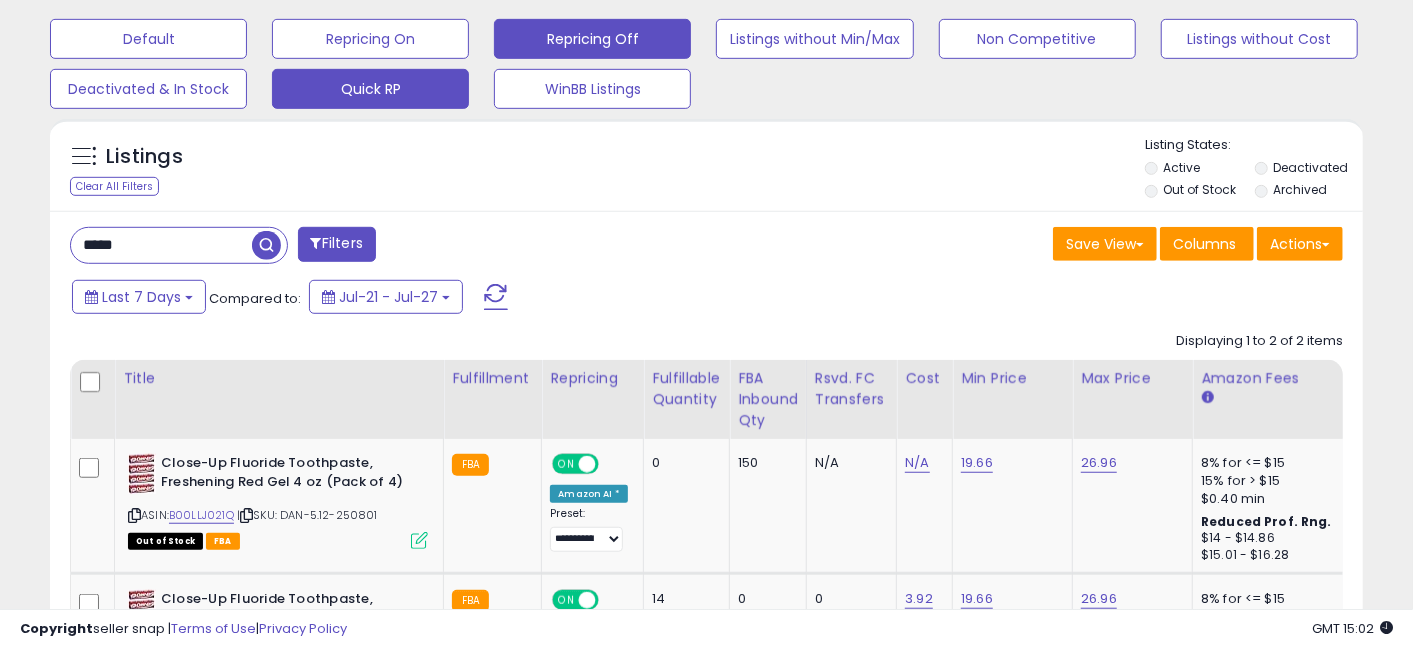 click on "Repricing Off" at bounding box center (148, 39) 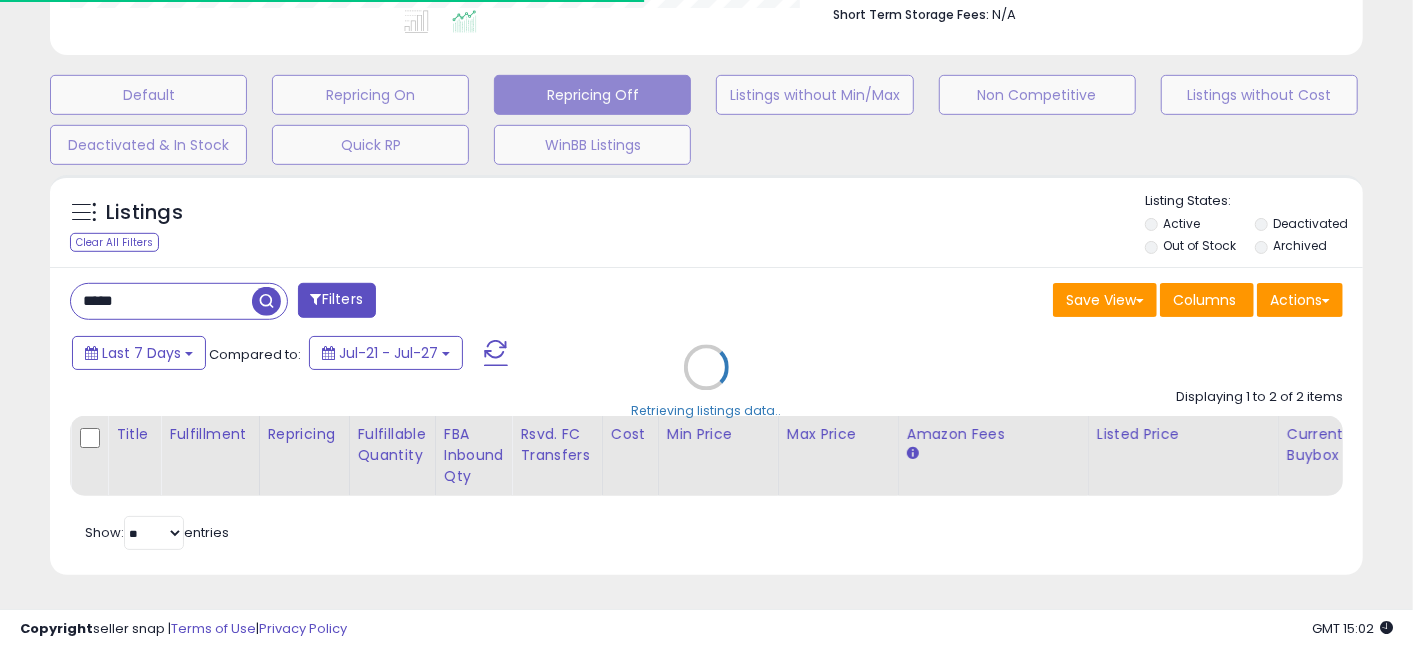 type 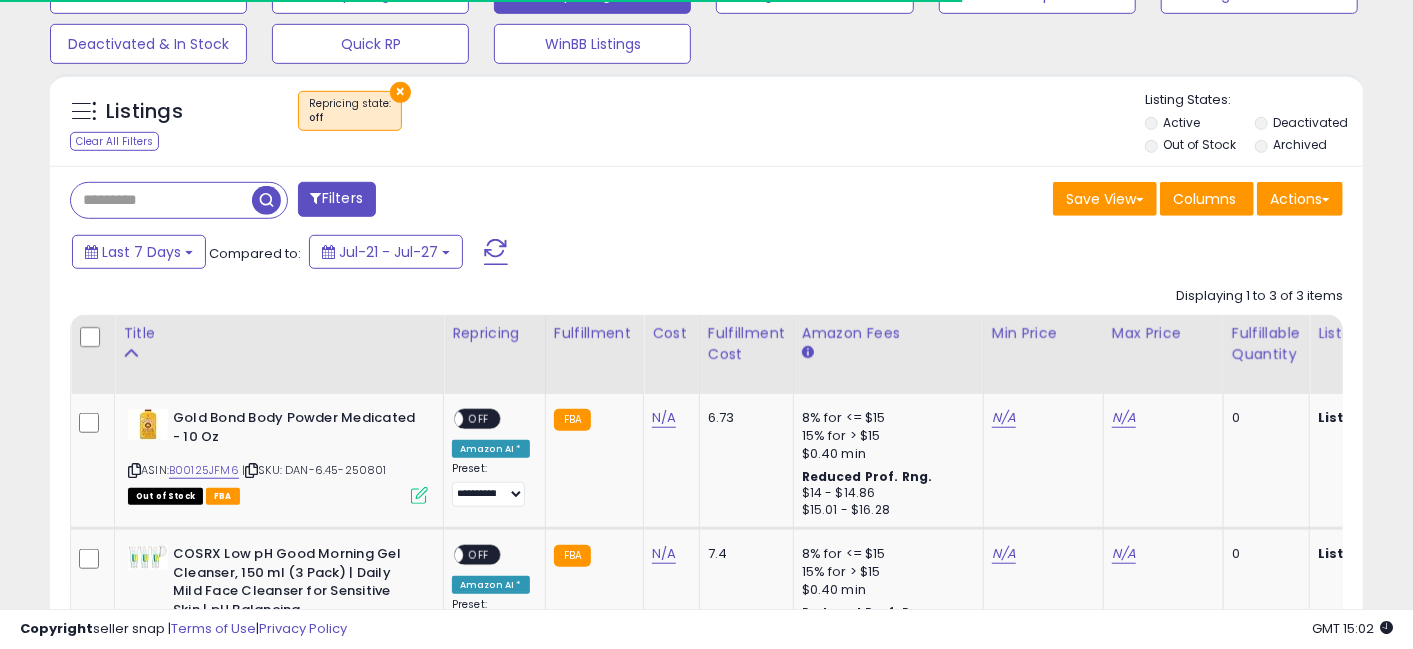 scroll, scrollTop: 642, scrollLeft: 0, axis: vertical 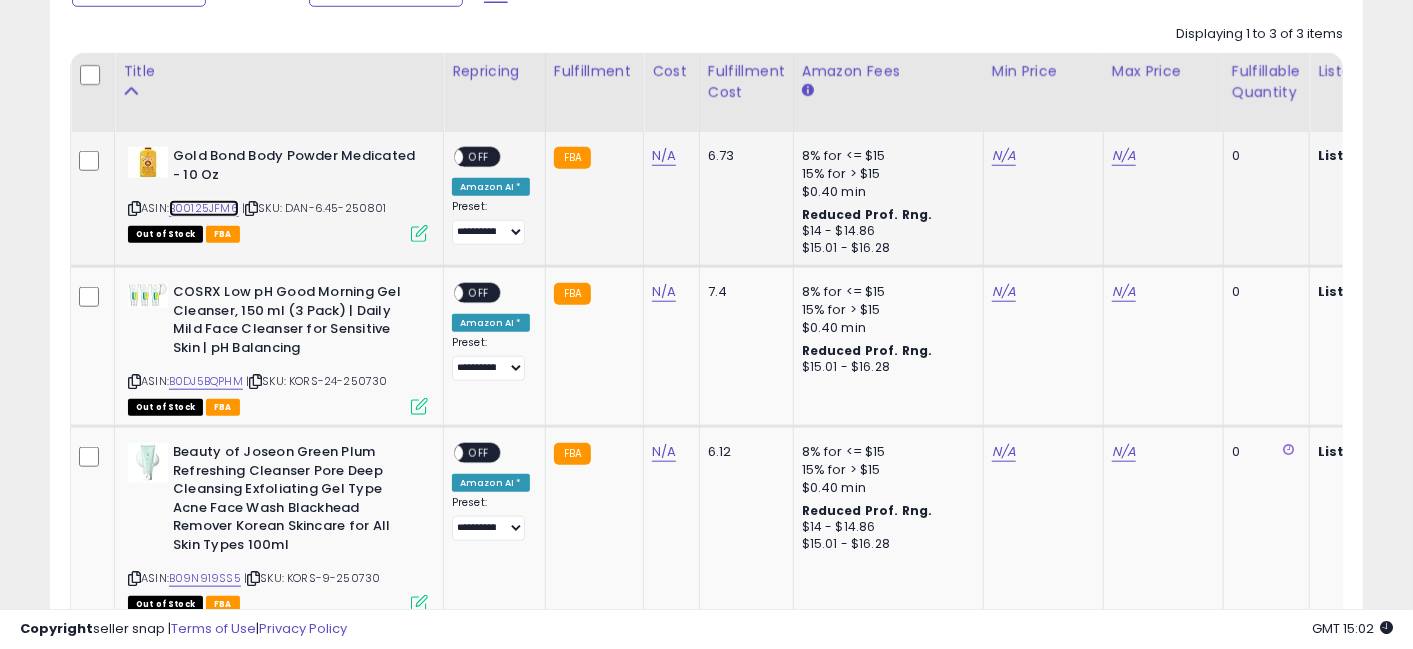 click on "B00125JFM6" at bounding box center [204, 208] 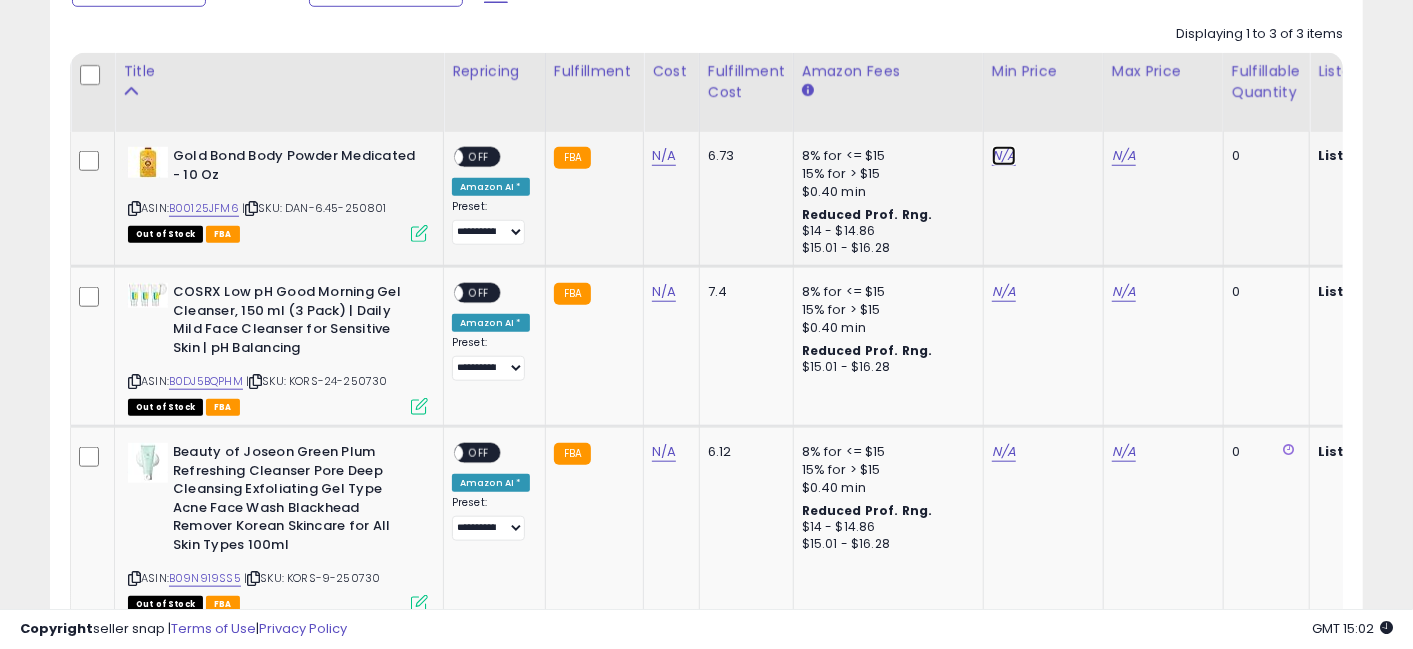 click on "N/A" at bounding box center (1004, 156) 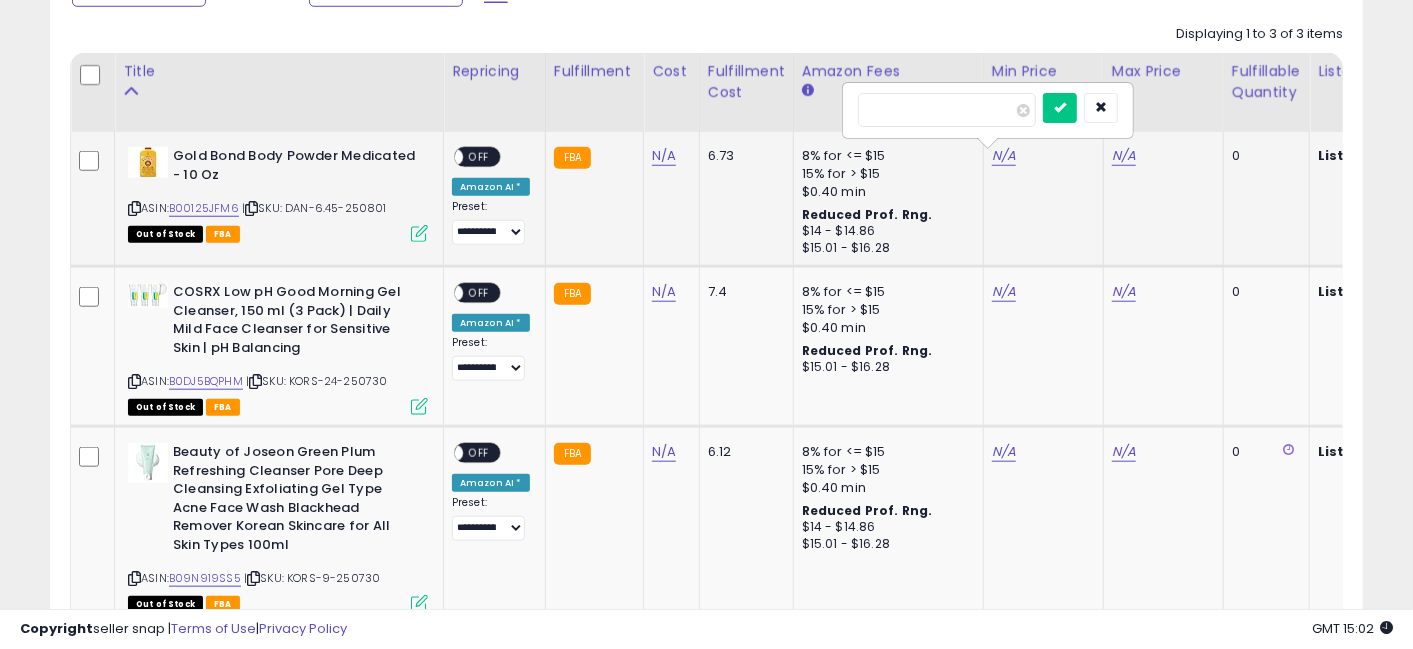 type on "*****" 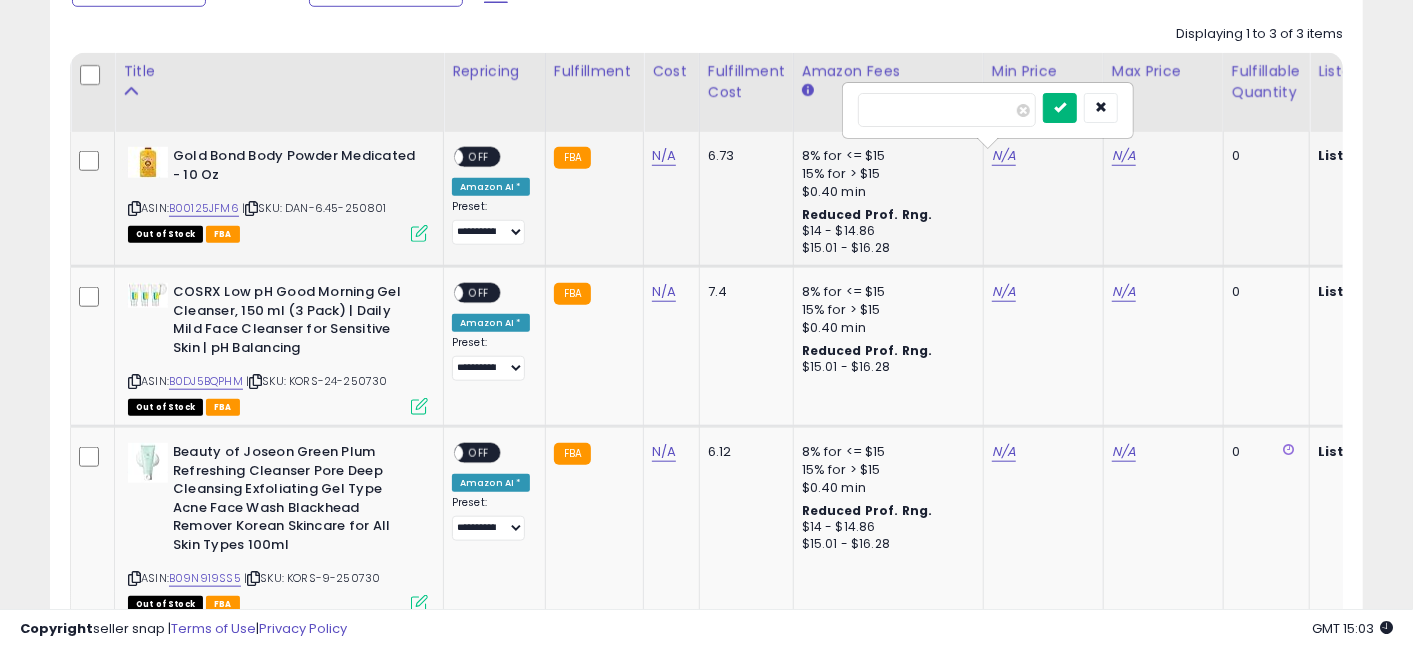 click at bounding box center [1060, 108] 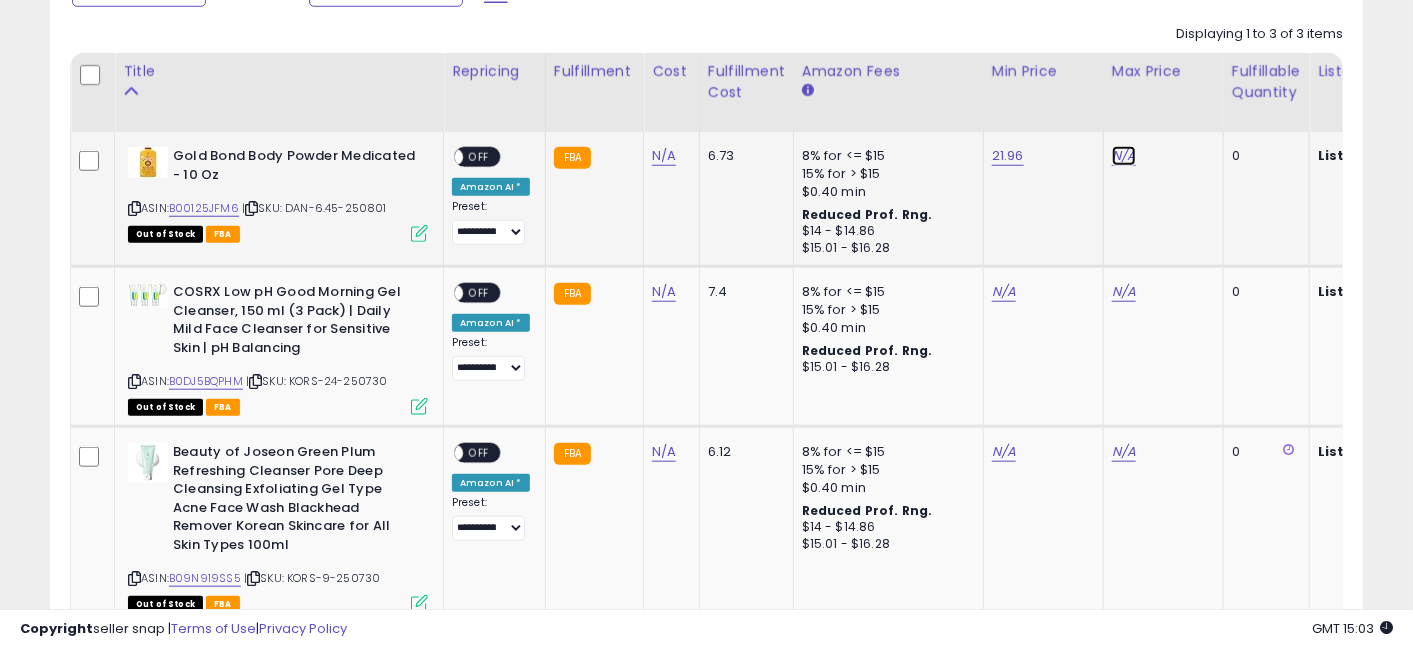 click on "N/A" at bounding box center [1124, 156] 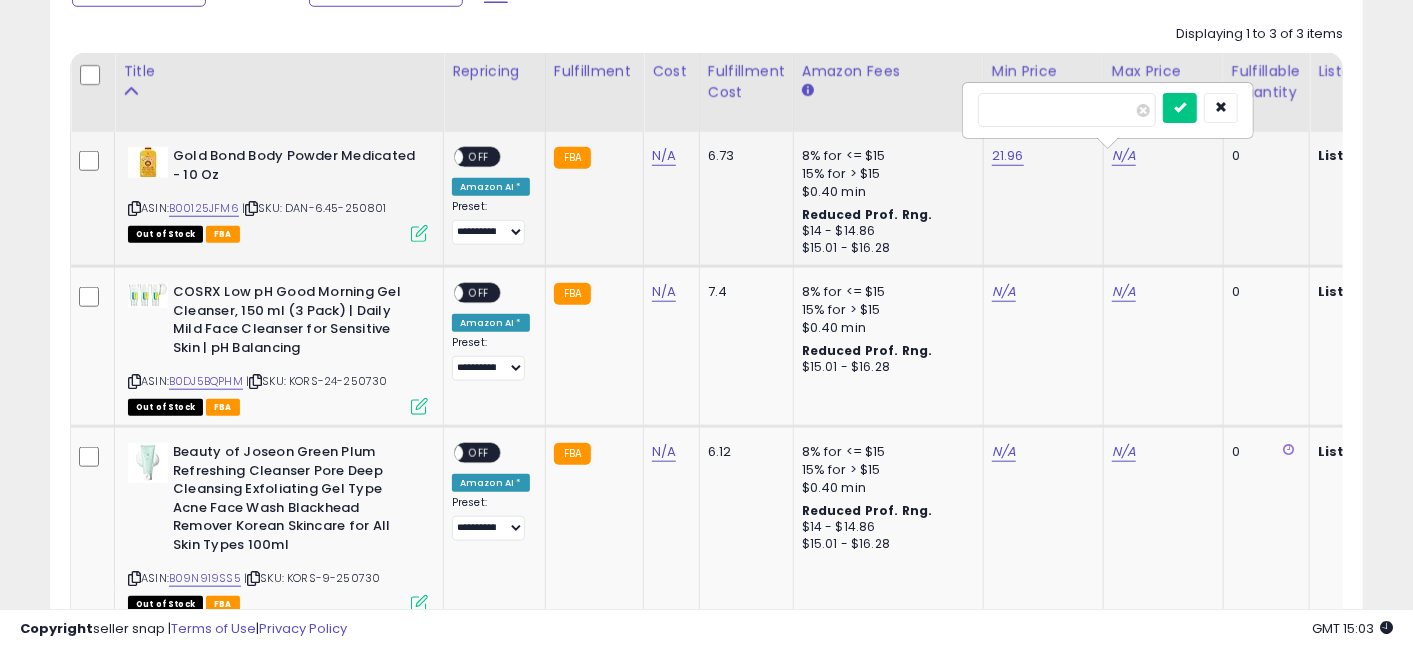 type on "*****" 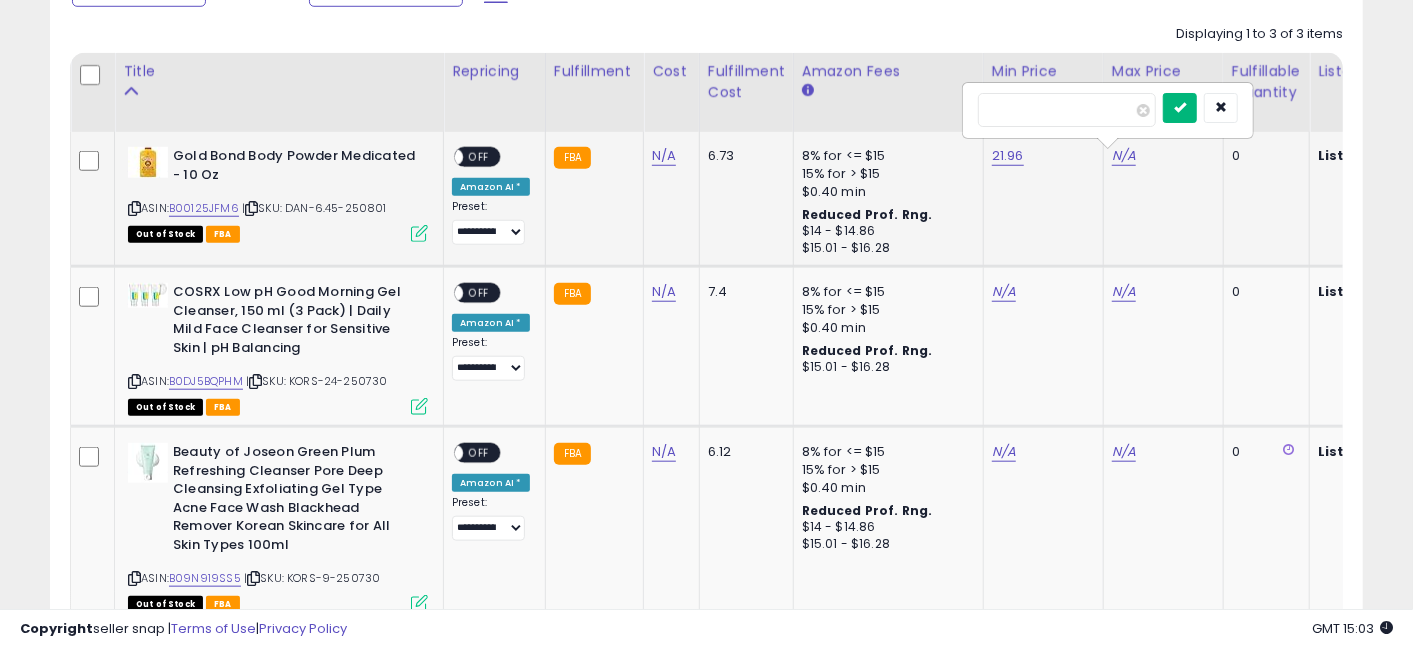 click at bounding box center (1180, 108) 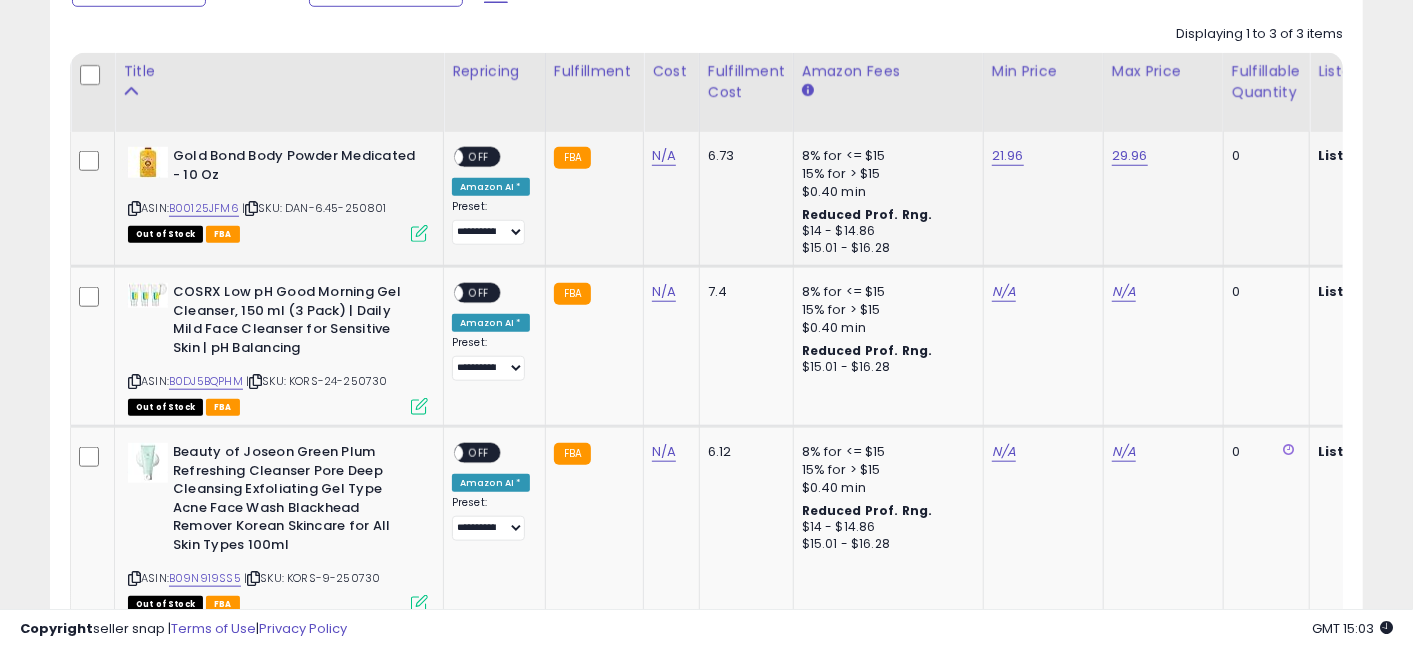 click on "ON   OFF" at bounding box center [445, 157] 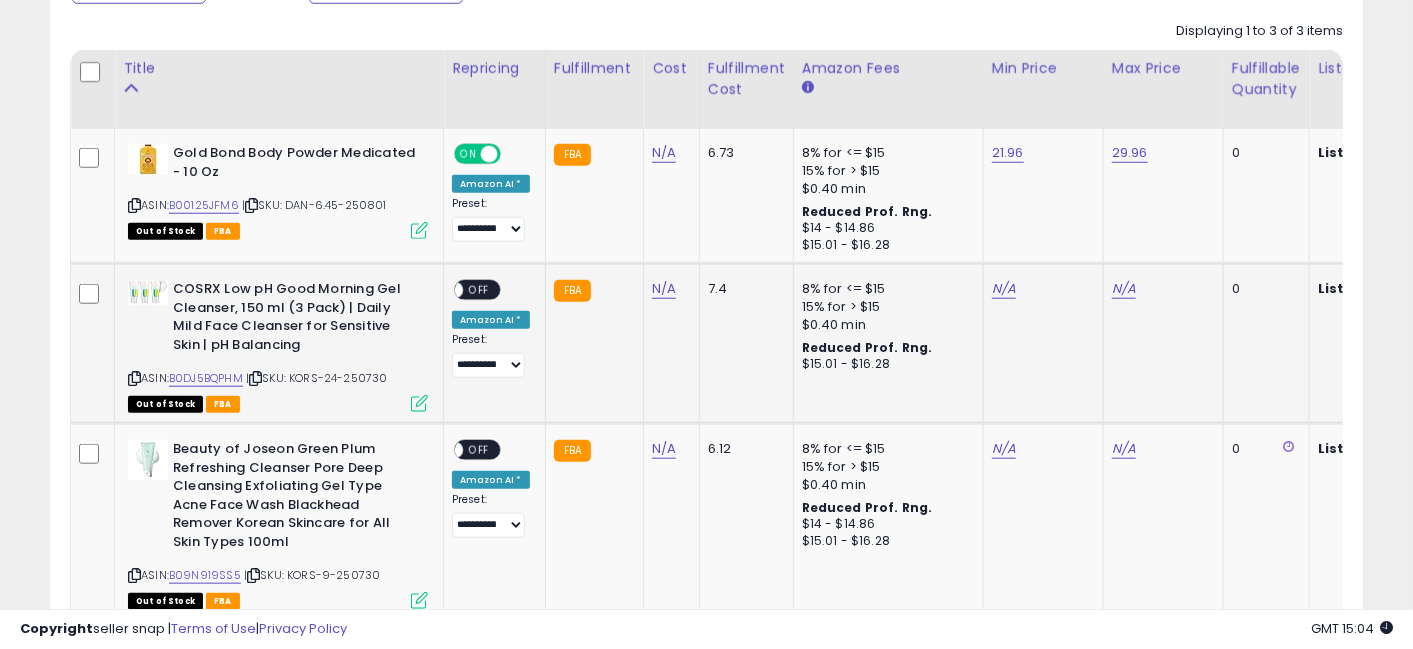 scroll, scrollTop: 953, scrollLeft: 0, axis: vertical 